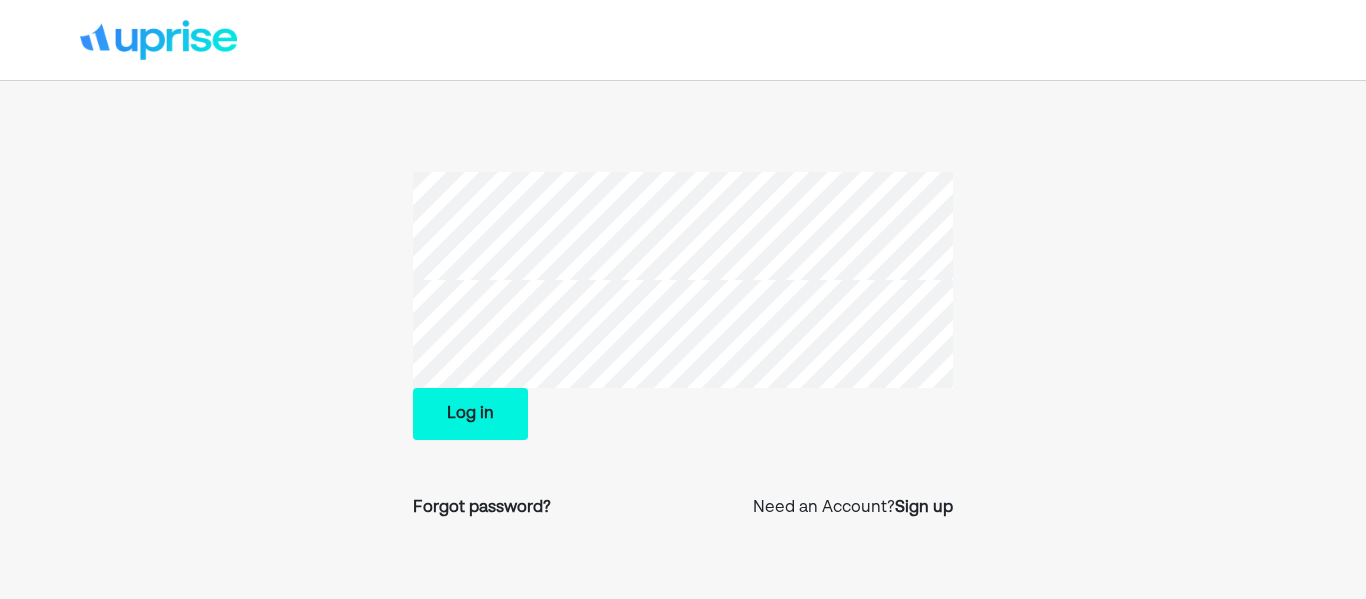 scroll, scrollTop: 0, scrollLeft: 0, axis: both 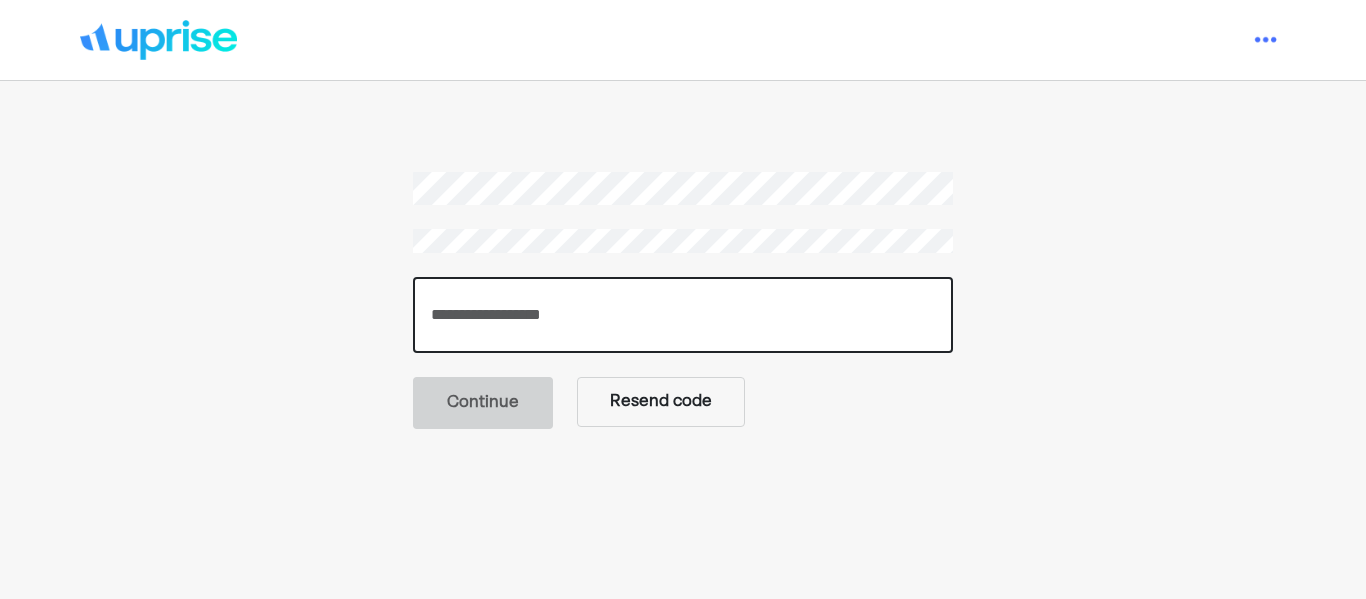 click at bounding box center [683, 315] 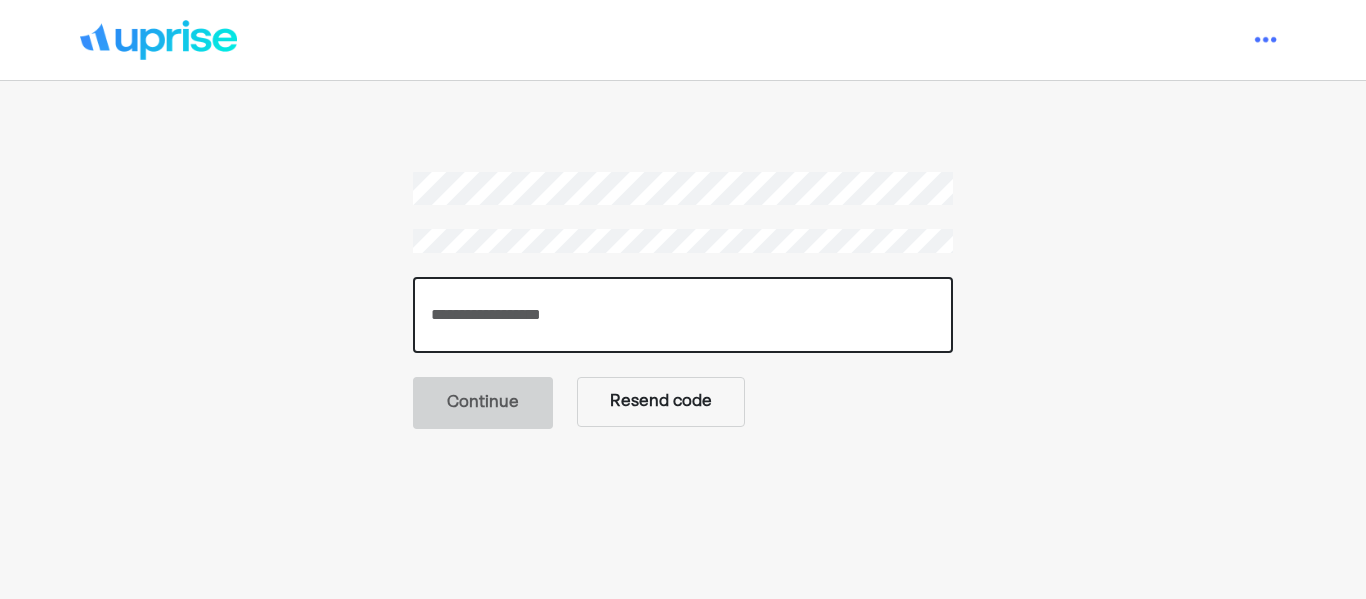 paste on "******" 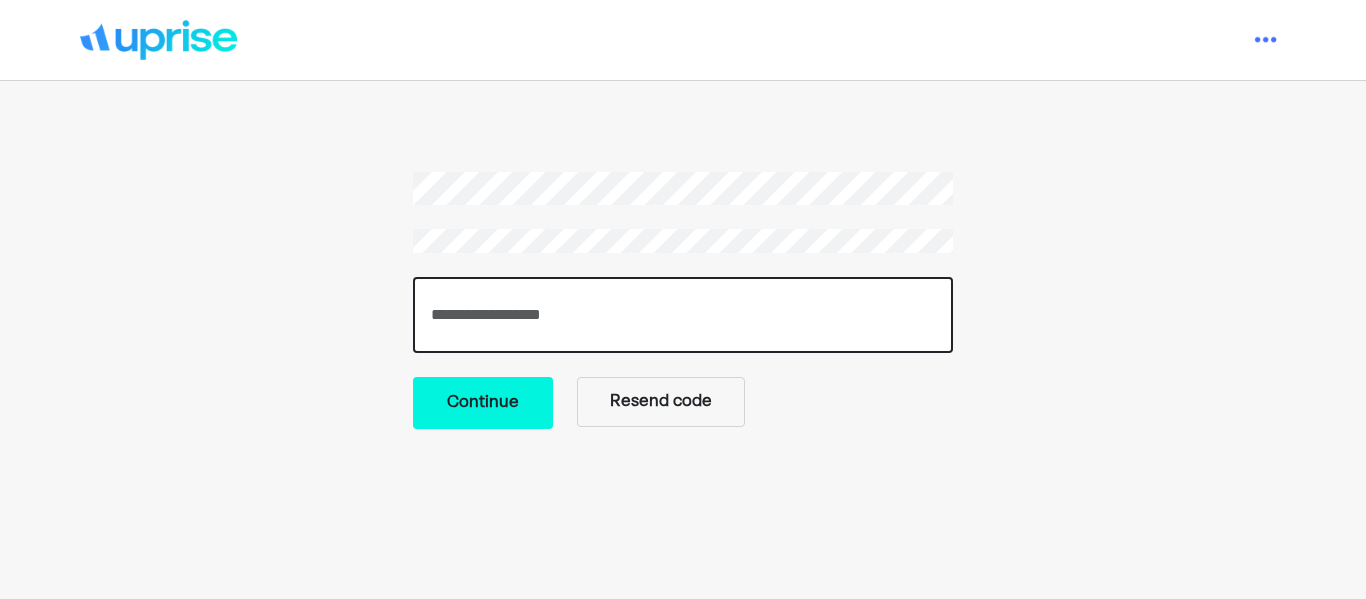 type on "******" 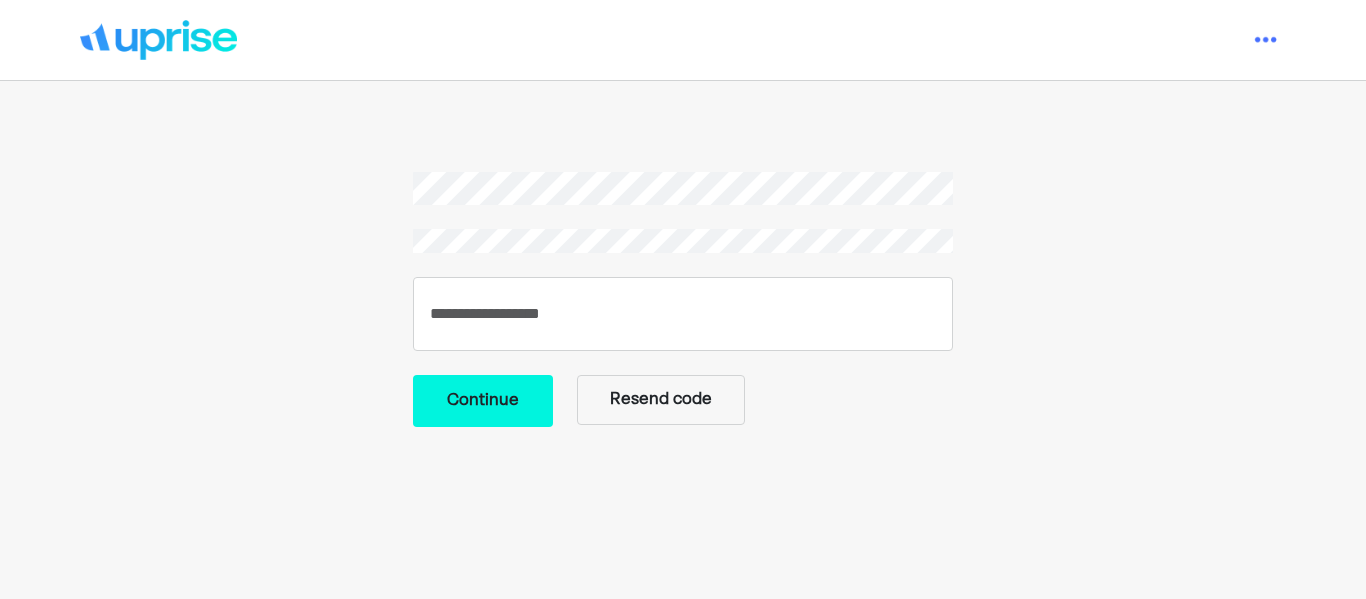 click on "Continue" at bounding box center (483, 401) 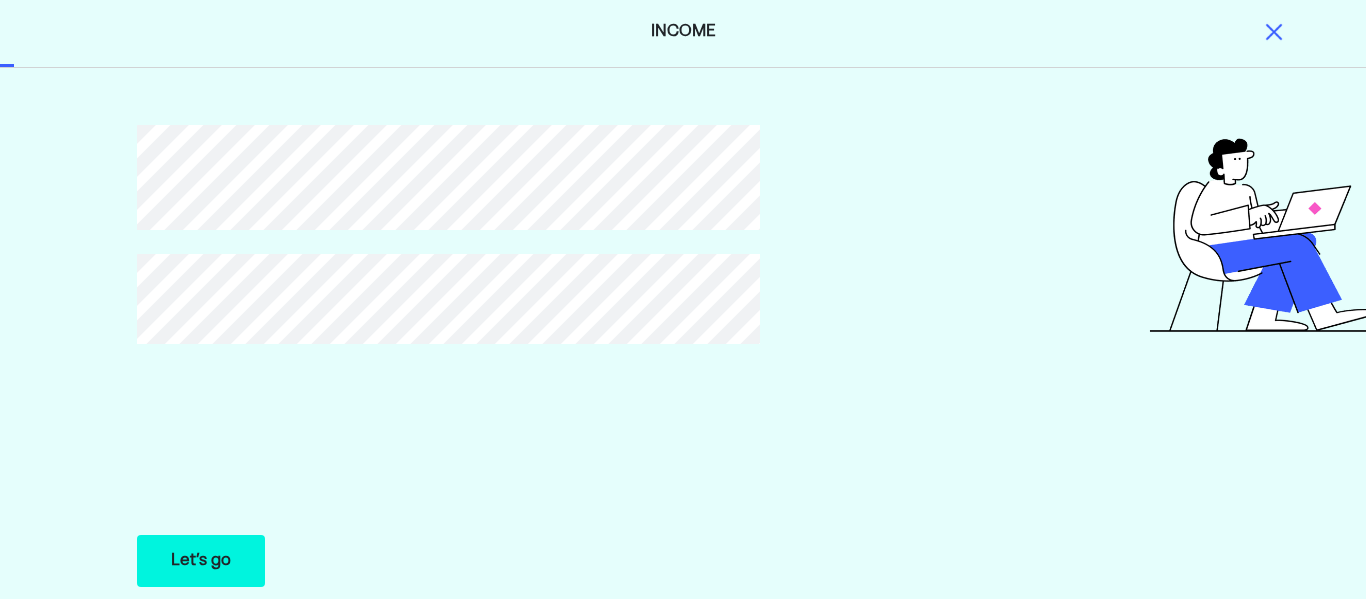 click on "Let’s go Save Let’s go" at bounding box center [201, 561] 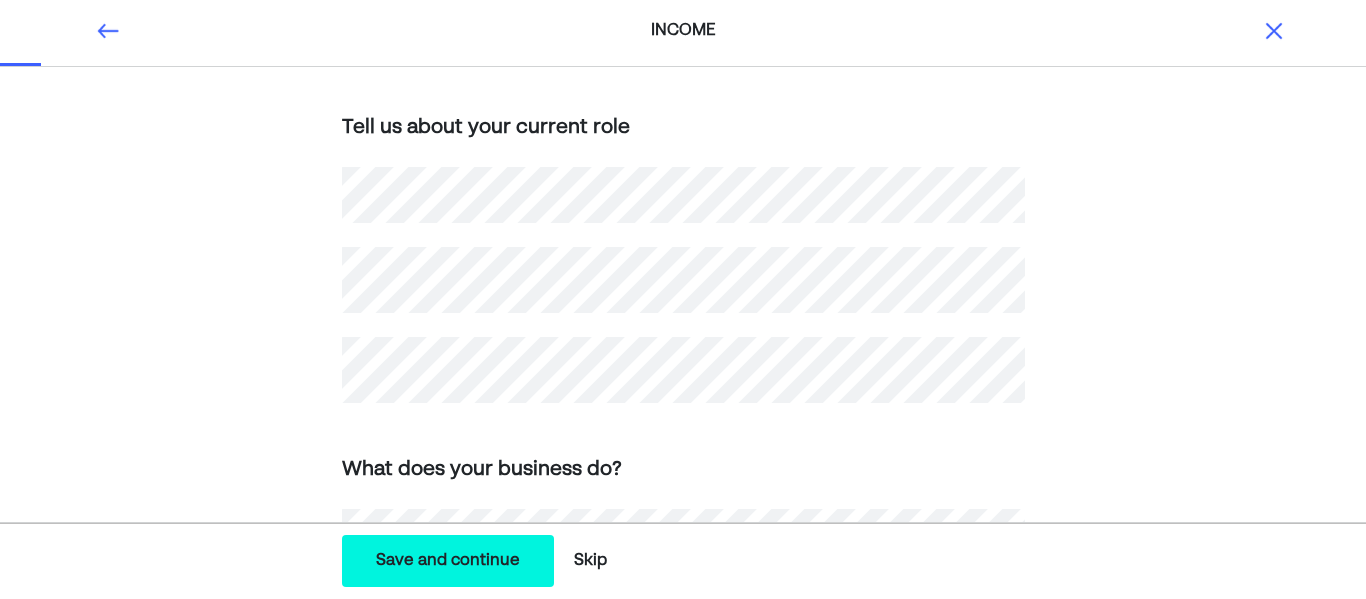 scroll, scrollTop: 361, scrollLeft: 0, axis: vertical 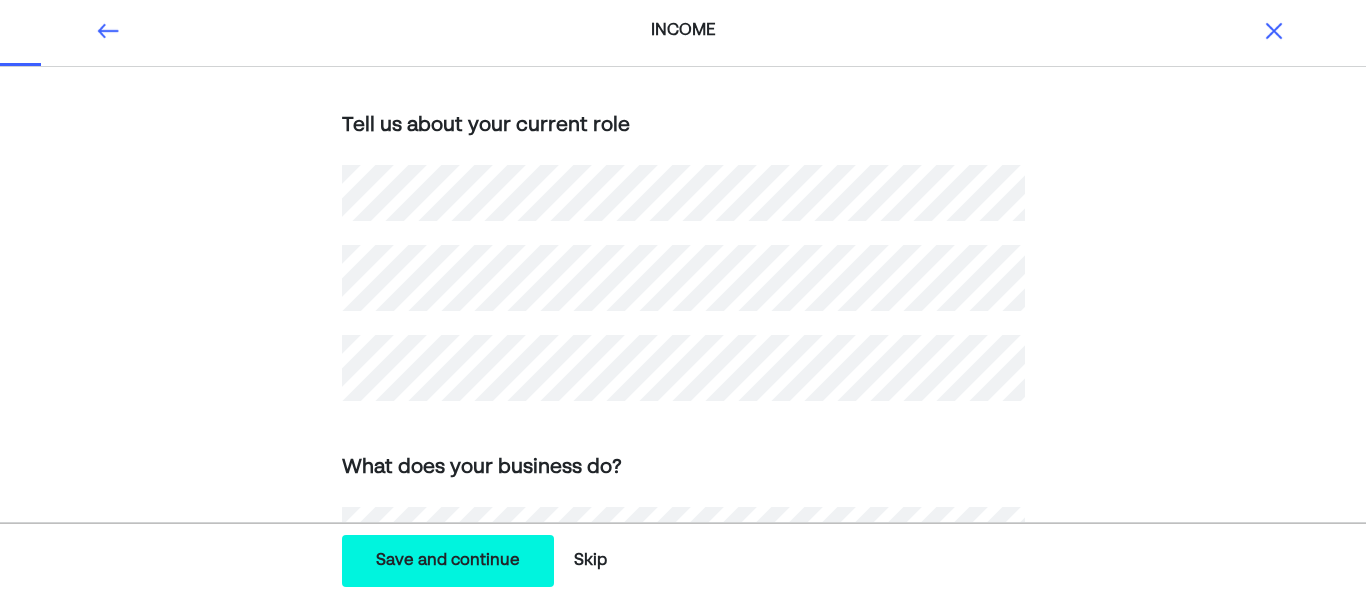 click on "How do you make  money ? What is your  primary  source of income? Self-employed/business owner Working for an employer Other Tell us about your current role What does your business do? What are your business's annual expenses?" at bounding box center [683, 384] 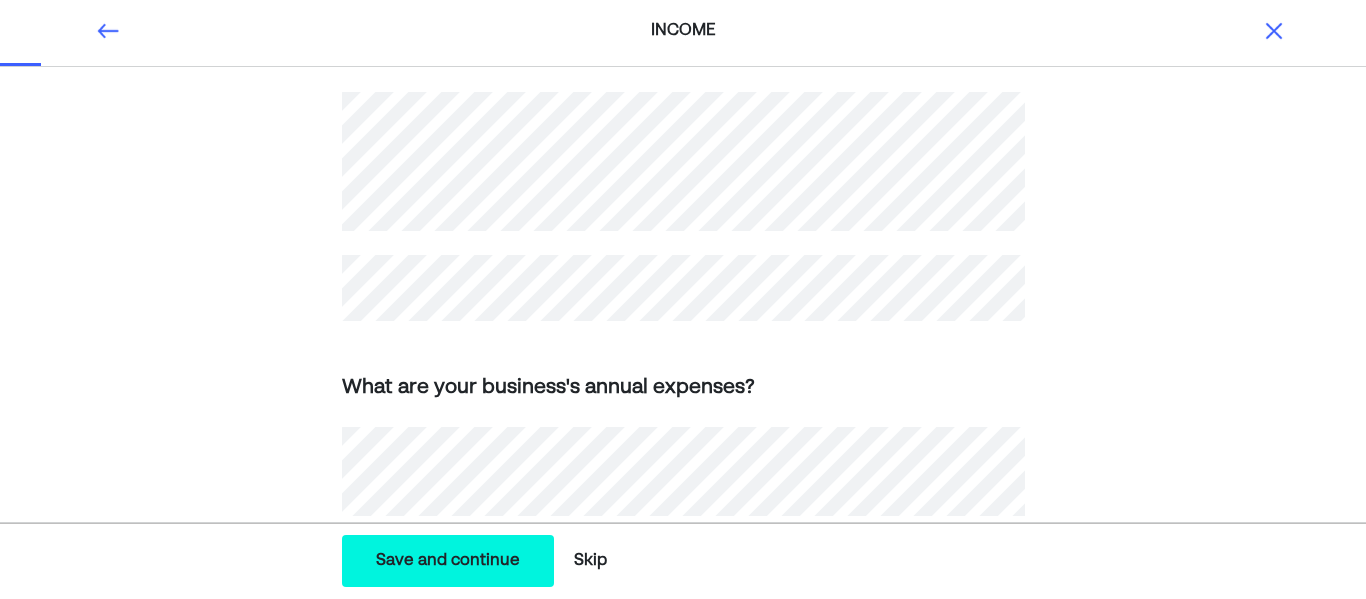 scroll, scrollTop: 778, scrollLeft: 0, axis: vertical 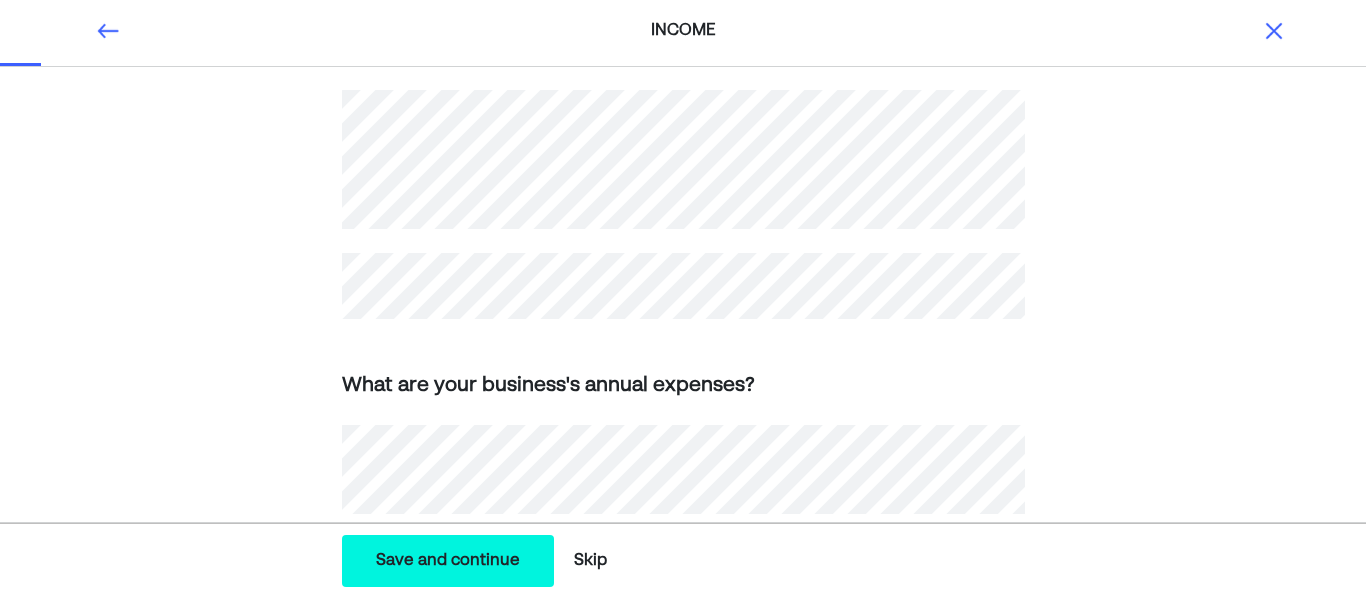 click on "What are your business's annual expenses?" at bounding box center [683, 416] 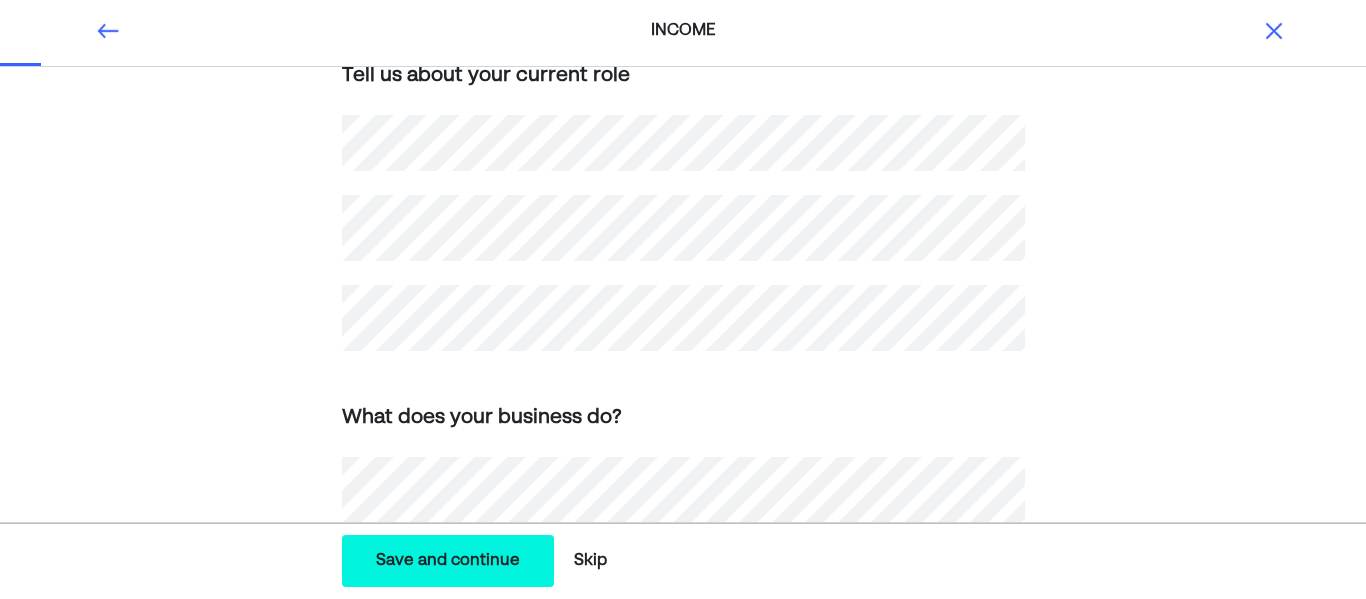 scroll, scrollTop: 409, scrollLeft: 0, axis: vertical 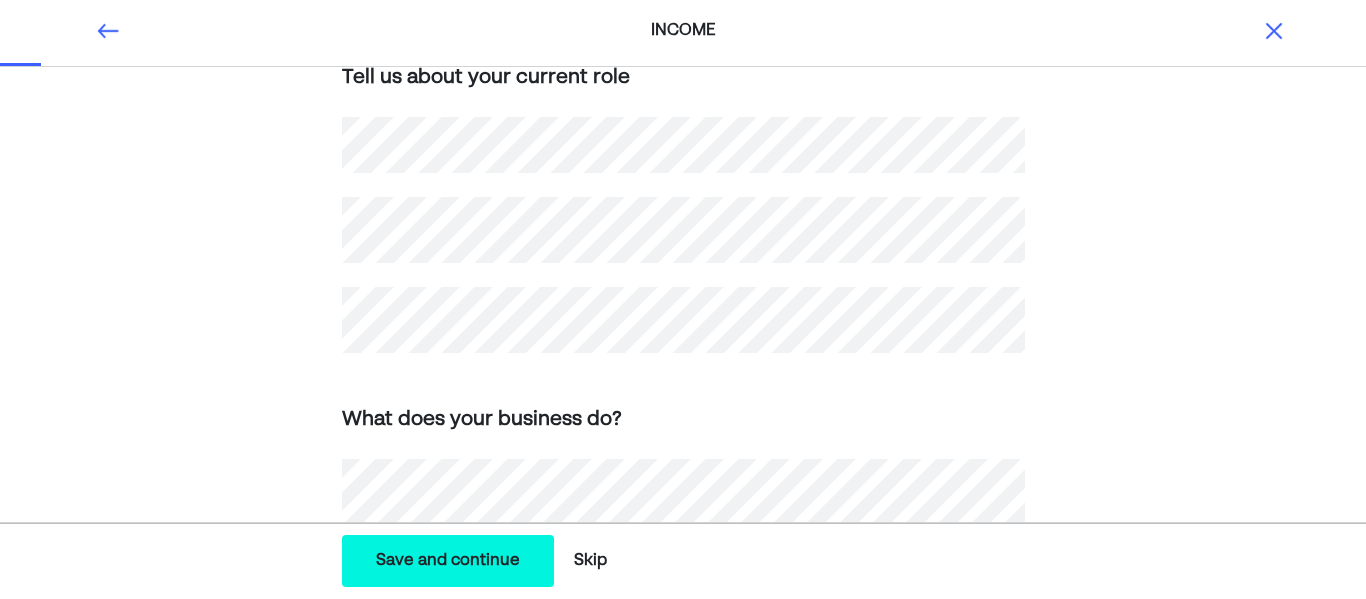 click on "How do you make  money ? What is your  primary  source of income? Self-employed/business owner Working for an employer Other Tell us about your current role What does your business do? What are your business's annual expenses?" at bounding box center [683, 336] 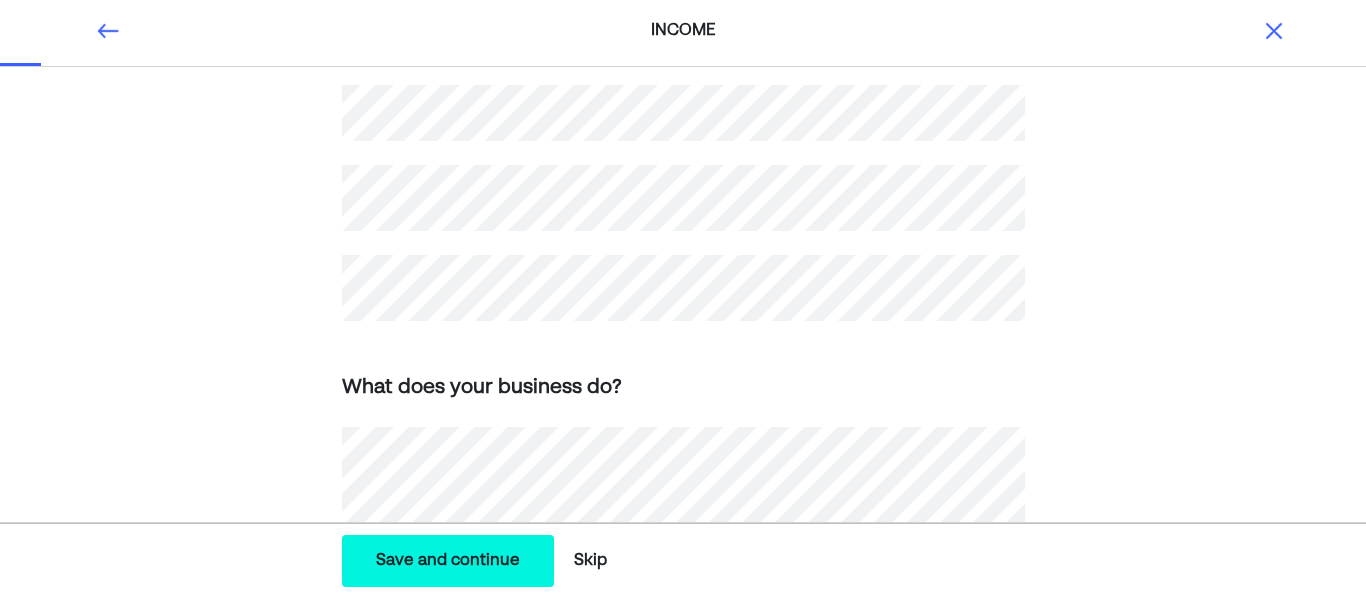 scroll, scrollTop: 442, scrollLeft: 0, axis: vertical 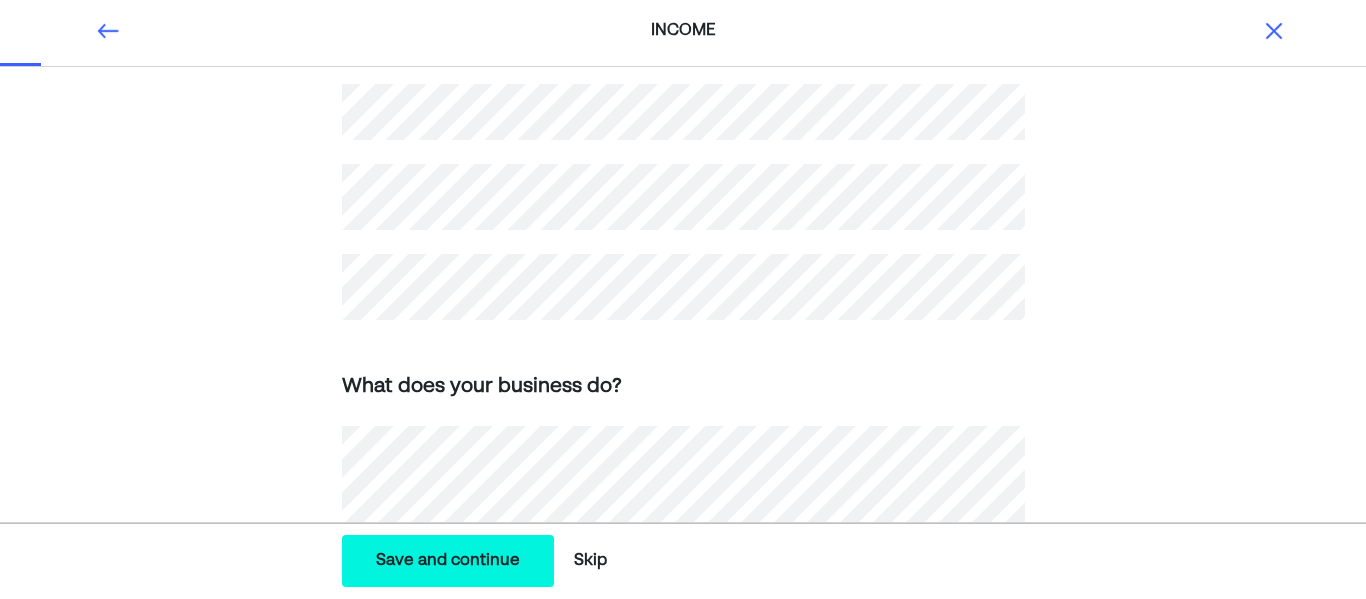 click on "How do you make  money ? What is your  primary  source of income? Self-employed/business owner Working for an employer Other Tell us about your current role What does your business do? What are your business's annual expenses?" at bounding box center [683, 303] 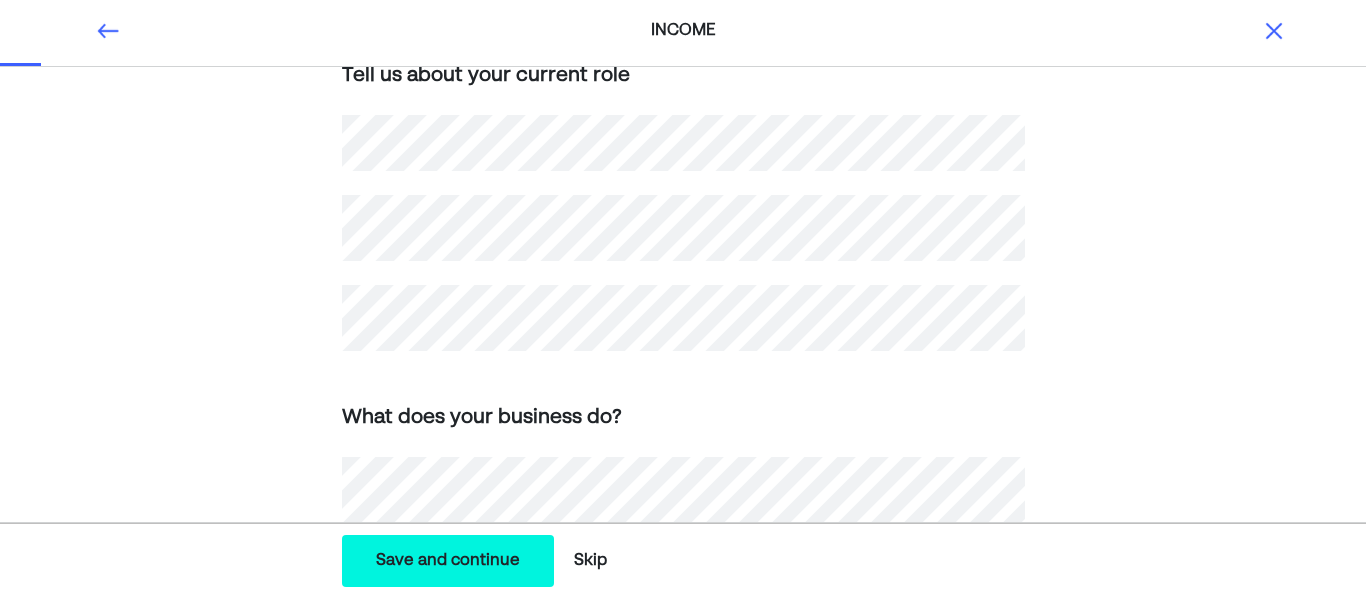 scroll, scrollTop: 400, scrollLeft: 0, axis: vertical 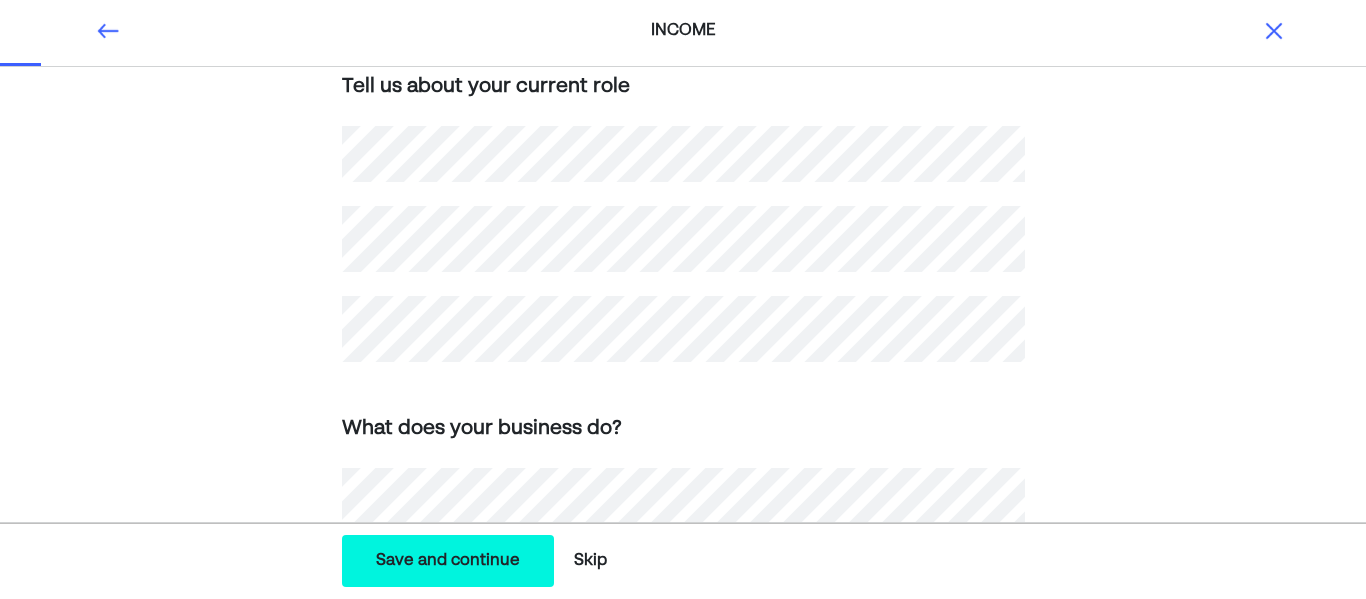 click on "How do you make  money ? What is your  primary  source of income? Self-employed/business owner Working for an employer Other Tell us about your current role What does your business do? What are your business's annual expenses?" at bounding box center (683, 345) 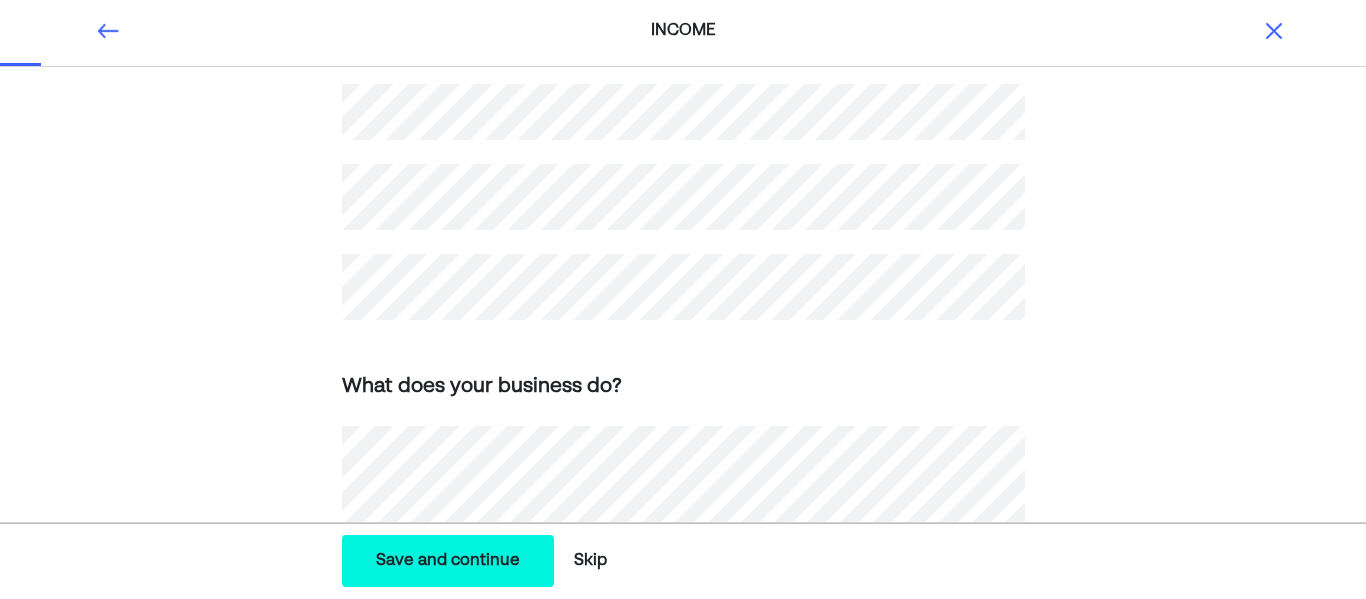 scroll, scrollTop: 430, scrollLeft: 0, axis: vertical 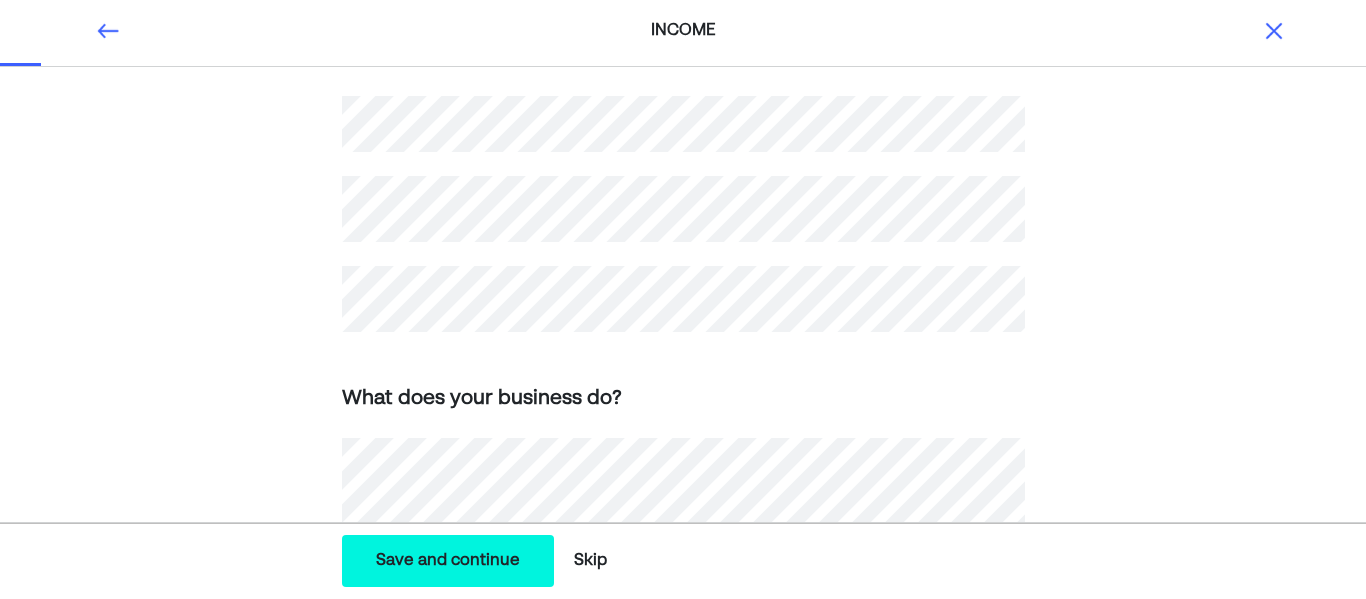 click on "How do you make  money ? What is your  primary  source of income? Self-employed/business owner Working for an employer Other Tell us about your current role What does your business do? What are your business's annual expenses?" at bounding box center (683, 315) 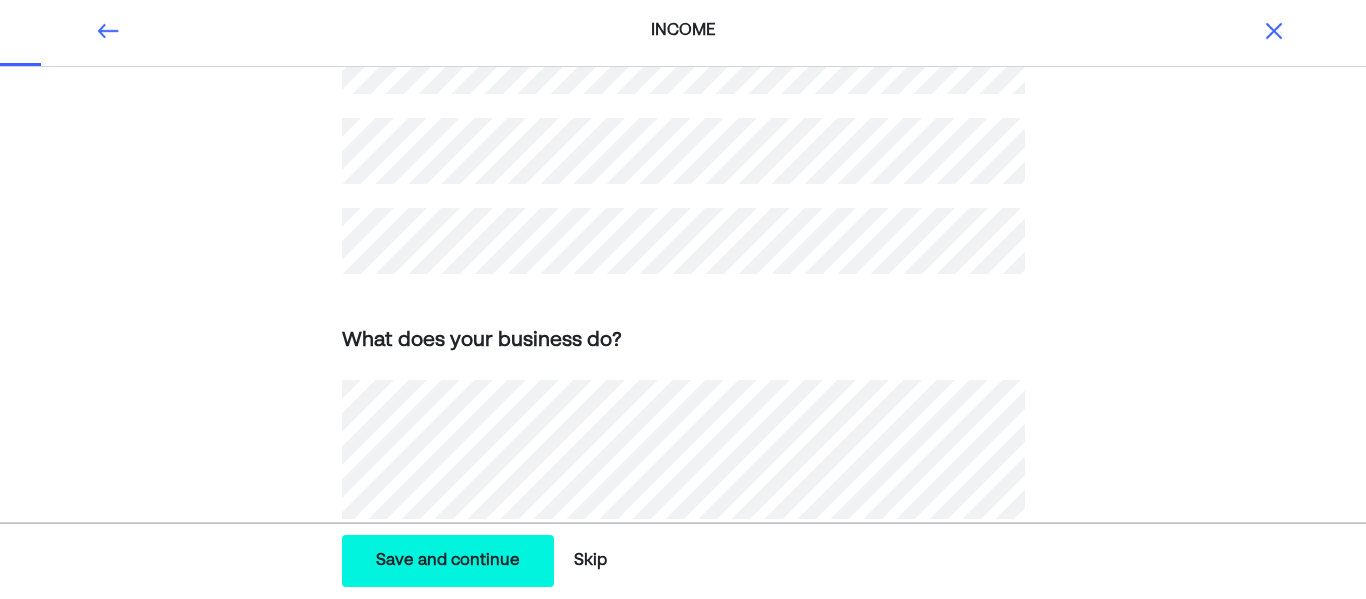 scroll, scrollTop: 492, scrollLeft: 0, axis: vertical 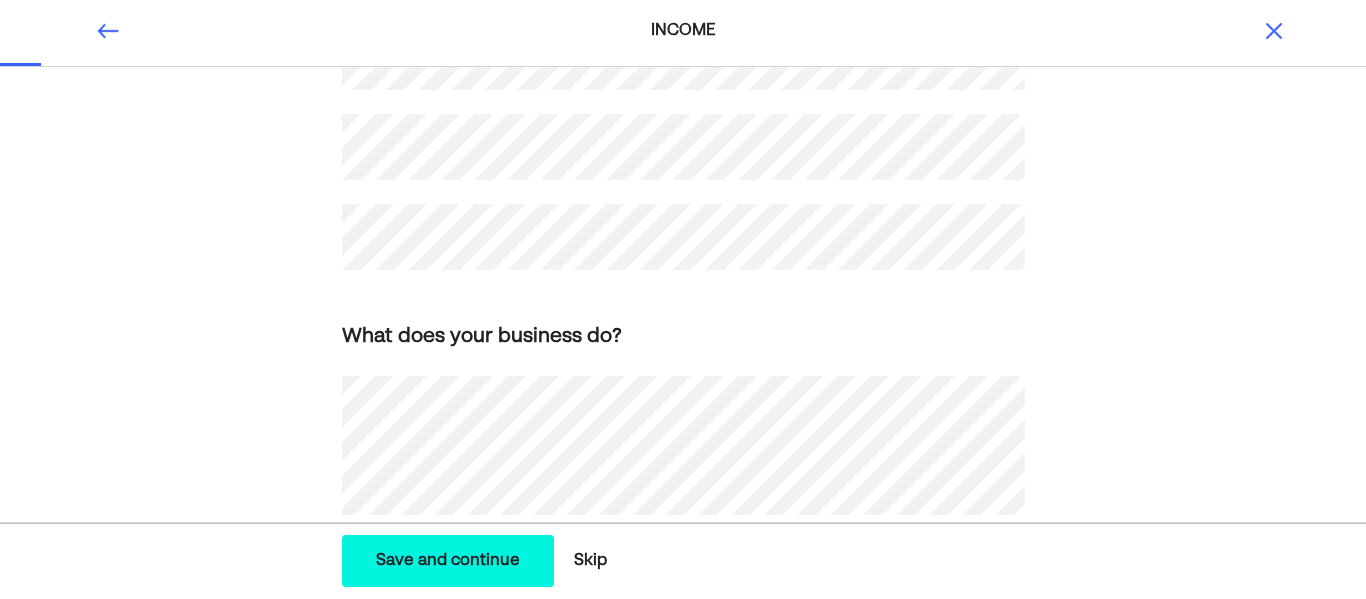 click on "How do you make  money ? What is your  primary  source of income? Self-employed/business owner Working for an employer Other Tell us about your current role What does your business do? What are your business's annual expenses?" at bounding box center [683, 253] 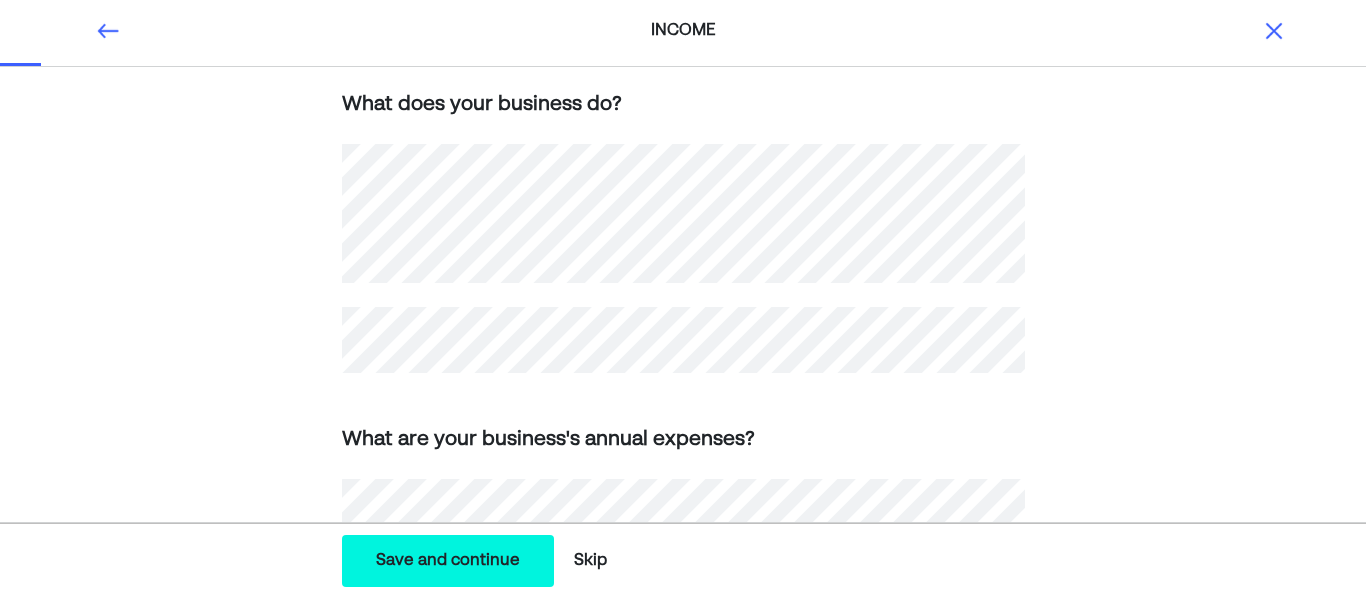 scroll, scrollTop: 823, scrollLeft: 0, axis: vertical 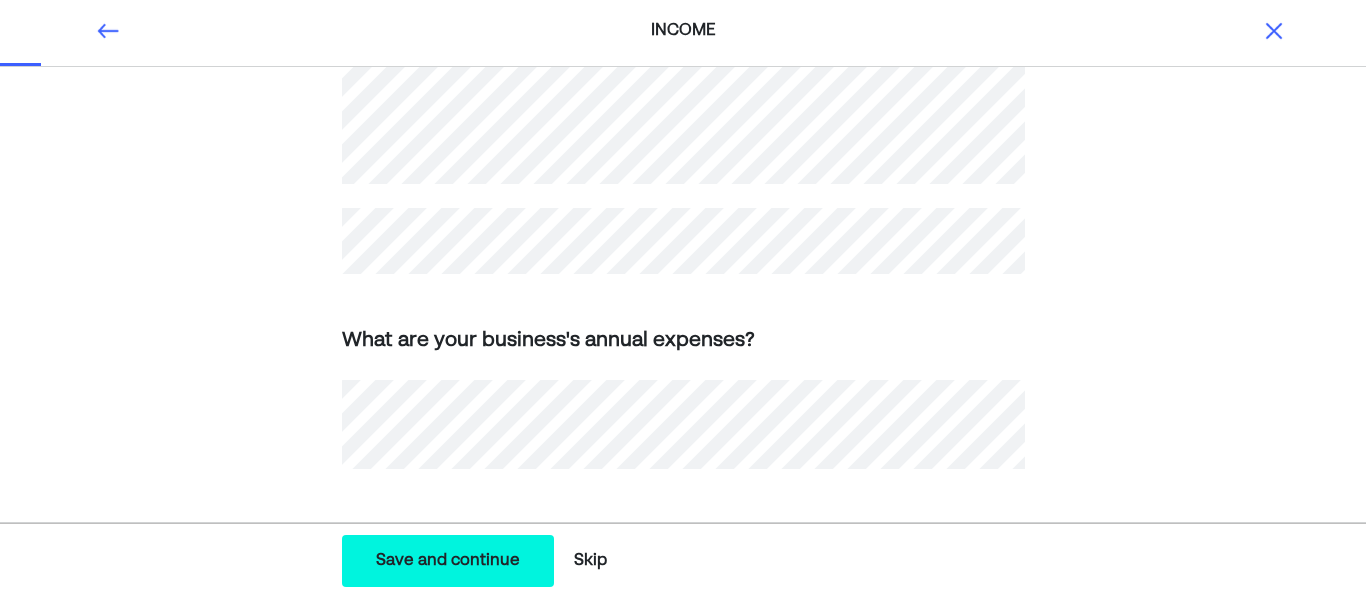 click on "How do you make  money ? What is your  primary  source of income? Self-employed/business owner Working for an employer Other Tell us about your current role What does your business do? What are your business's annual expenses?" at bounding box center [683, -78] 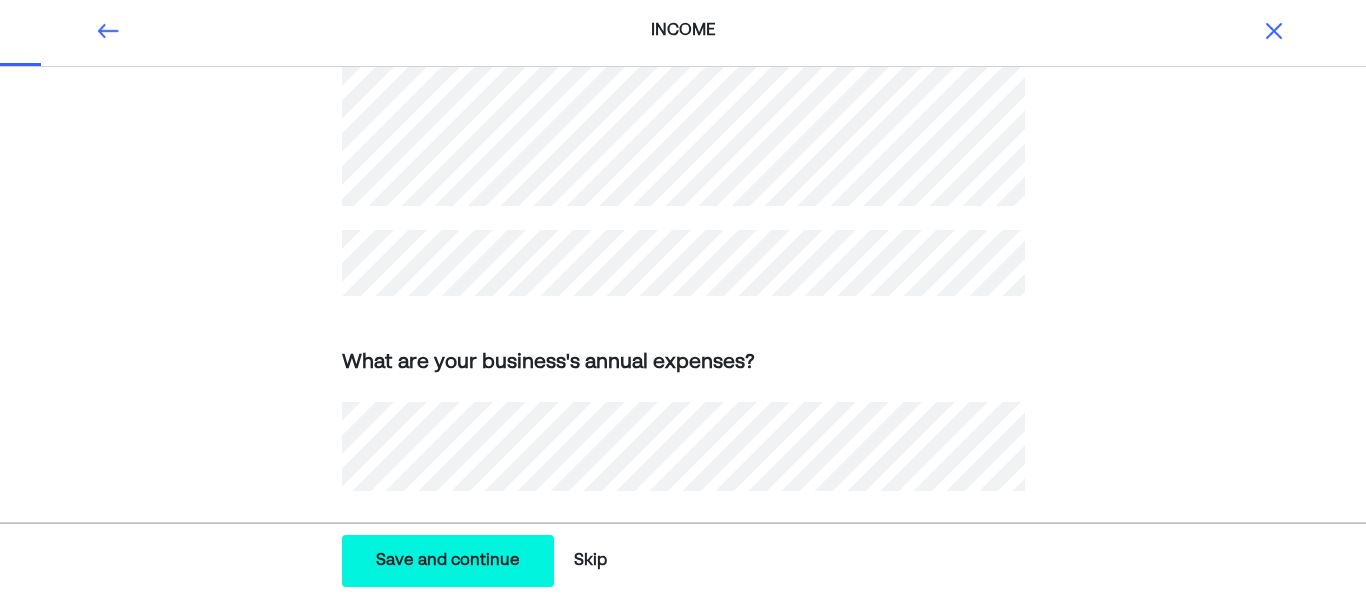 scroll, scrollTop: 811, scrollLeft: 0, axis: vertical 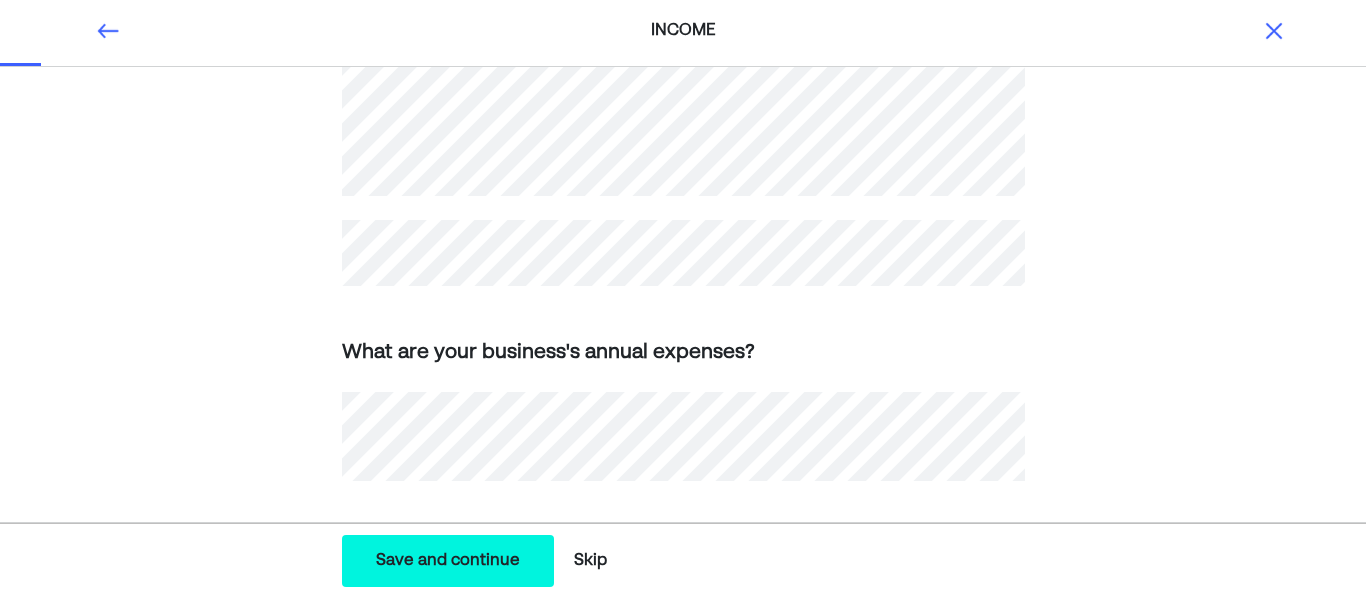 click on "What are your business's annual expenses?" at bounding box center (683, 383) 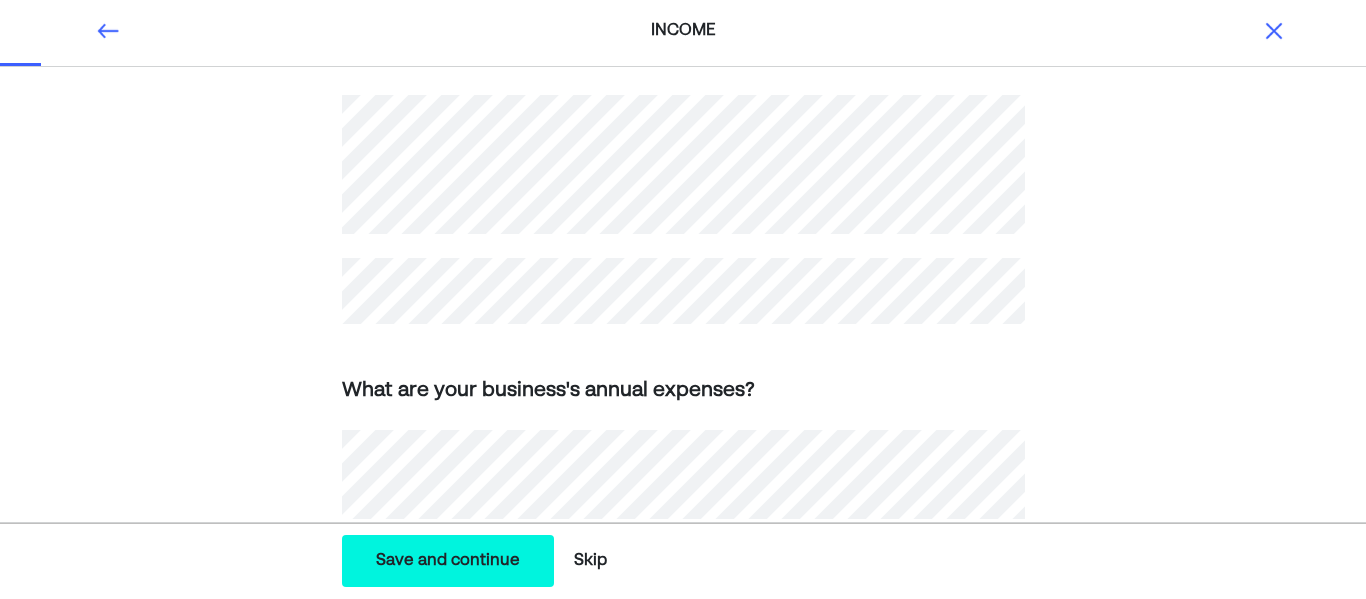 scroll, scrollTop: 823, scrollLeft: 0, axis: vertical 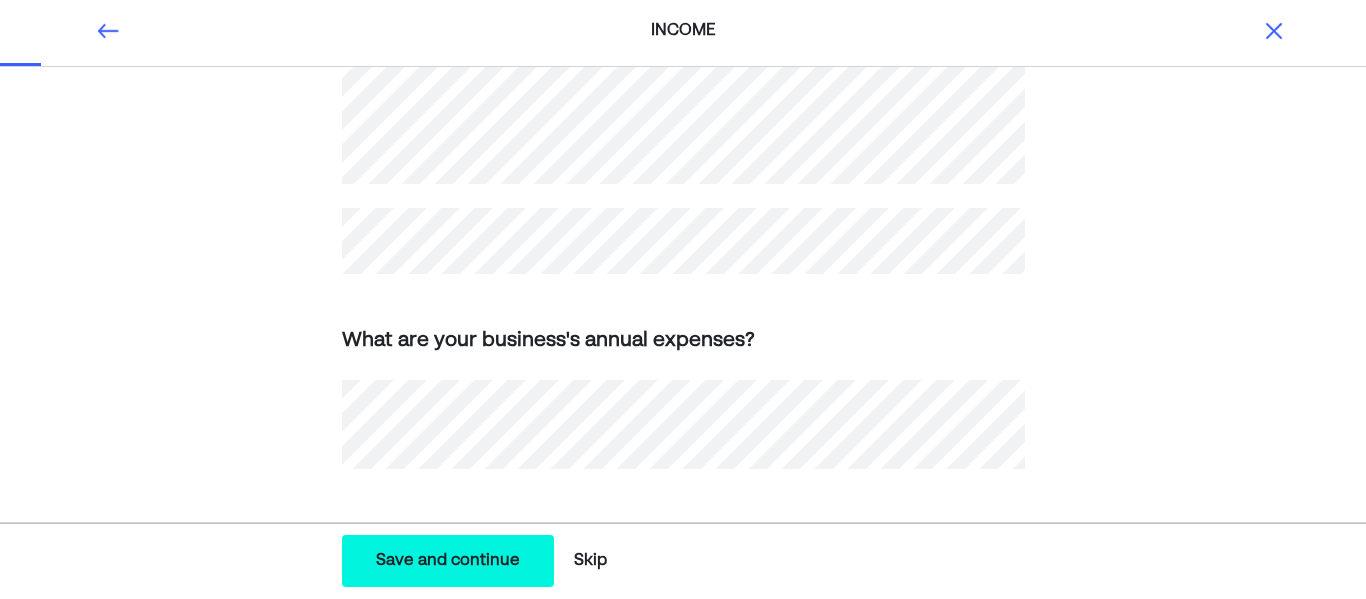 click on "How do you make  money ? What is your  primary  source of income? Self-employed/business owner Working for an employer Other Tell us about your current role What does your business do? What are your business's annual expenses?" at bounding box center [683, -78] 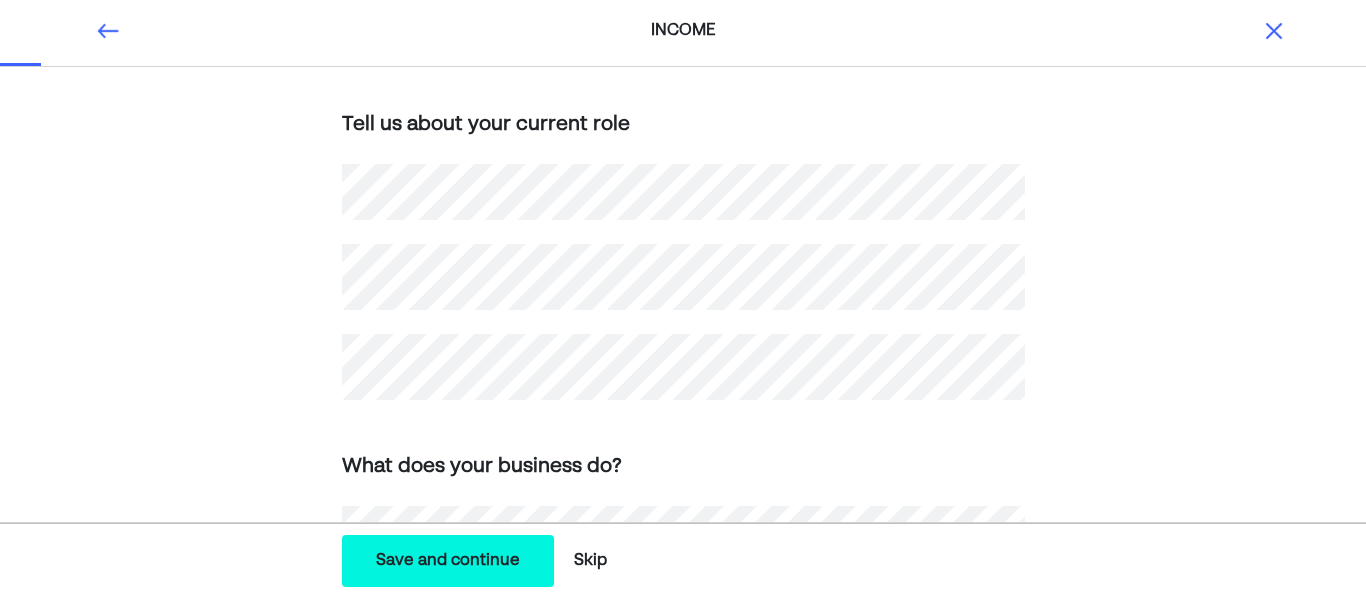 scroll, scrollTop: 358, scrollLeft: 0, axis: vertical 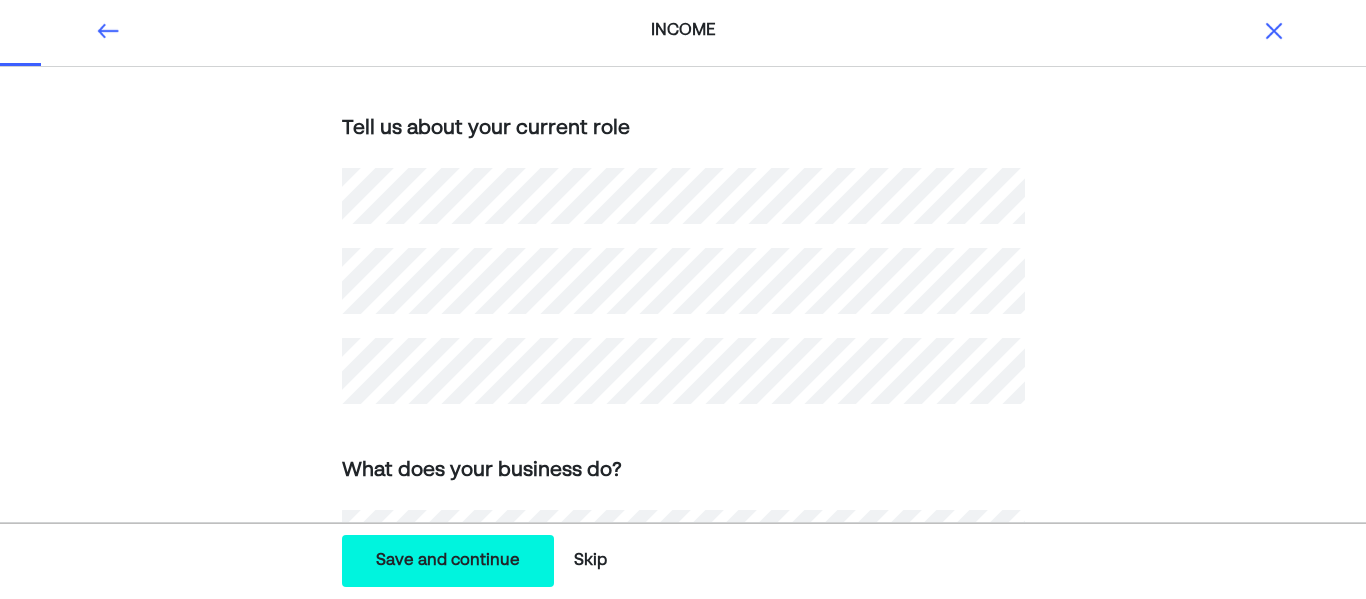 click on "How do you make  money ? What is your  primary  source of income? Self-employed/business owner Working for an employer Other Tell us about your current role What does your business do? What are your business's annual expenses?" at bounding box center [683, 387] 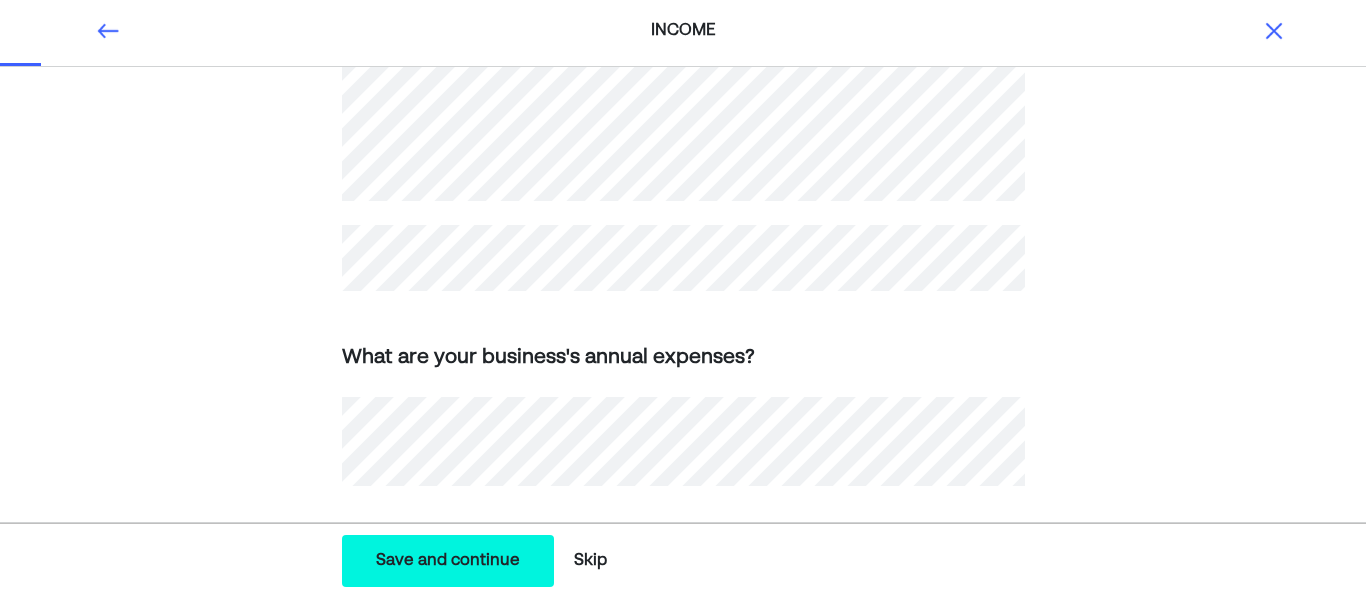 scroll, scrollTop: 823, scrollLeft: 0, axis: vertical 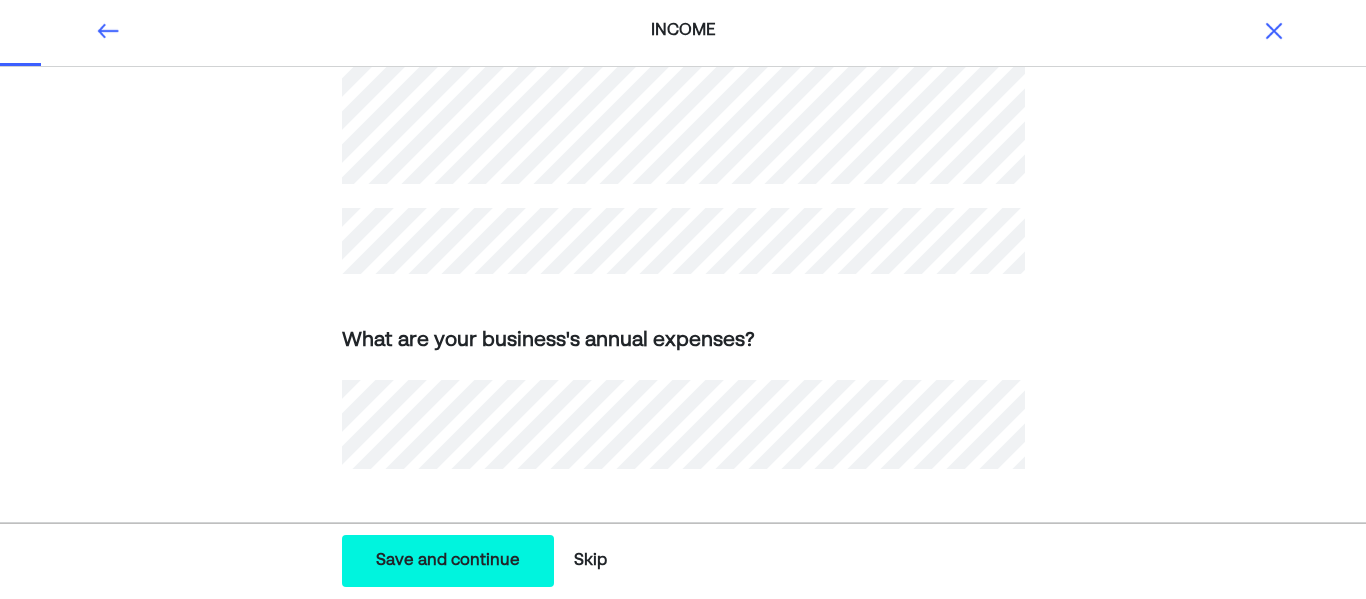 click on "How do you make  money ? What is your  primary  source of income? Self-employed/business owner Working for an employer Other Tell us about your current role What does your business do? What are your business's annual expenses?" at bounding box center [683, -78] 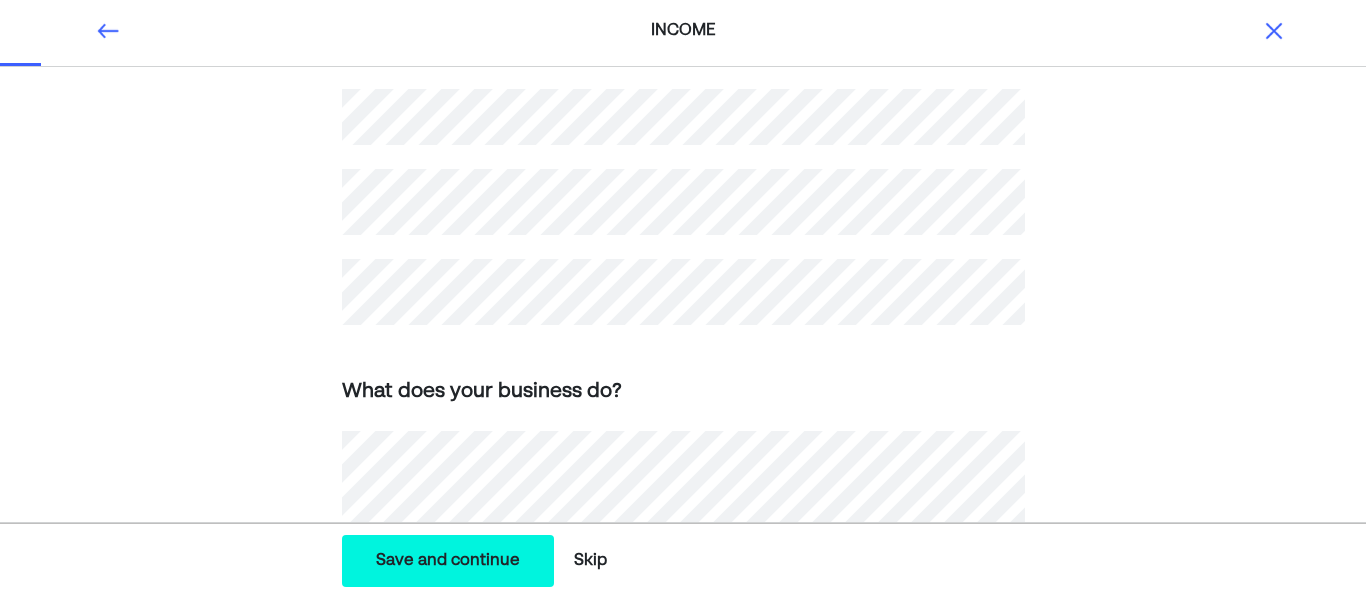scroll, scrollTop: 823, scrollLeft: 0, axis: vertical 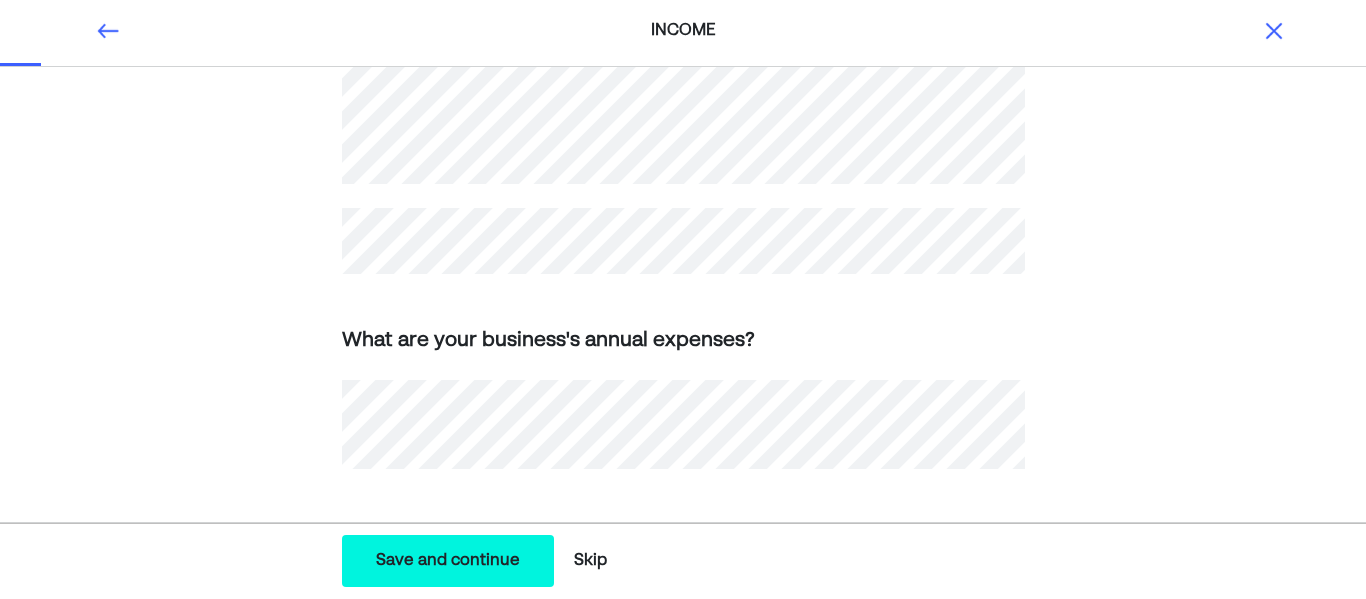 click on "Save and continue Save Save and continue" at bounding box center (448, 561) 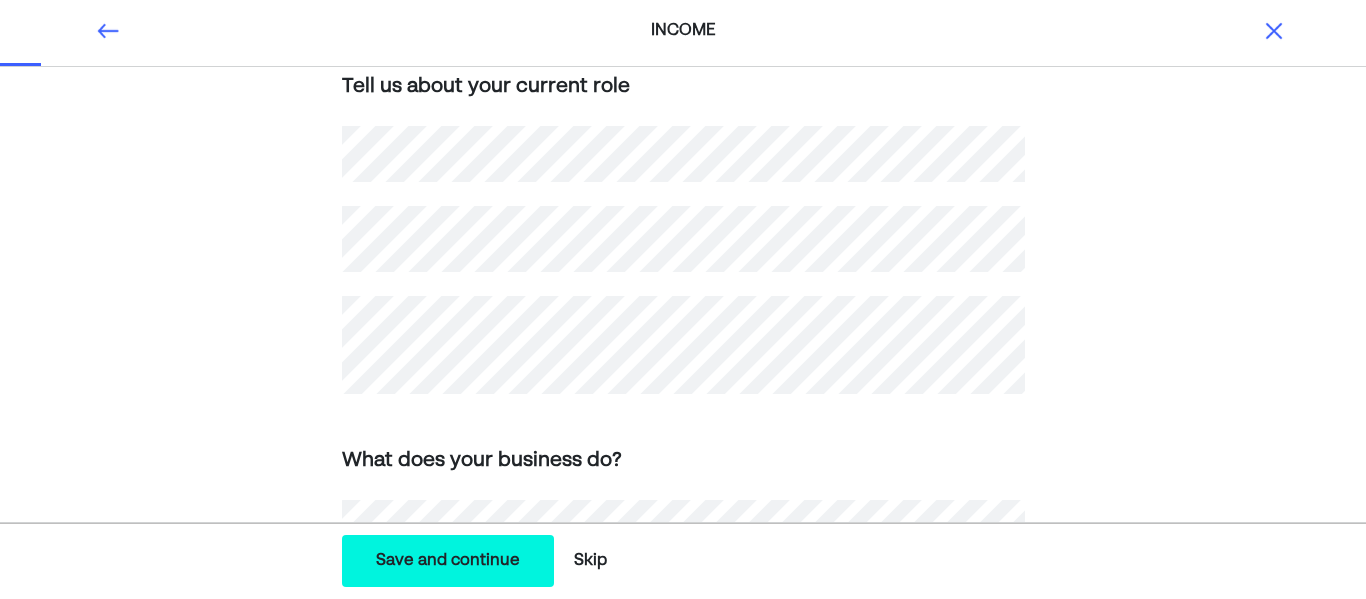 scroll, scrollTop: 402, scrollLeft: 0, axis: vertical 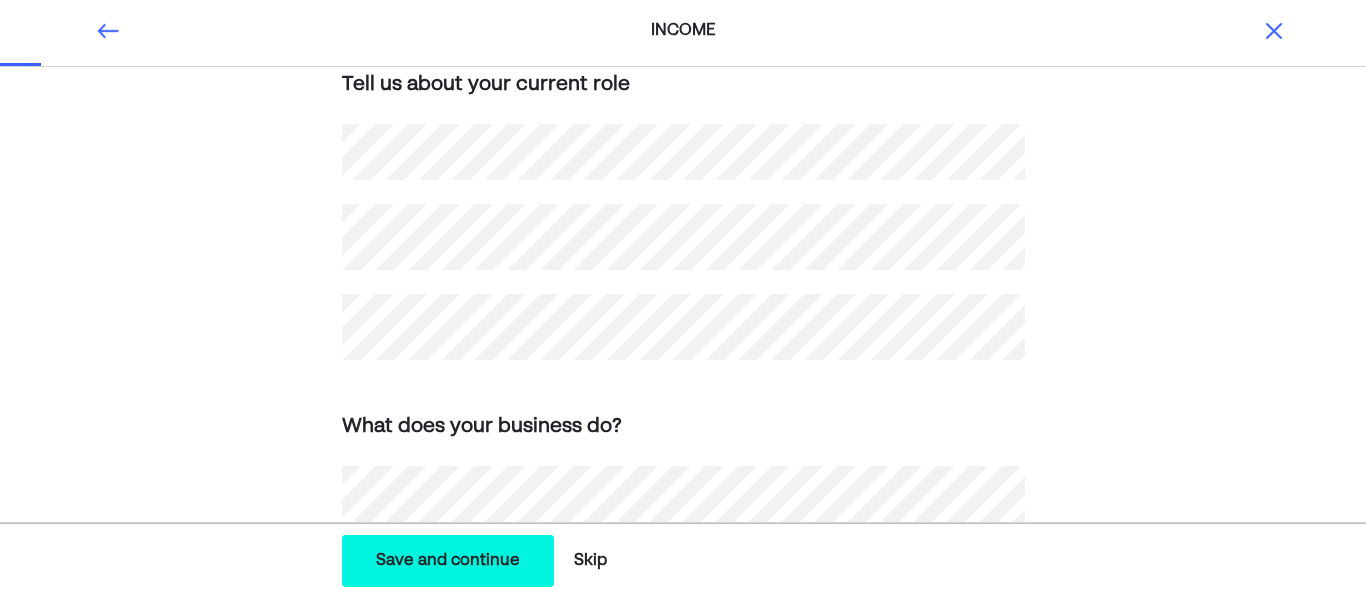 click on "What does your business do?" at bounding box center (683, 528) 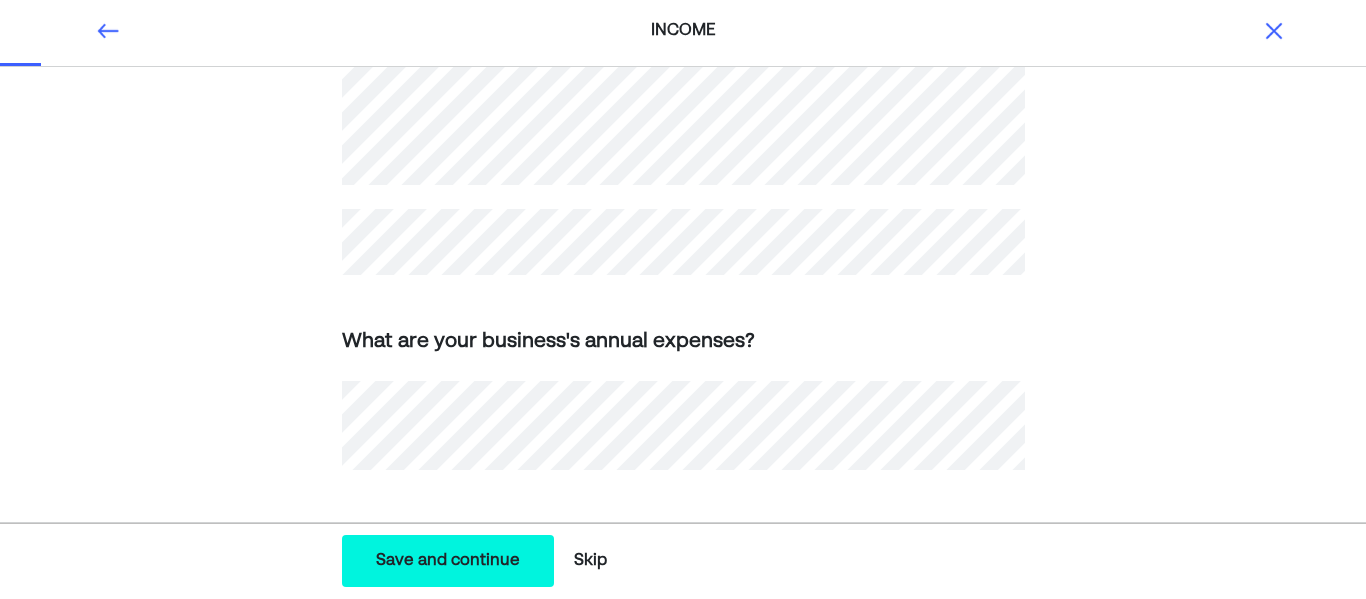 scroll, scrollTop: 823, scrollLeft: 0, axis: vertical 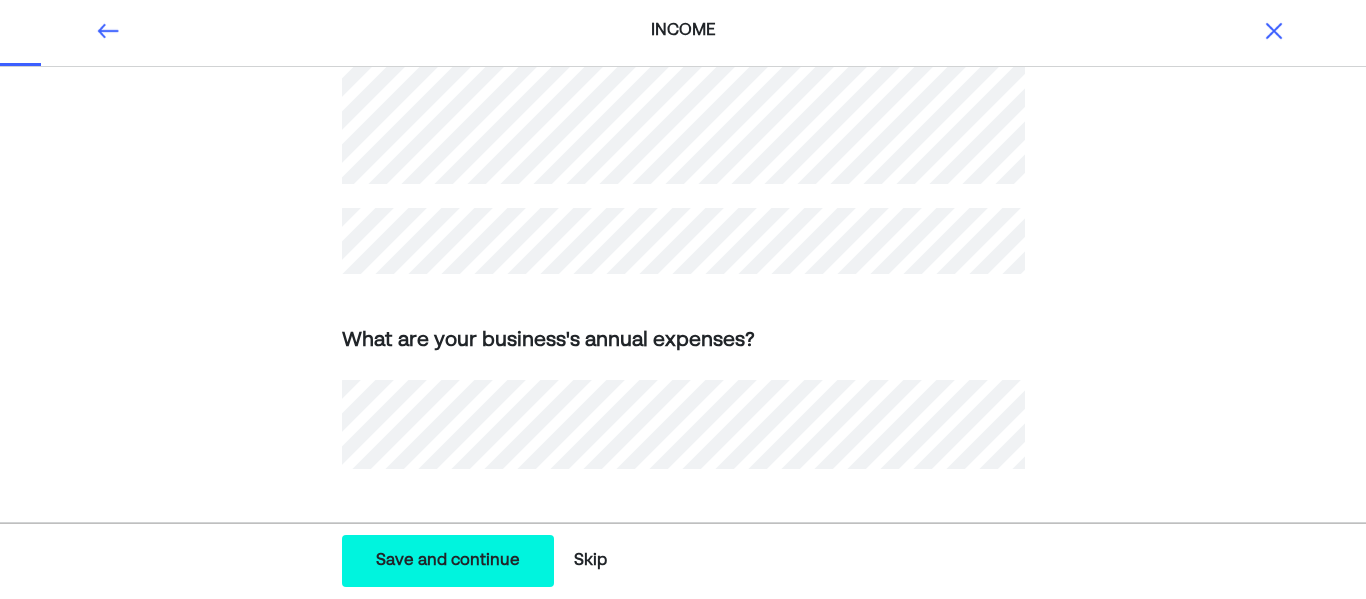 click on "Save and continue Save Save and continue" at bounding box center [448, 561] 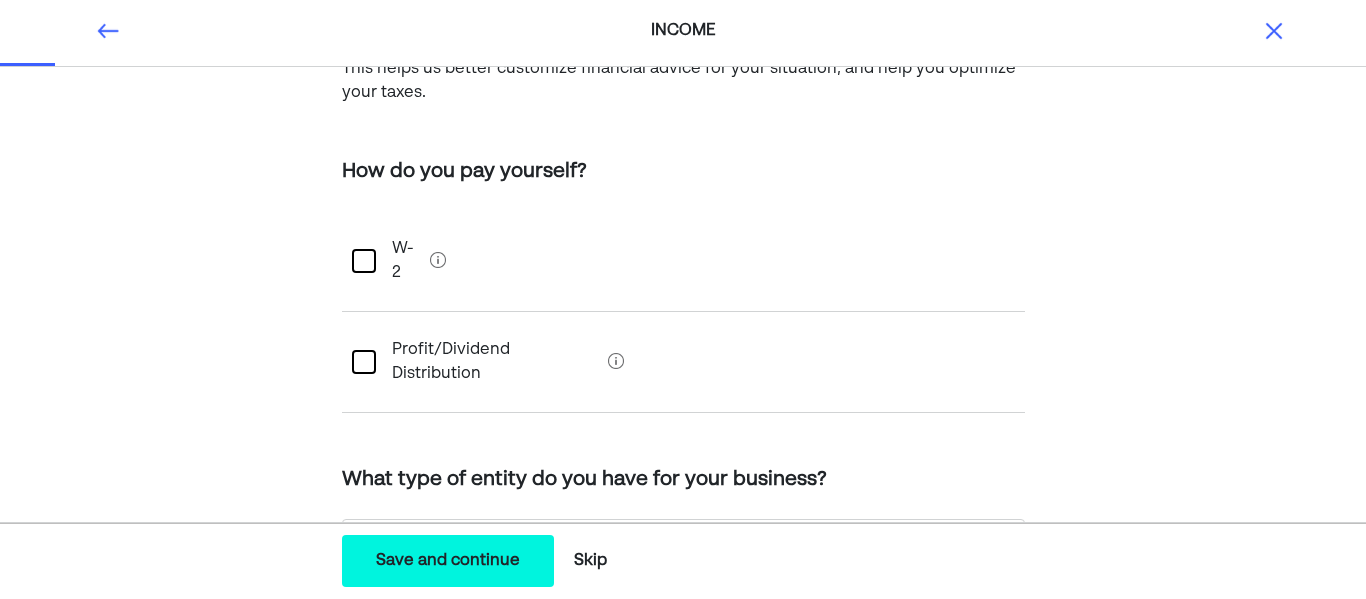 scroll, scrollTop: 156, scrollLeft: 0, axis: vertical 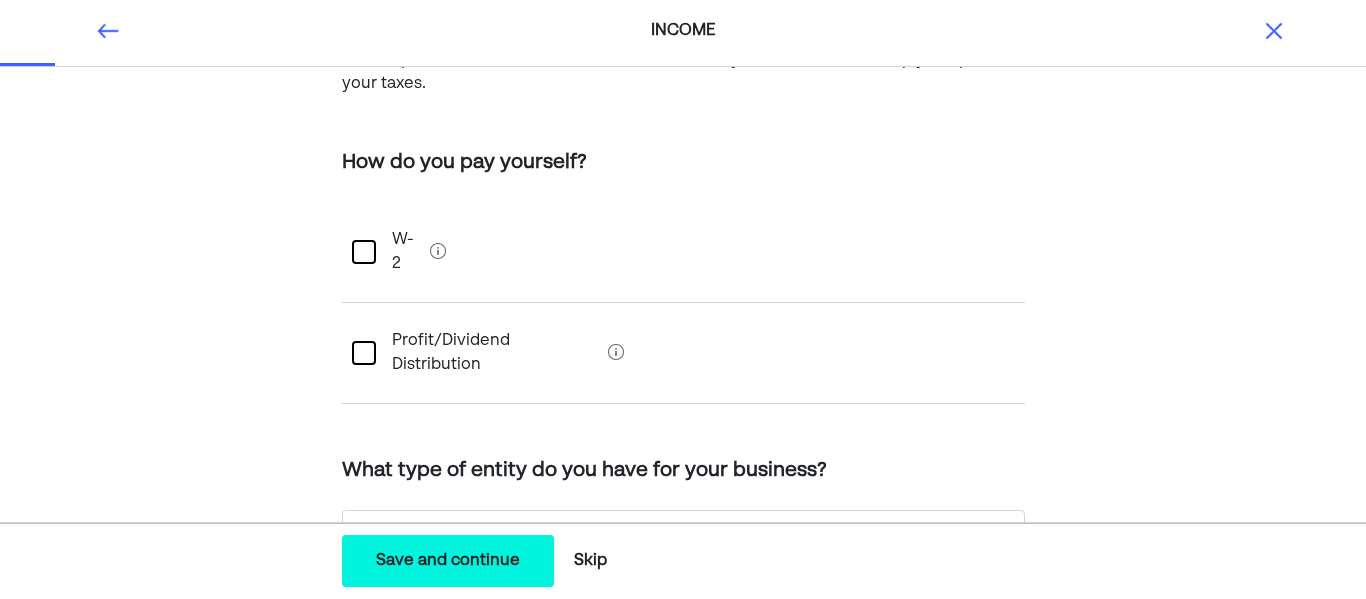 click at bounding box center (364, 353) 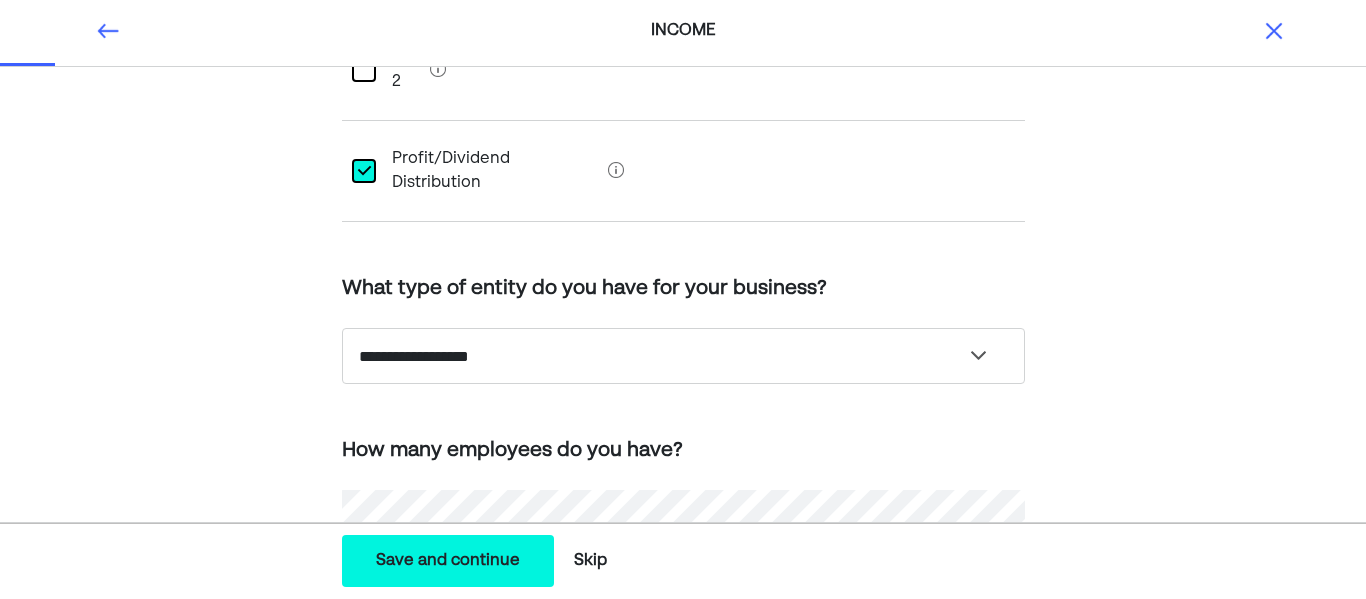 scroll, scrollTop: 340, scrollLeft: 0, axis: vertical 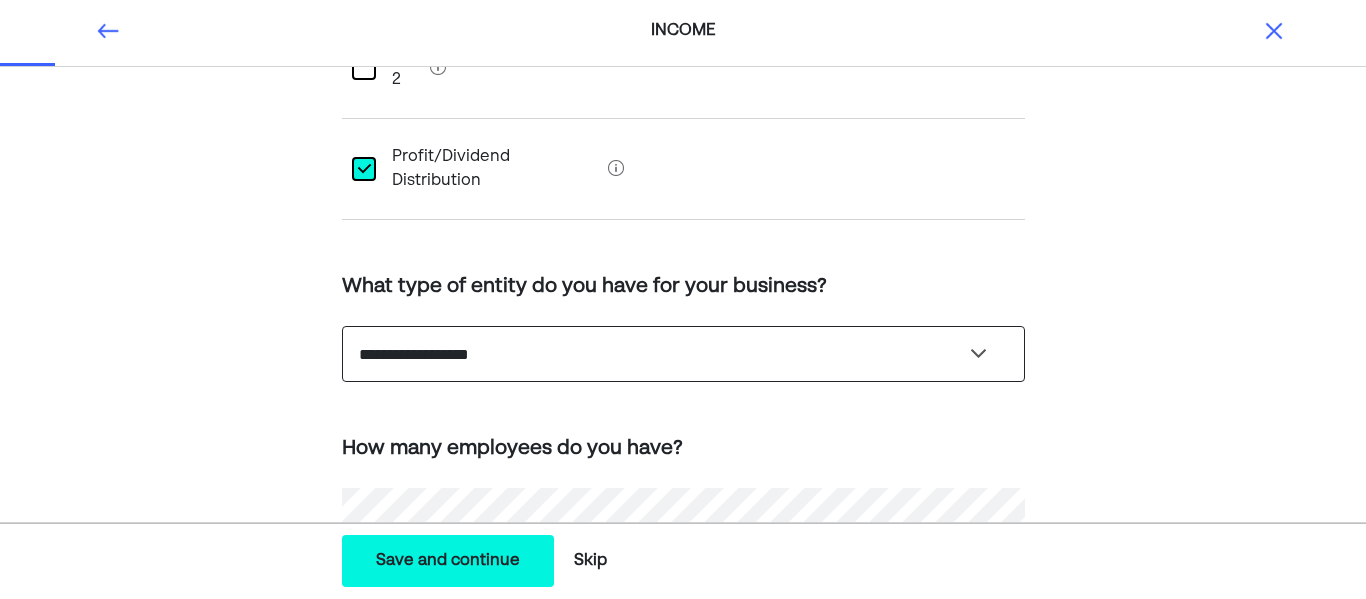 click on "**********" at bounding box center (683, 354) 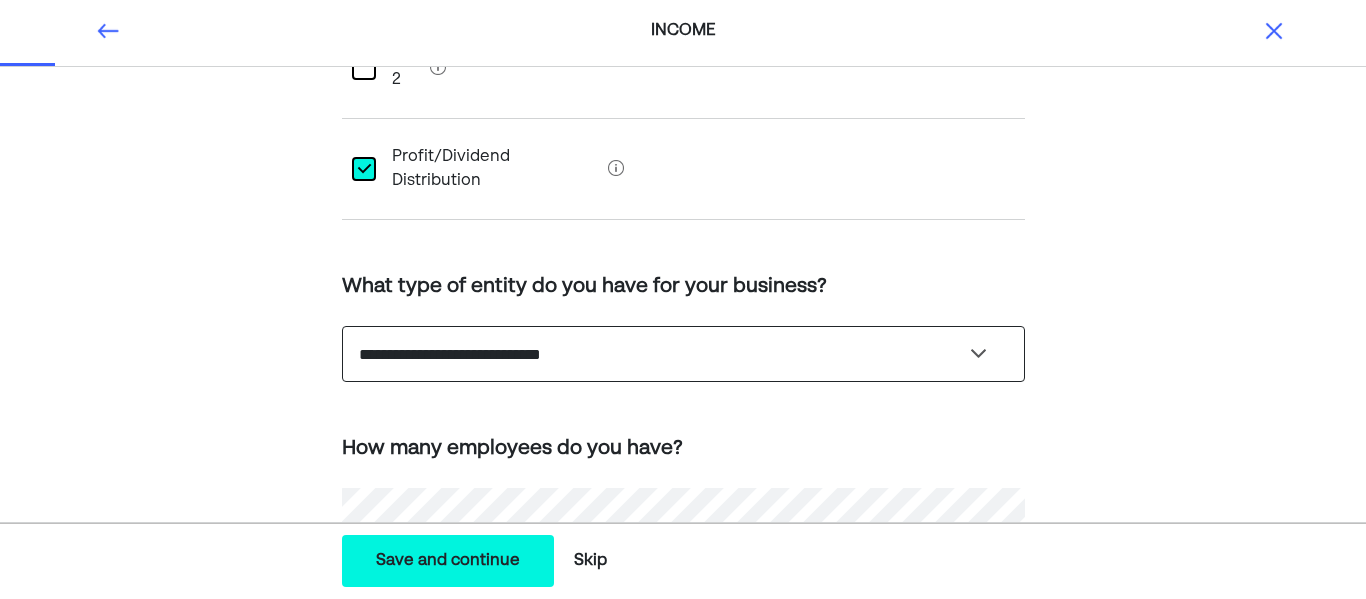 click on "**********" at bounding box center (683, 354) 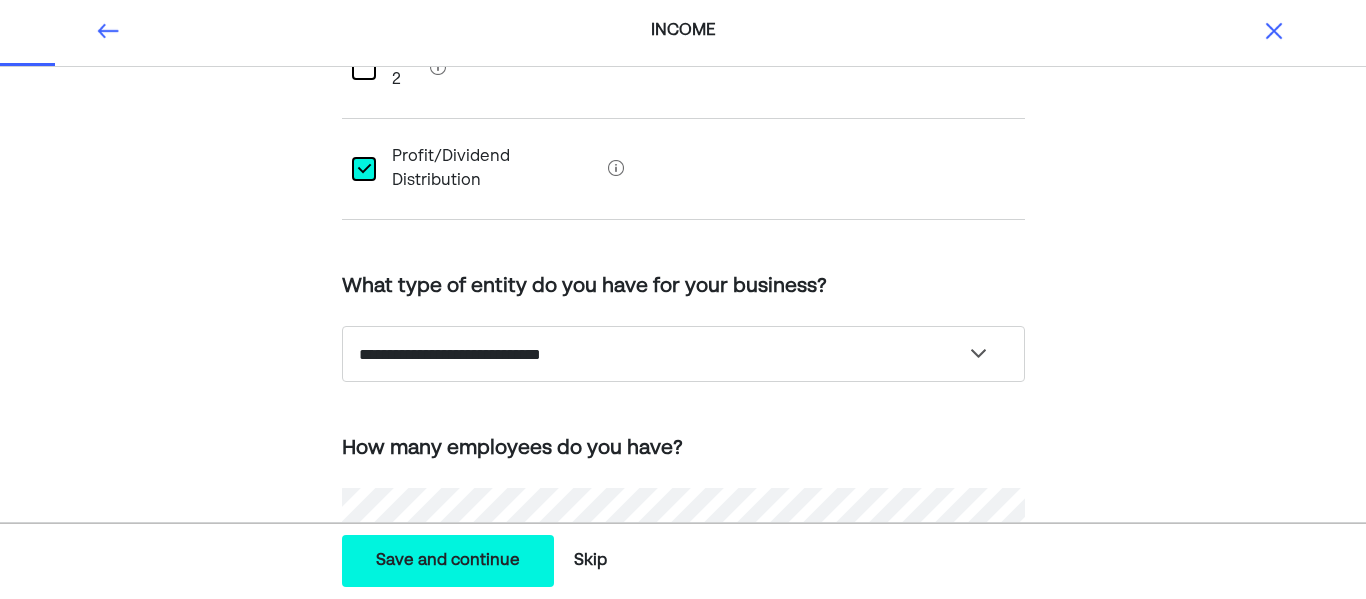 click on "**********" at bounding box center [683, 287] 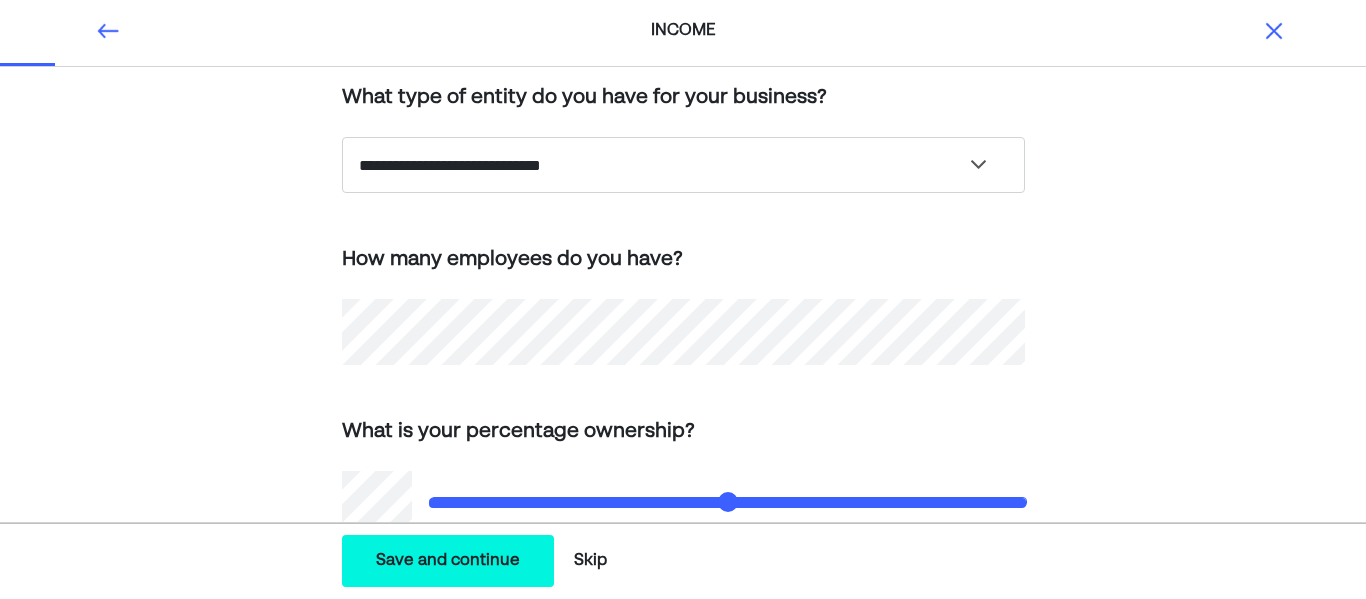 scroll, scrollTop: 532, scrollLeft: 0, axis: vertical 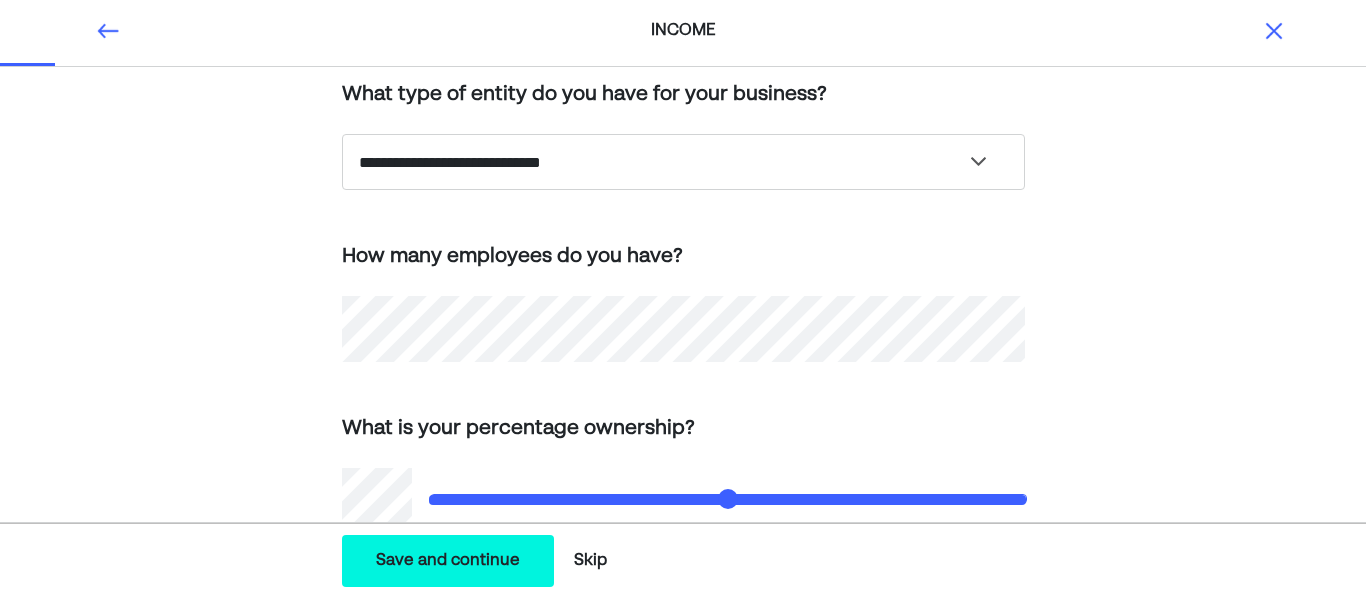 click on "**********" at bounding box center [683, 95] 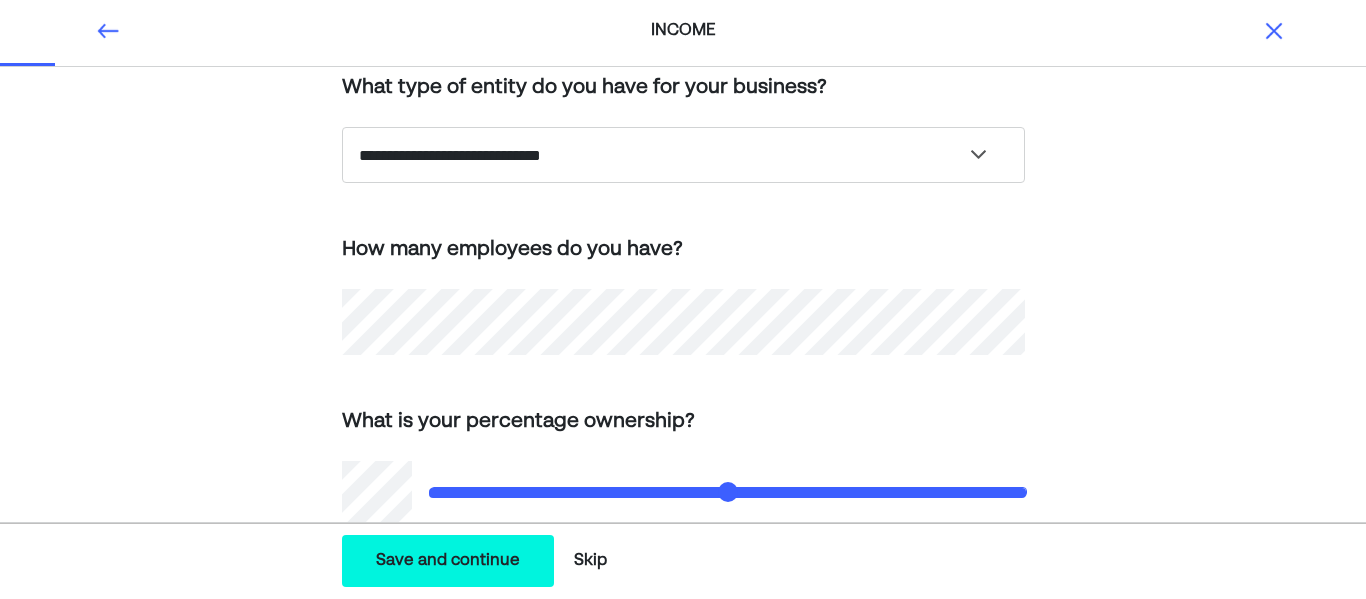 click on "Save and continue" at bounding box center (448, 561) 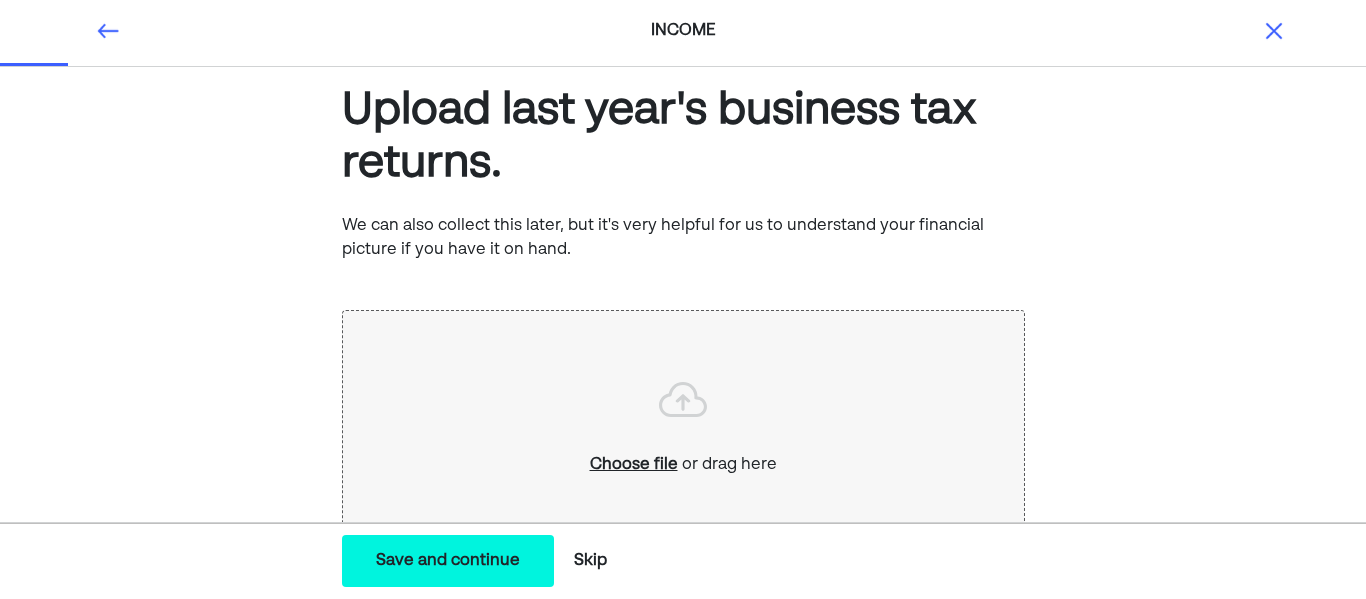 scroll, scrollTop: 38, scrollLeft: 0, axis: vertical 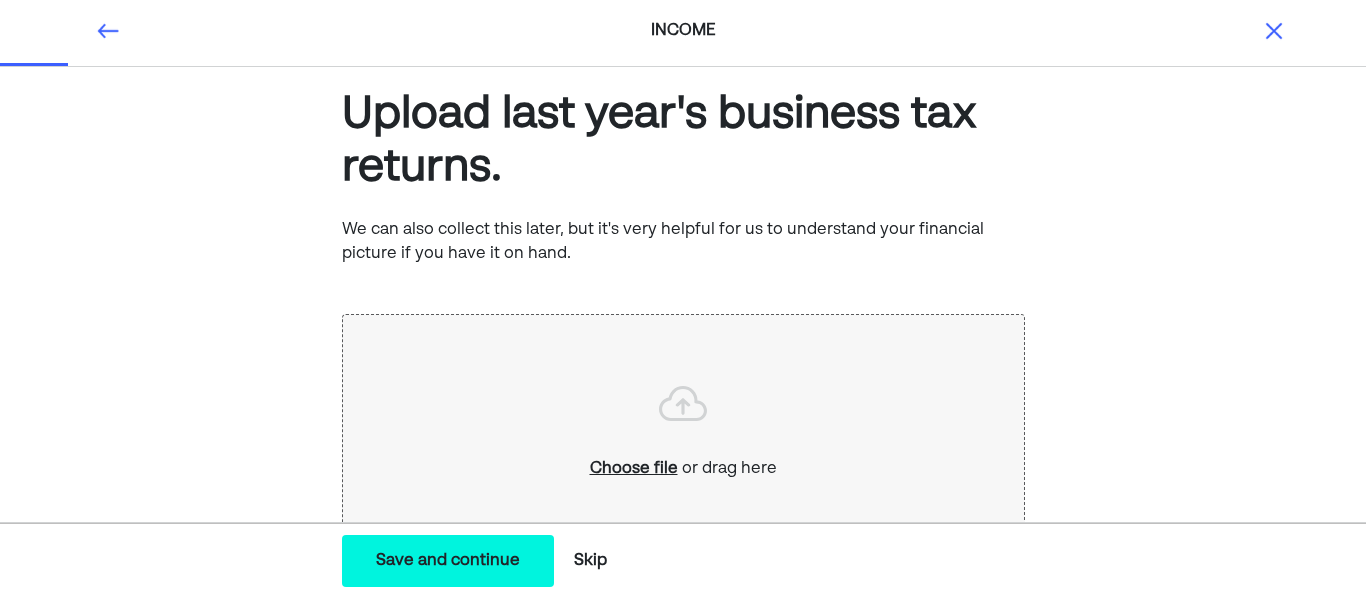 click on "Save and continue" at bounding box center (448, 561) 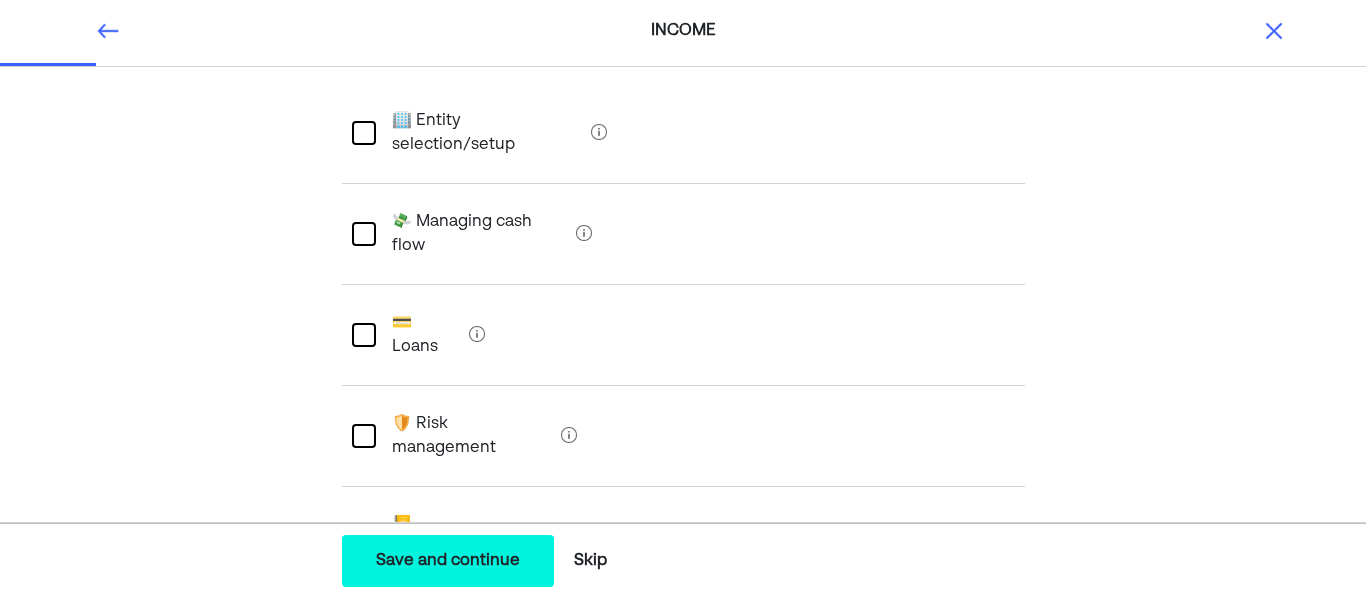 scroll, scrollTop: 177, scrollLeft: 0, axis: vertical 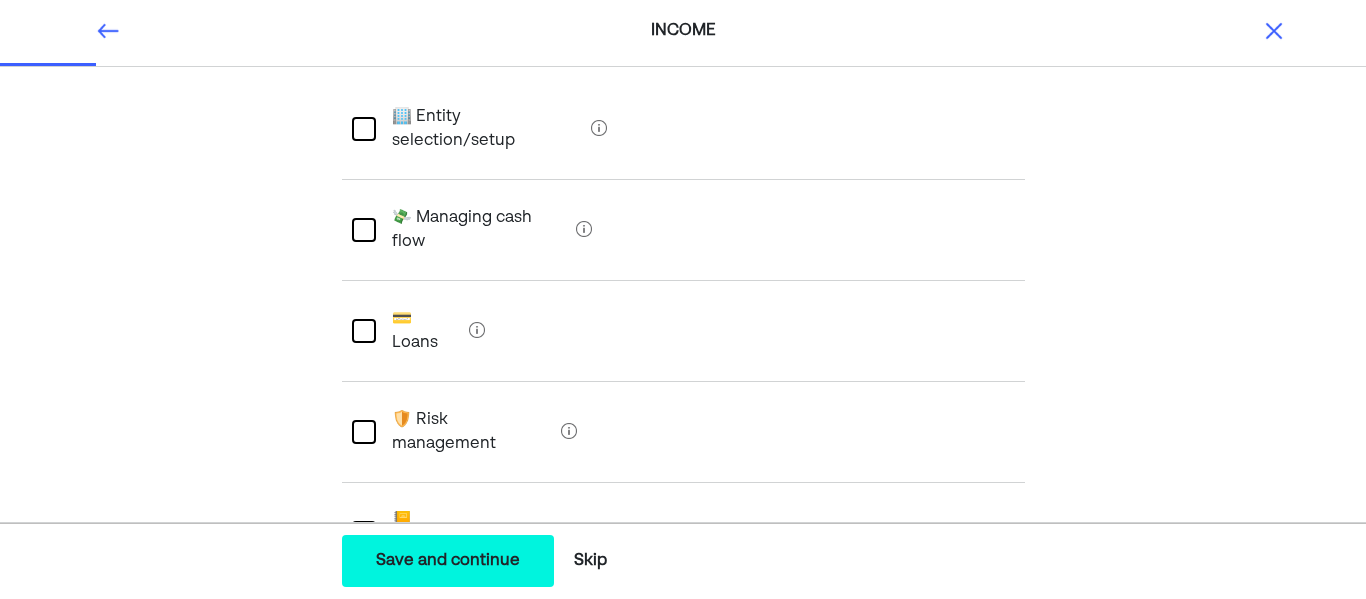 click on "💸 Managing cash flow" at bounding box center (472, 230) 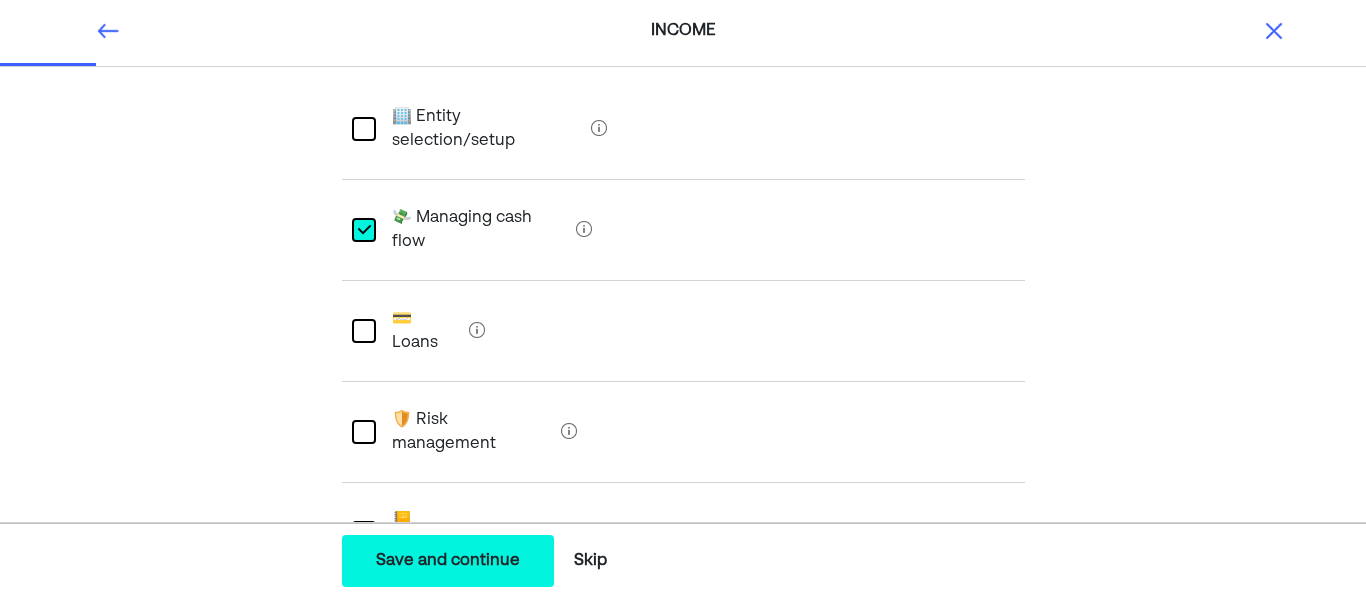click at bounding box center (364, 331) 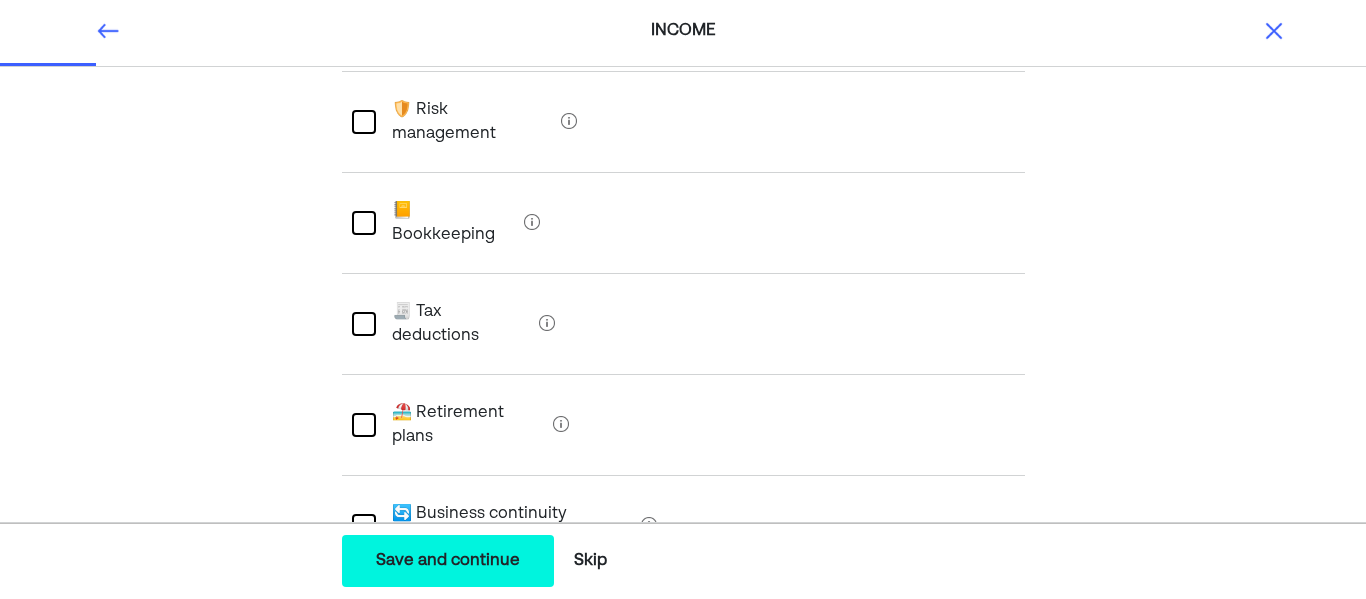 scroll, scrollTop: 492, scrollLeft: 0, axis: vertical 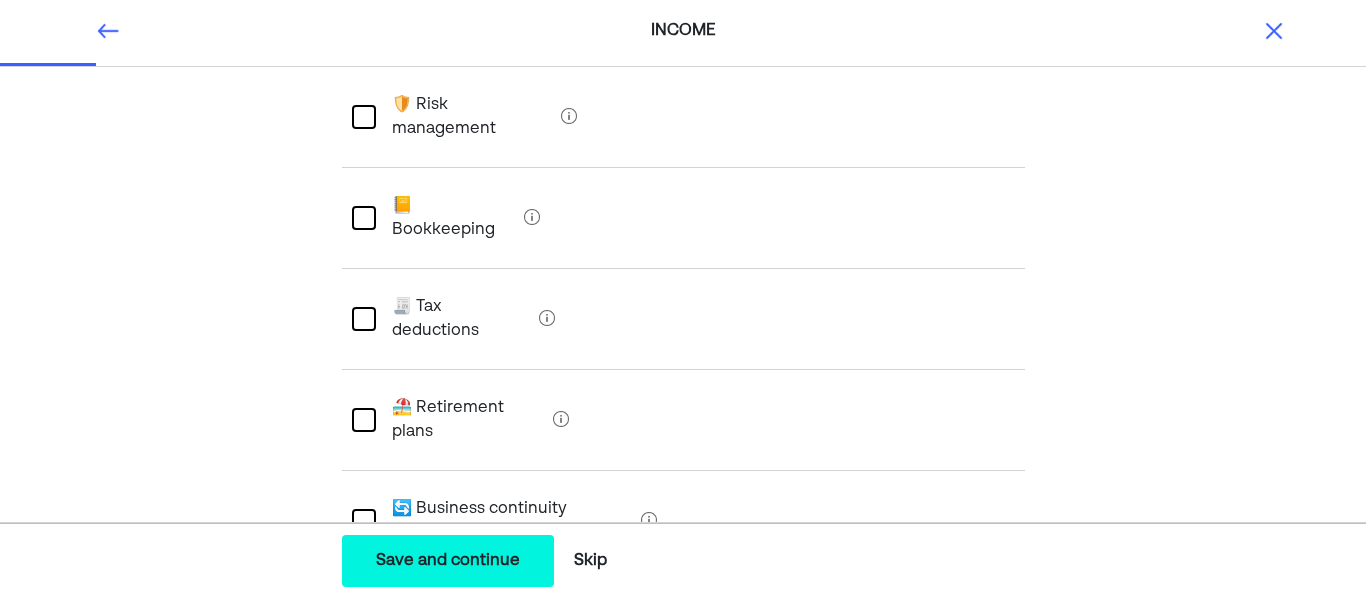 click at bounding box center [364, 319] 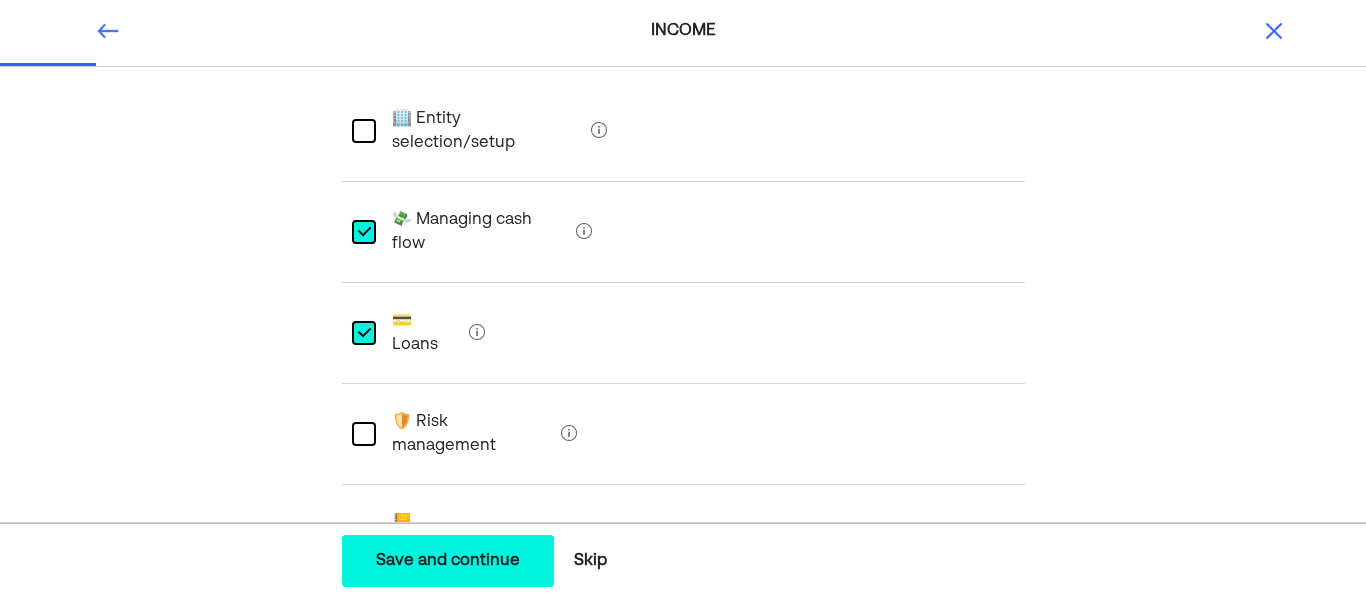 scroll, scrollTop: 158, scrollLeft: 0, axis: vertical 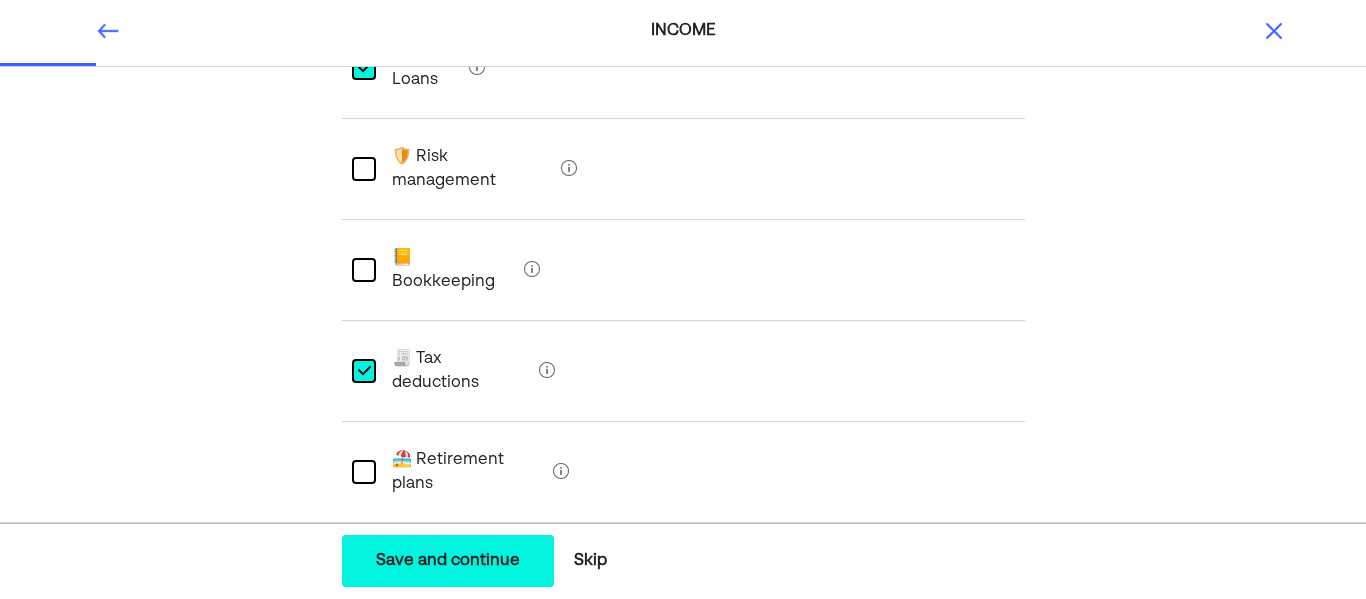 click on "Save and continue" at bounding box center [448, 561] 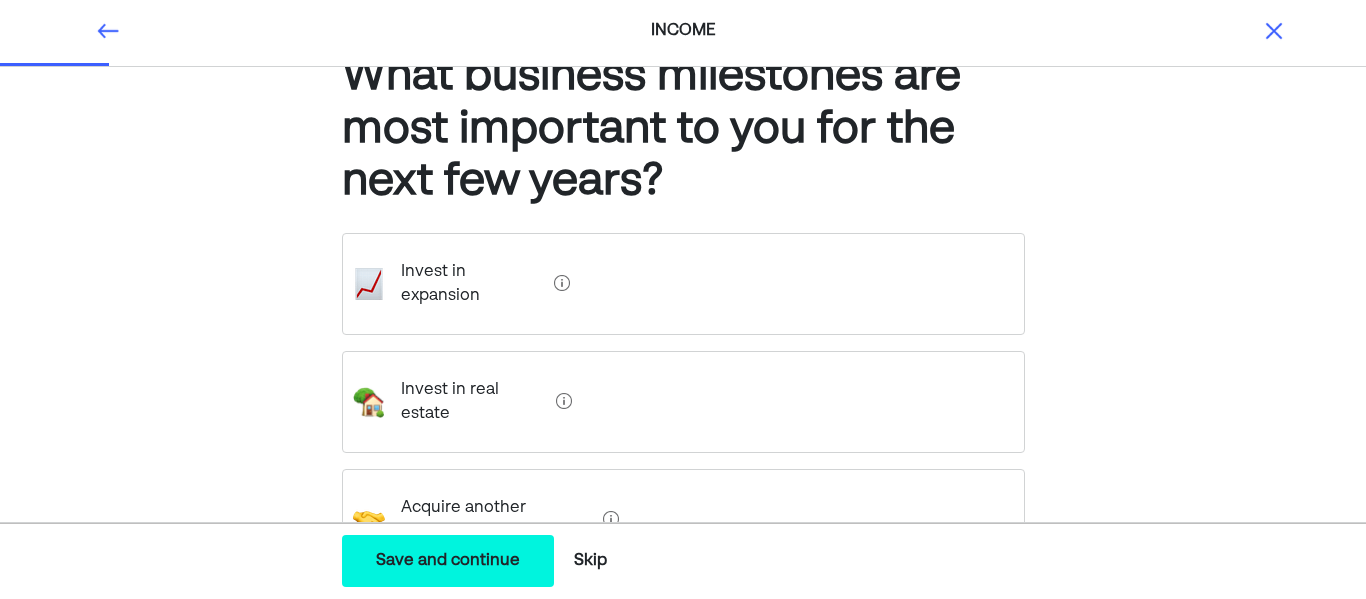 scroll, scrollTop: 69, scrollLeft: 0, axis: vertical 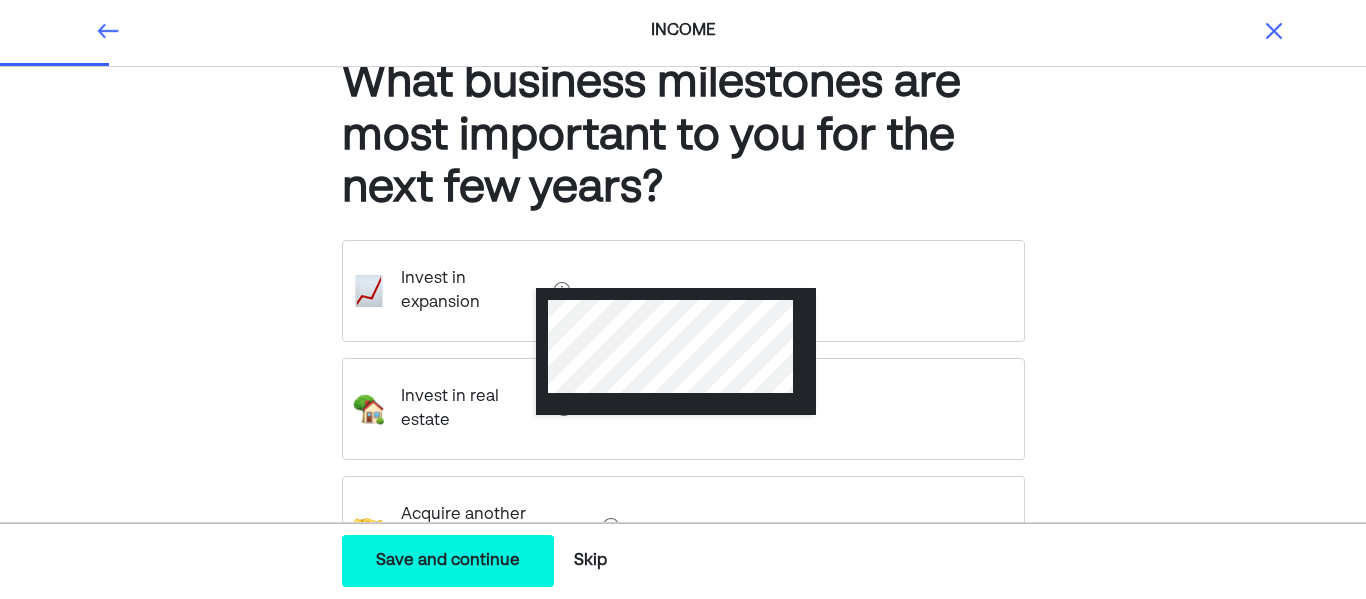click at bounding box center (562, 290) 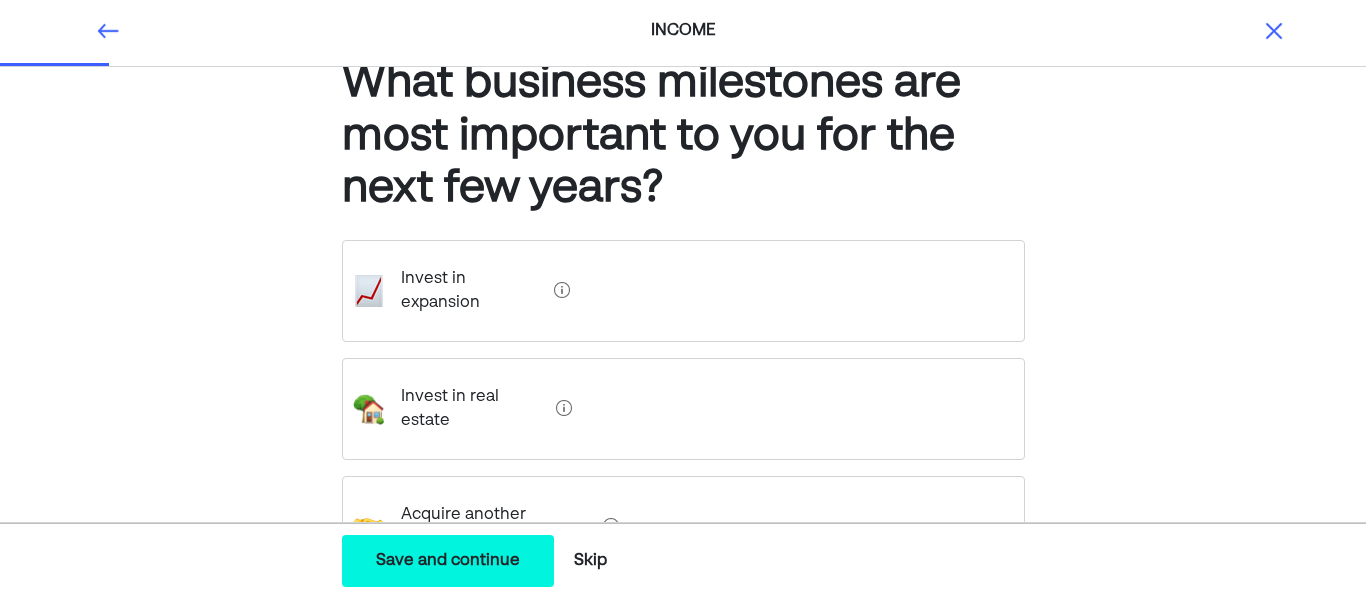 click on "Invest in expansion" at bounding box center (465, 291) 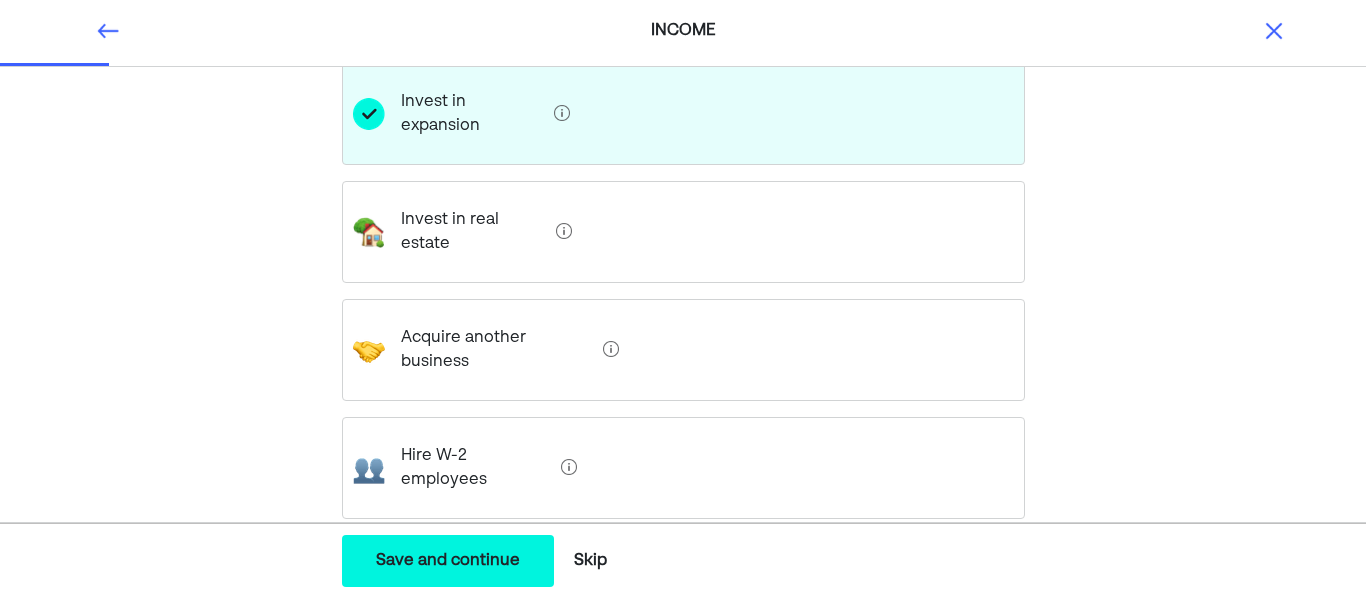 scroll, scrollTop: 258, scrollLeft: 0, axis: vertical 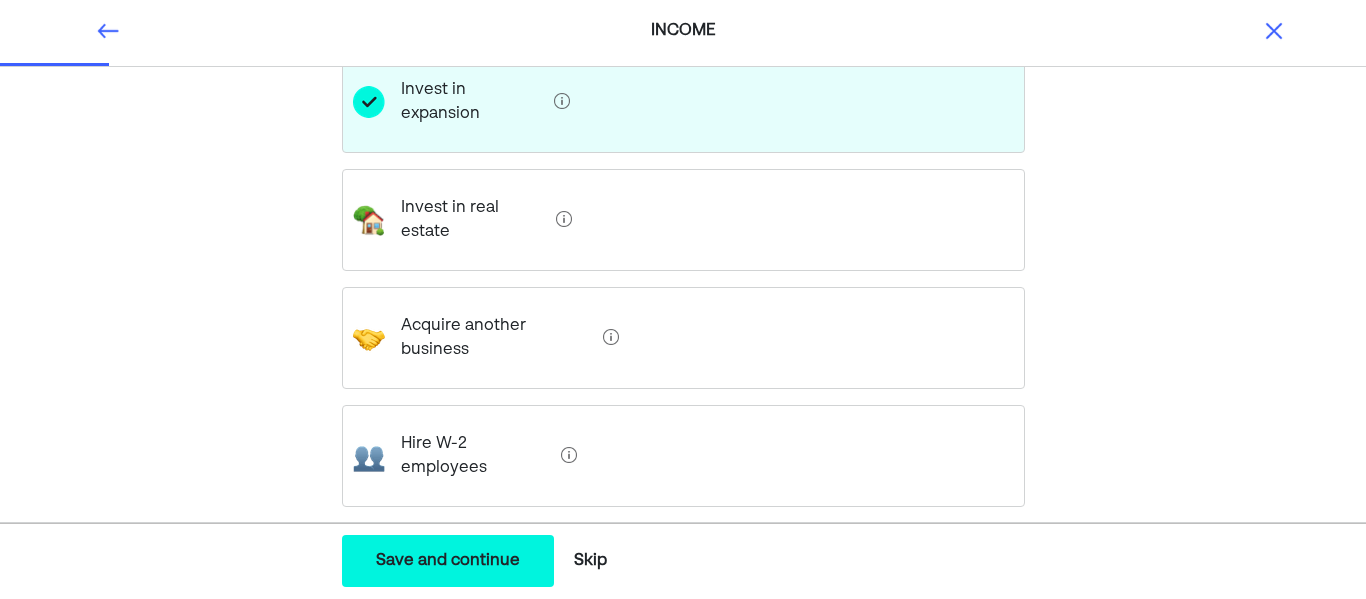 click on "Acquire another business" at bounding box center [683, 338] 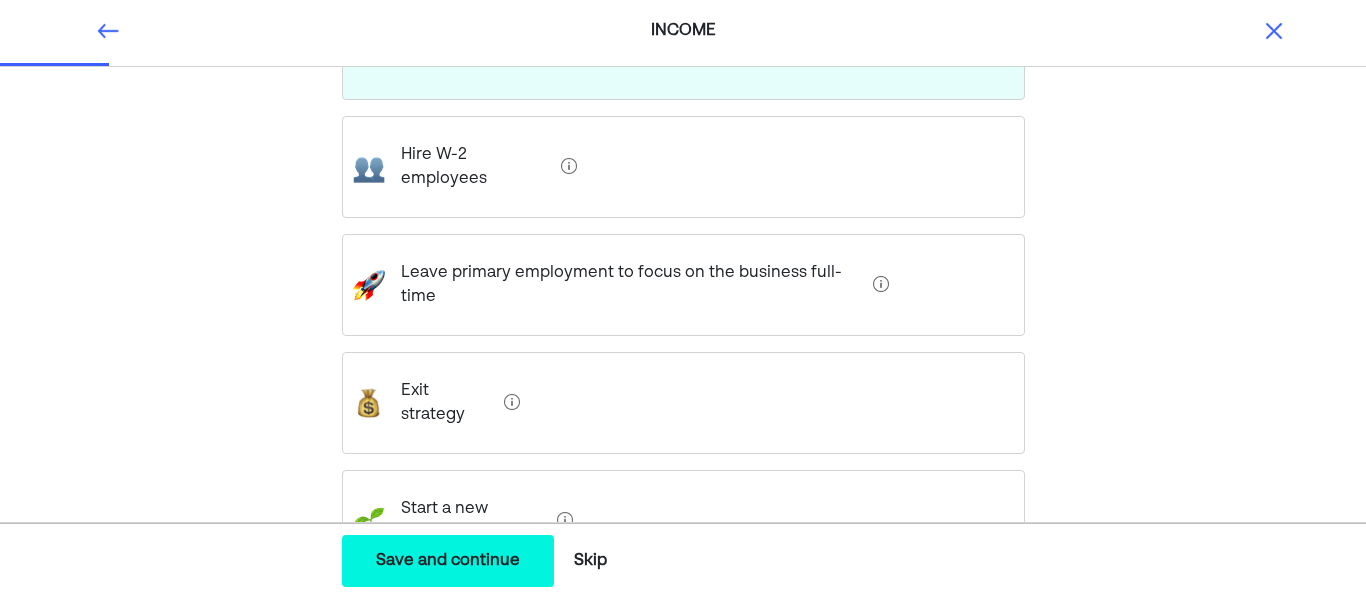 scroll, scrollTop: 552, scrollLeft: 0, axis: vertical 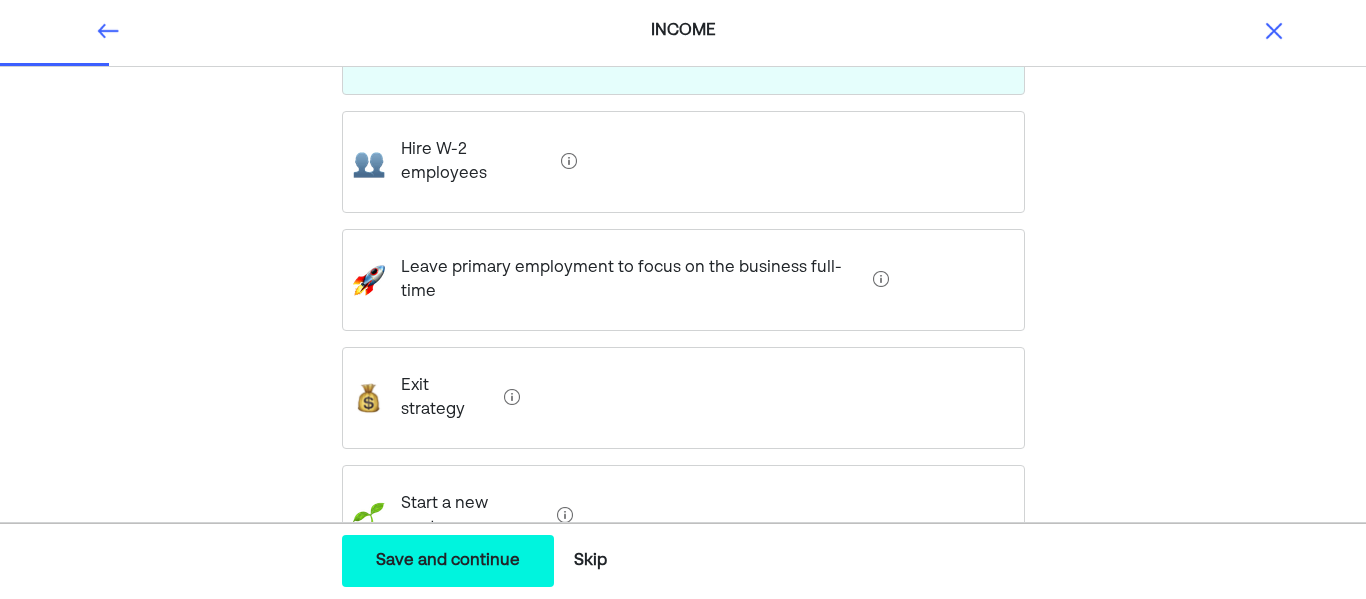 click on "Save and continue Save Save and continue" at bounding box center (448, 561) 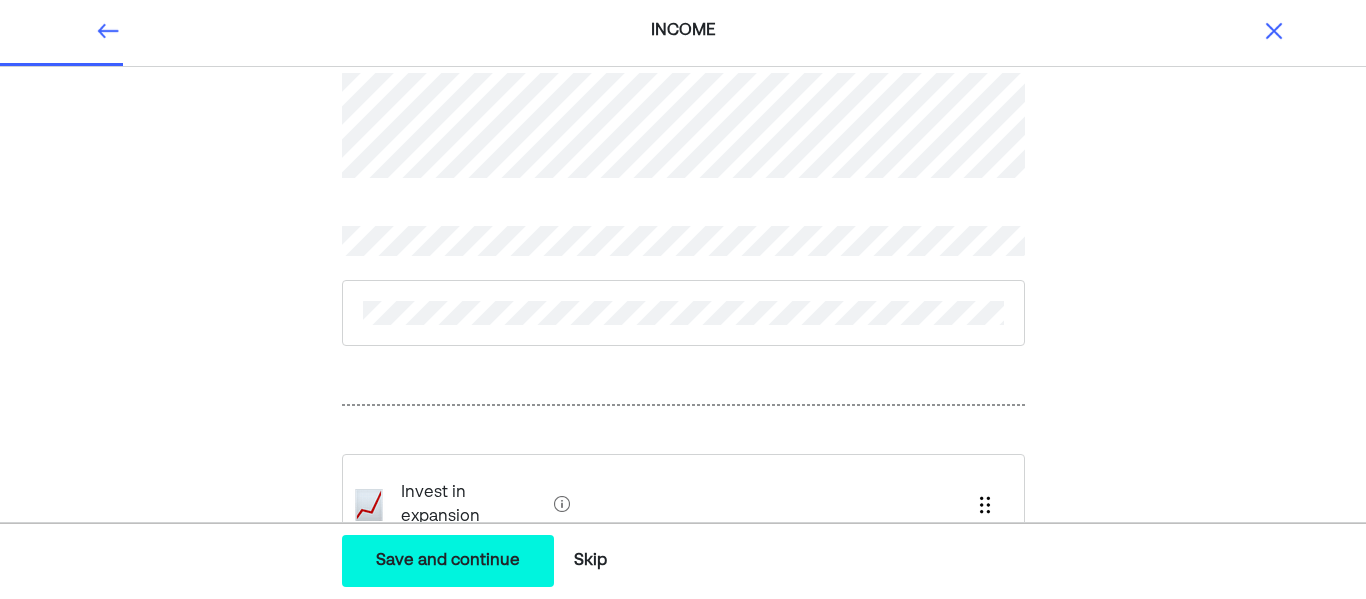 scroll, scrollTop: 0, scrollLeft: 0, axis: both 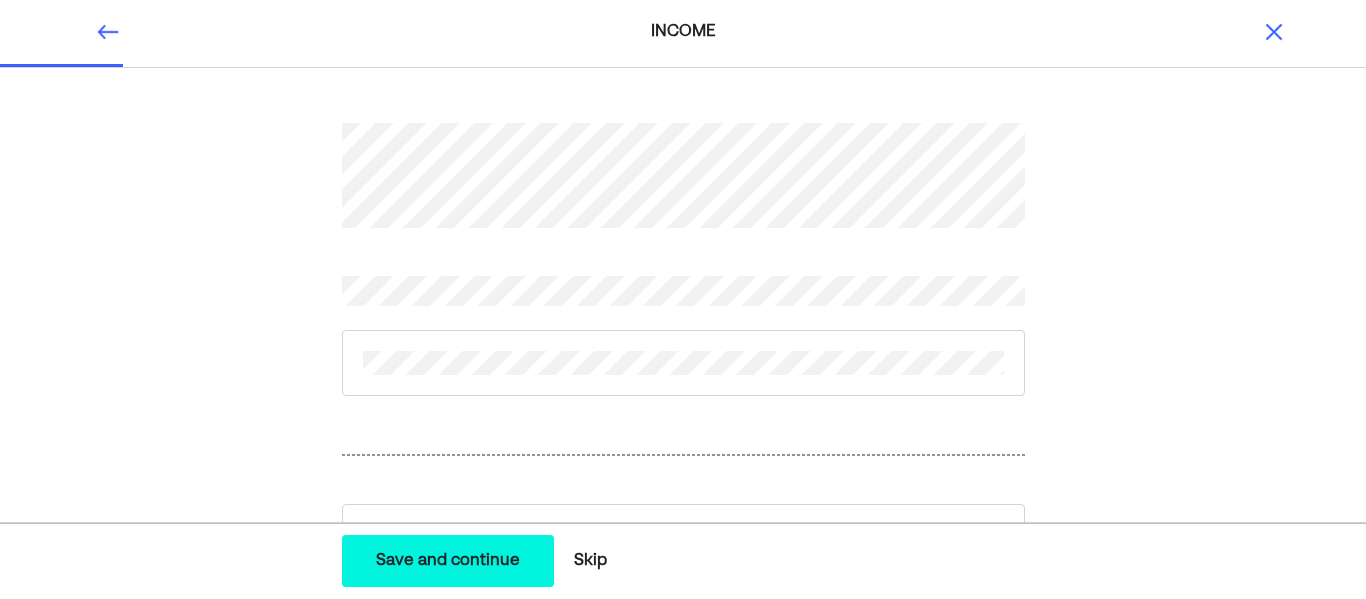 click at bounding box center [108, 32] 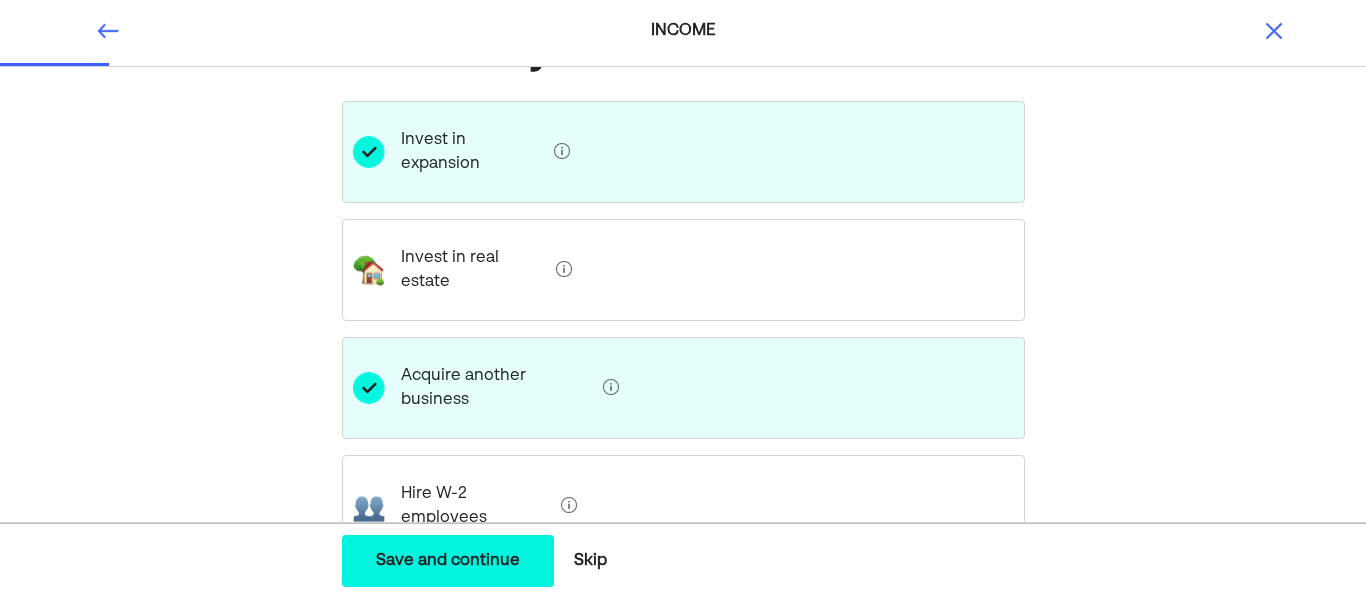 scroll, scrollTop: 197, scrollLeft: 0, axis: vertical 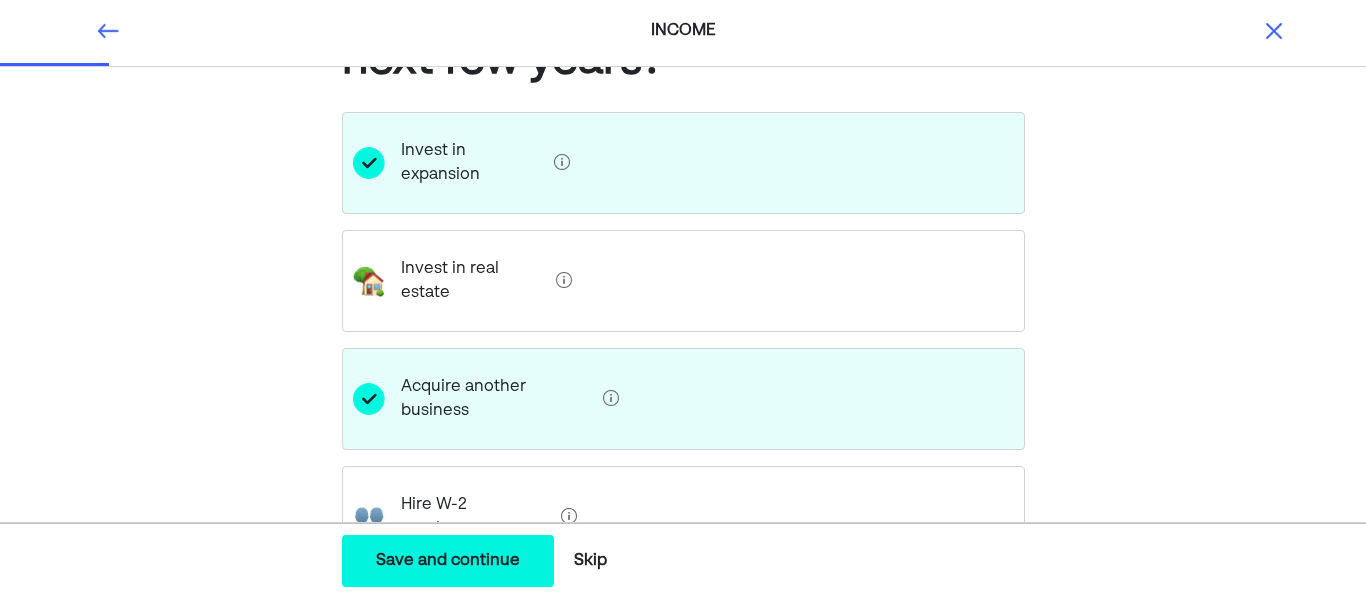 click on "Invest in real estate" at bounding box center [683, 281] 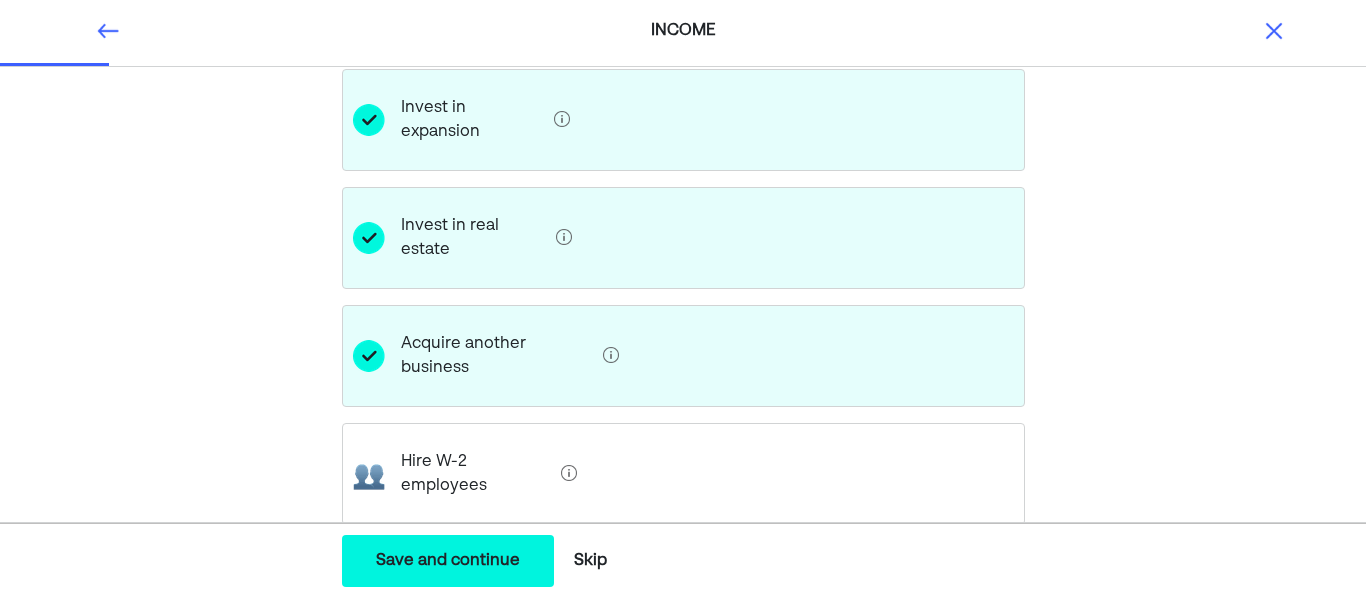 scroll, scrollTop: 239, scrollLeft: 0, axis: vertical 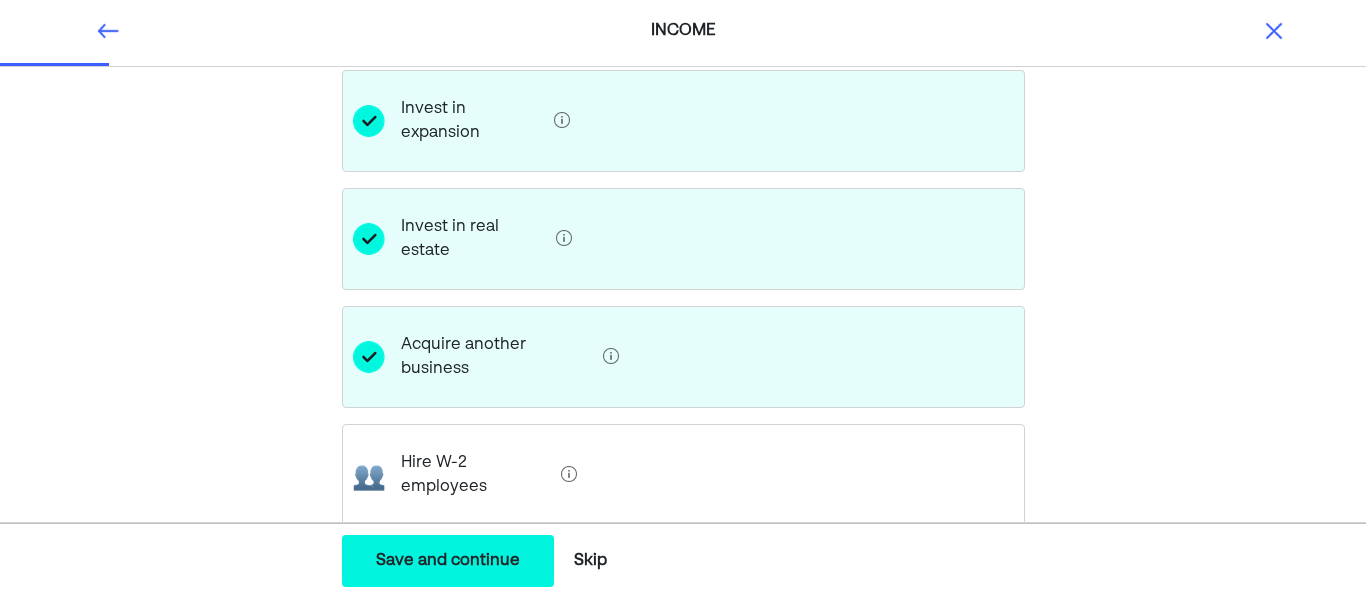 click on "Save and continue" at bounding box center [448, 561] 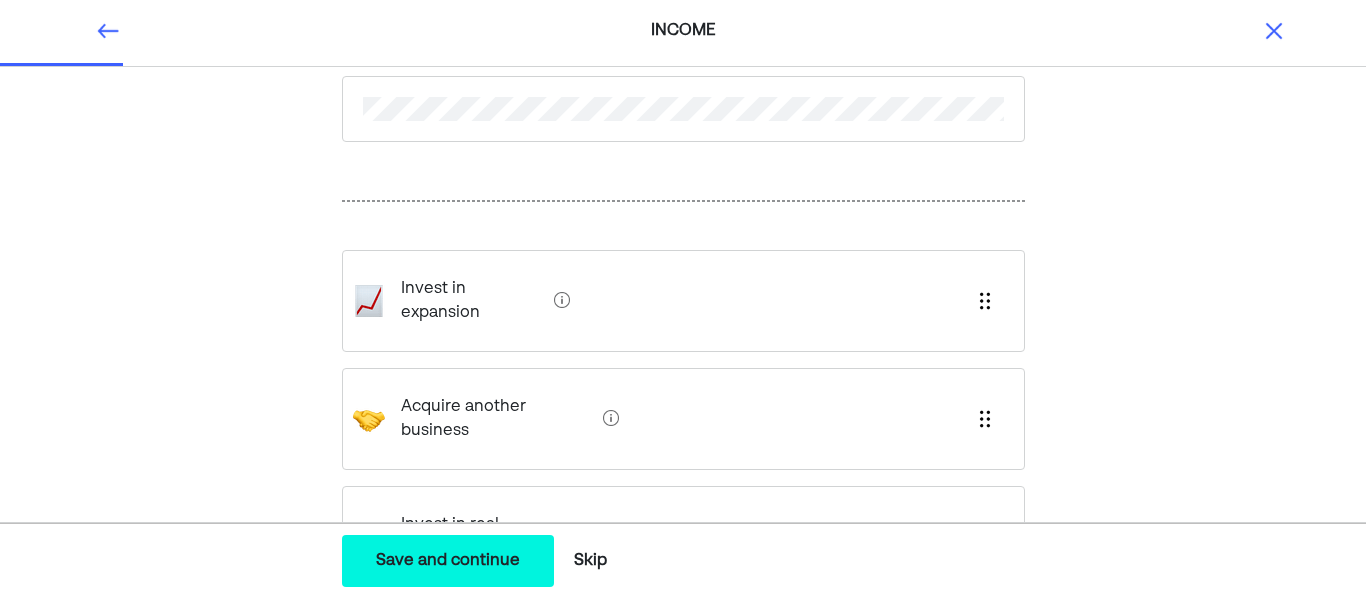 scroll, scrollTop: 253, scrollLeft: 0, axis: vertical 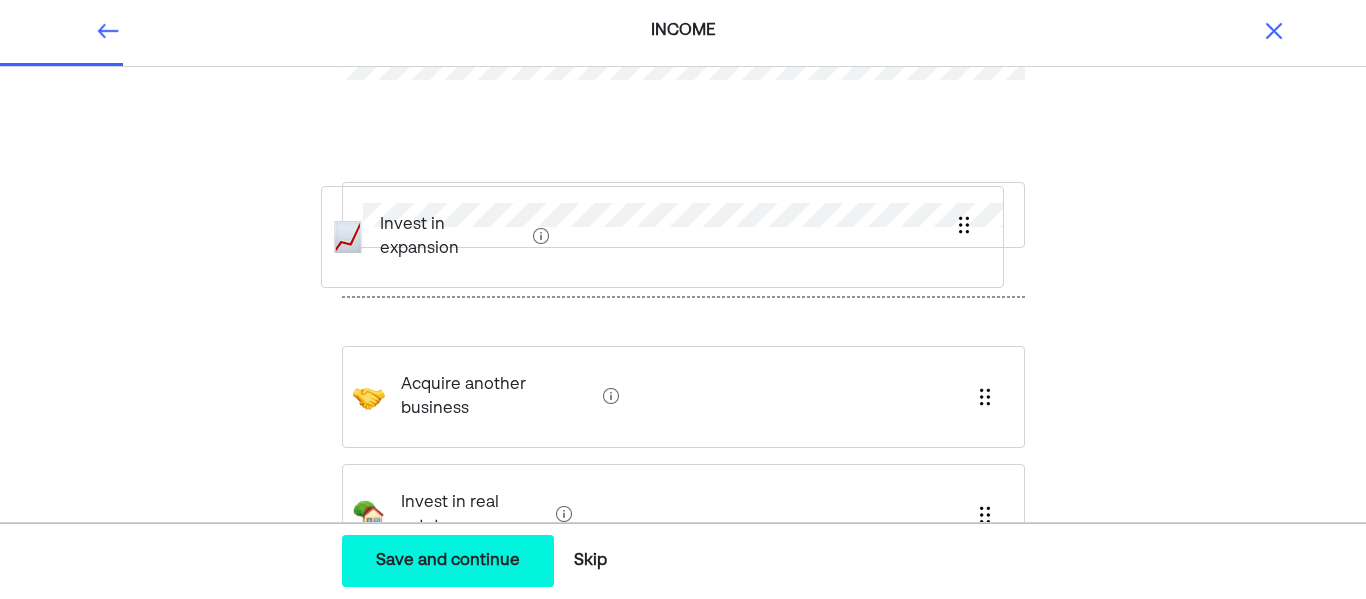 click on "Invest in expansion Acquire another business Invest in real estate" at bounding box center [683, 255] 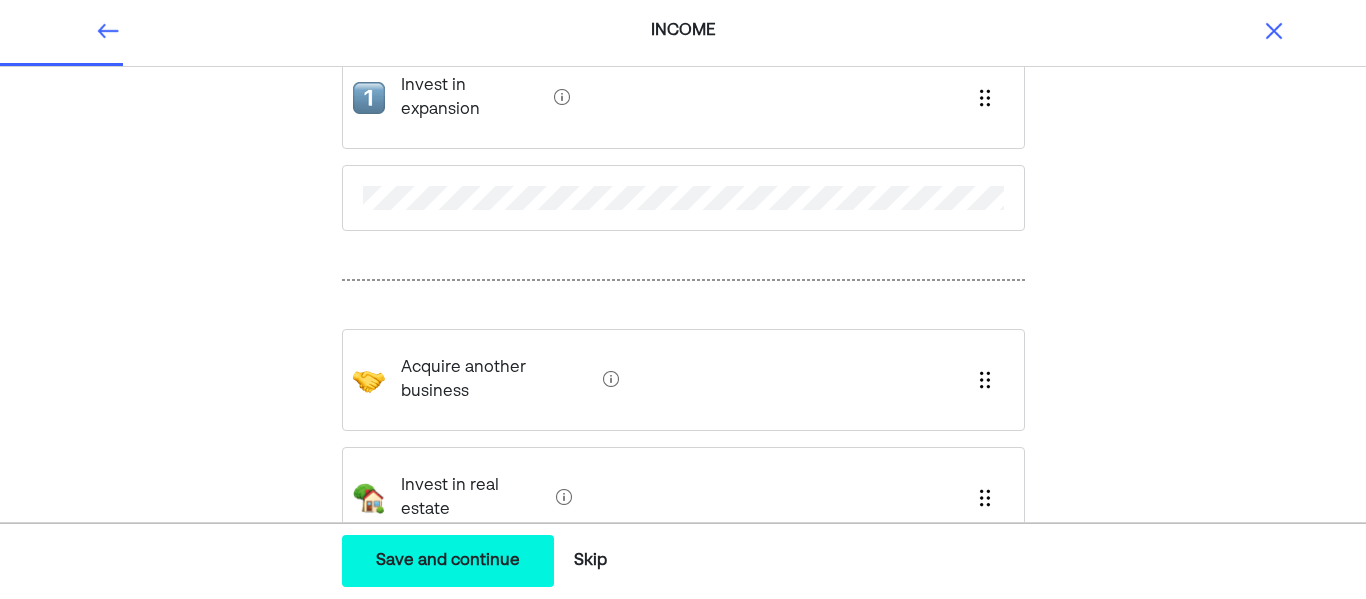 scroll, scrollTop: 285, scrollLeft: 0, axis: vertical 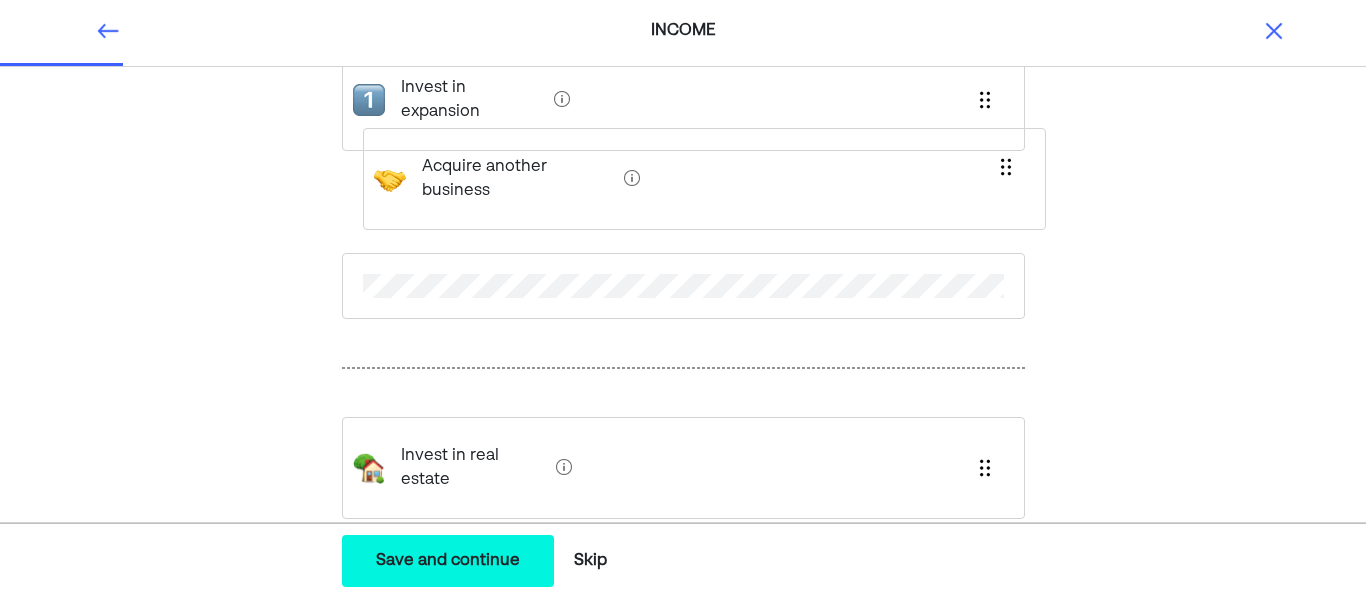 drag, startPoint x: 981, startPoint y: 328, endPoint x: 1003, endPoint y: 153, distance: 176.37744 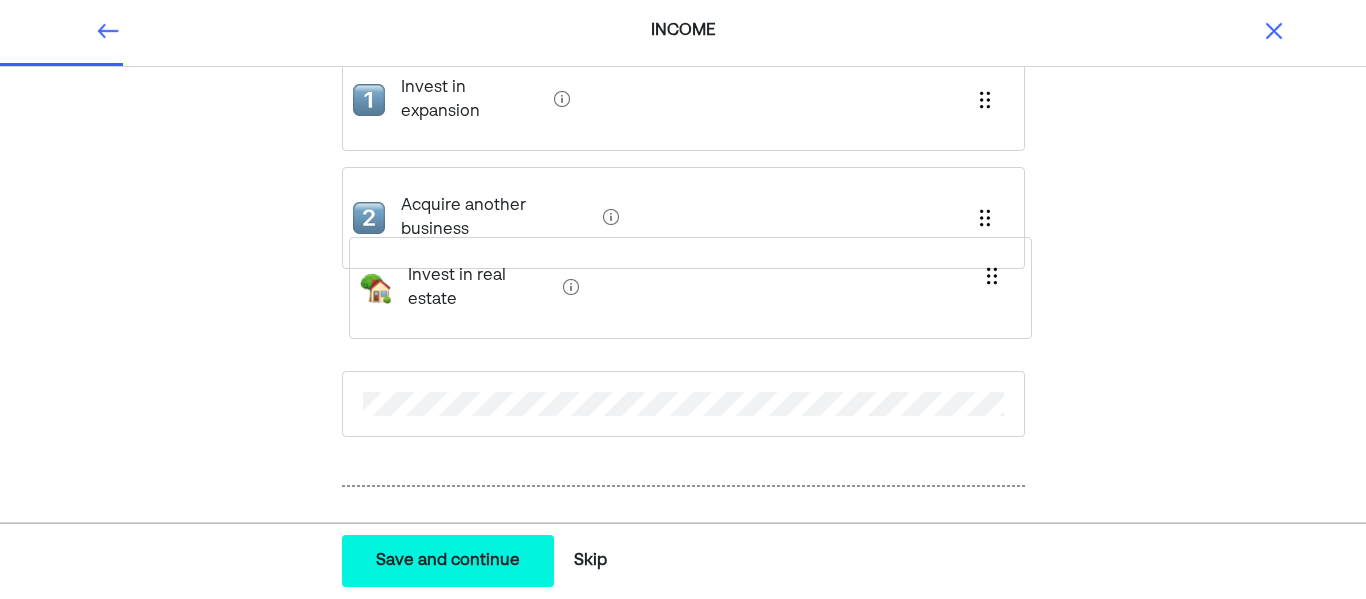 drag, startPoint x: 985, startPoint y: 449, endPoint x: 994, endPoint y: 274, distance: 175.23128 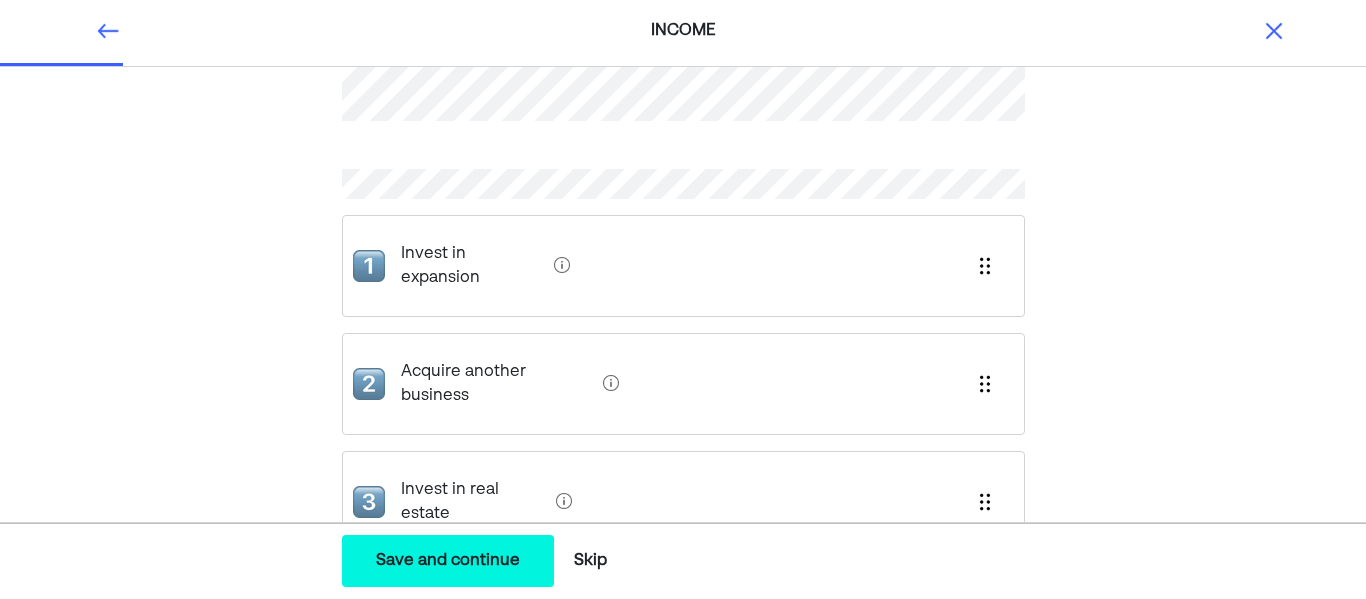 scroll, scrollTop: 161, scrollLeft: 0, axis: vertical 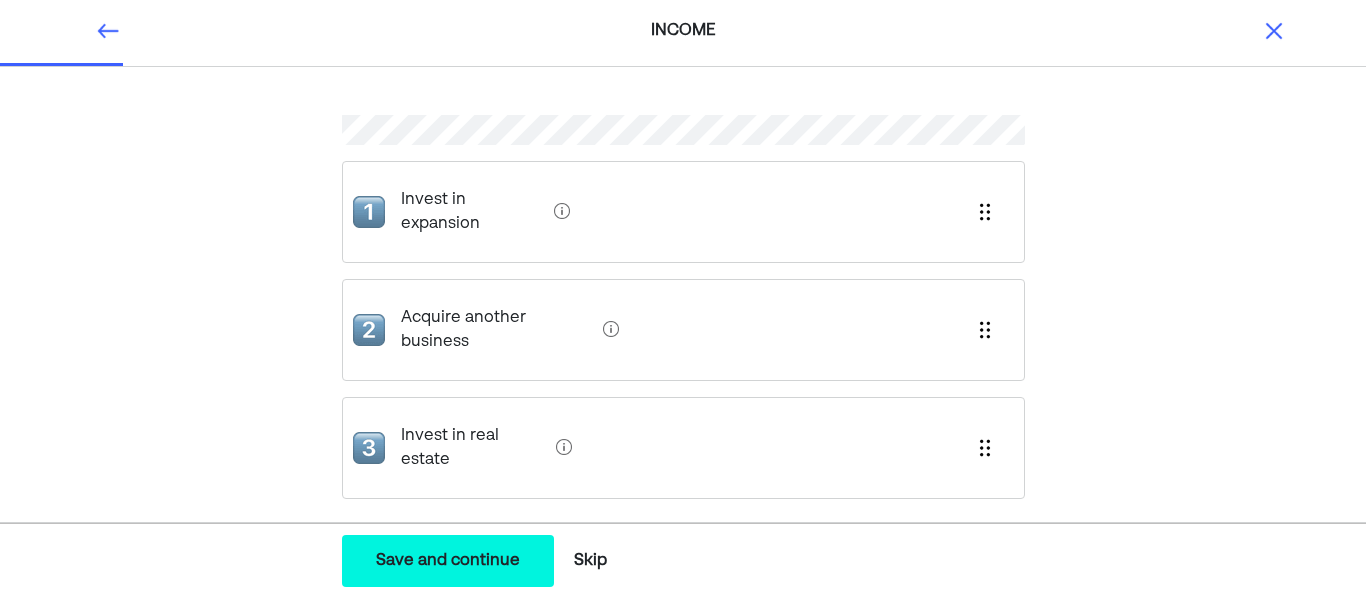 click on "Save and continue" at bounding box center (448, 561) 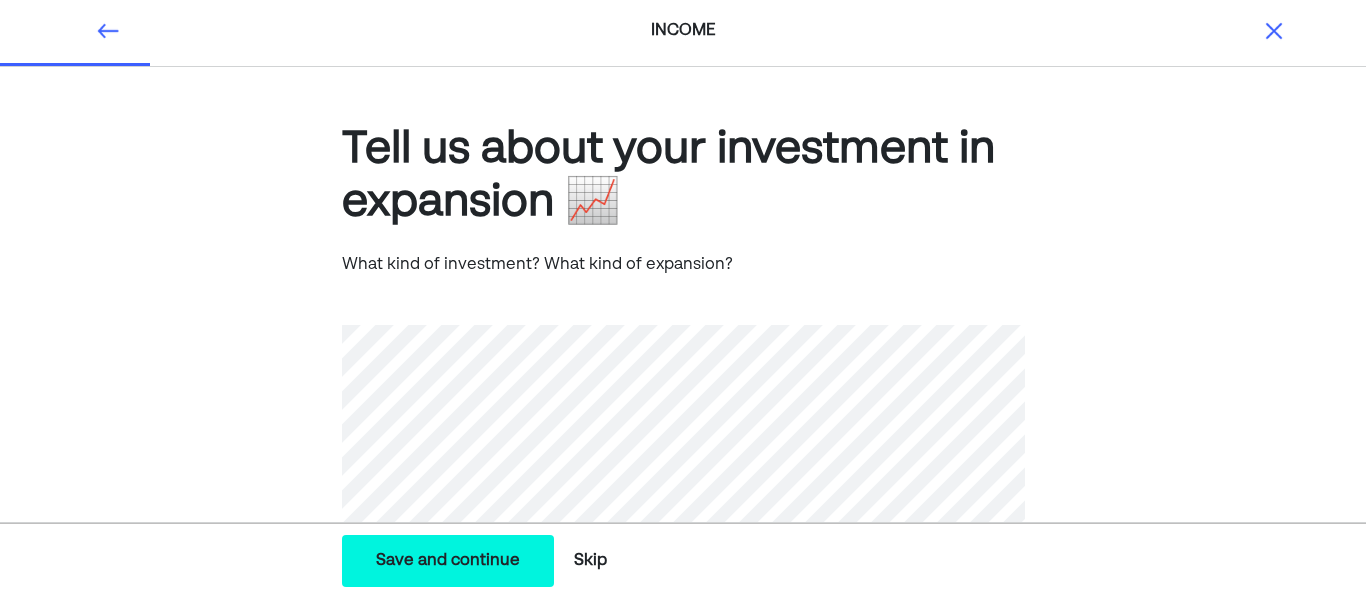 scroll, scrollTop: 0, scrollLeft: 0, axis: both 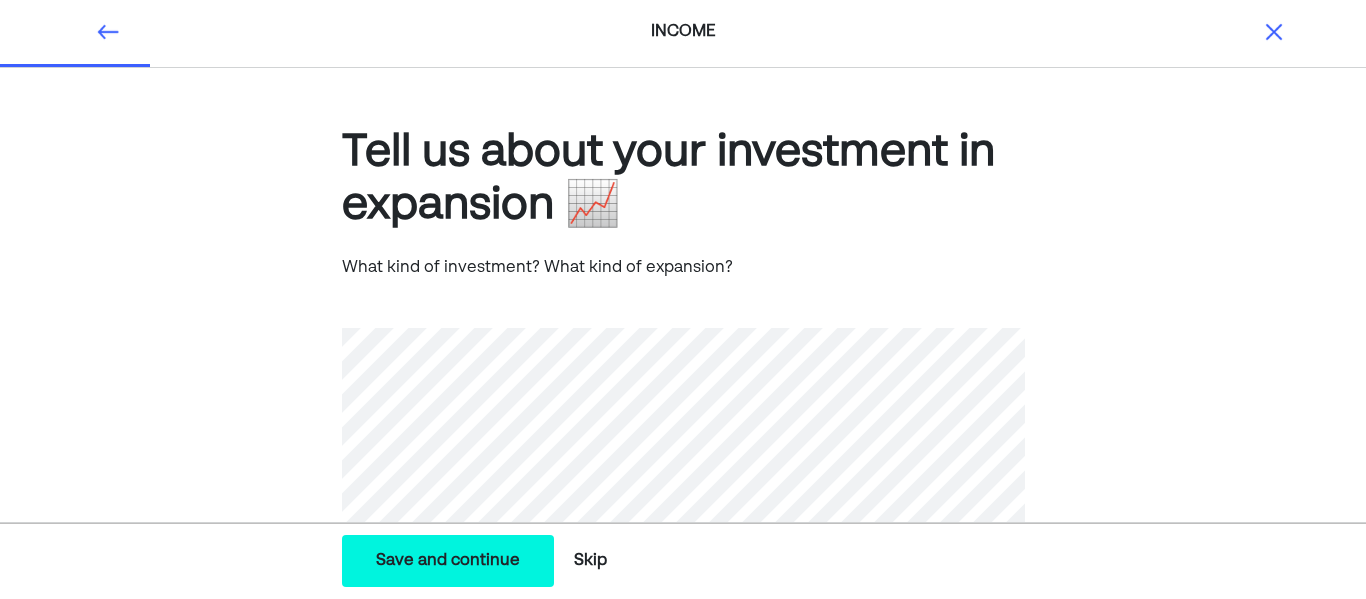 click on "Tell us about your investment in expansion 📈 What kind of investment? What kind of expansion?" at bounding box center [683, 367] 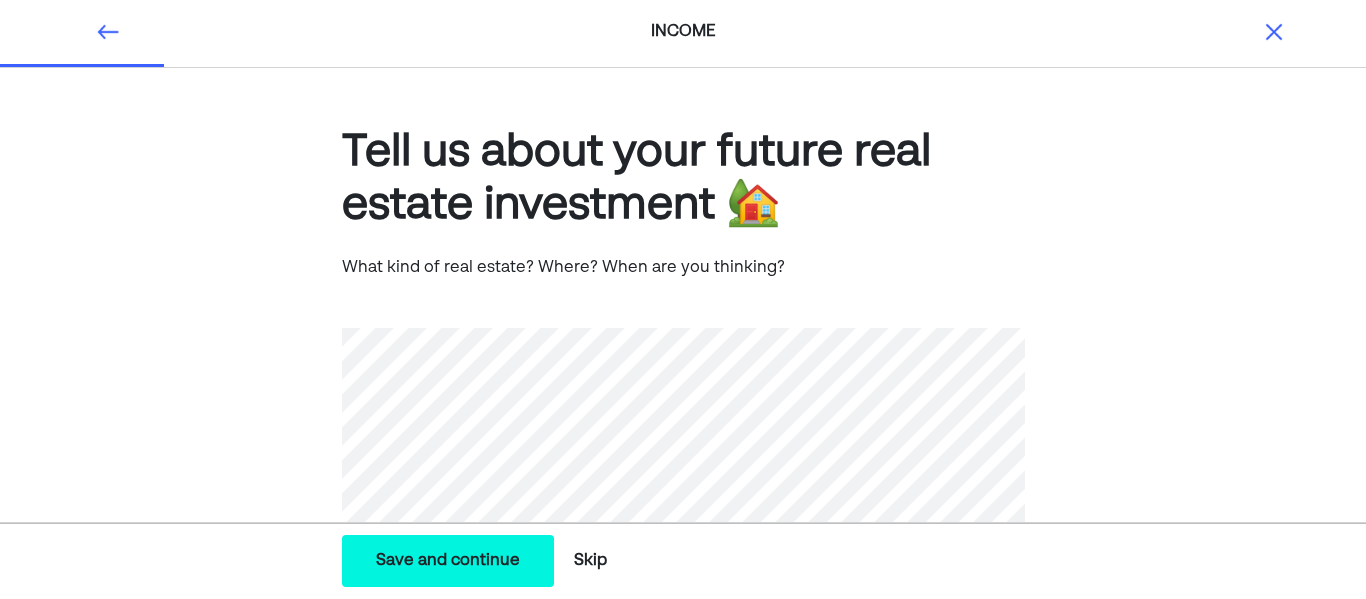 click on "Save and continue Save Save and continue" at bounding box center [448, 561] 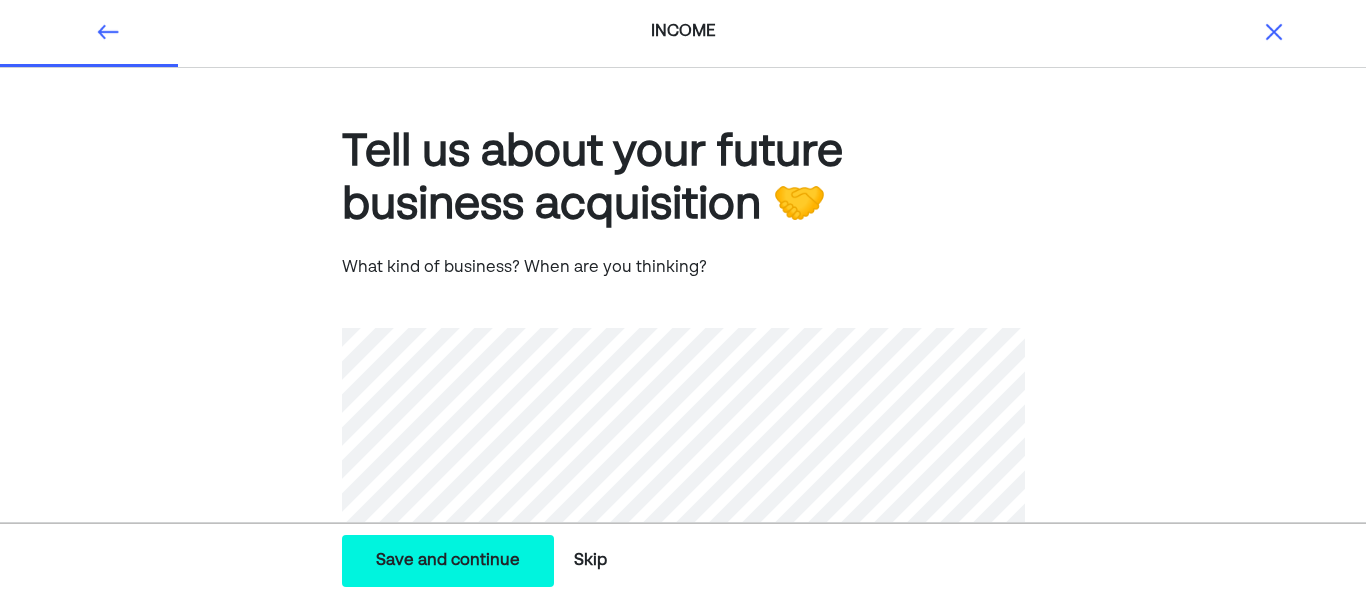 click on "Save and continue Save Save and continue" at bounding box center (448, 561) 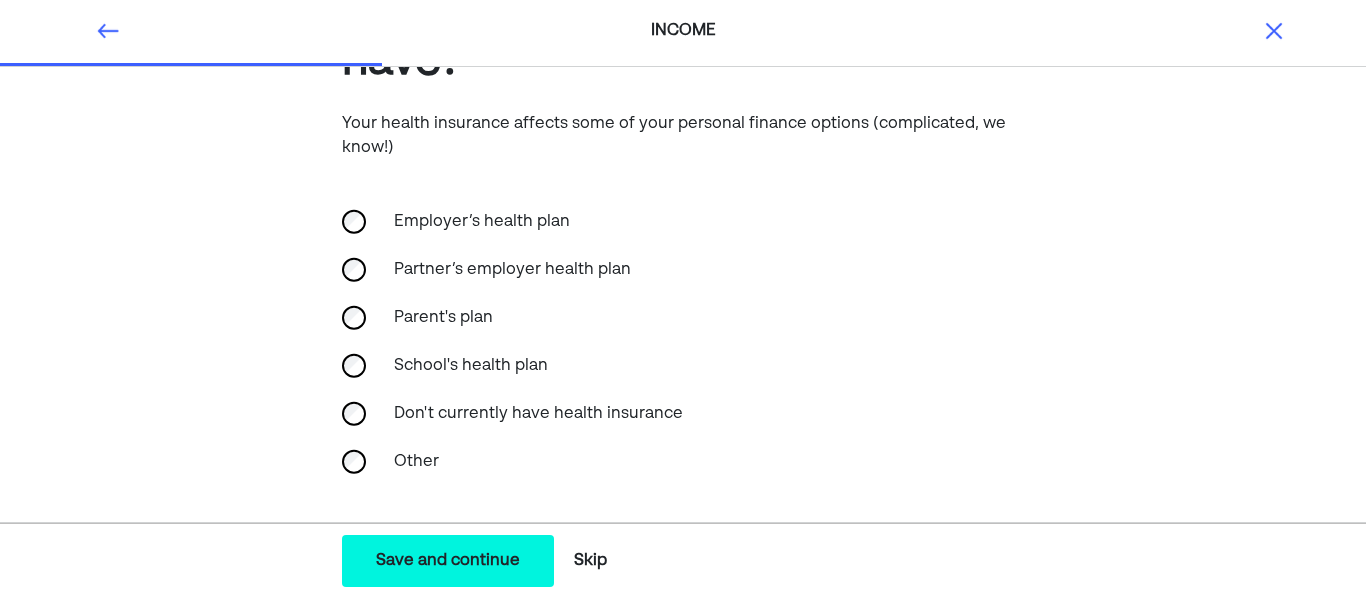 scroll, scrollTop: 158, scrollLeft: 0, axis: vertical 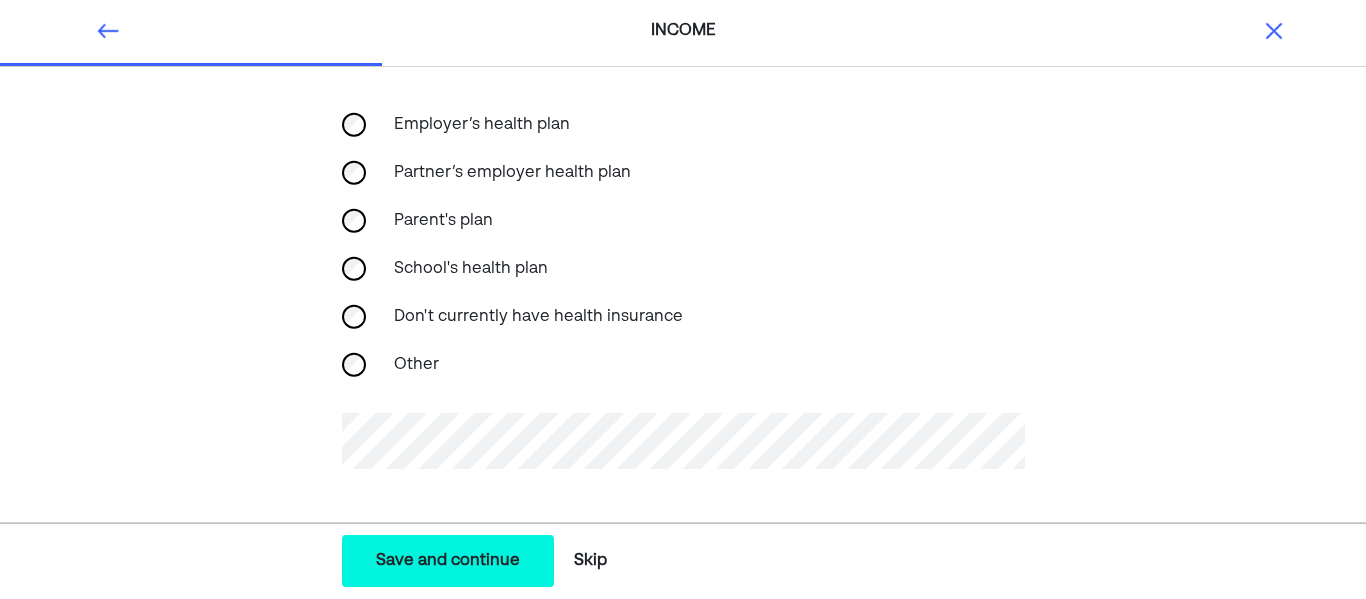 click on "What health insurance do you have? Your health insurance affects some of your personal finance options (complicated, we know!) Employer’s health plan Partner’s employer health plan Parent's plan School's health plan Don't currently have health insurance Other" at bounding box center [683, 213] 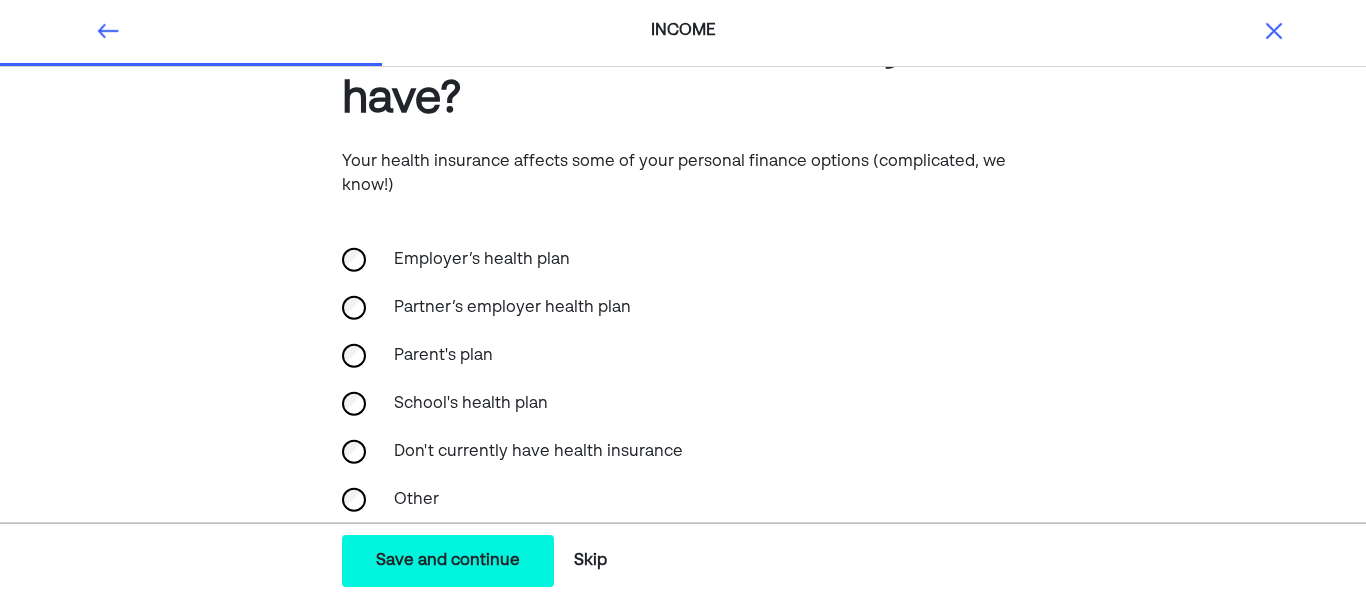 scroll, scrollTop: 241, scrollLeft: 0, axis: vertical 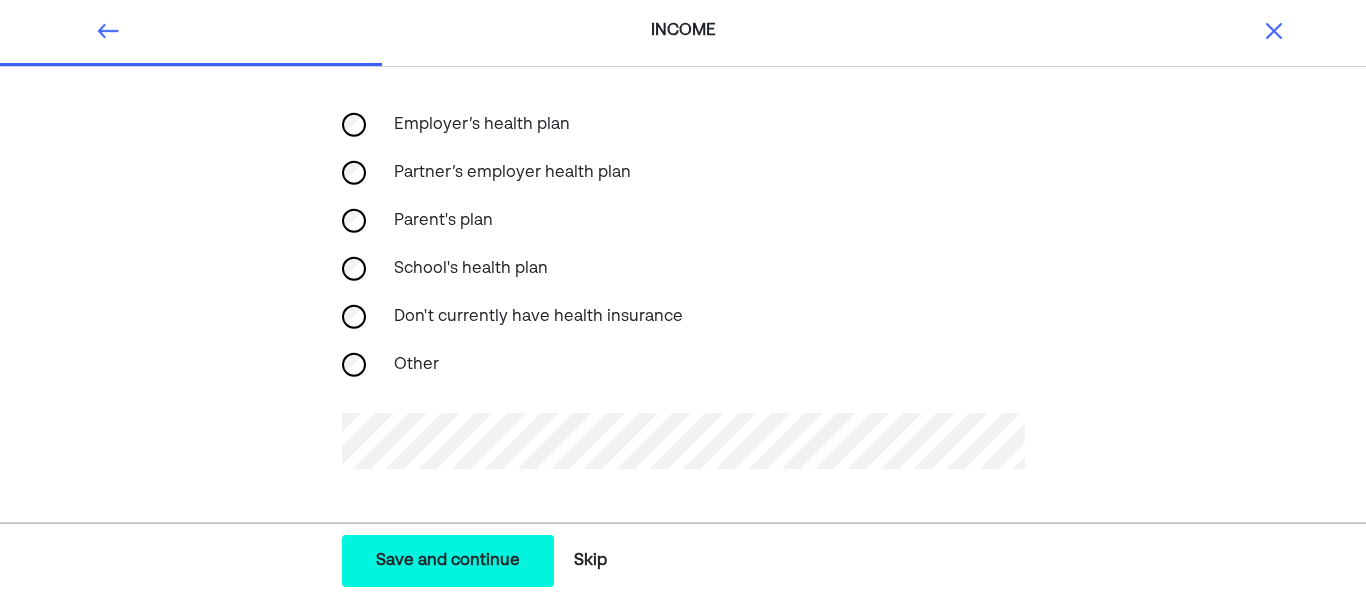 click on "Save and continue Save Save and continue" at bounding box center [448, 561] 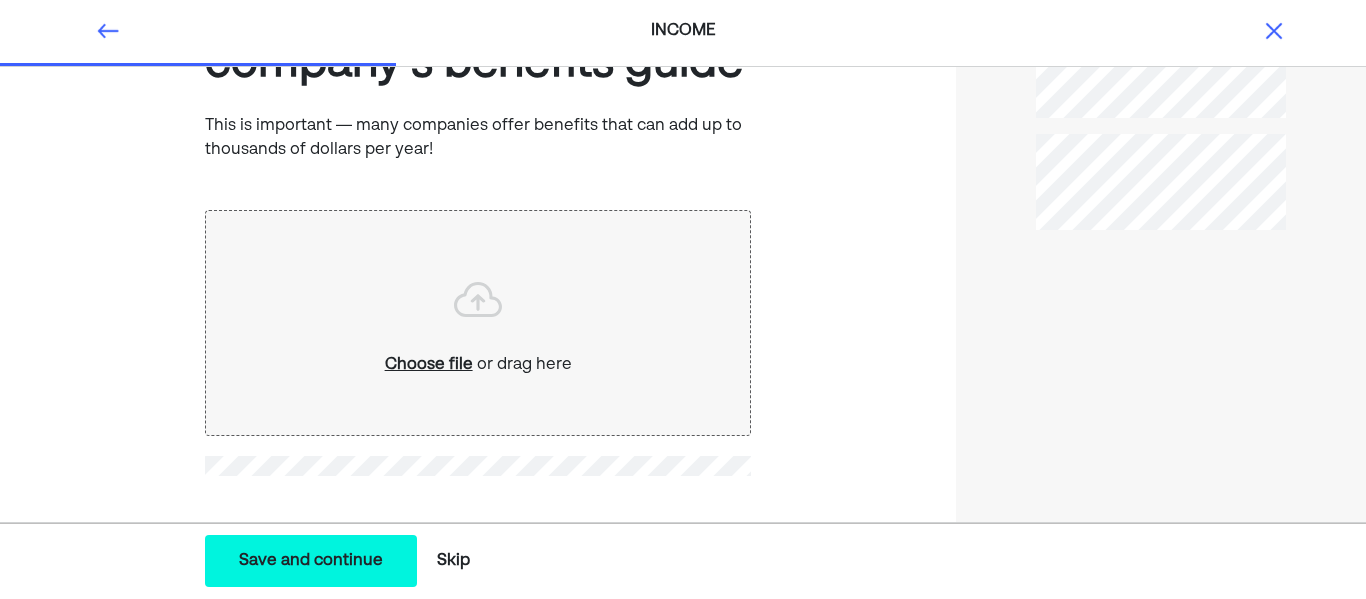 scroll, scrollTop: 147, scrollLeft: 0, axis: vertical 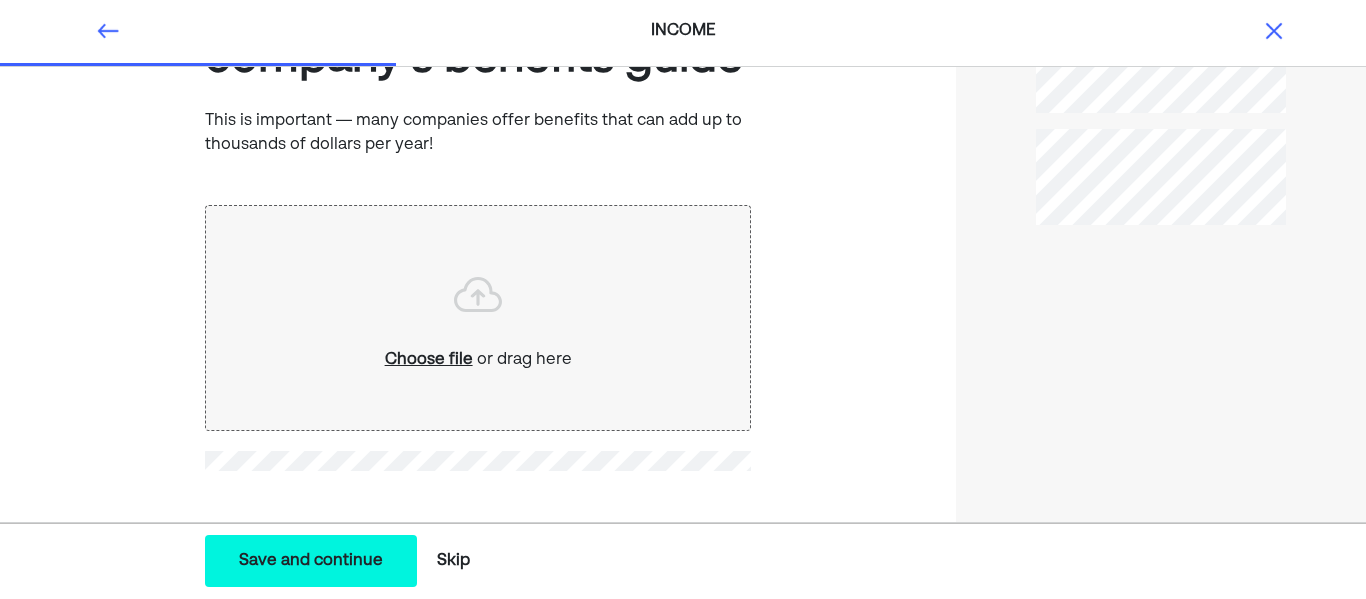 click on "Save and continue Save Save and continue" at bounding box center [311, 561] 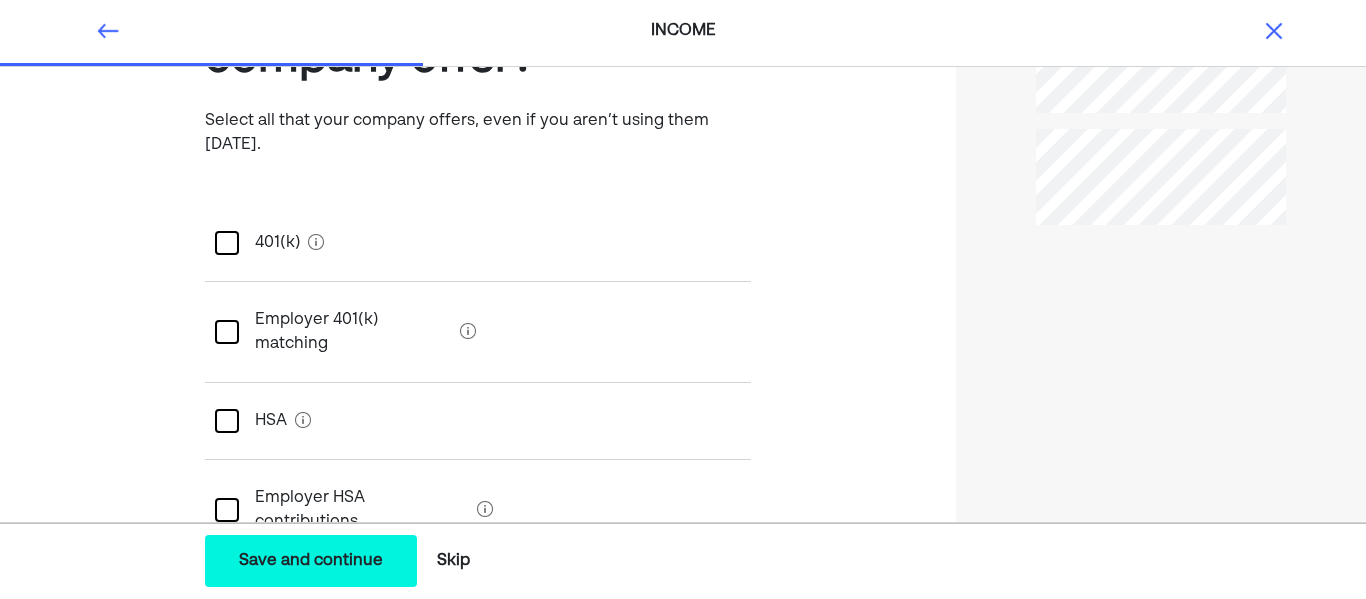scroll, scrollTop: 0, scrollLeft: 0, axis: both 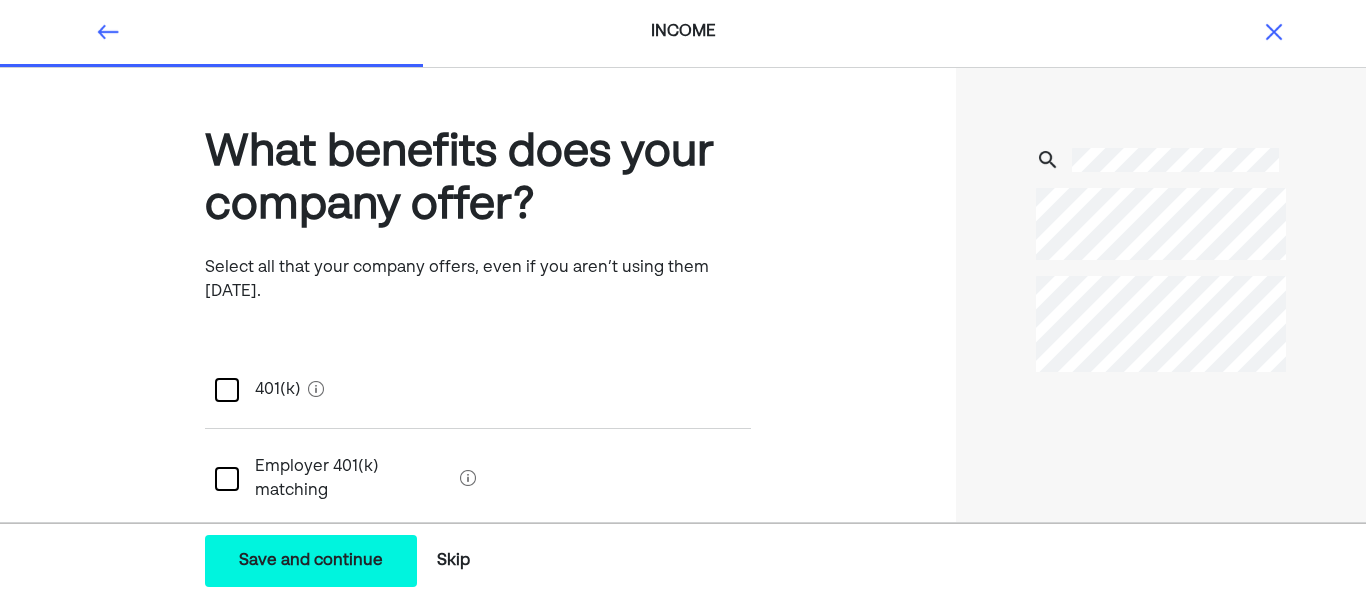 click at bounding box center (108, 32) 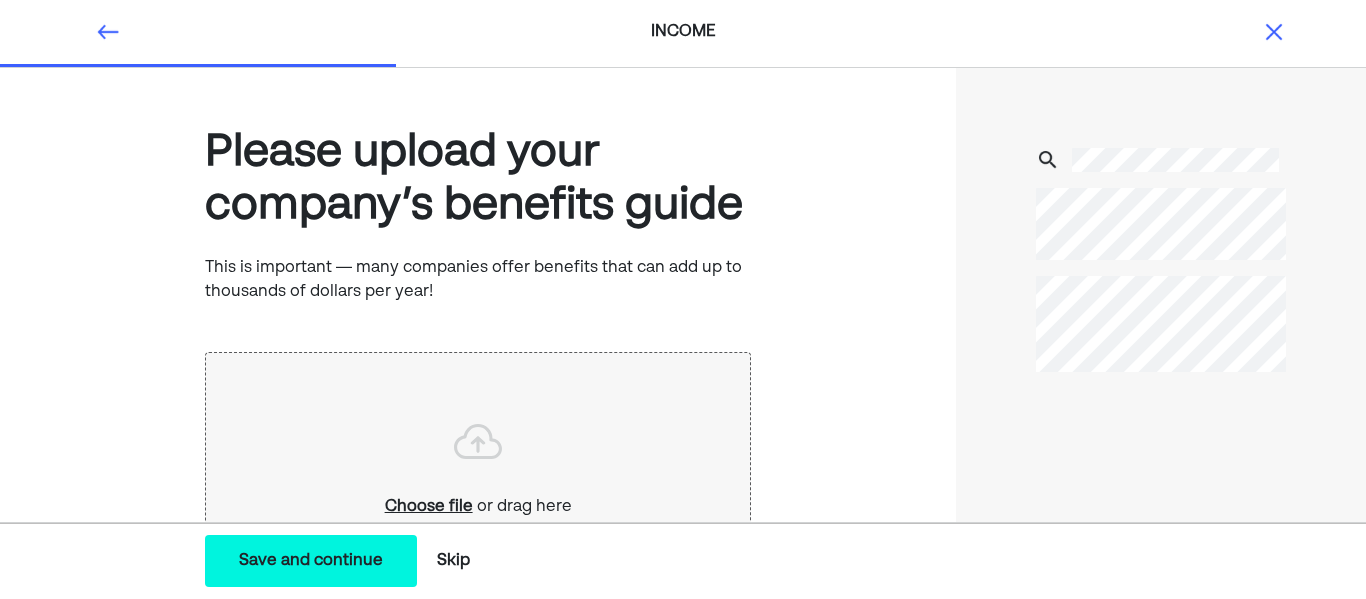scroll, scrollTop: 147, scrollLeft: 0, axis: vertical 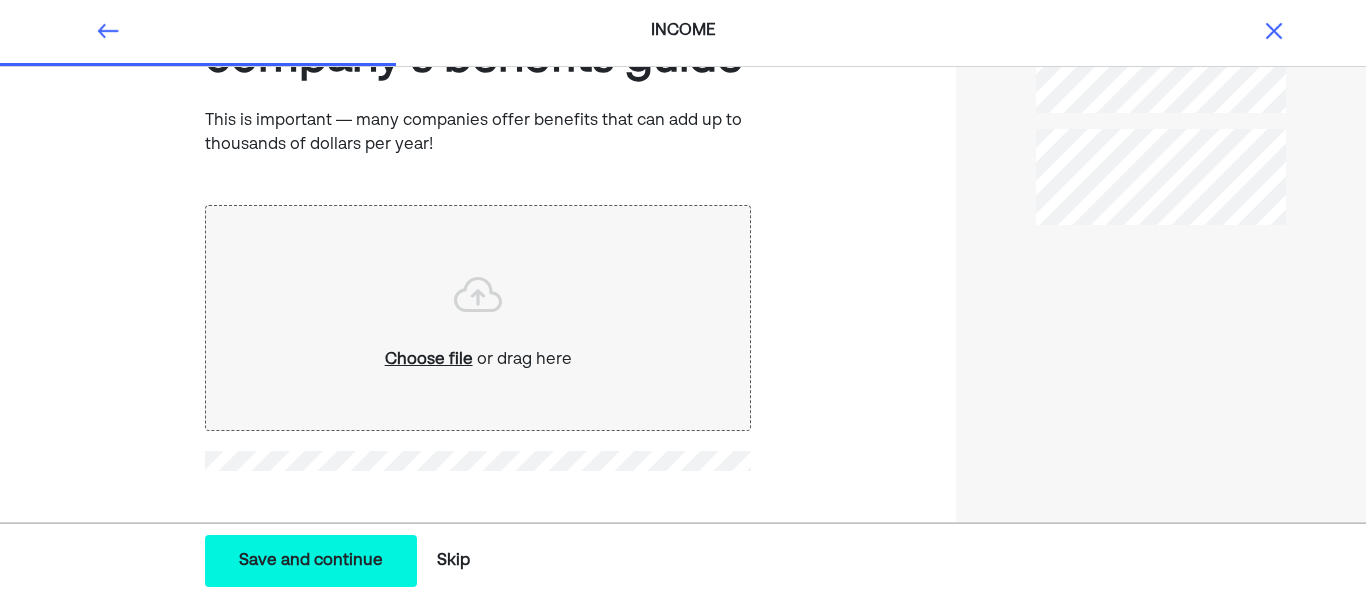 click on "Save and continue" at bounding box center [311, 561] 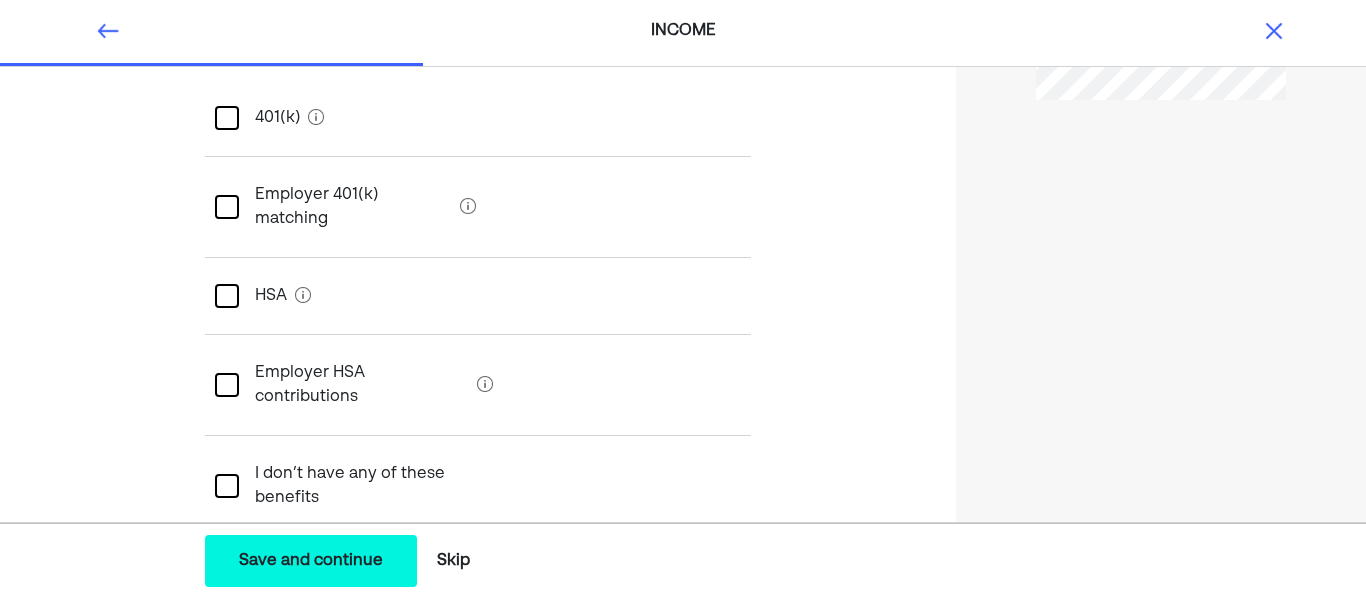 scroll, scrollTop: 311, scrollLeft: 0, axis: vertical 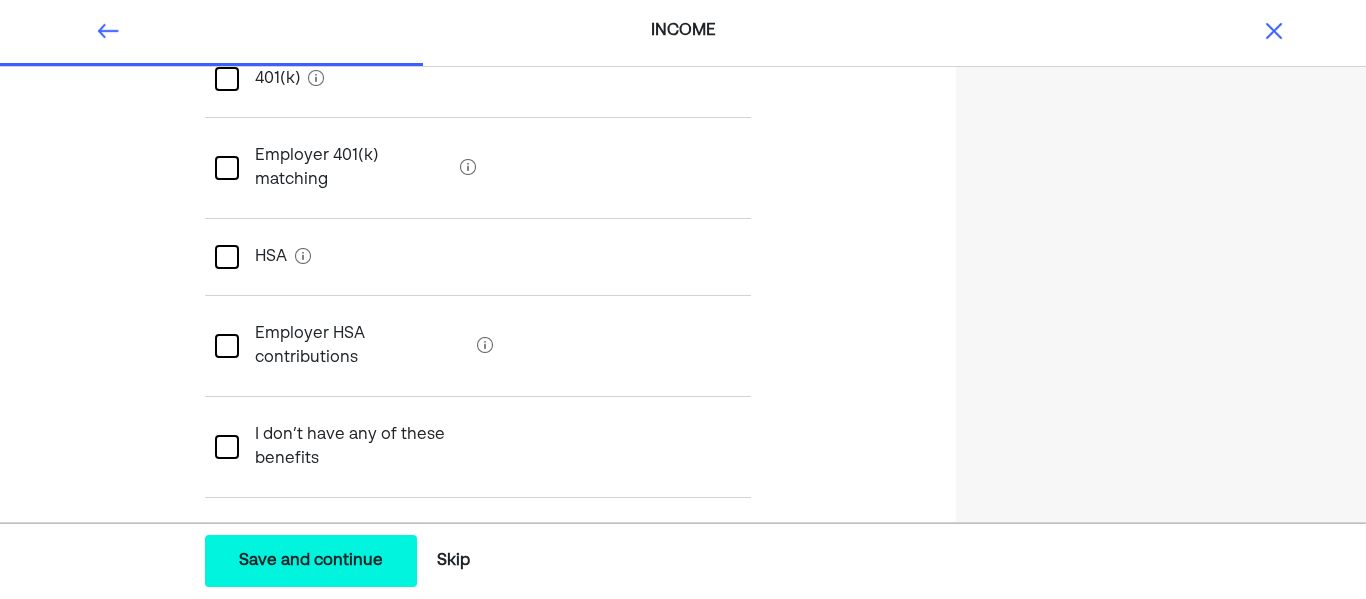 click at bounding box center [227, 447] 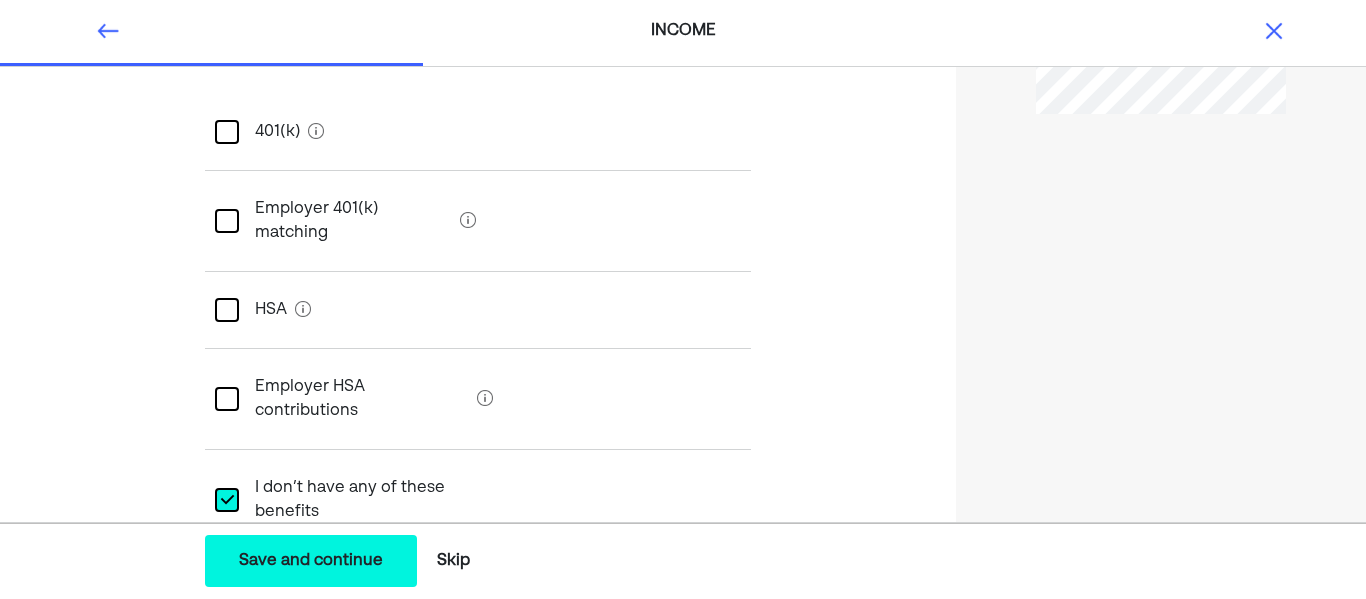 scroll, scrollTop: 311, scrollLeft: 0, axis: vertical 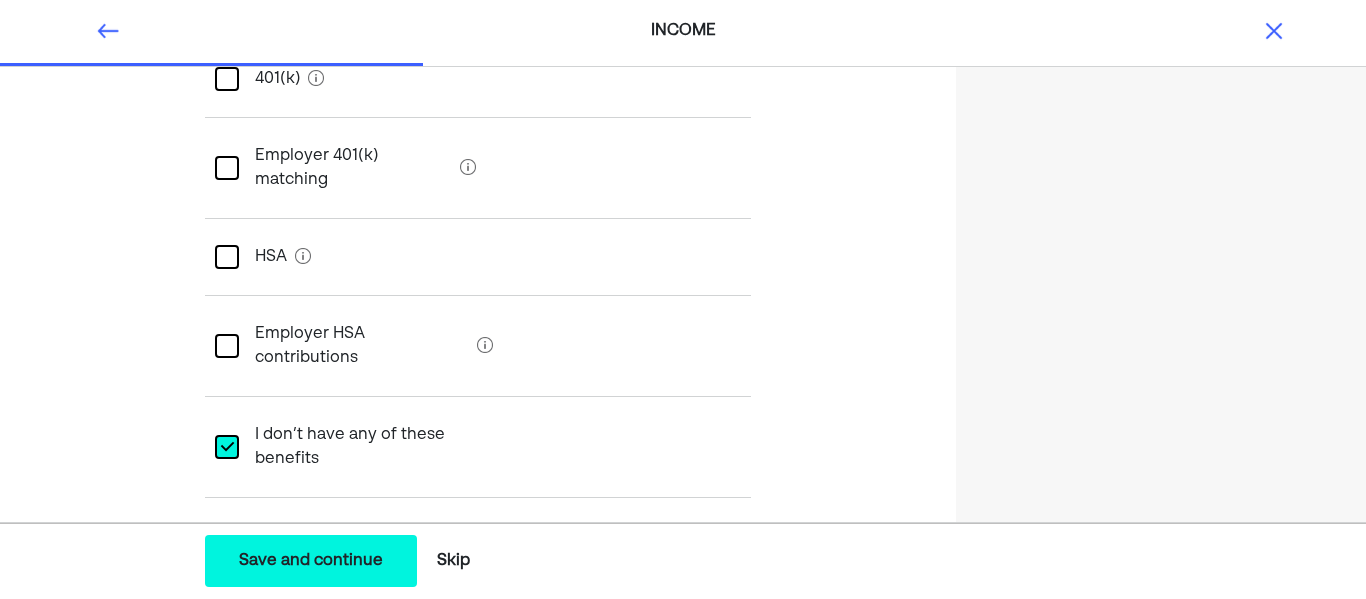 click on "Save and continue" at bounding box center (311, 561) 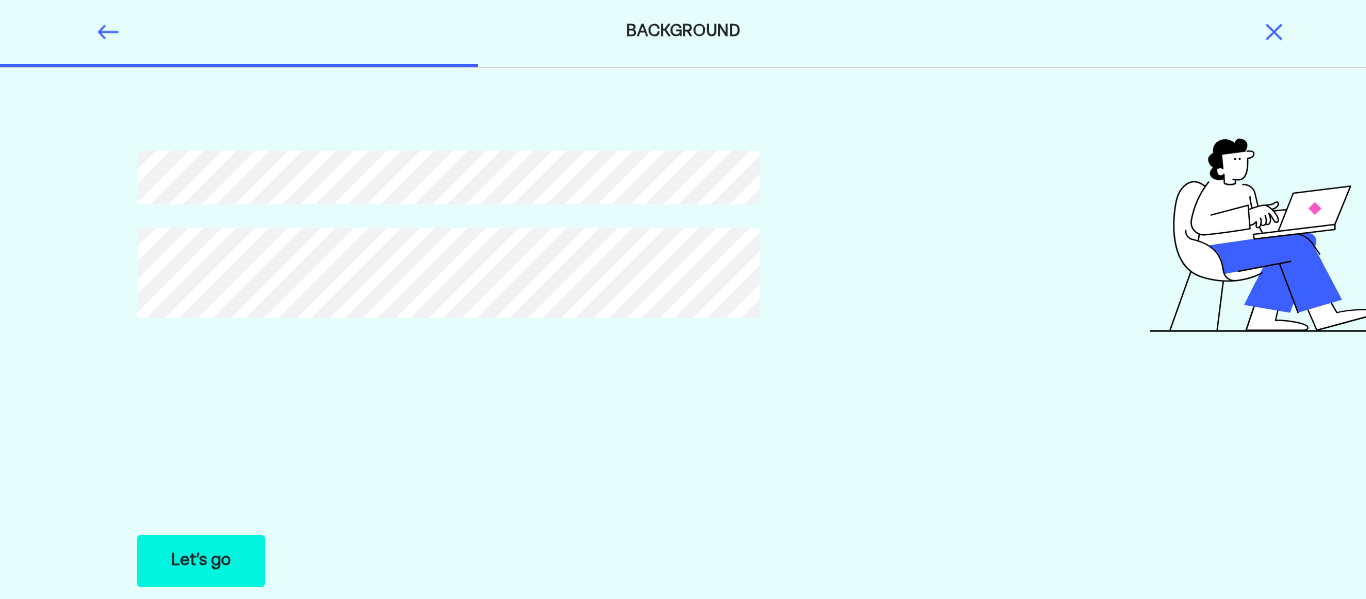 click on "Let’s go" at bounding box center (201, 561) 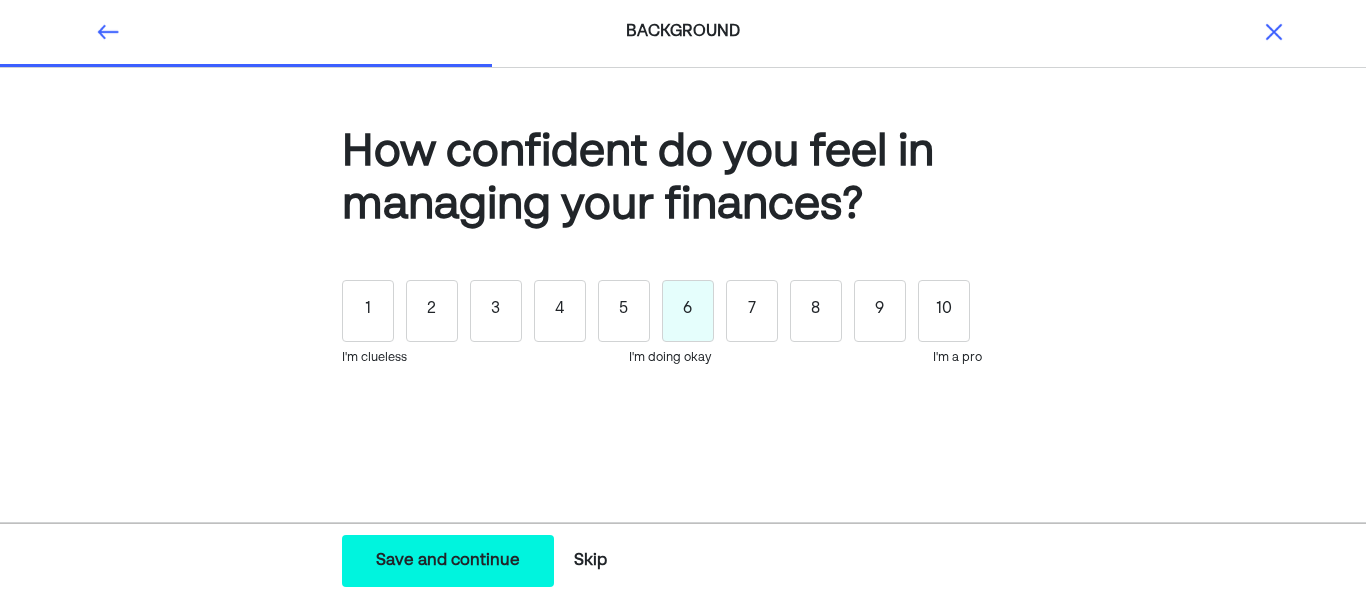 click on "6" at bounding box center (688, 311) 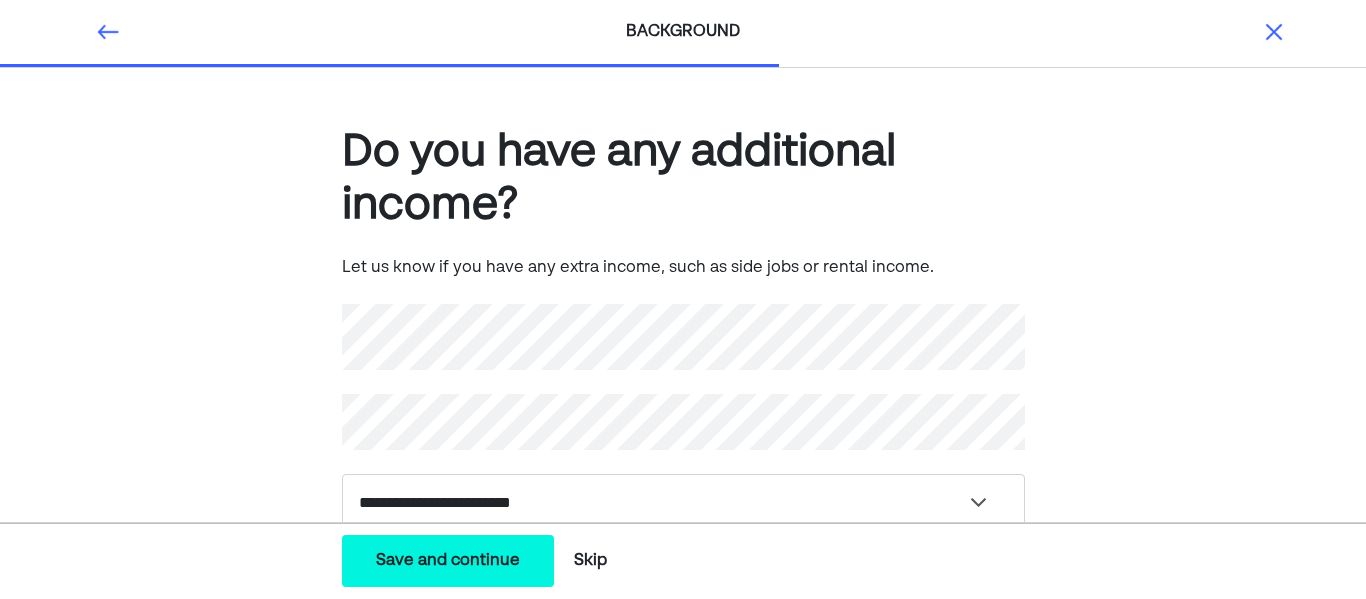 scroll, scrollTop: 51, scrollLeft: 0, axis: vertical 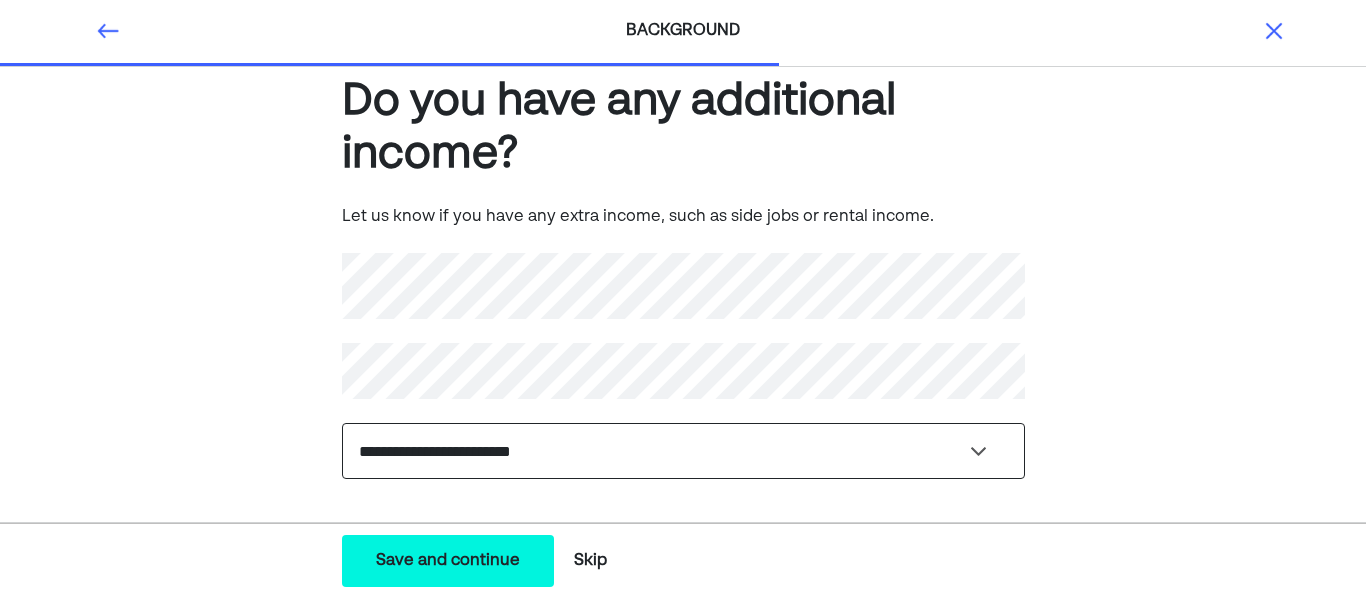 click on "**********" at bounding box center [683, 451] 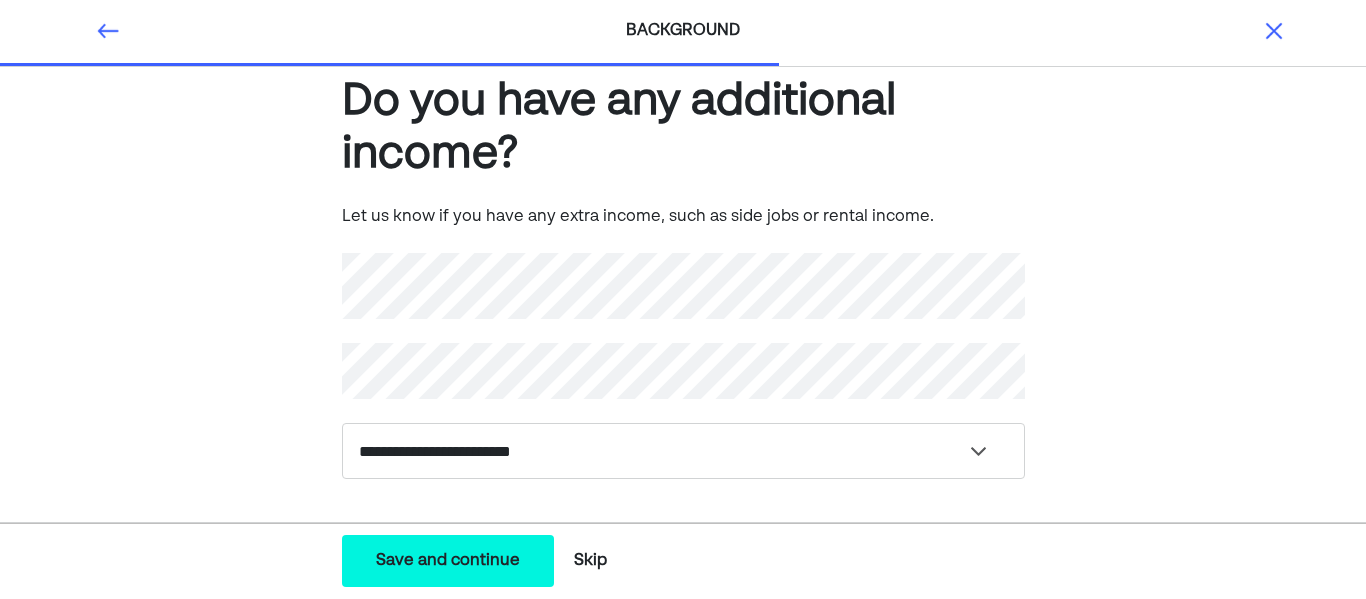 click on "**********" at bounding box center (683, 308) 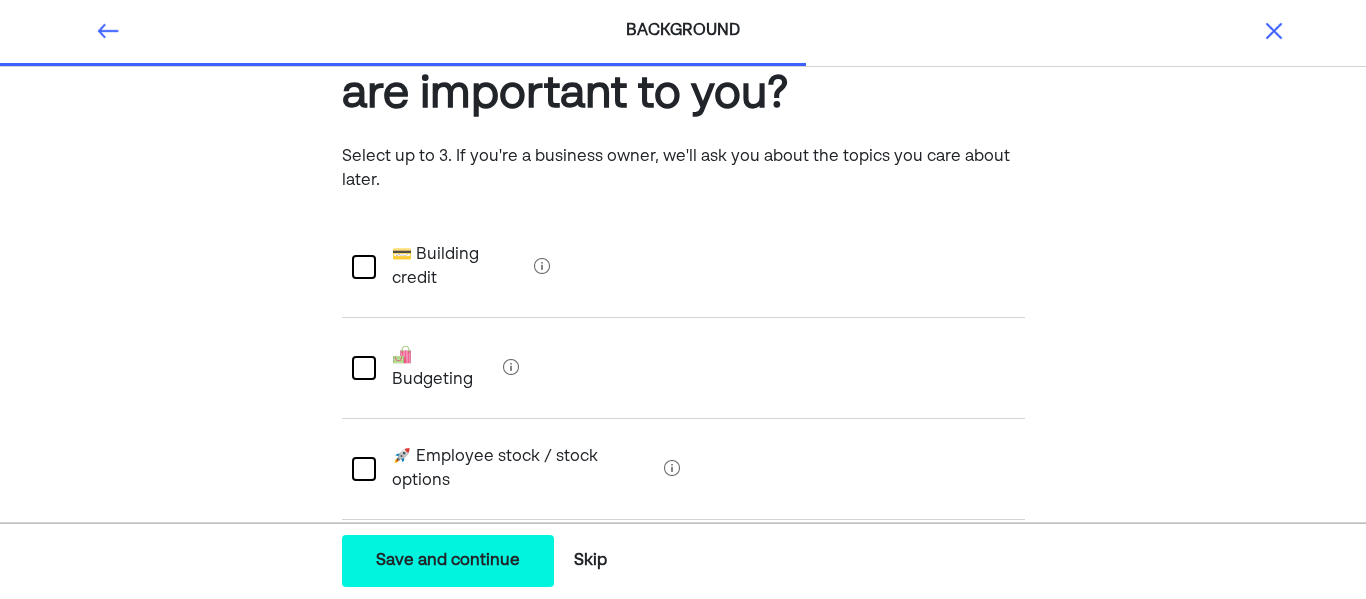 scroll, scrollTop: 113, scrollLeft: 0, axis: vertical 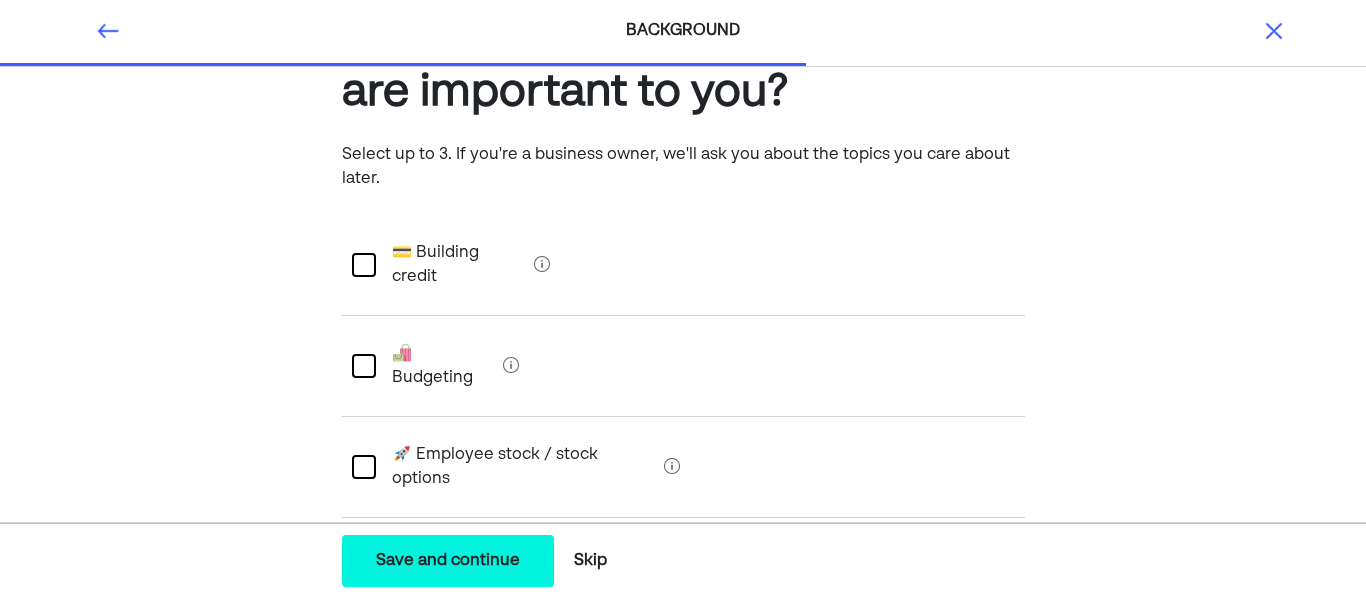 click at bounding box center [364, 265] 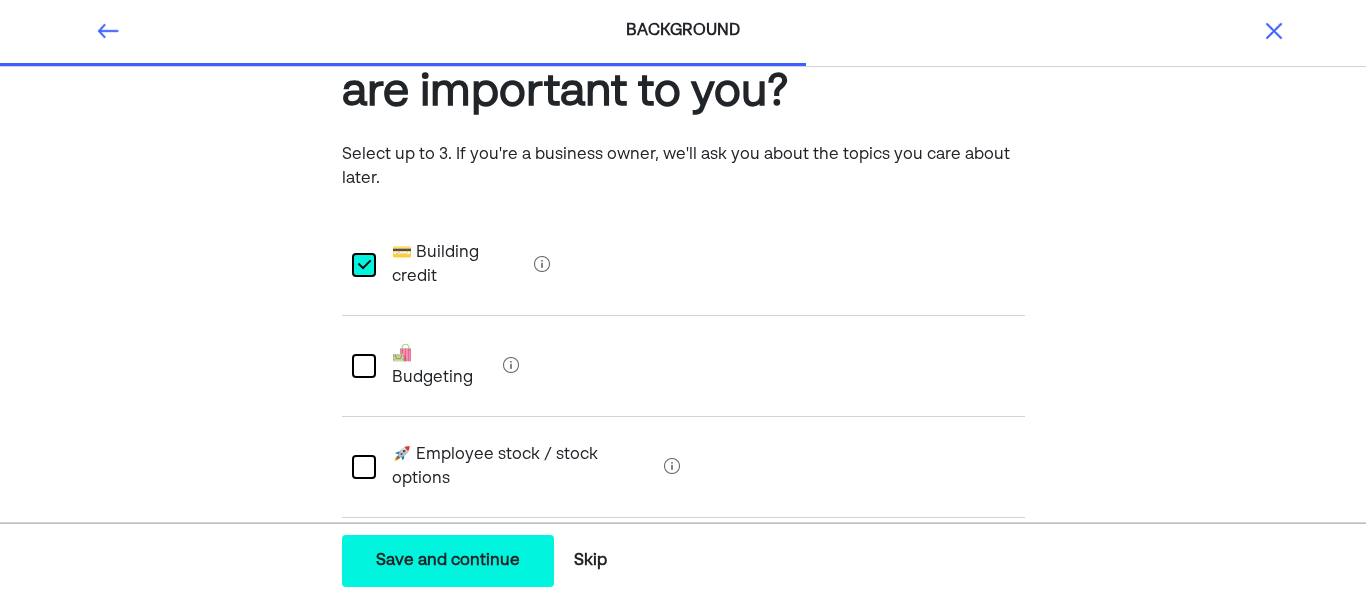 click at bounding box center (364, 366) 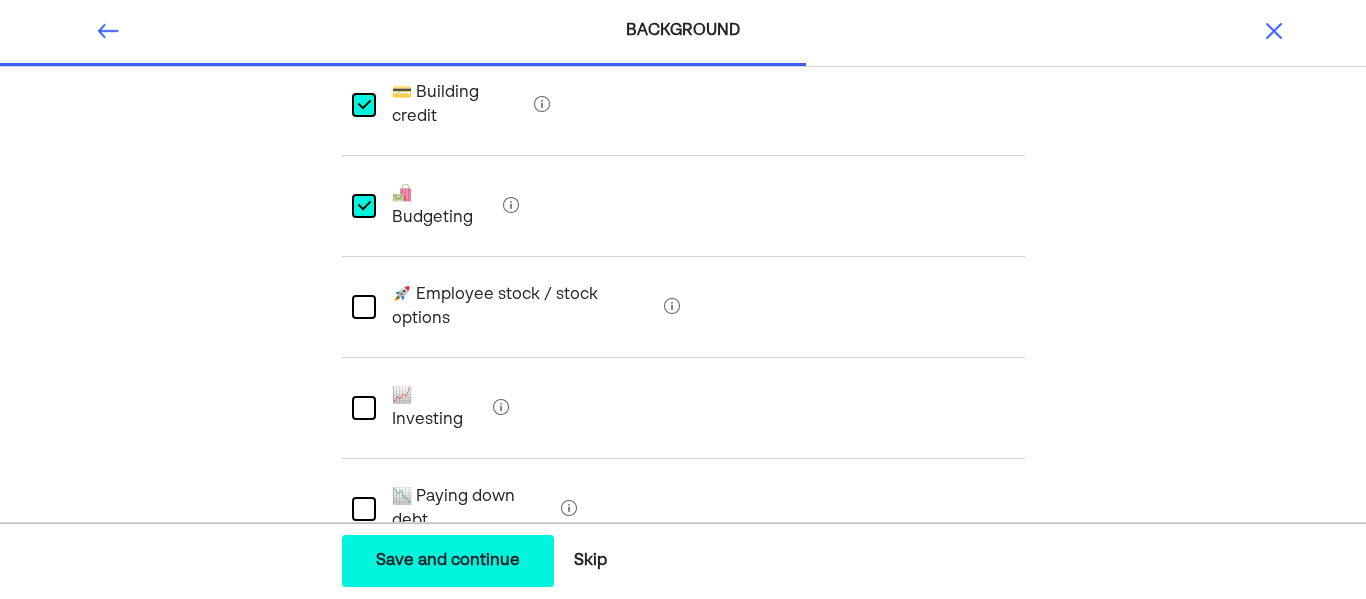 scroll, scrollTop: 288, scrollLeft: 0, axis: vertical 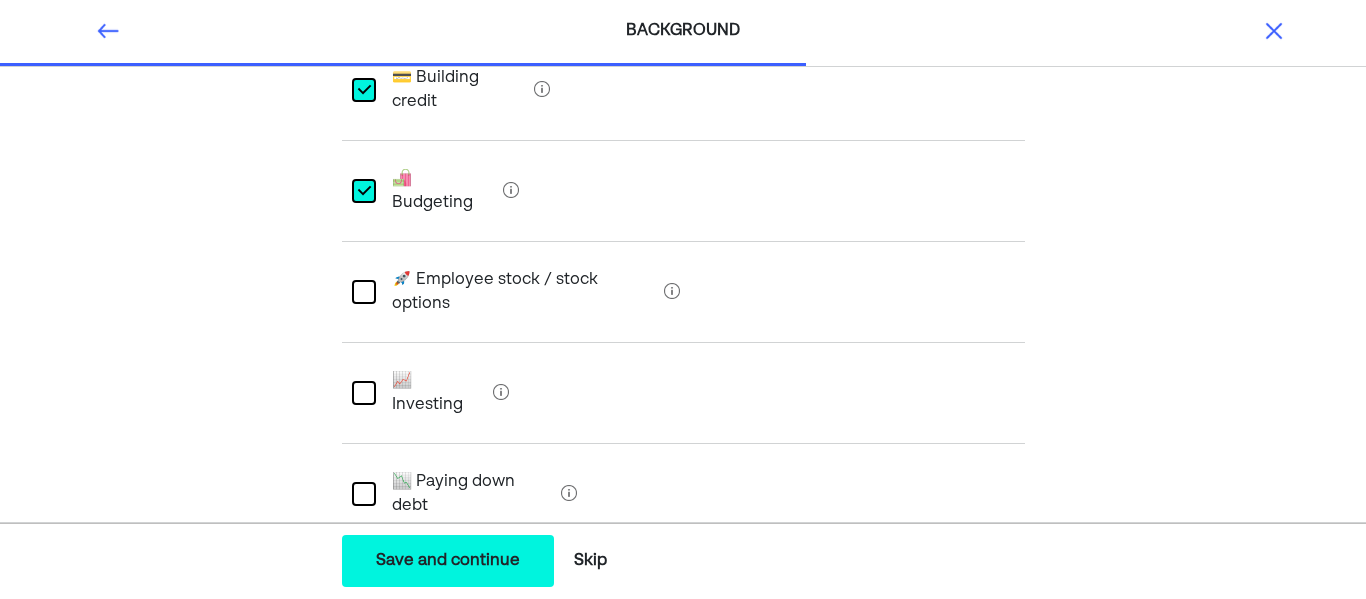 click on "📈 Investing" at bounding box center (683, 393) 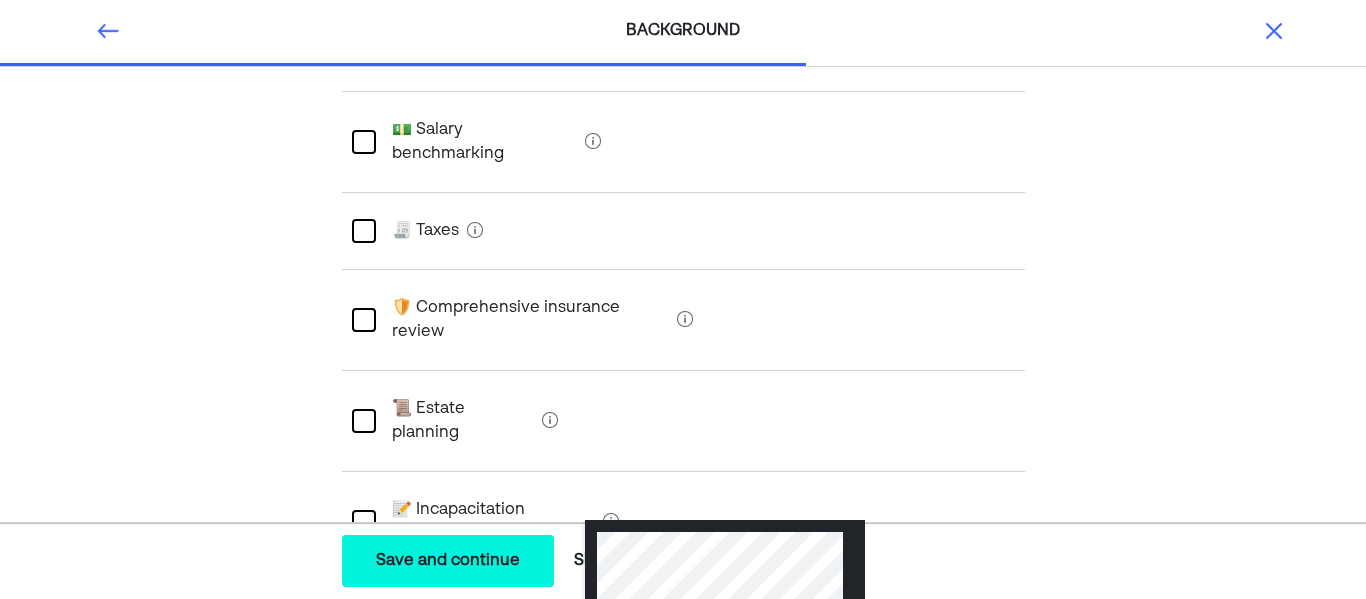 scroll, scrollTop: 811, scrollLeft: 0, axis: vertical 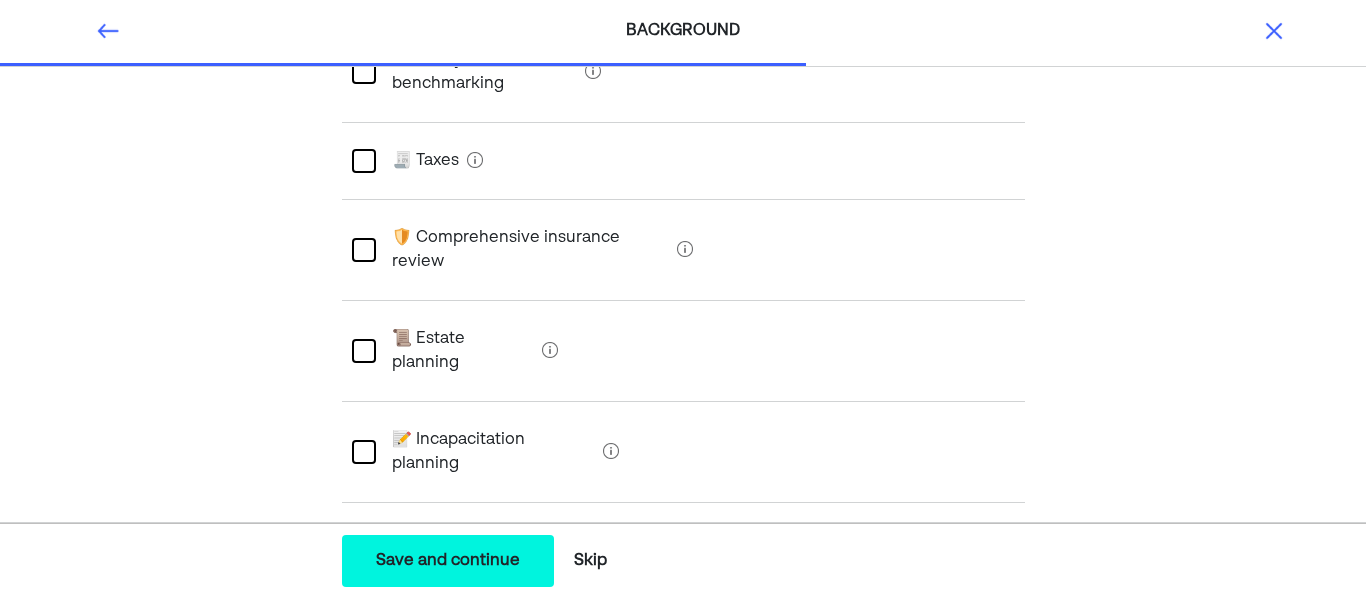 click on "Save and continue" at bounding box center (448, 561) 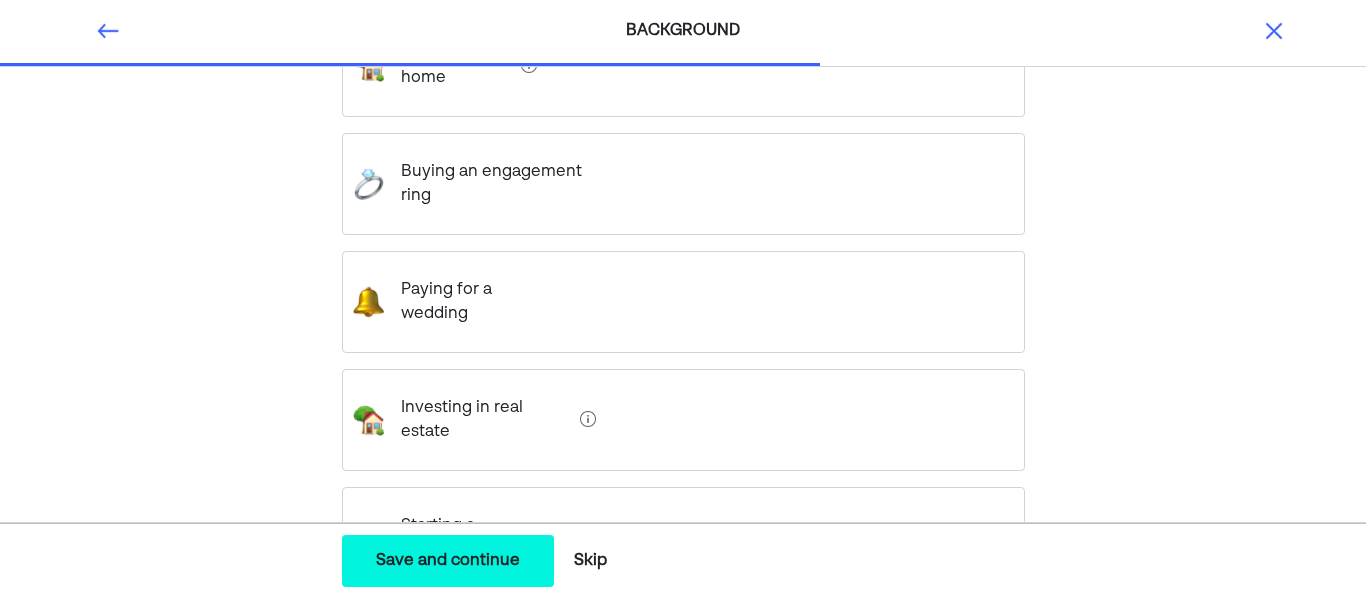 scroll, scrollTop: 376, scrollLeft: 0, axis: vertical 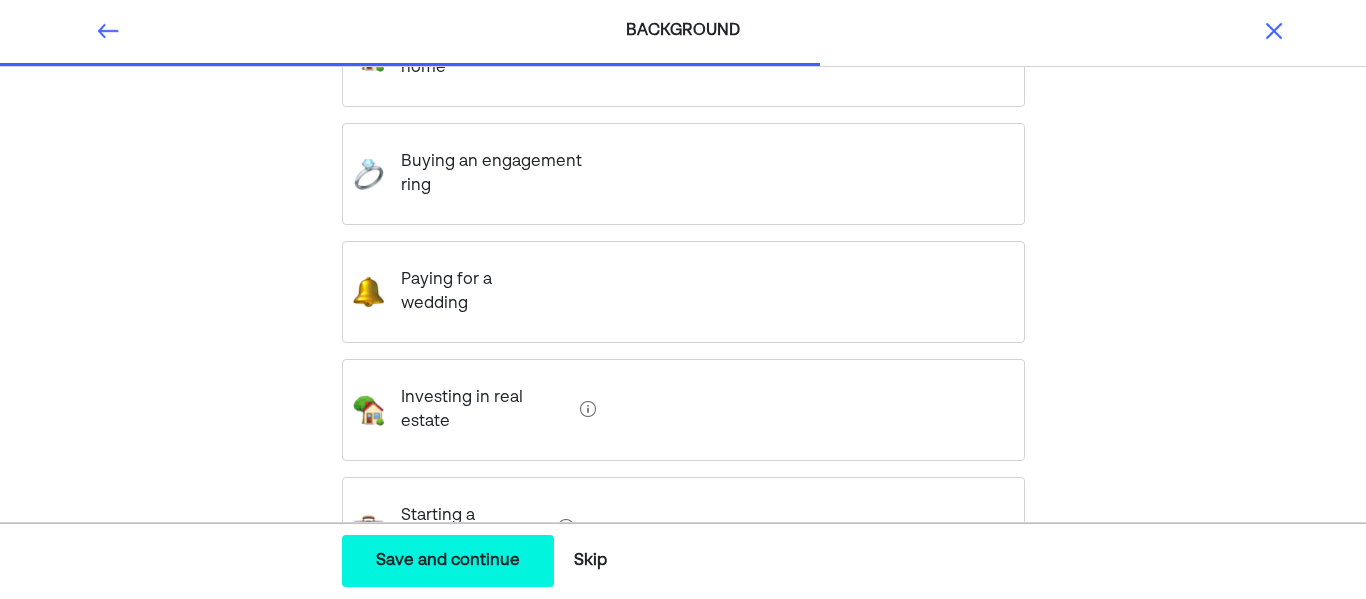 click on "Investing in real estate" at bounding box center (683, 410) 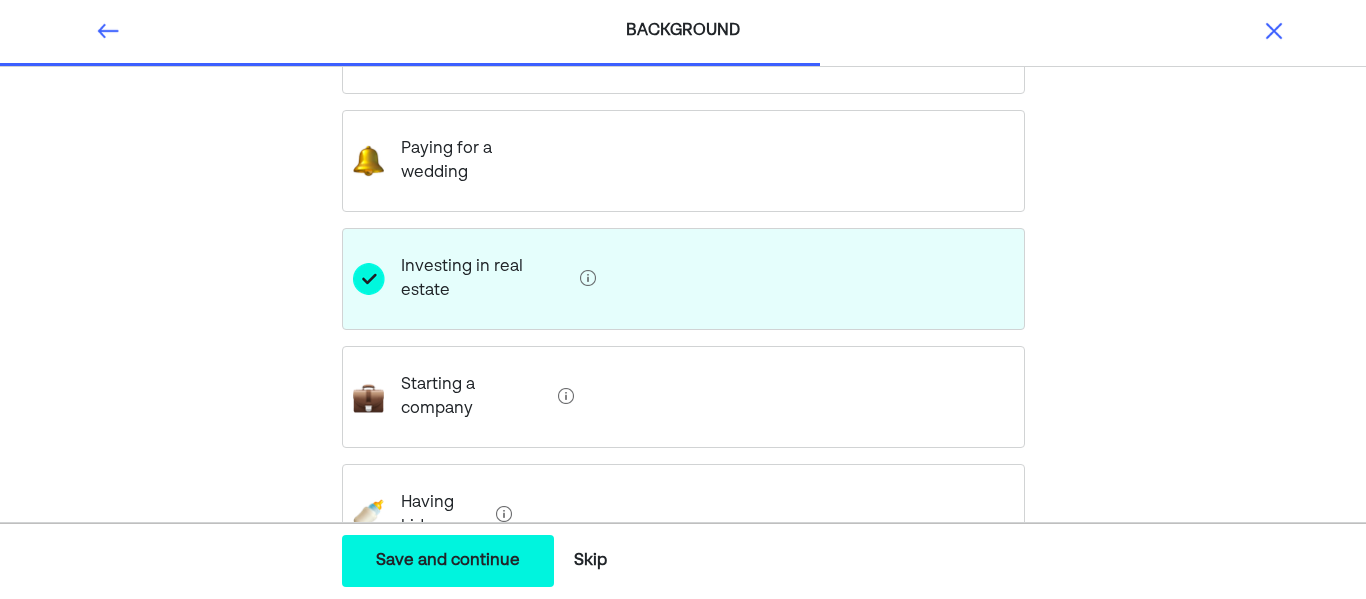 scroll, scrollTop: 512, scrollLeft: 0, axis: vertical 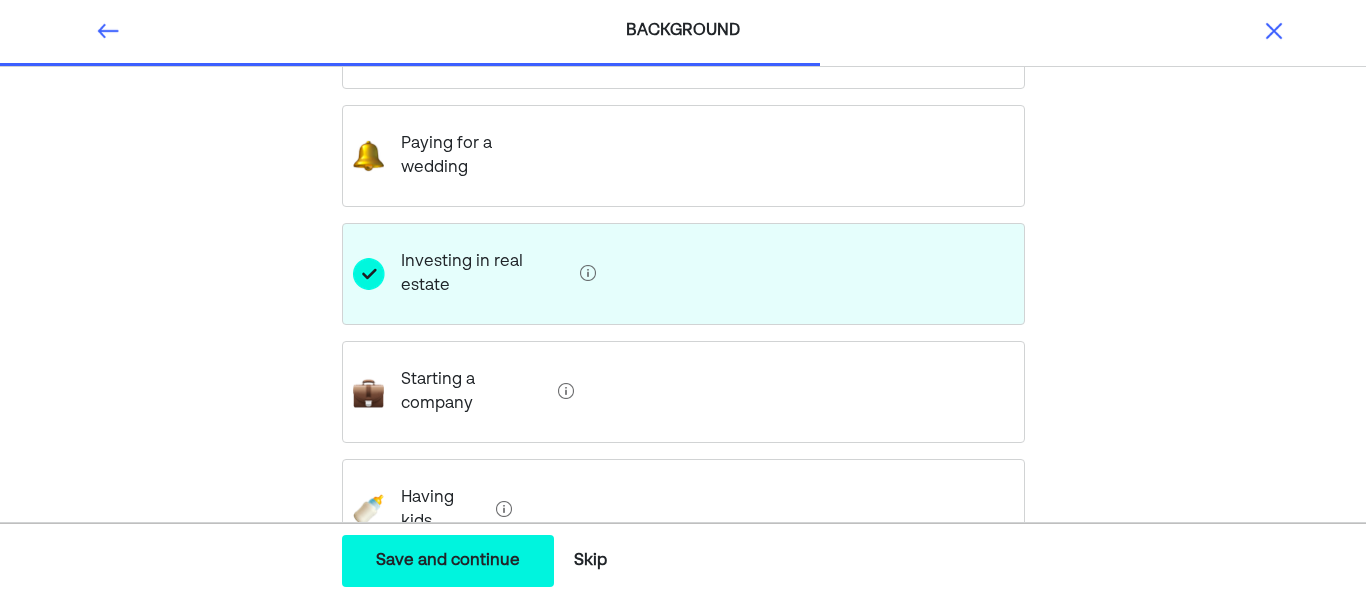 click on "Starting a company" at bounding box center (683, 392) 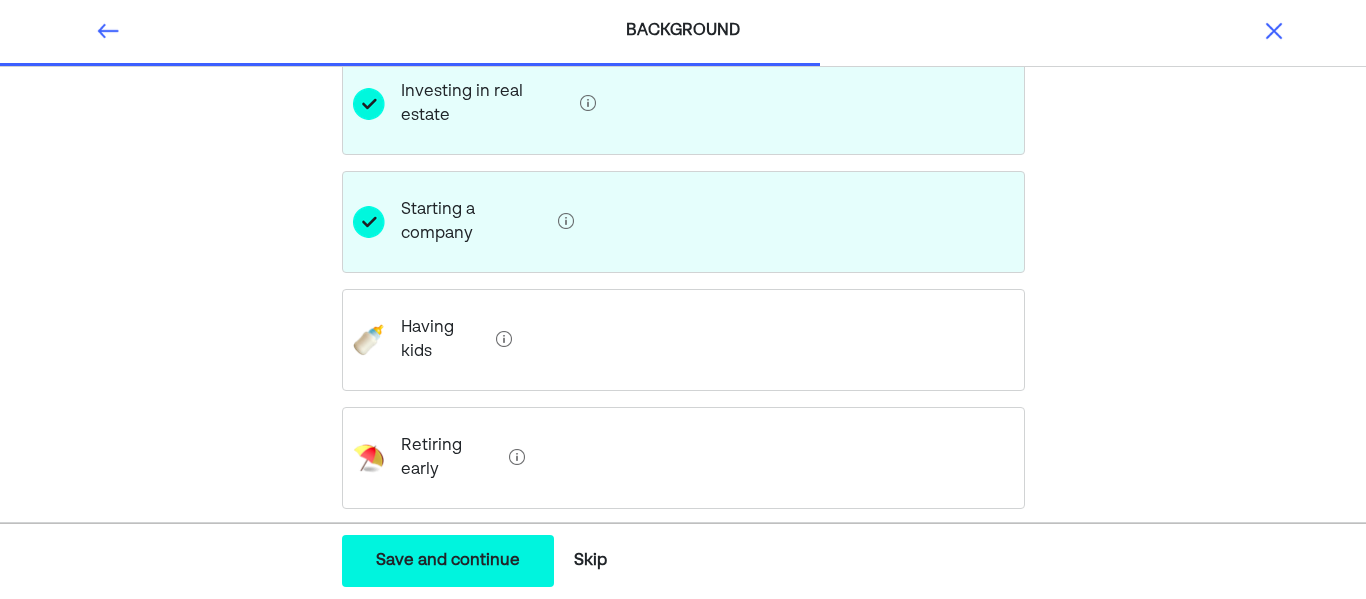 scroll, scrollTop: 686, scrollLeft: 0, axis: vertical 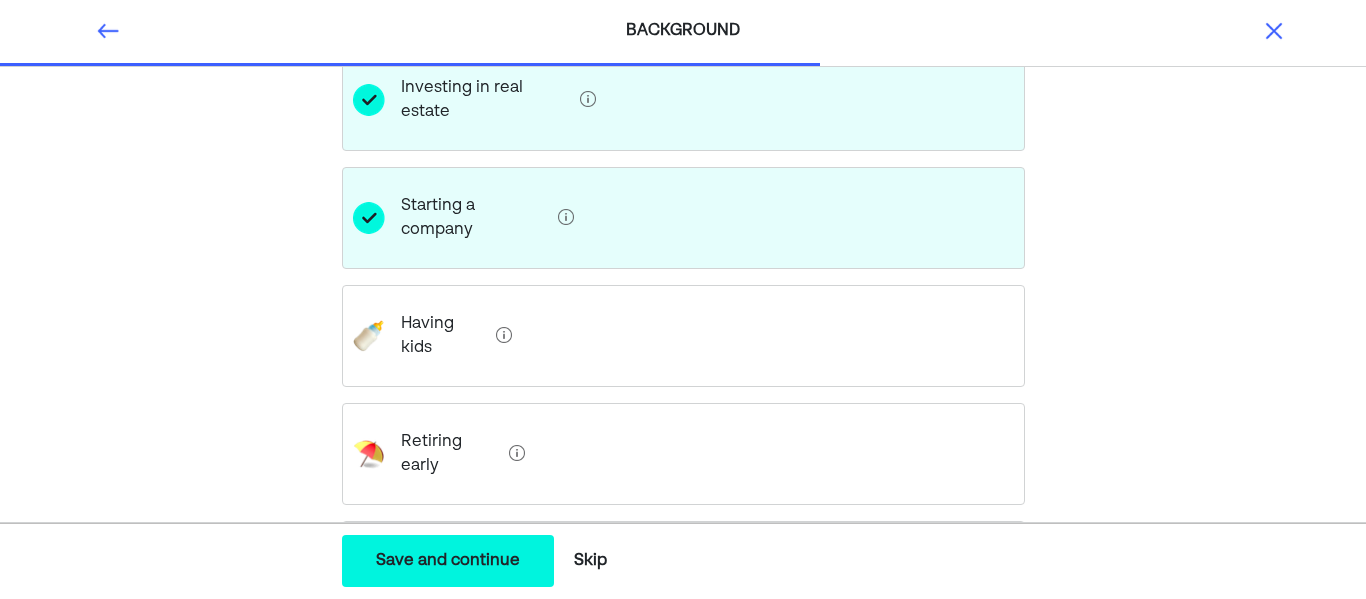 click on "Having kids" at bounding box center [683, 336] 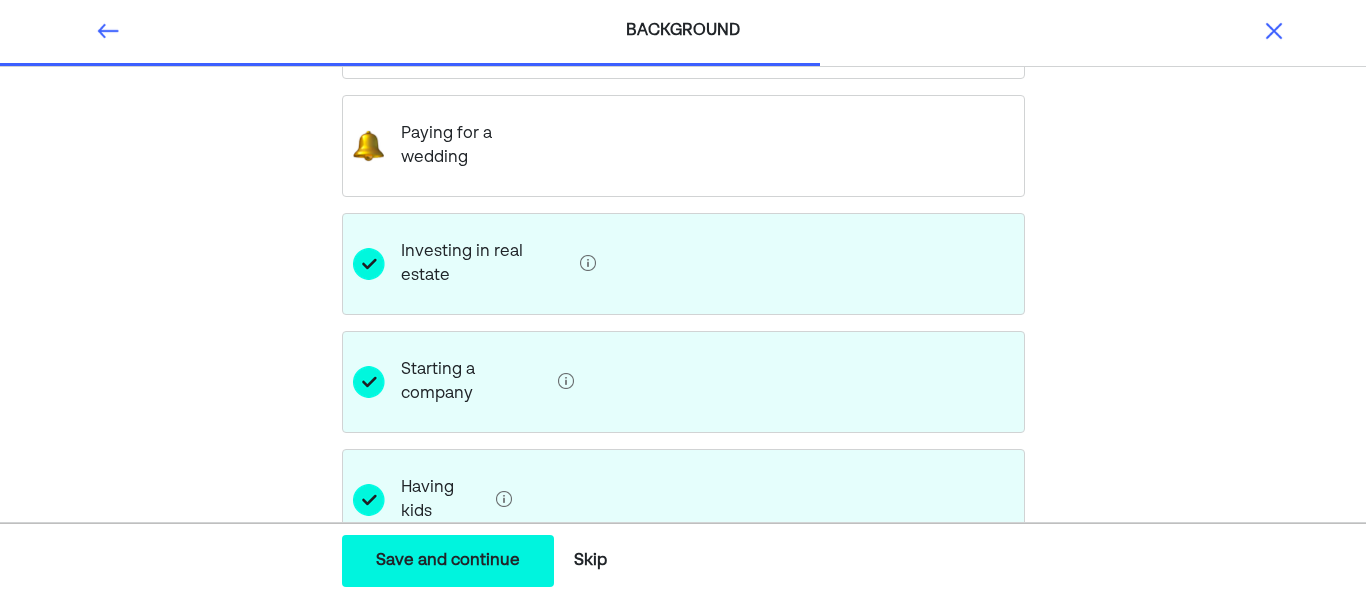 scroll, scrollTop: 529, scrollLeft: 0, axis: vertical 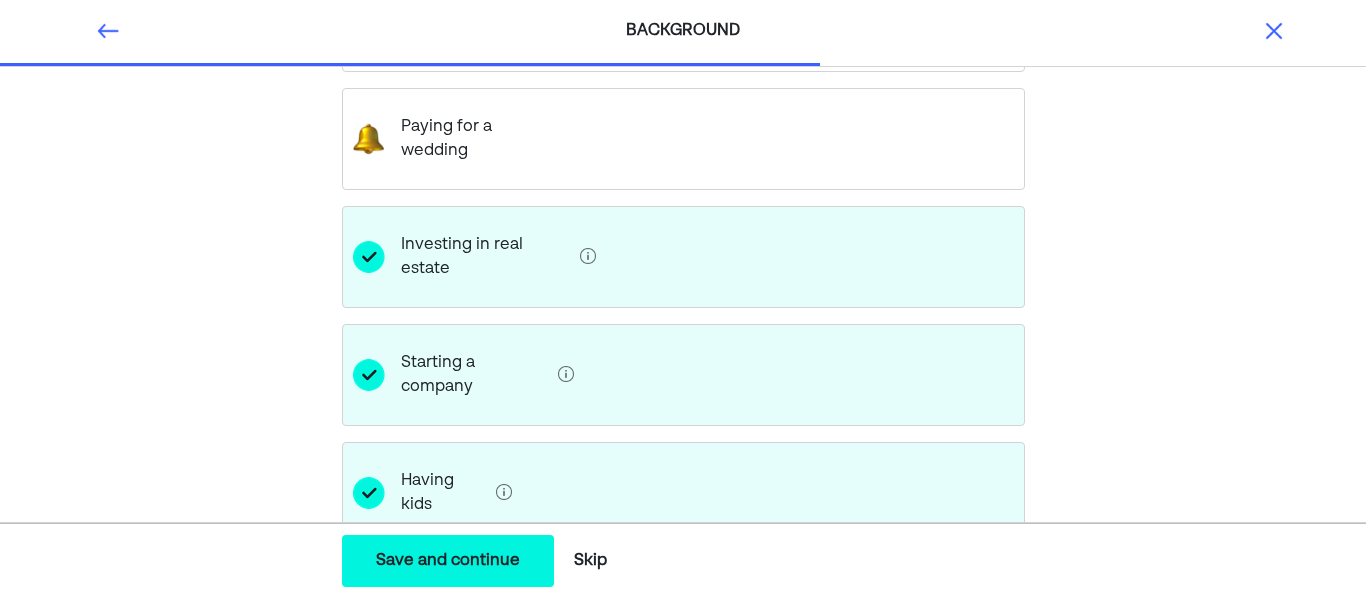 click on "Having kids" at bounding box center (683, 493) 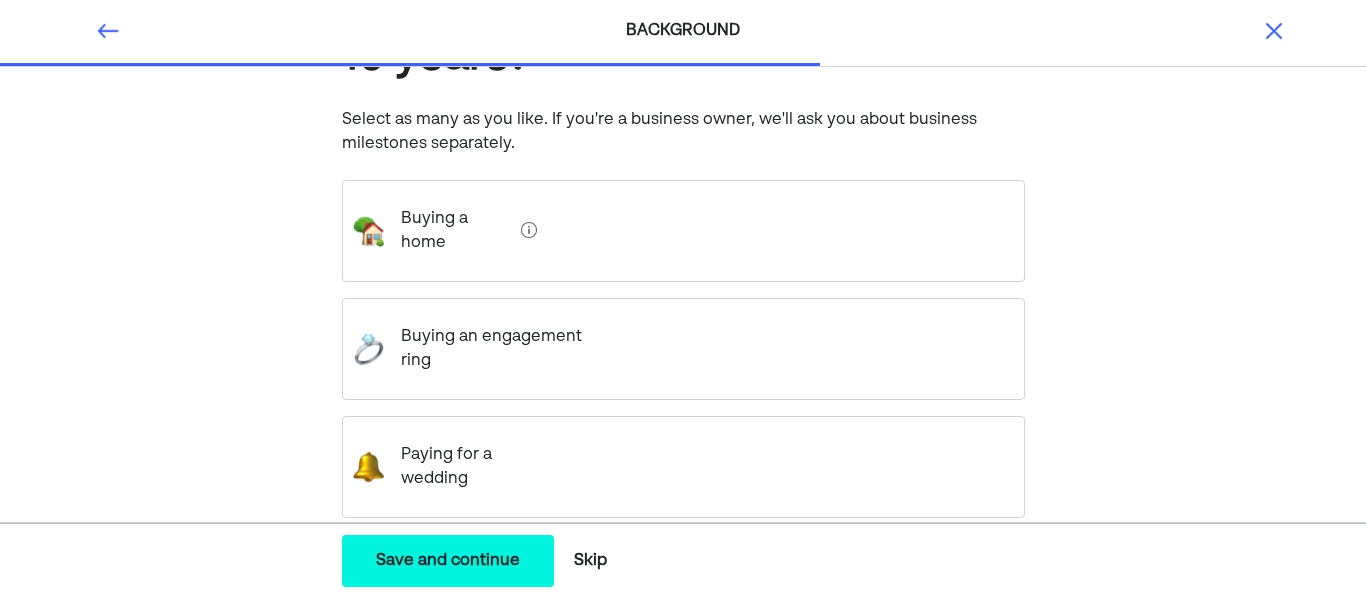 scroll, scrollTop: 200, scrollLeft: 0, axis: vertical 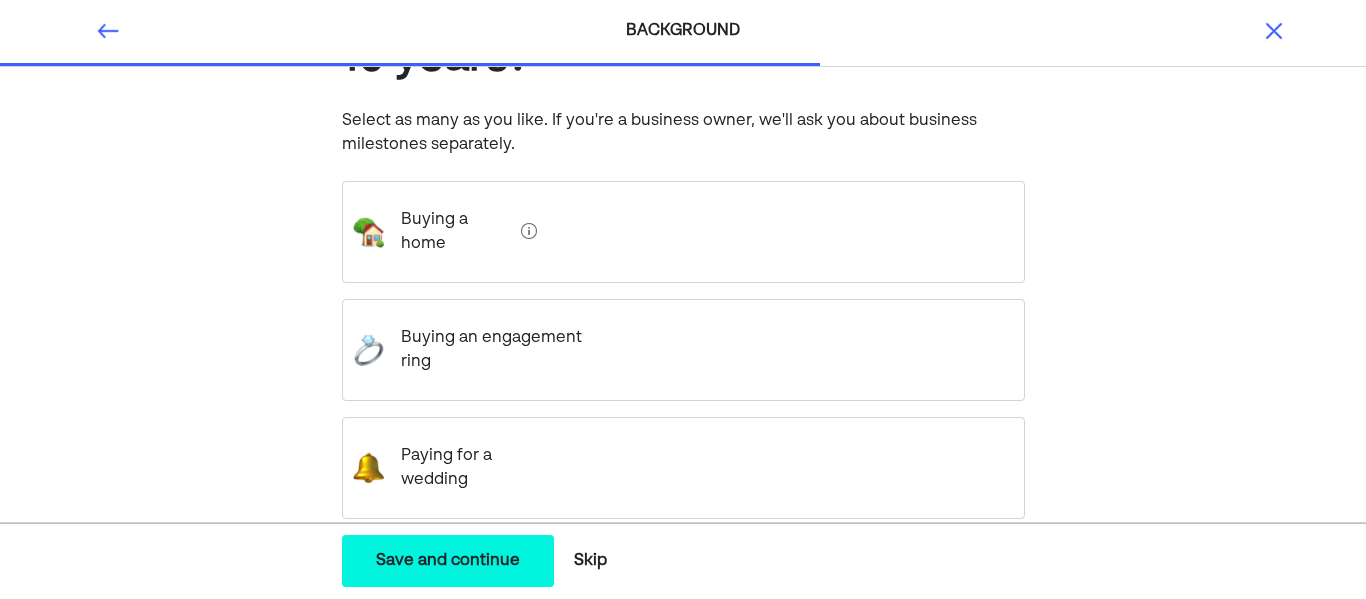 click on "Buying a home" at bounding box center (683, 232) 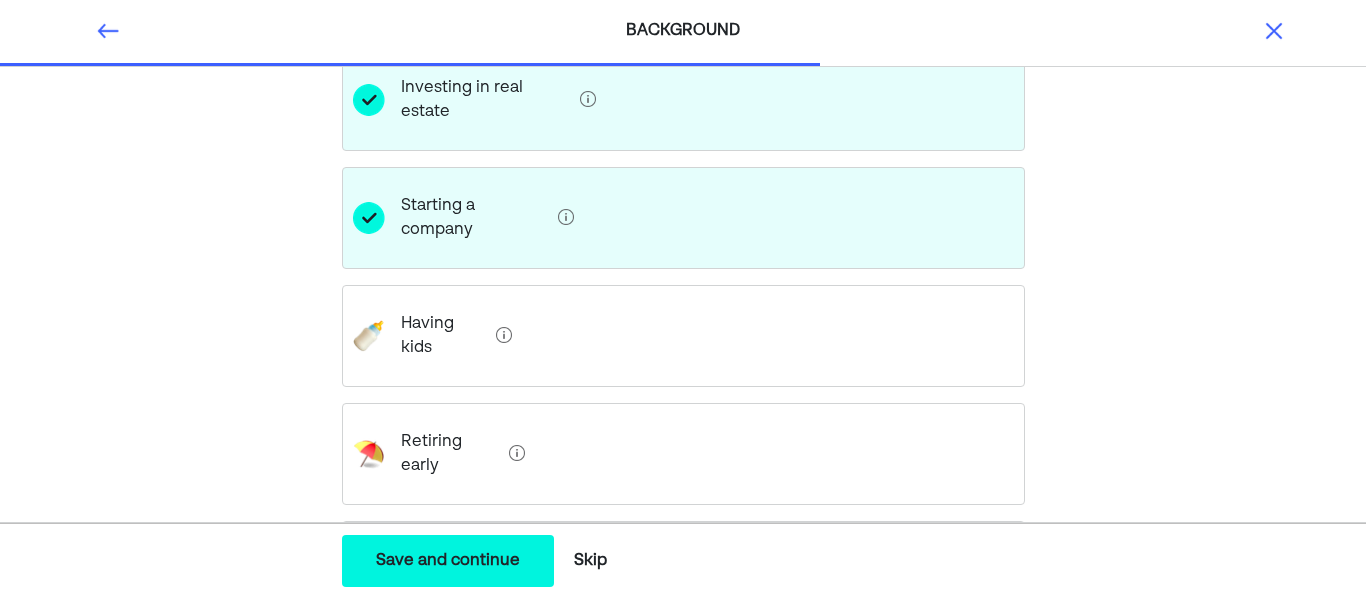 scroll, scrollTop: 718, scrollLeft: 0, axis: vertical 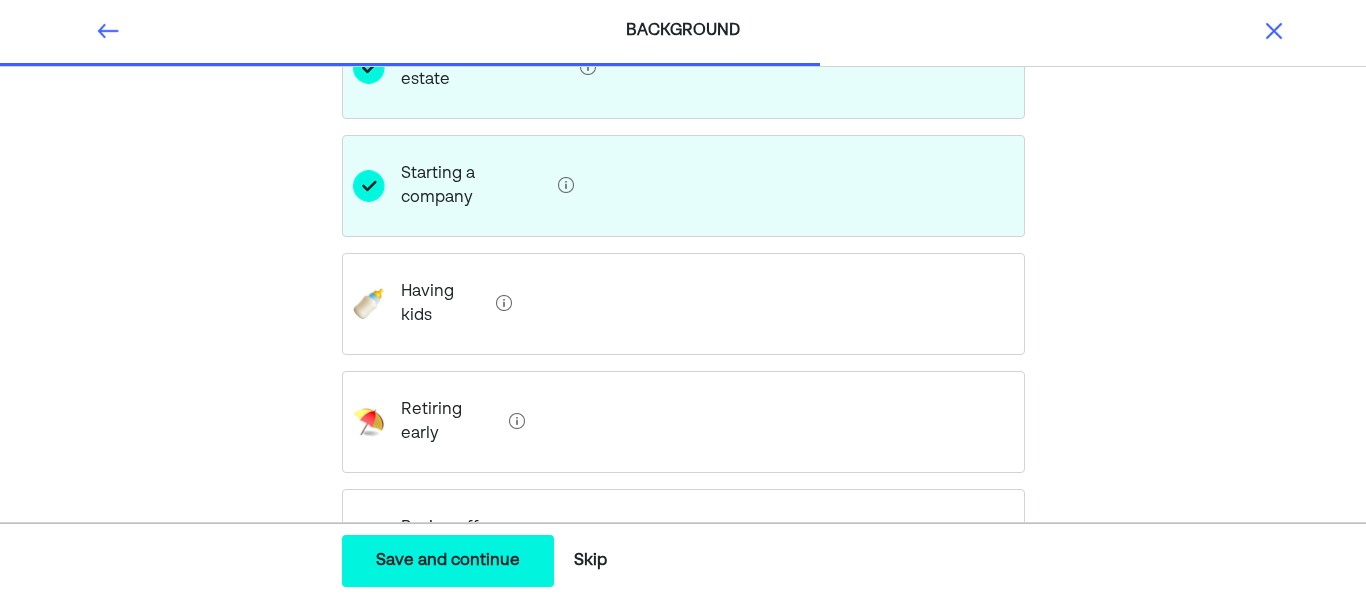 click on "Save and continue" at bounding box center [448, 561] 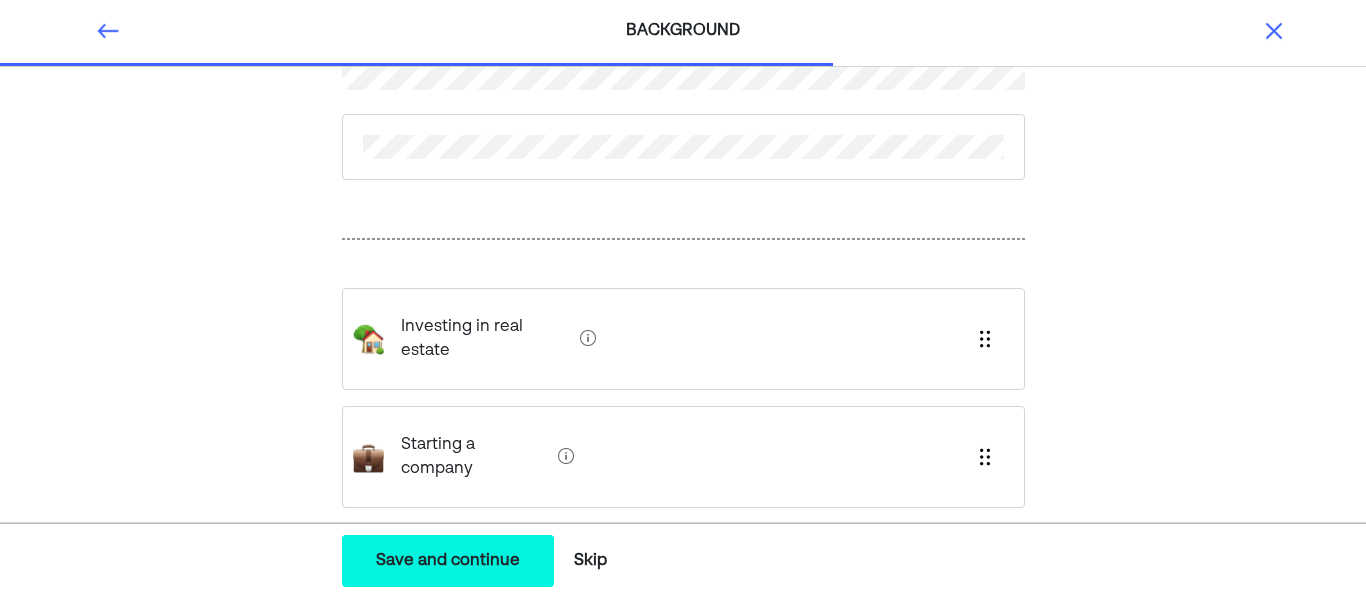 scroll, scrollTop: 307, scrollLeft: 0, axis: vertical 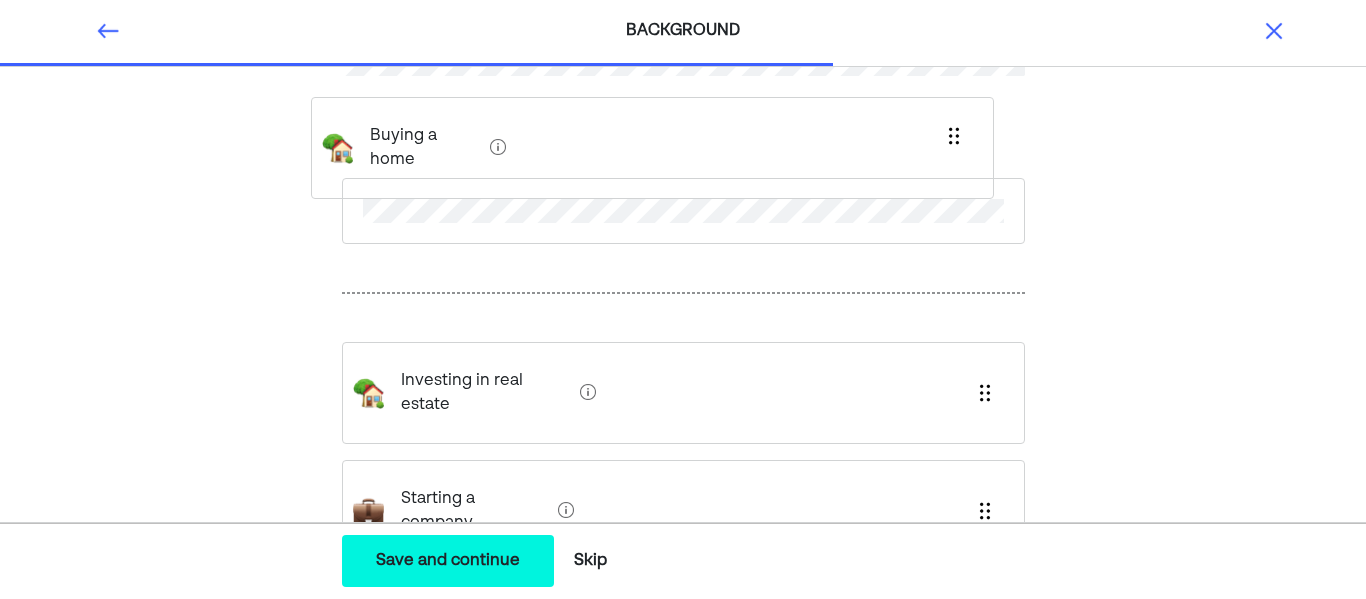 drag, startPoint x: 976, startPoint y: 418, endPoint x: 943, endPoint y: 121, distance: 298.8277 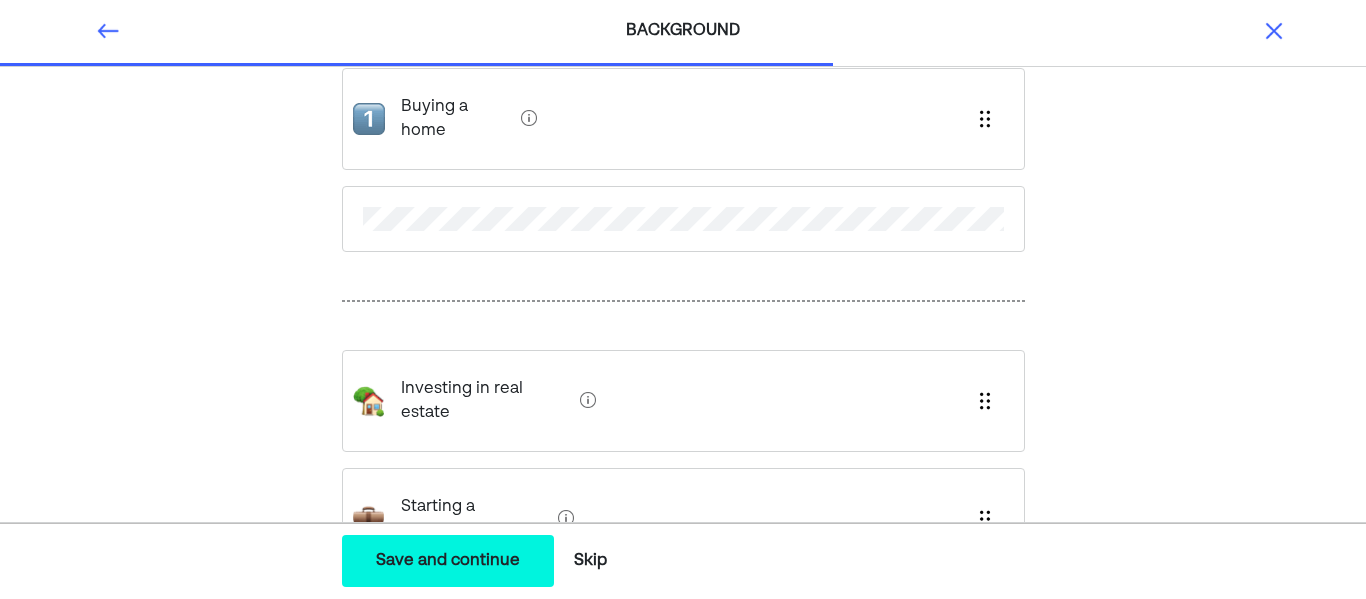 scroll, scrollTop: 253, scrollLeft: 0, axis: vertical 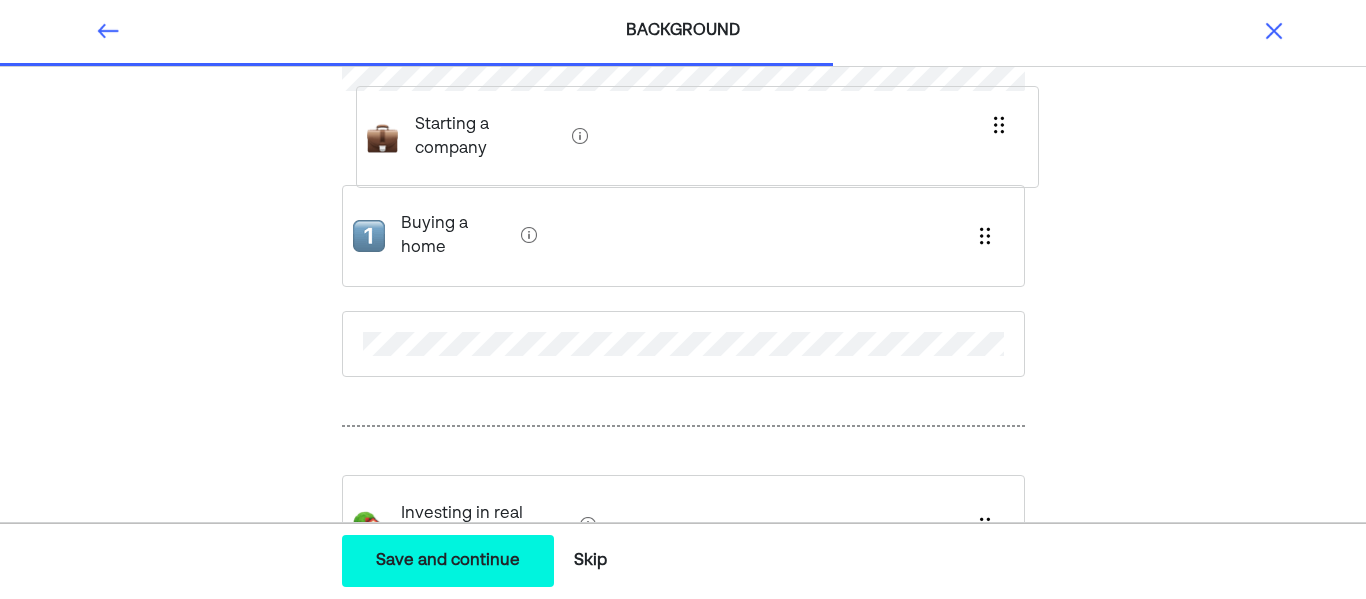 drag, startPoint x: 977, startPoint y: 454, endPoint x: 990, endPoint y: 112, distance: 342.24698 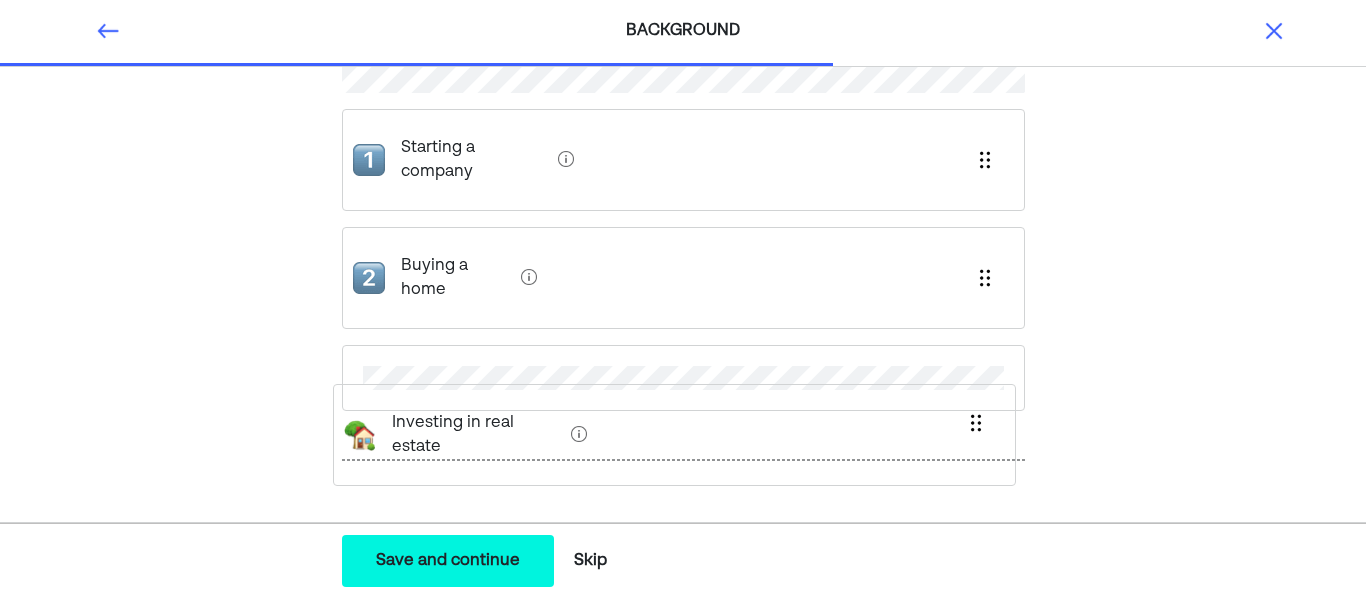 scroll, scrollTop: 214, scrollLeft: 0, axis: vertical 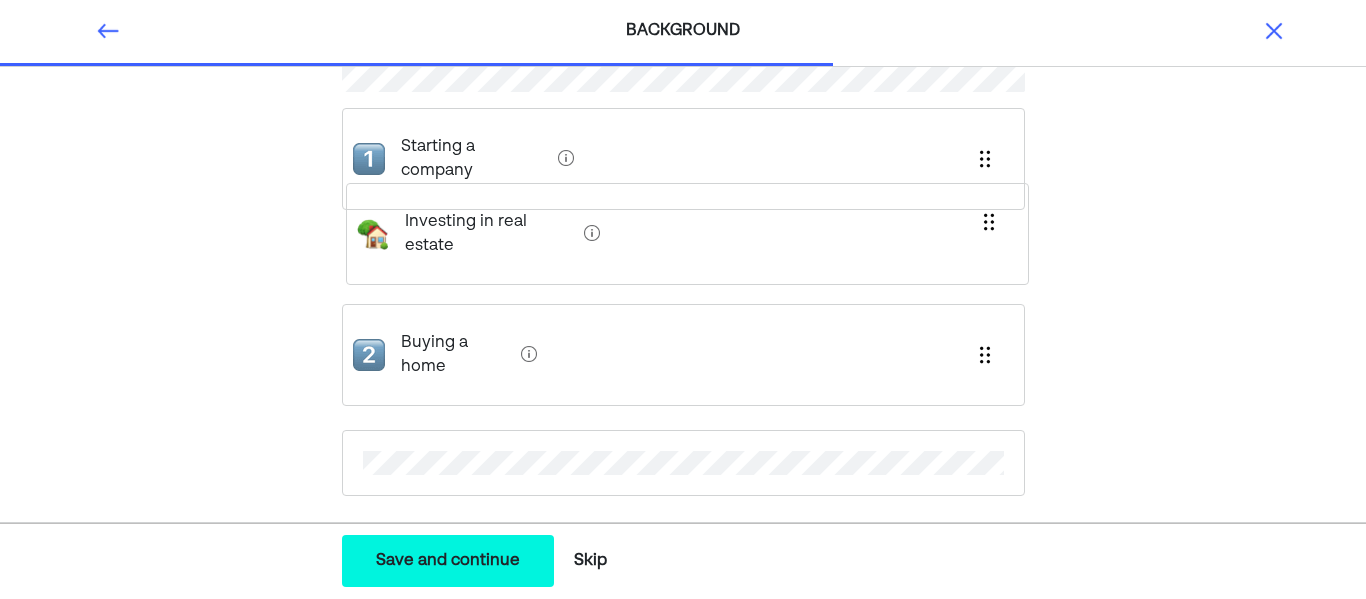 drag, startPoint x: 989, startPoint y: 492, endPoint x: 986, endPoint y: 189, distance: 303.01486 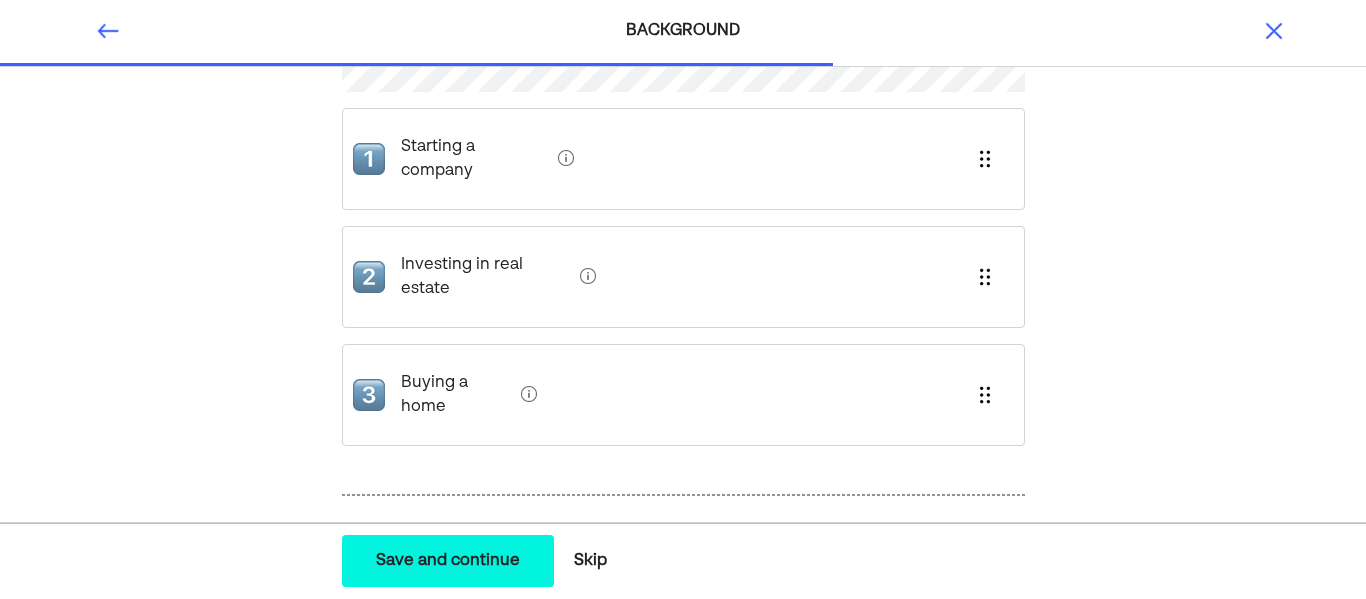 scroll, scrollTop: 307, scrollLeft: 0, axis: vertical 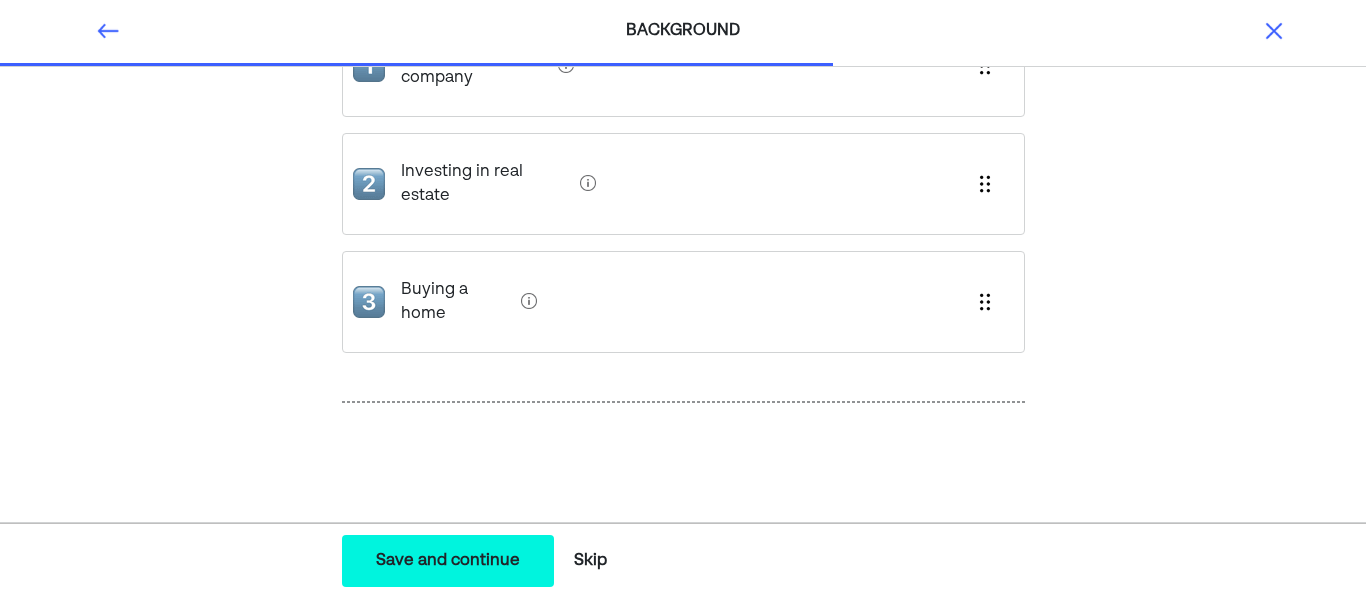 click on "Save and continue" at bounding box center (448, 561) 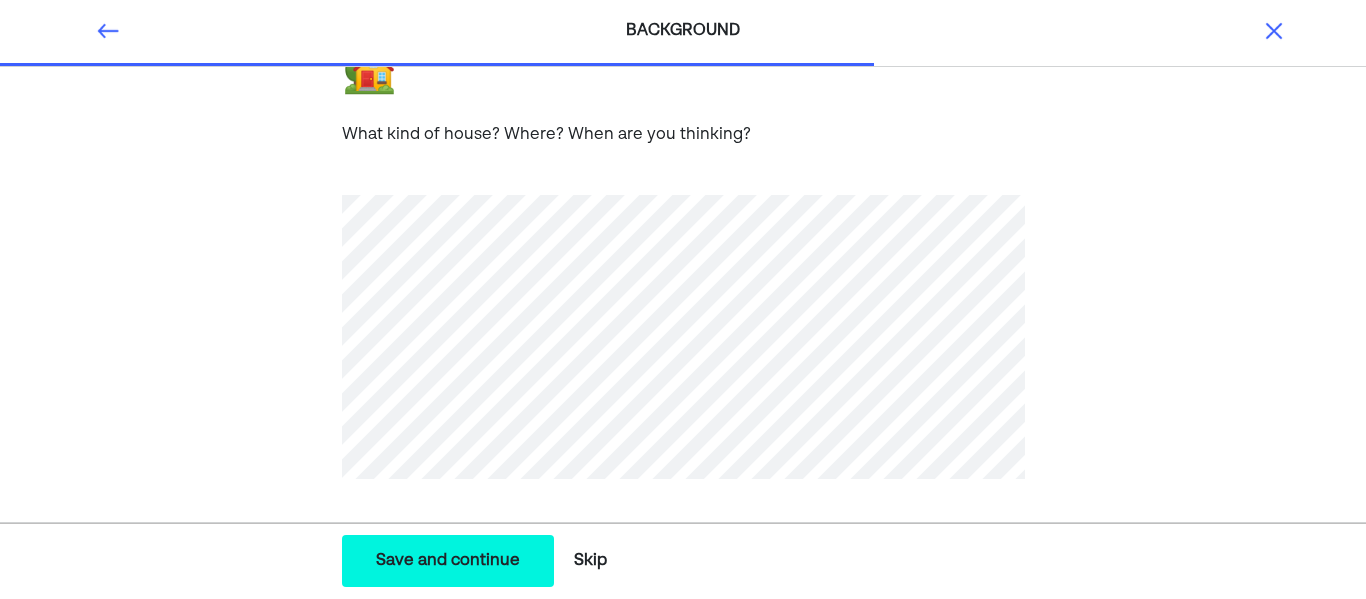 scroll, scrollTop: 0, scrollLeft: 0, axis: both 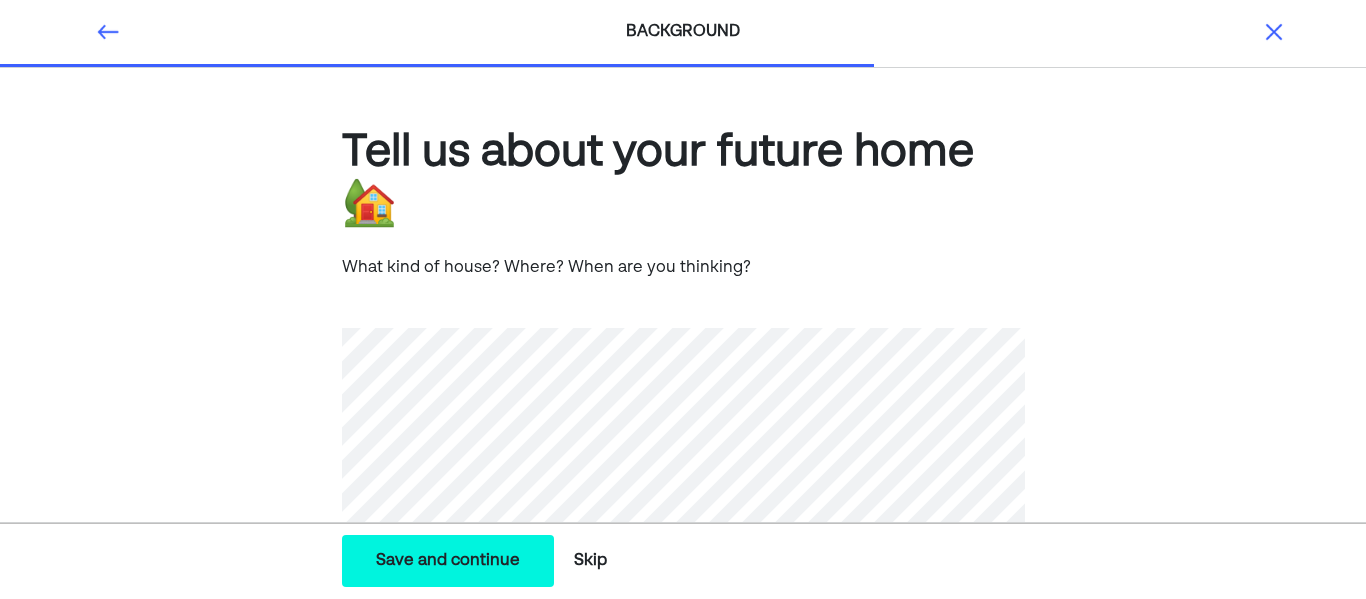 click on "Skip" at bounding box center [590, 561] 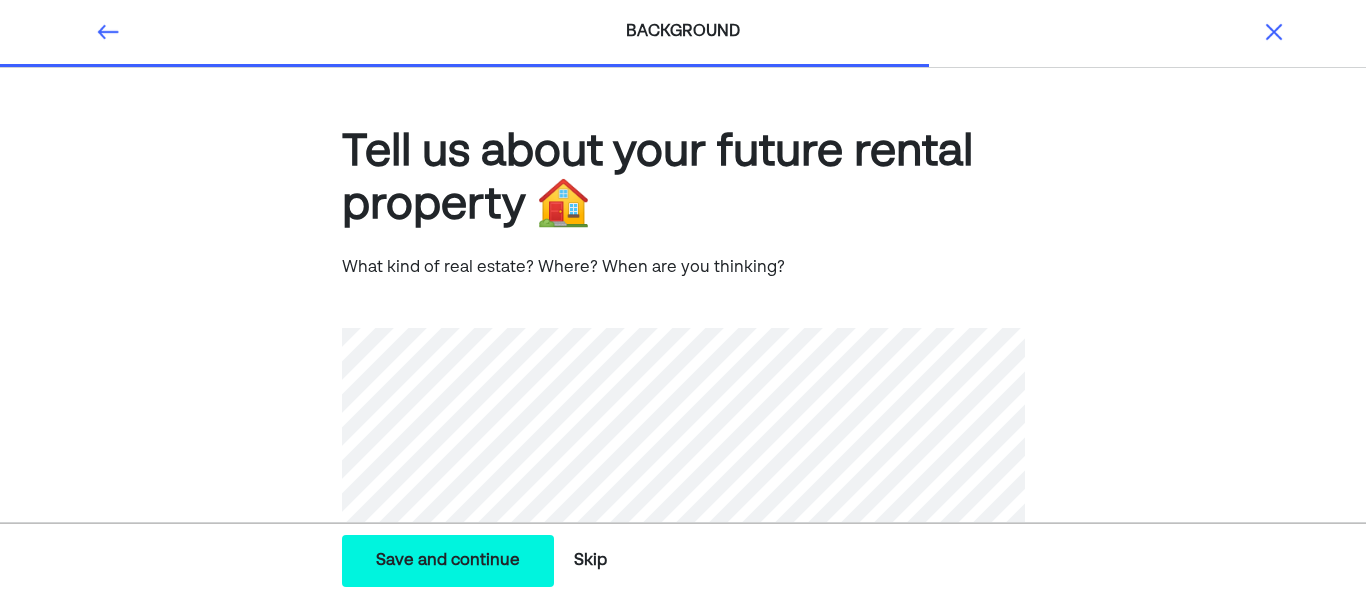 click on "Skip" at bounding box center [590, 561] 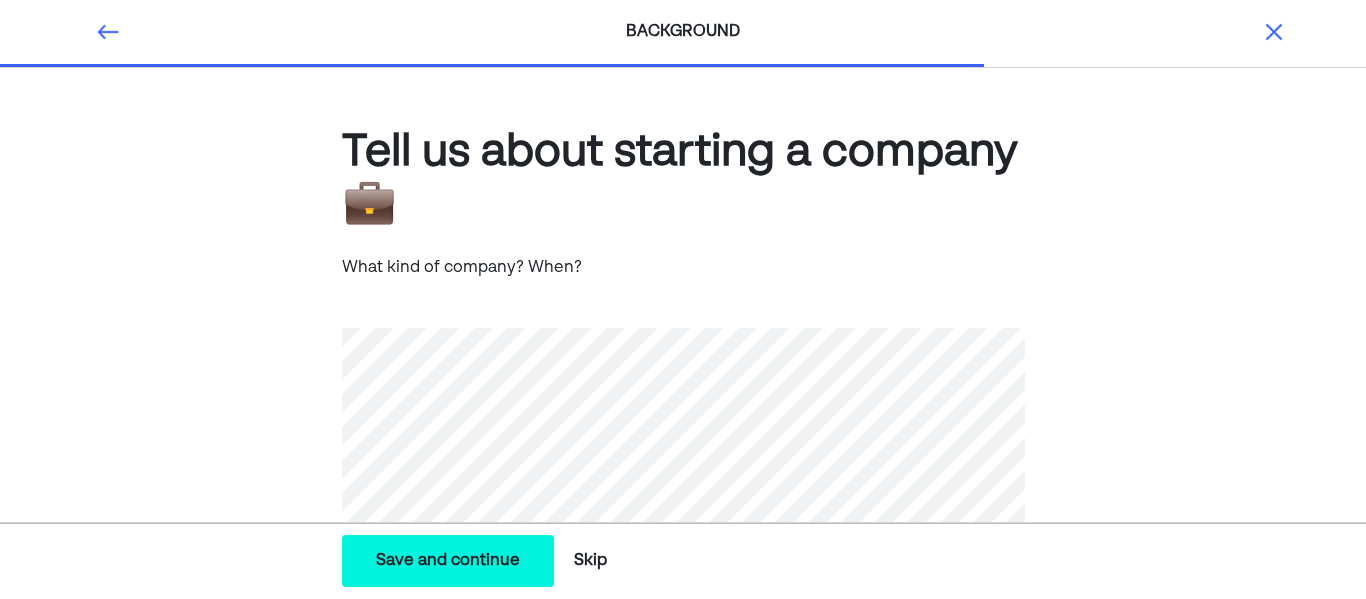 click on "Skip" at bounding box center [590, 561] 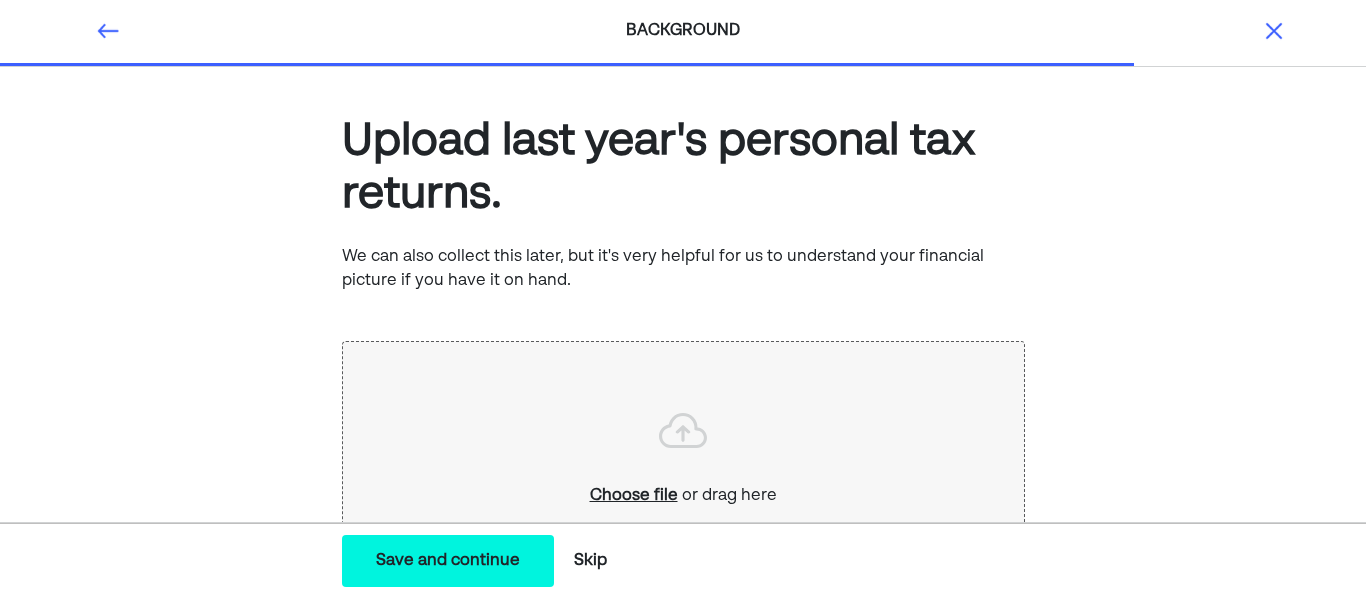 scroll, scrollTop: 0, scrollLeft: 0, axis: both 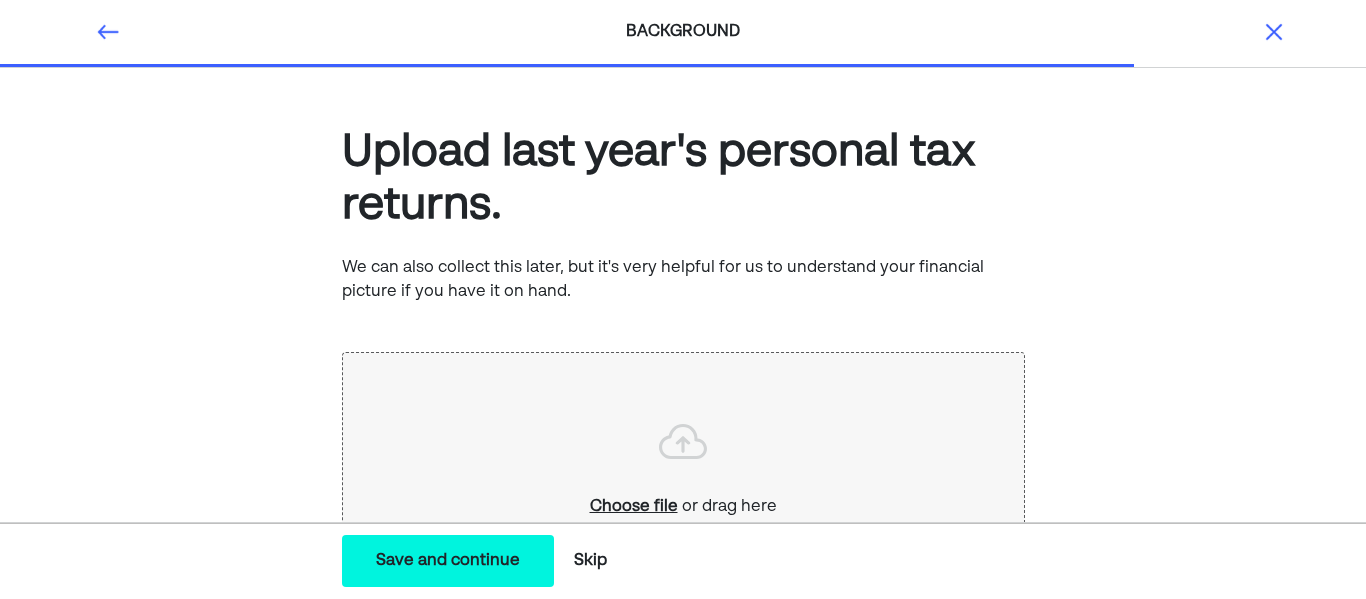 click on "Skip" at bounding box center [590, 561] 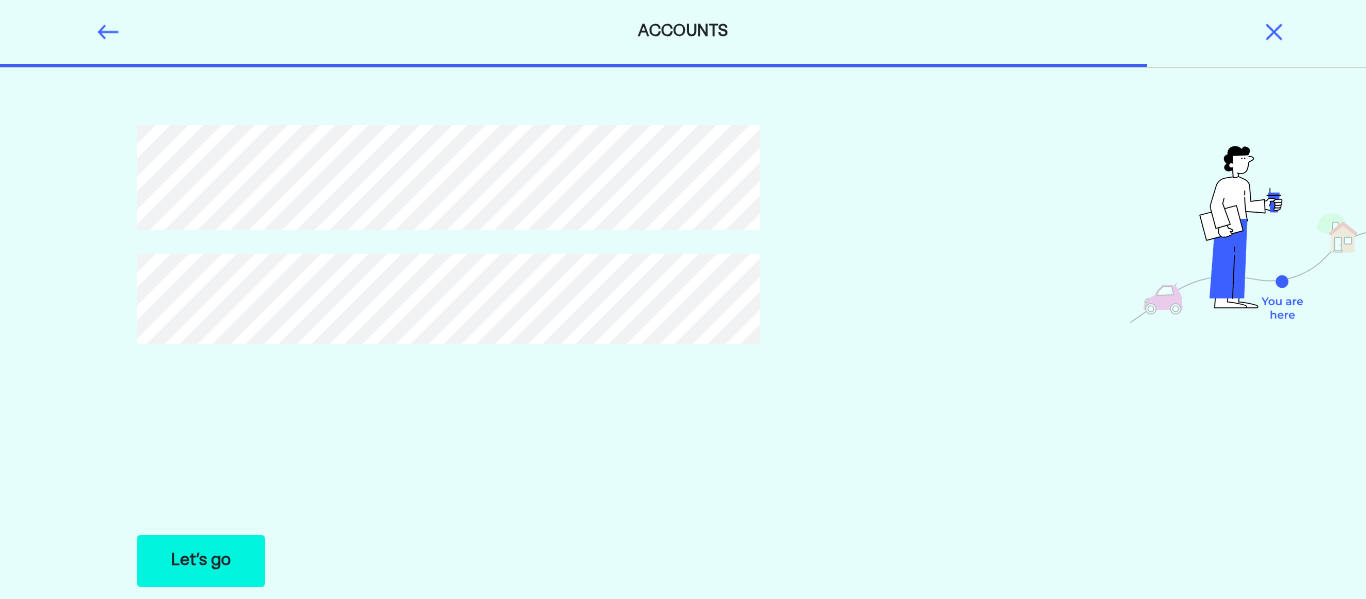click on "Let’s go" at bounding box center [201, 561] 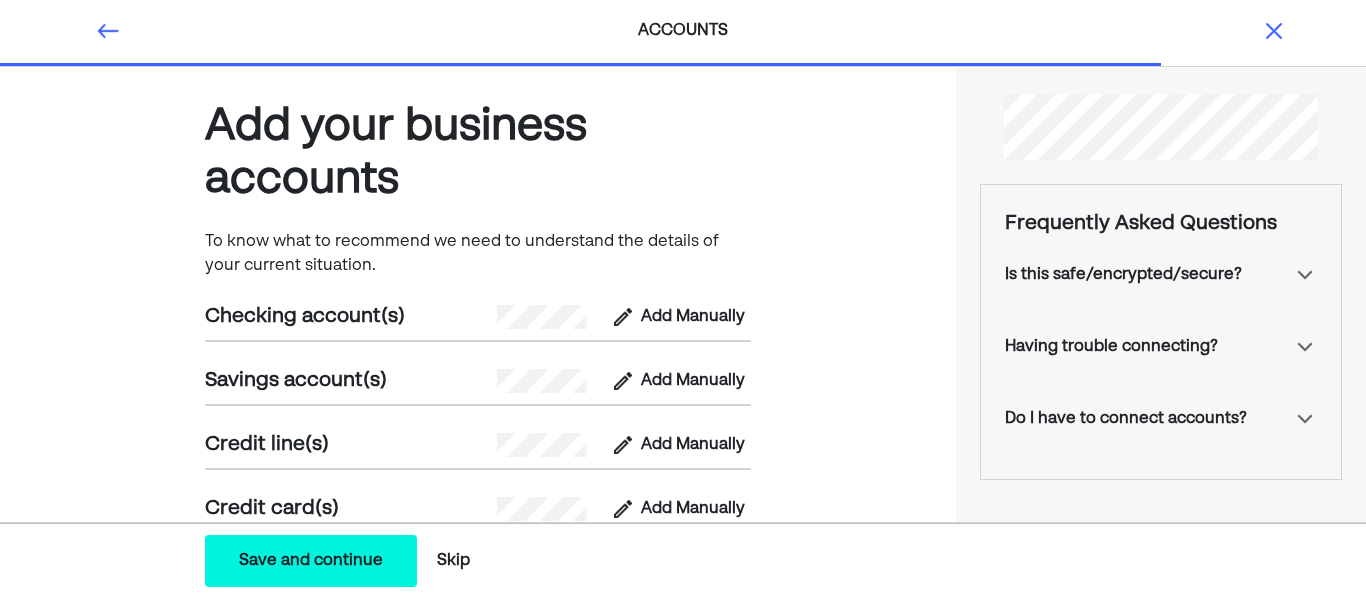 scroll, scrollTop: 0, scrollLeft: 0, axis: both 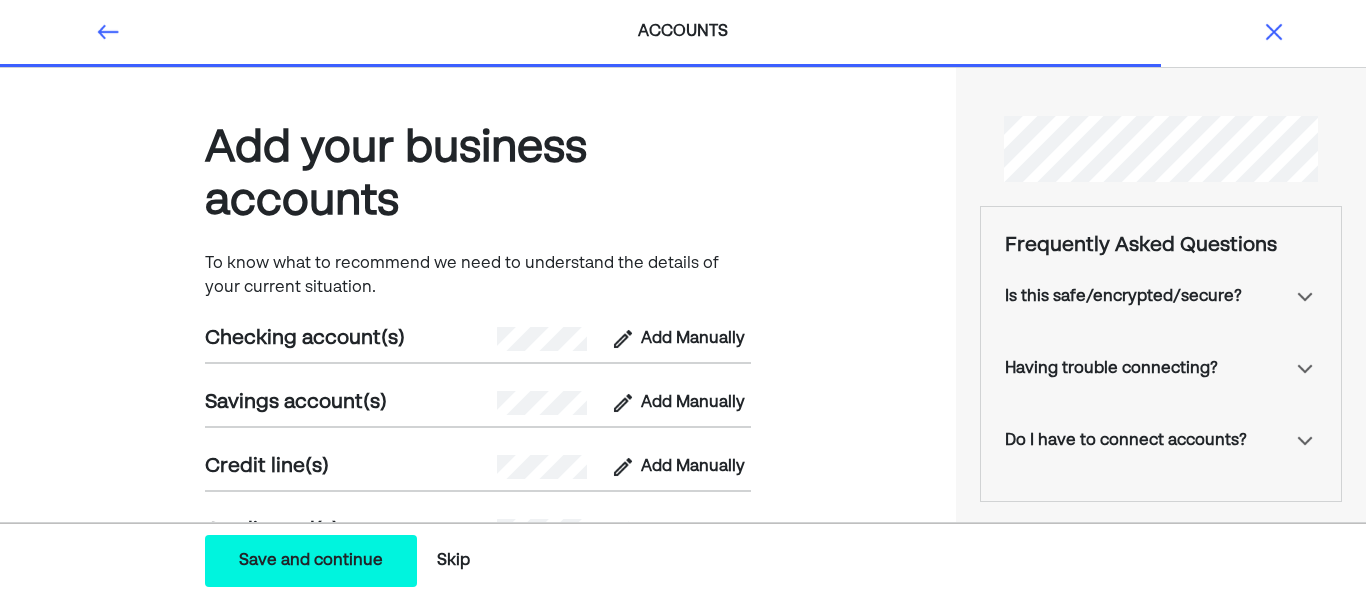 click on "To know what to recommend we need to understand the details of your current situation." at bounding box center (478, 276) 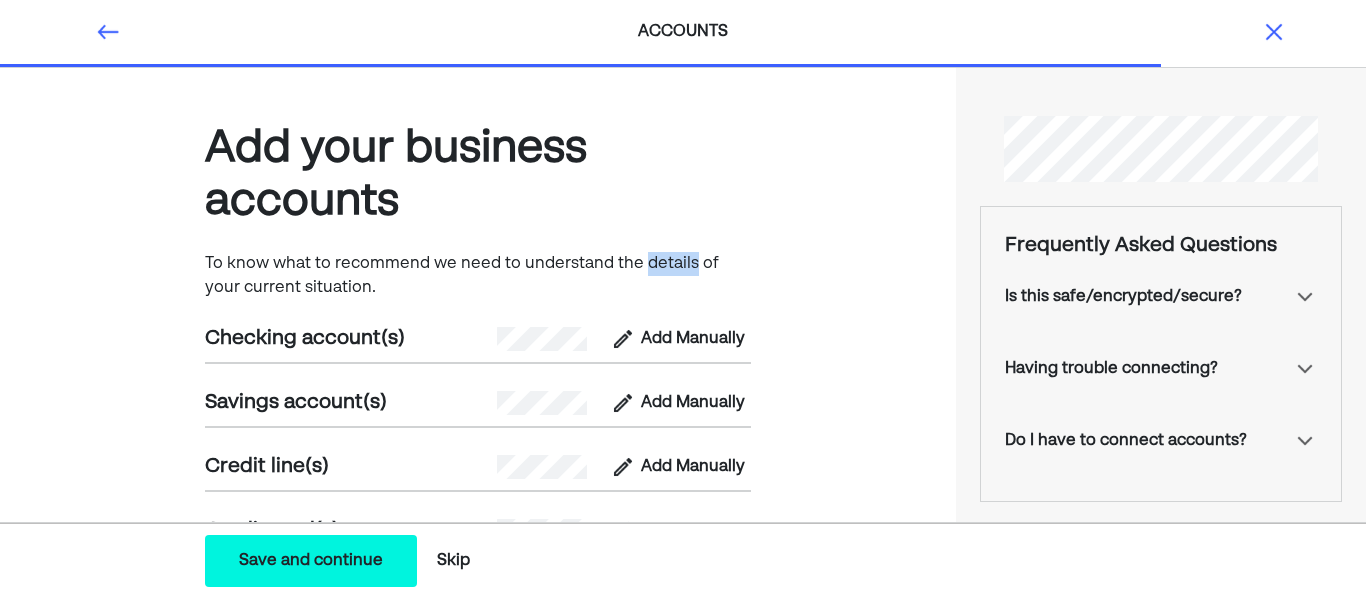click on "To know what to recommend we need to understand the details of your current situation." at bounding box center (478, 276) 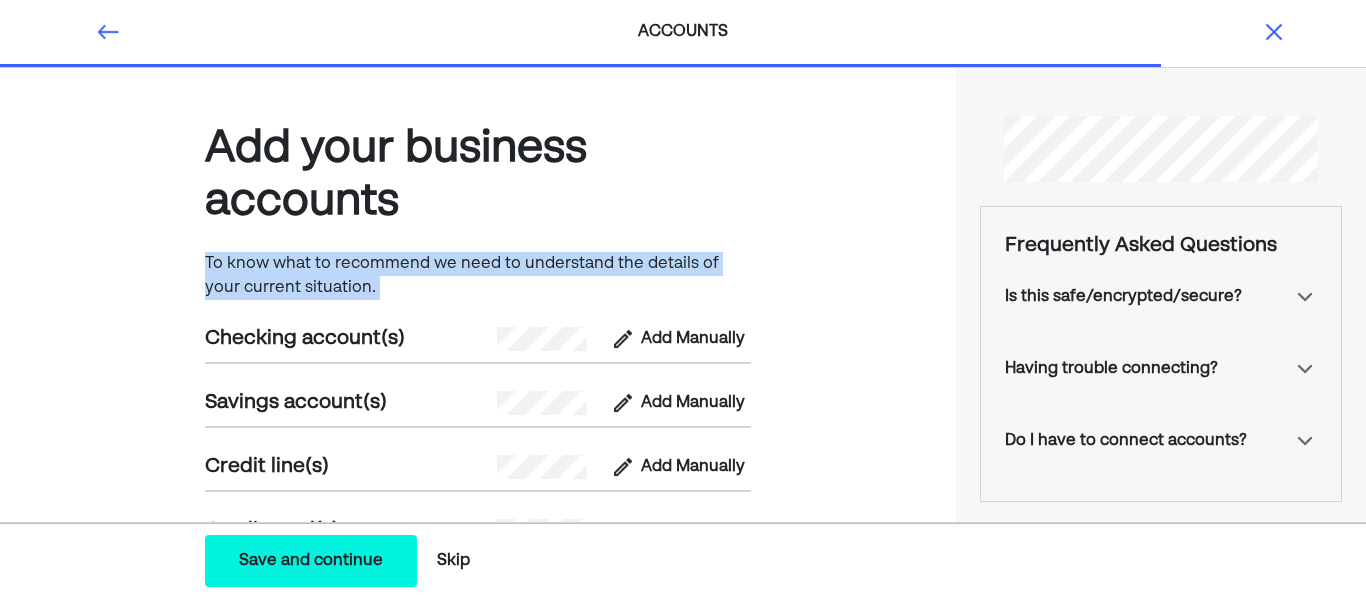 click on "Add your business accounts To know what to recommend we need to understand the details of your current situation. Checking account(s) Add Manually Savings account(s) Add Manually Credit line(s) Add Manually Credit card(s) Add Manually" at bounding box center (478, 384) 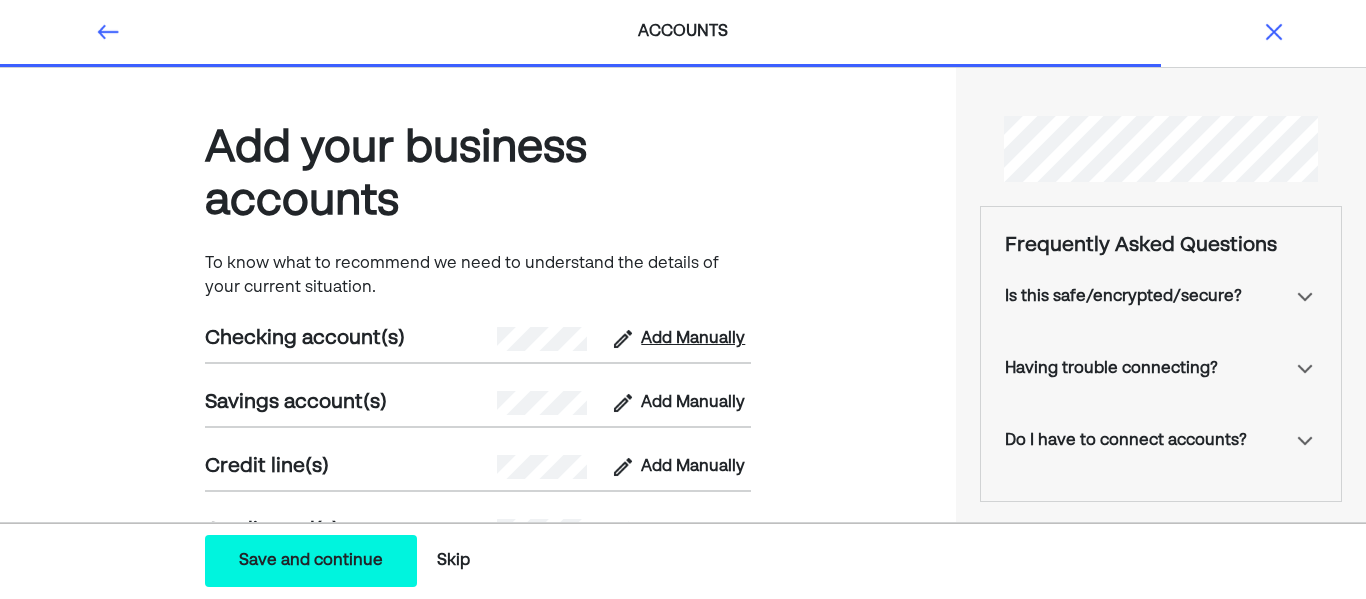 click on "Add Manually" at bounding box center [693, 339] 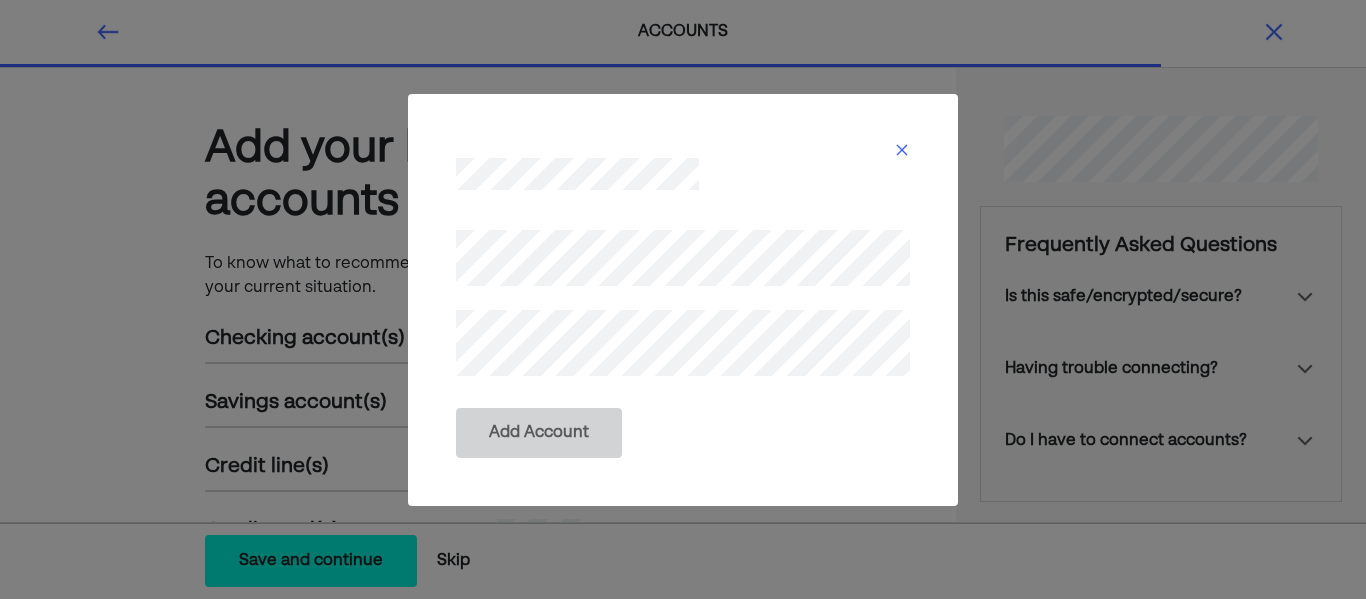 click at bounding box center [902, 150] 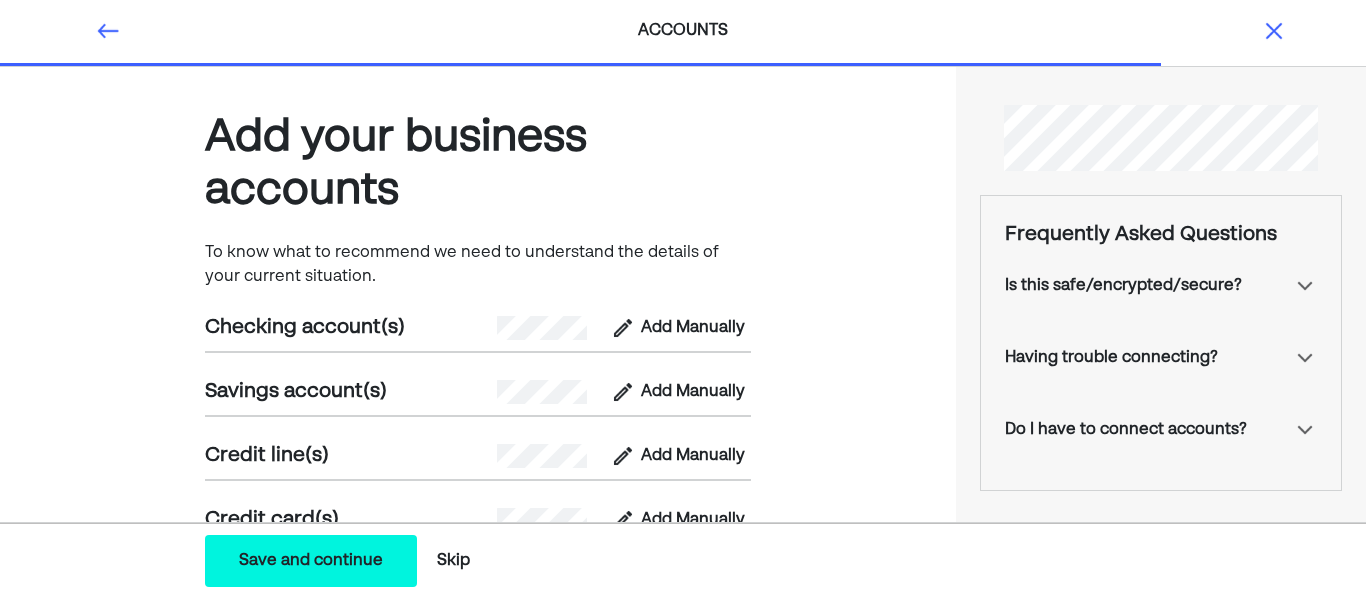 scroll, scrollTop: 0, scrollLeft: 0, axis: both 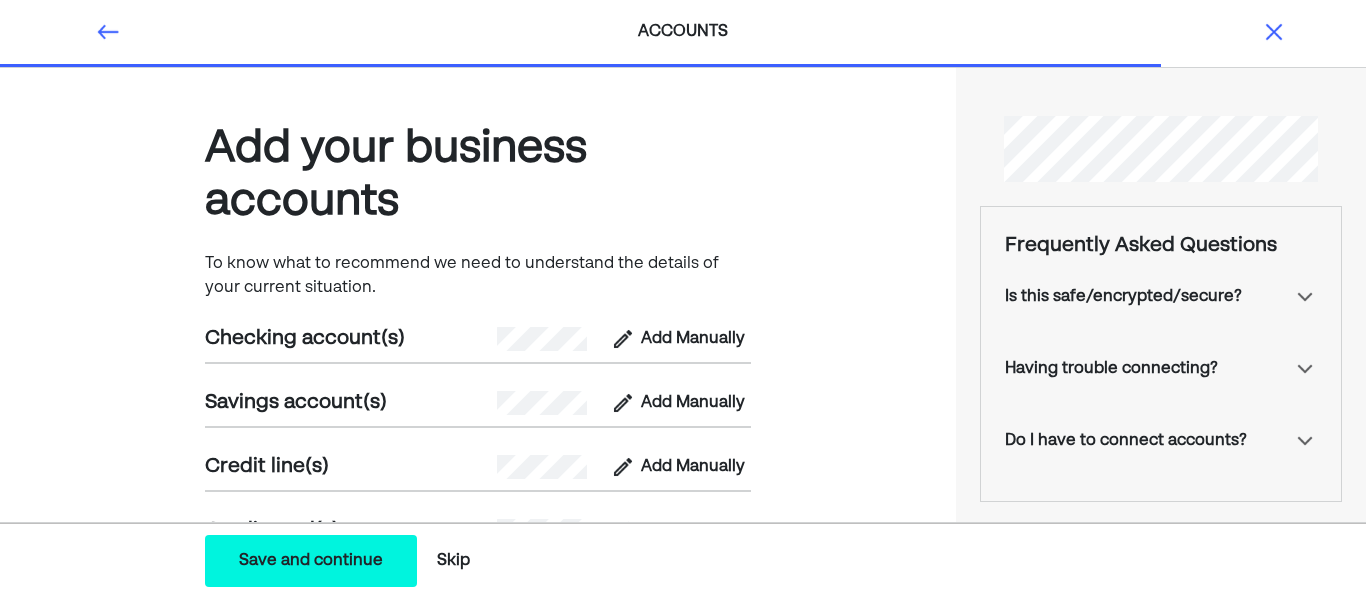 click on "Skip" at bounding box center [453, 561] 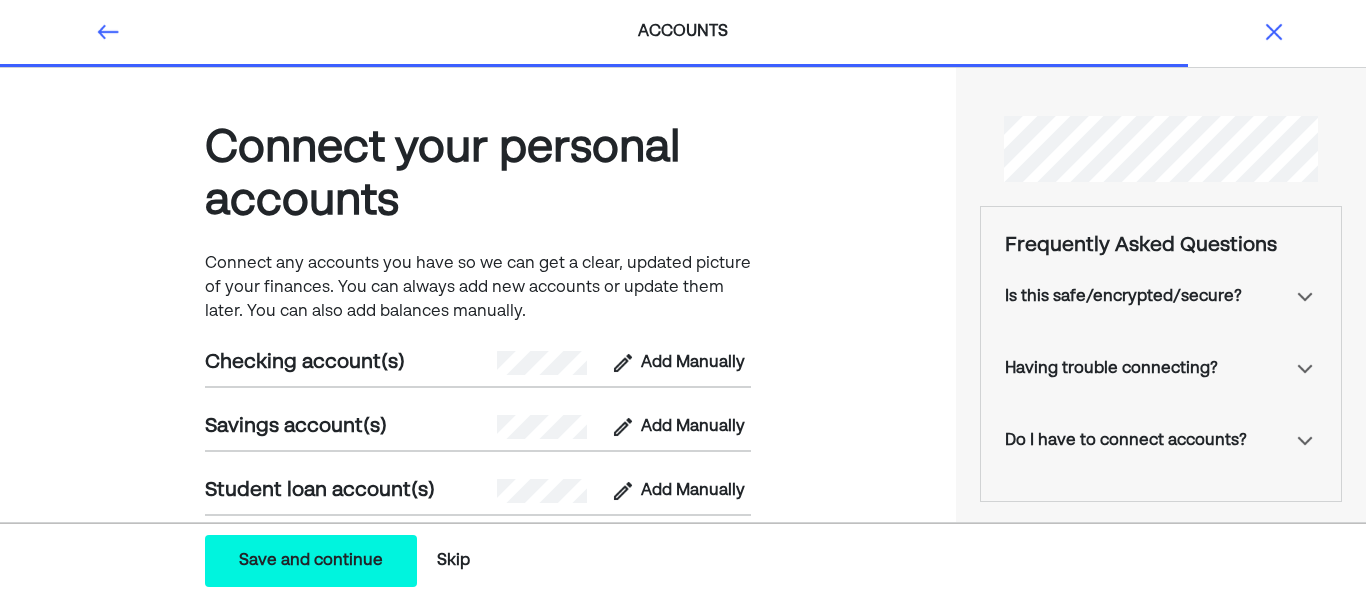 click on "Skip" at bounding box center (453, 561) 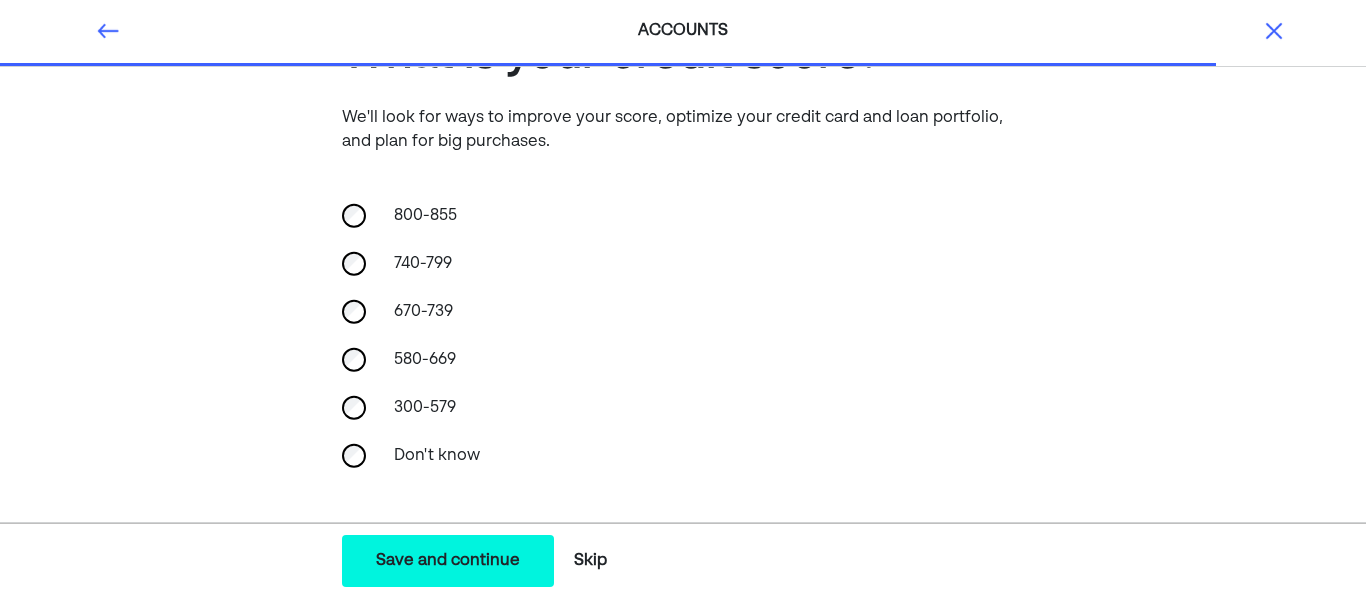 scroll, scrollTop: 109, scrollLeft: 0, axis: vertical 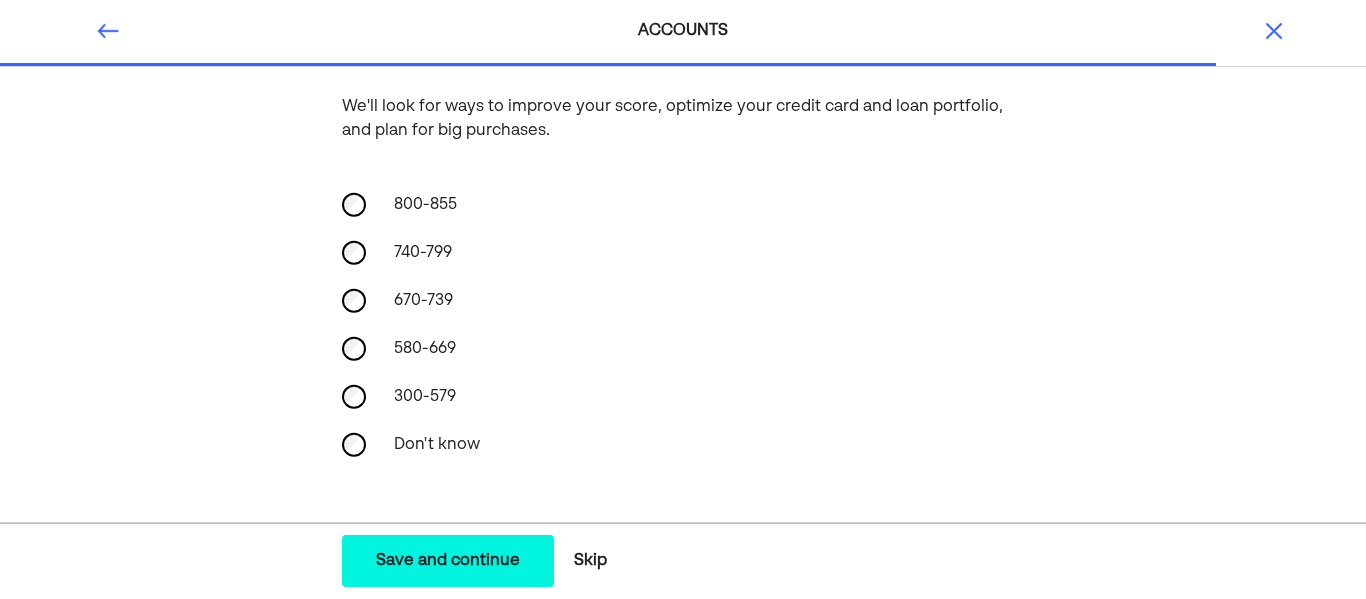 click on "Save and continue Save Save and continue" at bounding box center (448, 561) 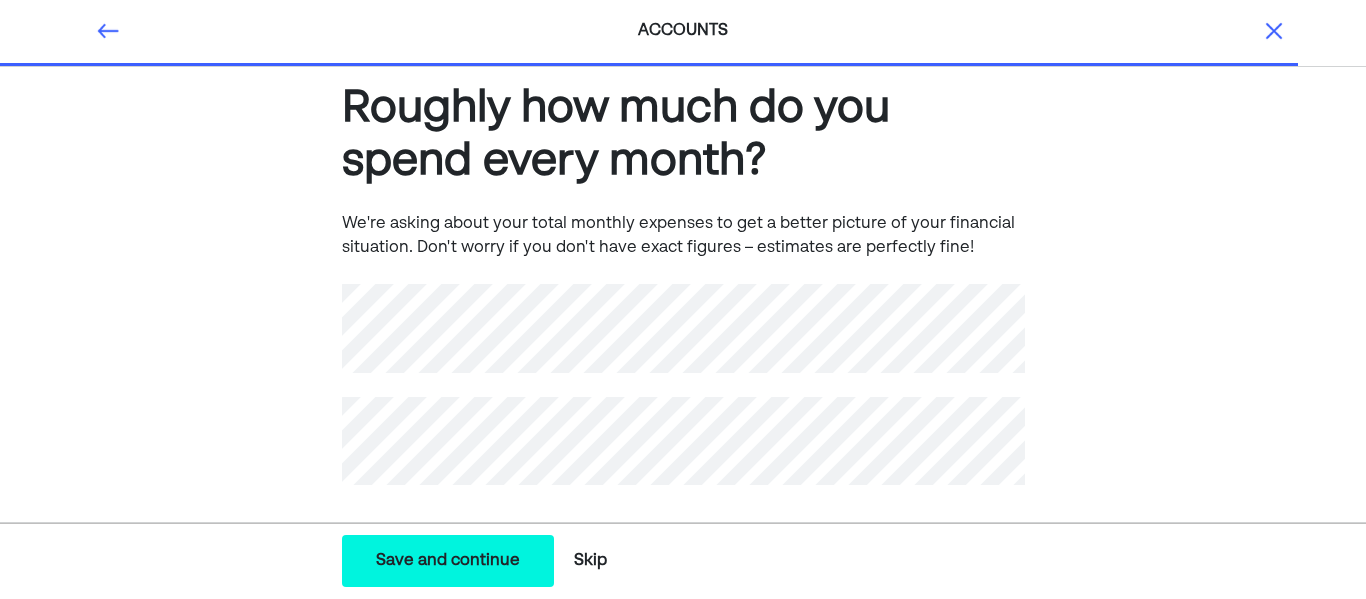scroll, scrollTop: 50, scrollLeft: 0, axis: vertical 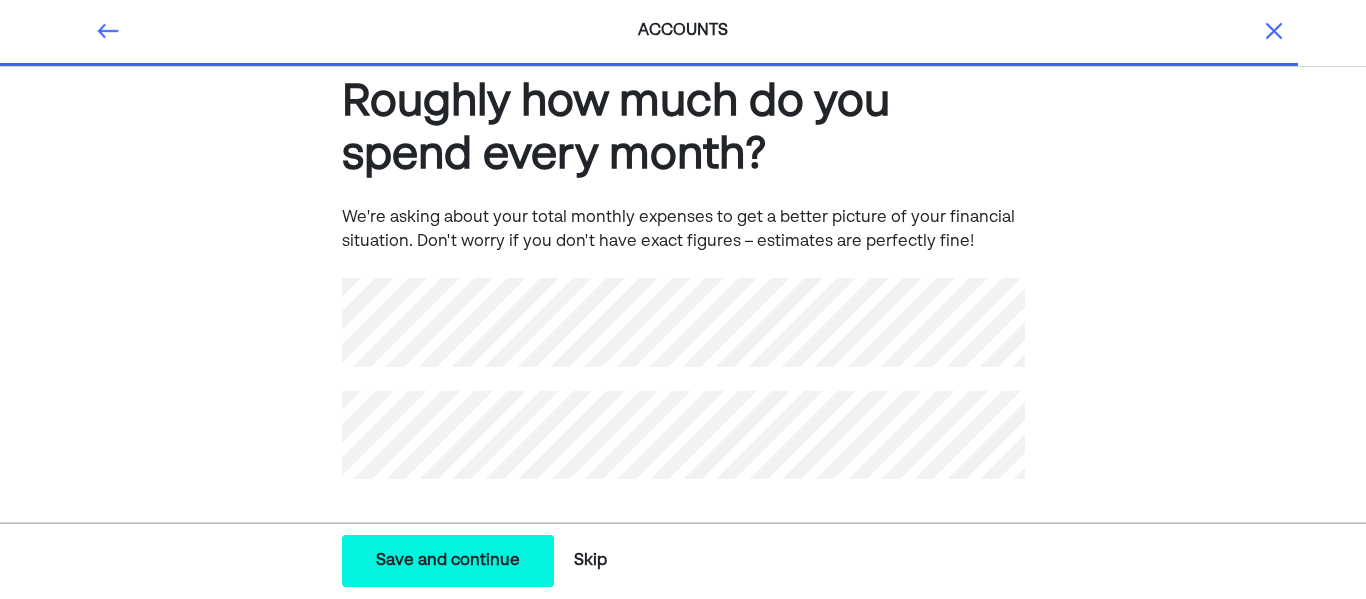 click on "Roughly how much do you spend every month? We're asking about your total monthly expenses to get a better picture of your financial situation. Don't worry if you don't have exact figures – estimates are perfectly fine!" at bounding box center (683, 308) 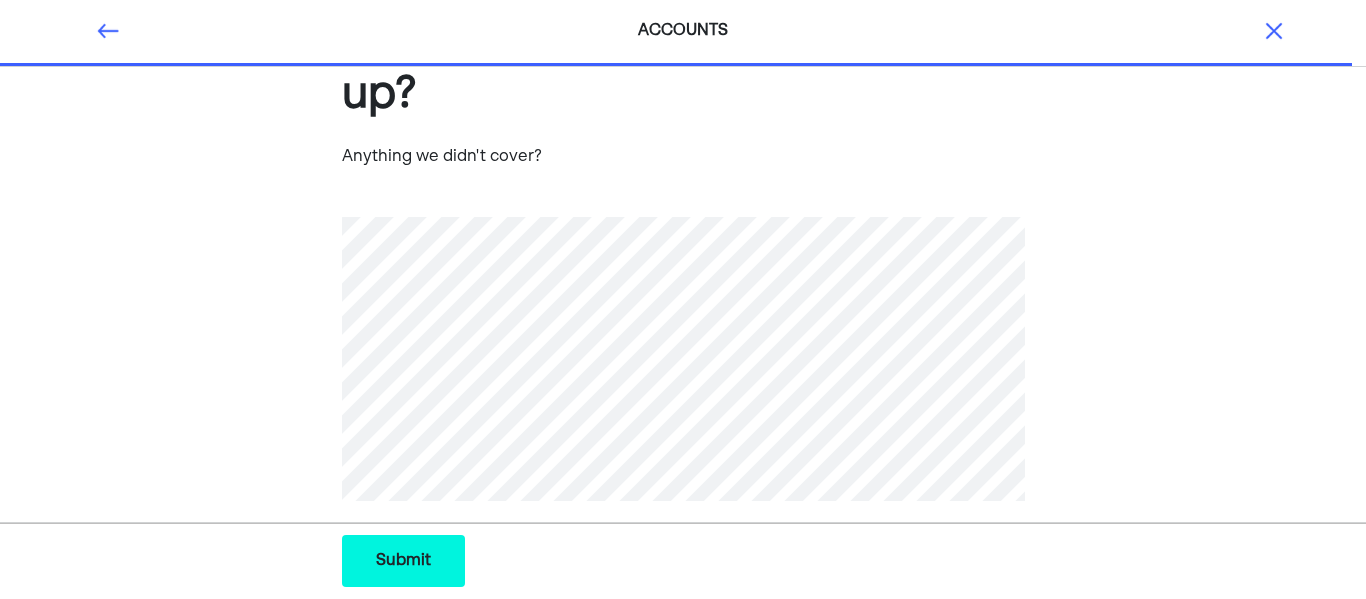 scroll, scrollTop: 133, scrollLeft: 0, axis: vertical 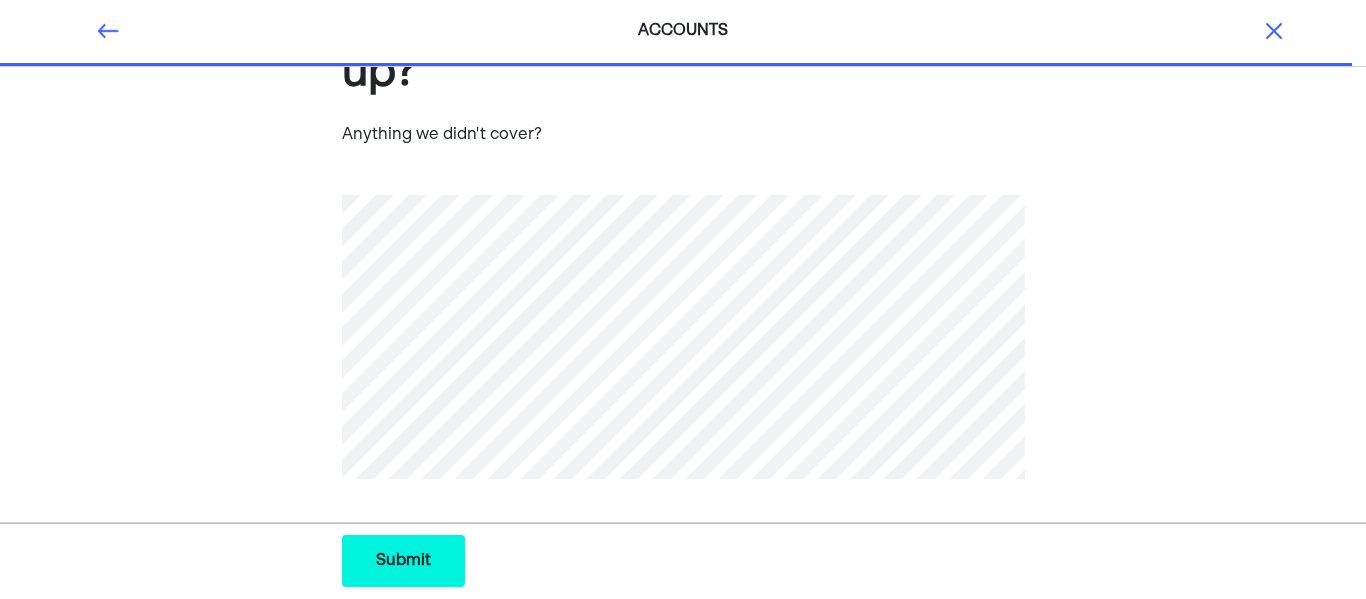 click at bounding box center [1274, 31] 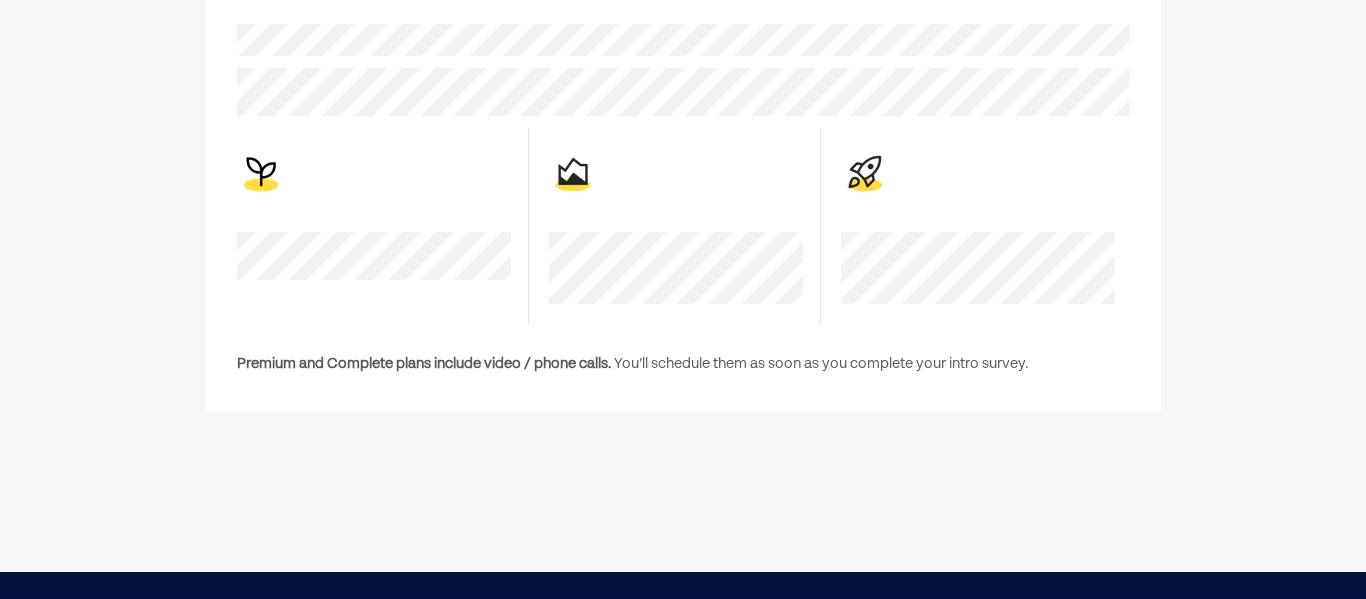 scroll, scrollTop: 458, scrollLeft: 0, axis: vertical 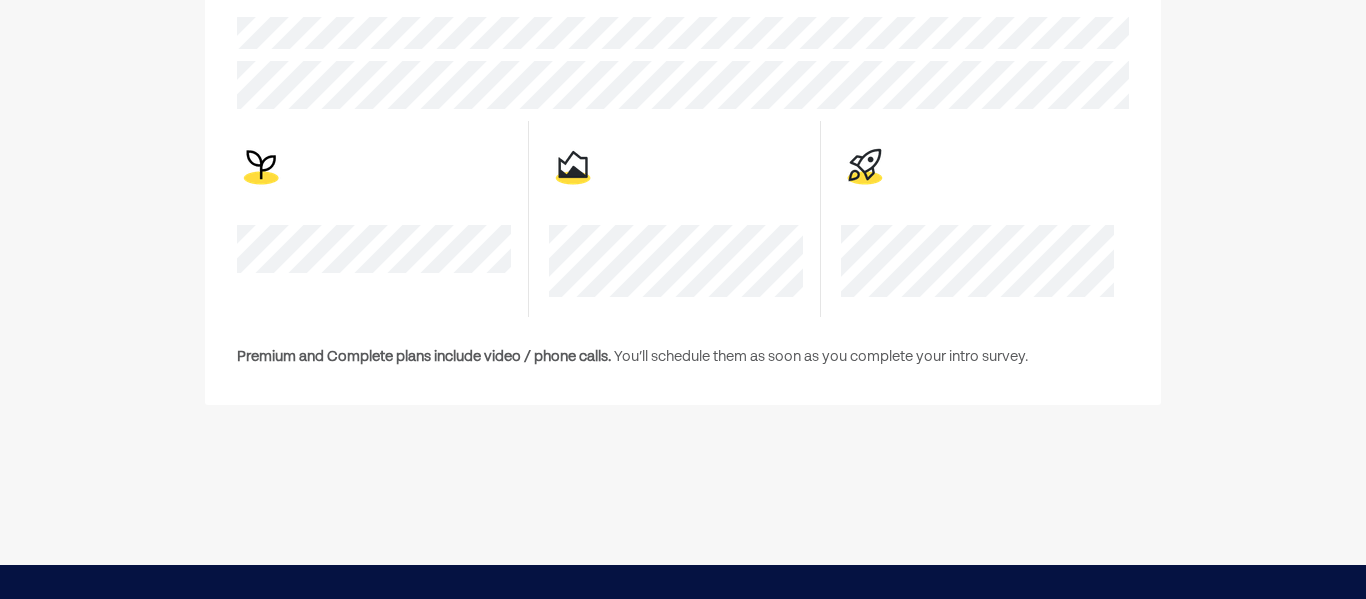 click on "Premium and Complete plans include video / phone calls.   You’ll schedule them as soon as you complete your intro survey." at bounding box center (683, 357) 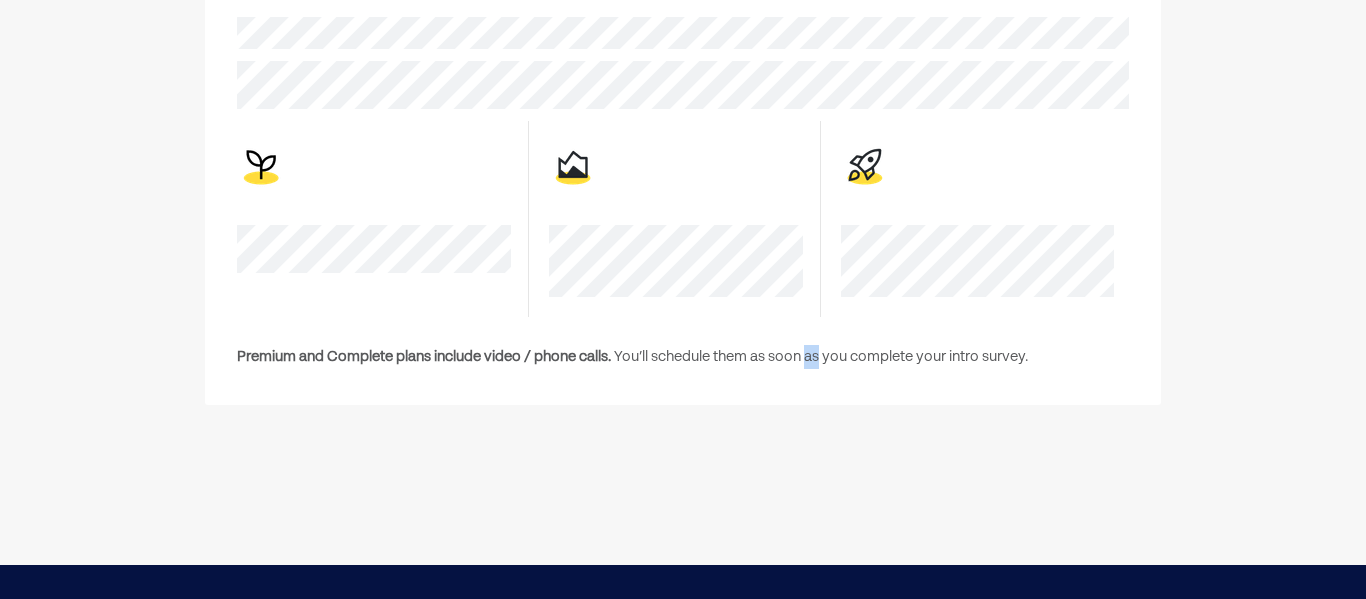 click on "Premium and Complete plans include video / phone calls.   You’ll schedule them as soon as you complete your intro survey." at bounding box center [683, 357] 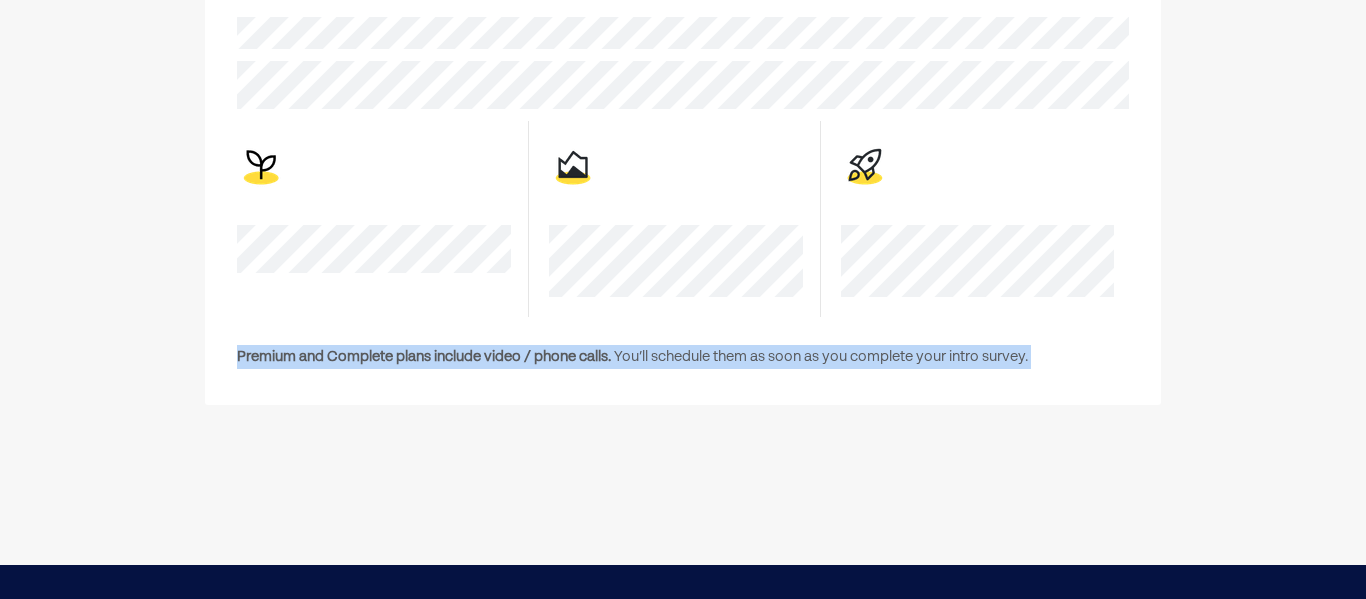 click on "Premium and Complete plans include video / phone calls.   You’ll schedule them as soon as you complete your intro survey." at bounding box center (683, 193) 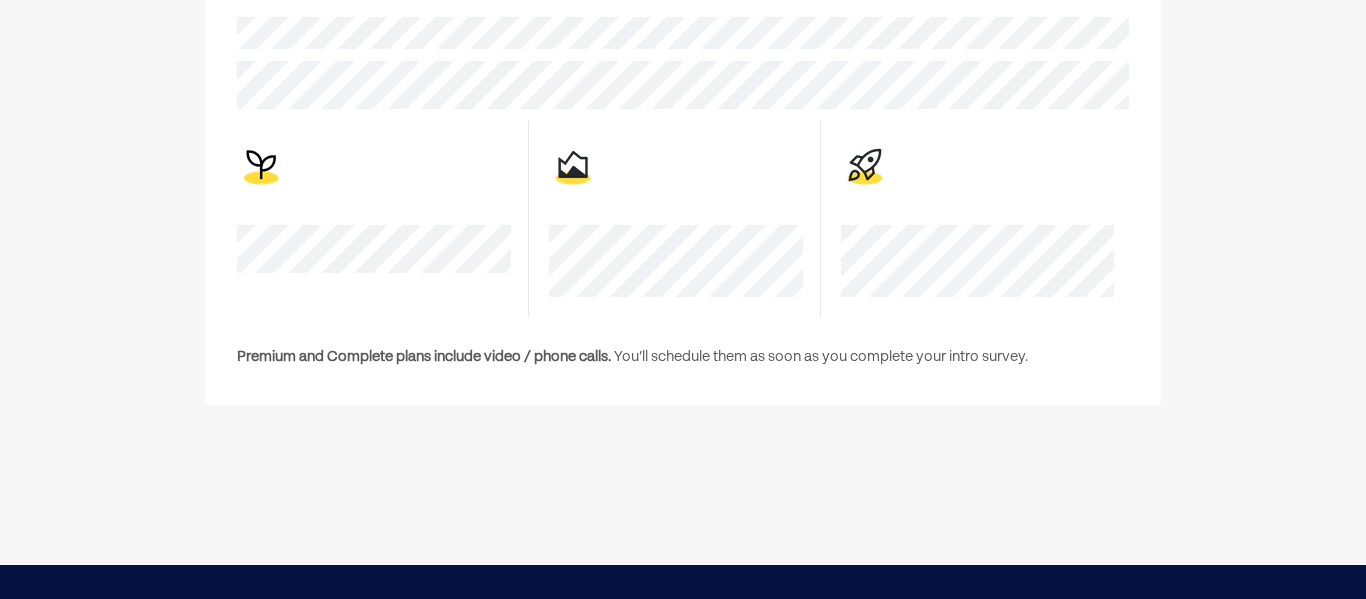click on "Premium and Complete plans include video / phone calls.   You’ll schedule them as soon as you complete your intro survey." at bounding box center [683, 357] 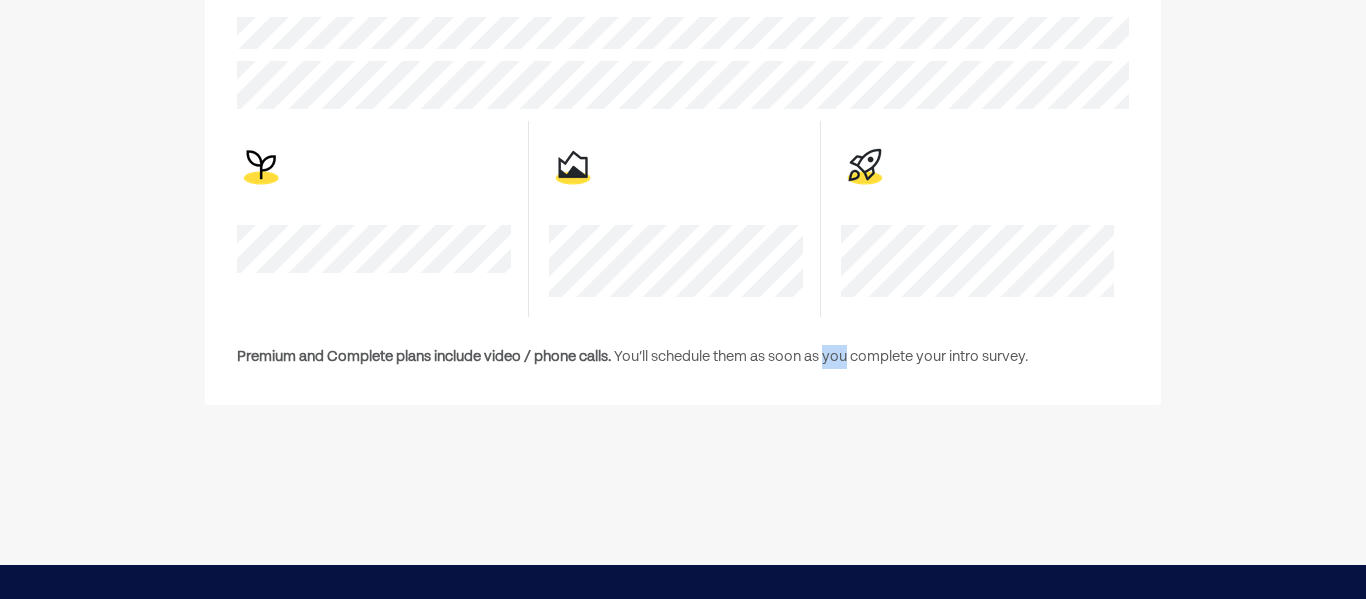 click on "Premium and Complete plans include video / phone calls.   You’ll schedule them as soon as you complete your intro survey." at bounding box center [683, 357] 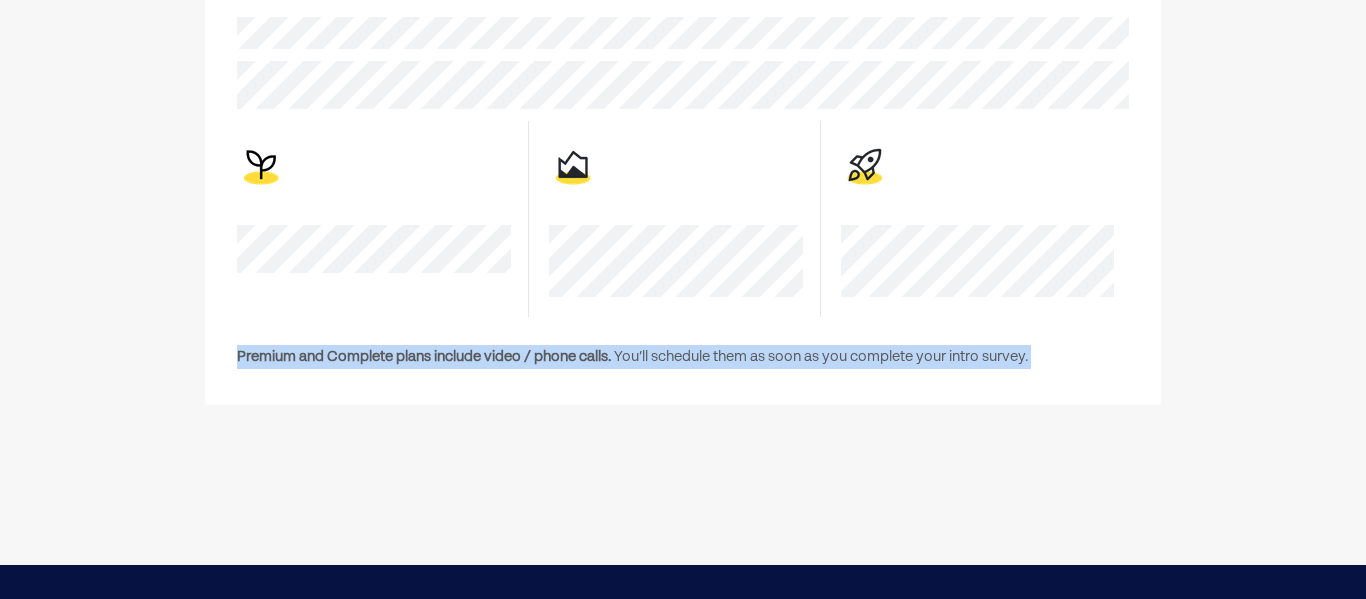 click on "Premium and Complete plans include video / phone calls.   You’ll schedule them as soon as you complete your intro survey." at bounding box center (683, 193) 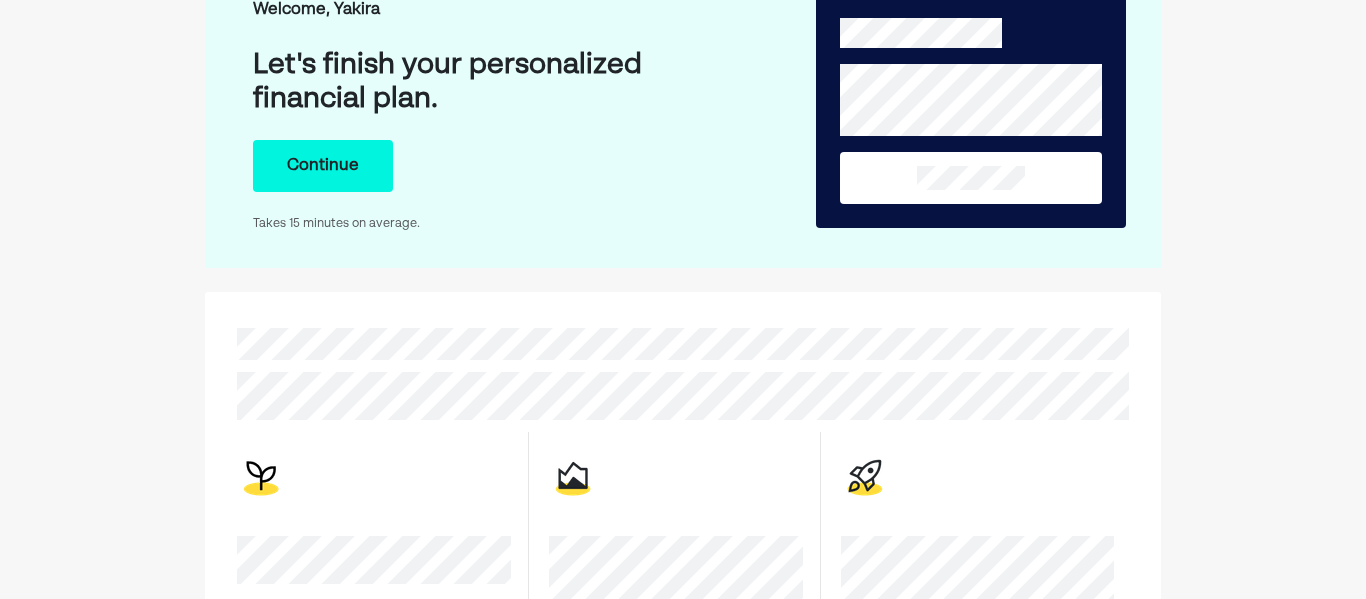 scroll, scrollTop: 0, scrollLeft: 0, axis: both 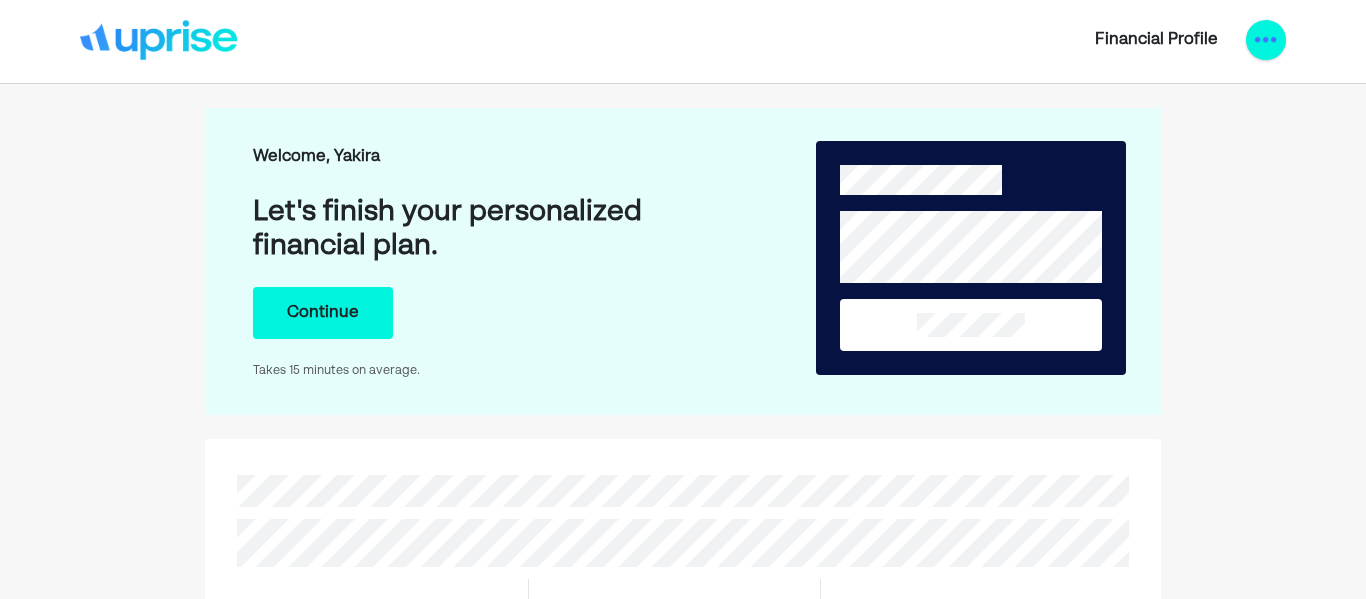 click at bounding box center [1266, 40] 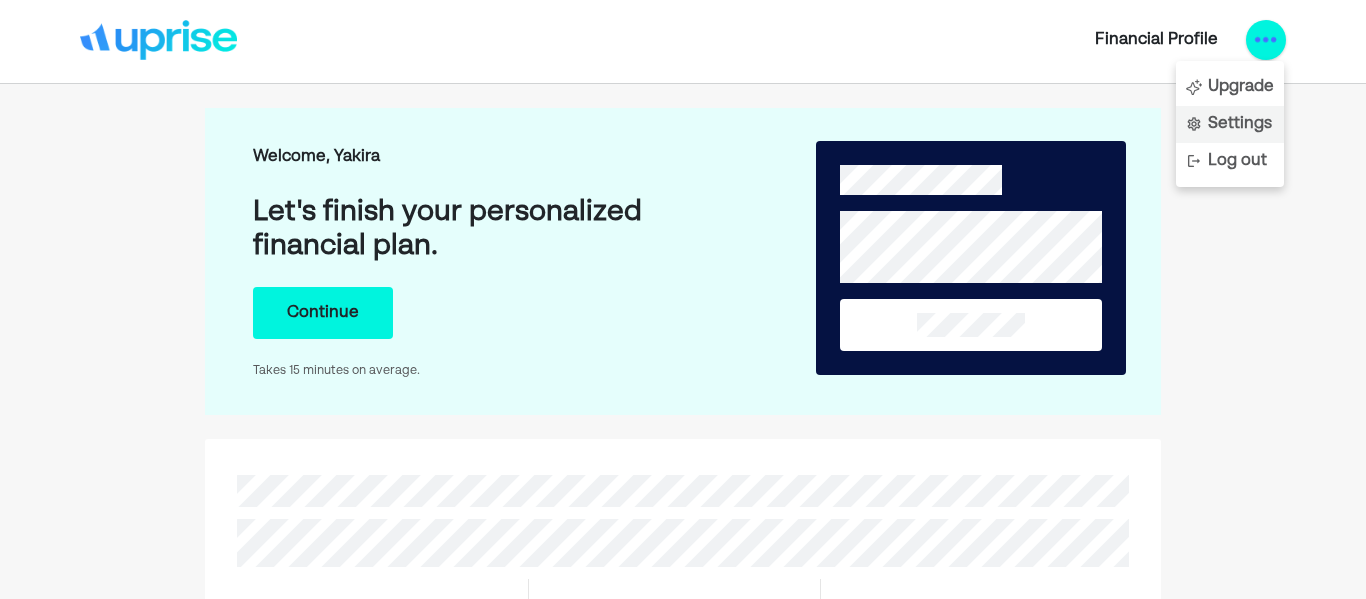 click on "Settings" at bounding box center (1240, 124) 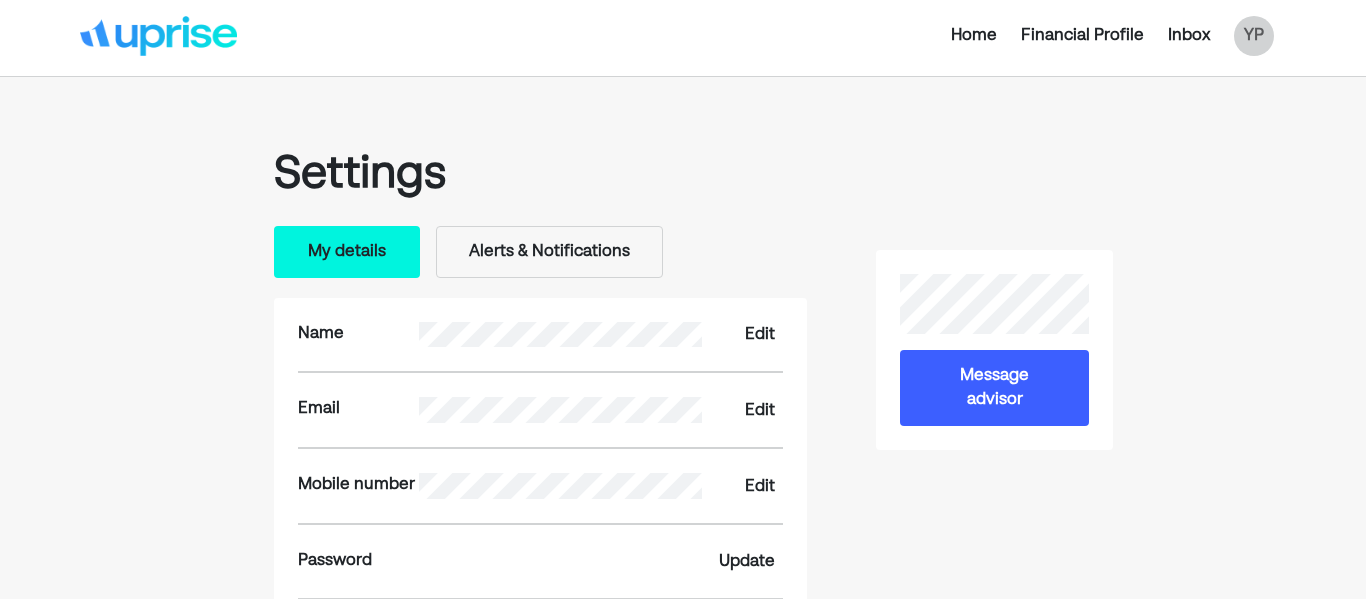 scroll, scrollTop: 2, scrollLeft: 0, axis: vertical 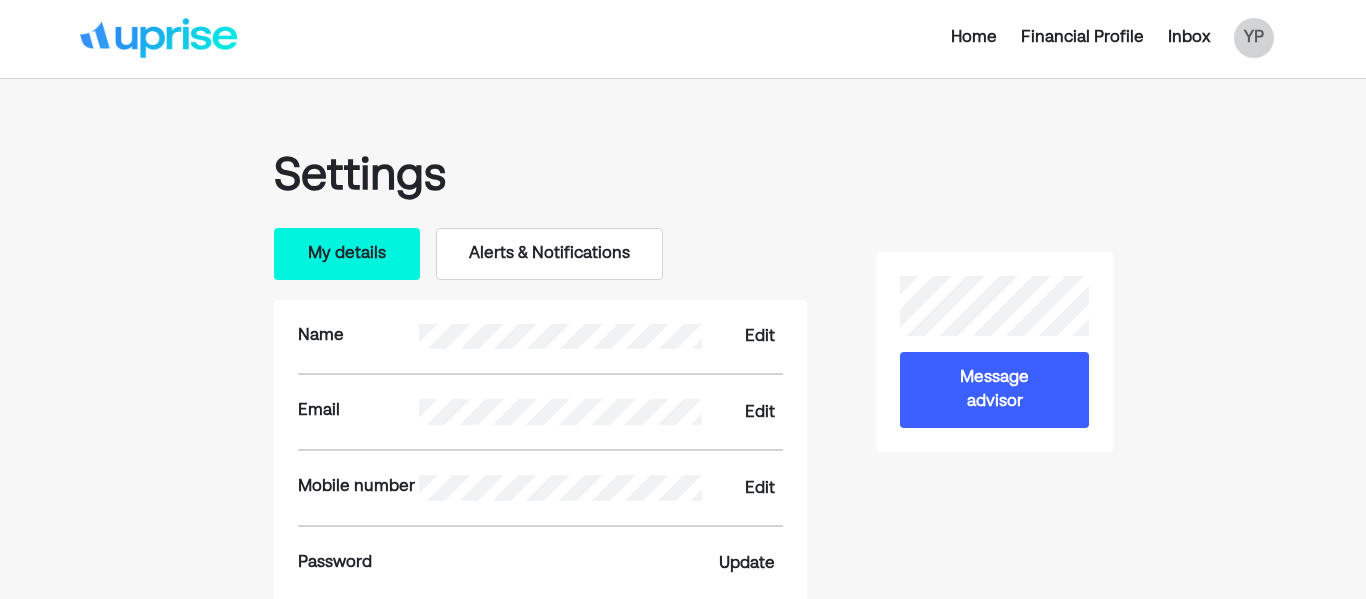 click on "Alerts & Notifications" at bounding box center [549, 254] 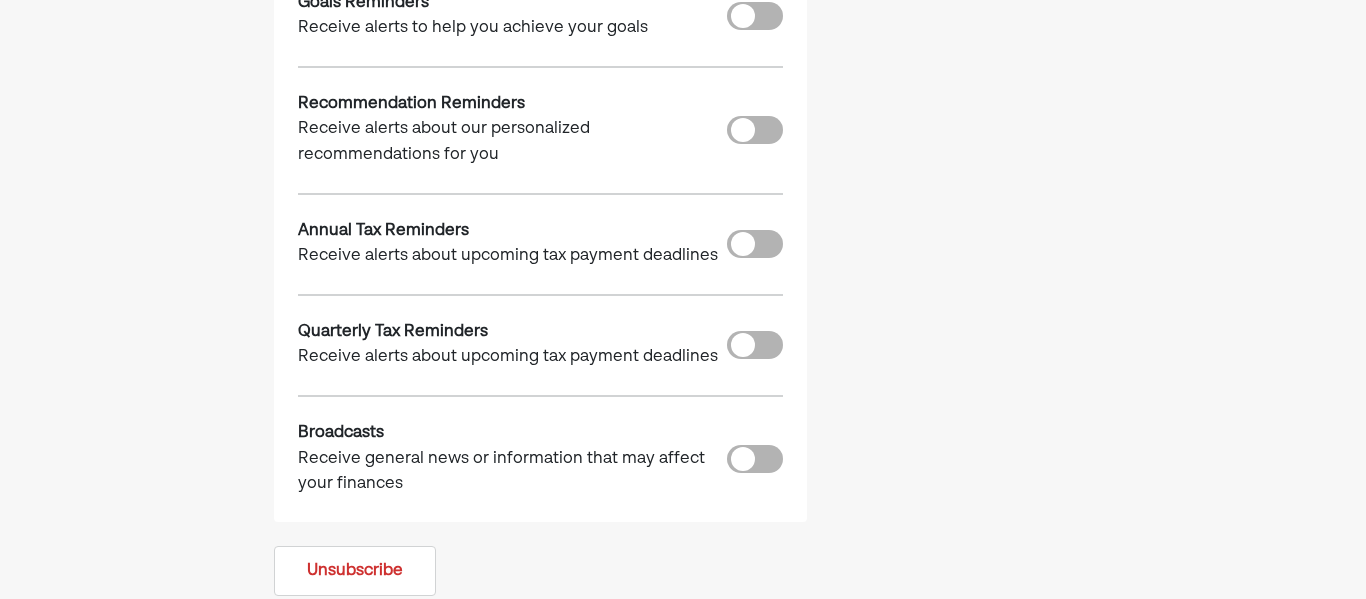 scroll, scrollTop: 0, scrollLeft: 0, axis: both 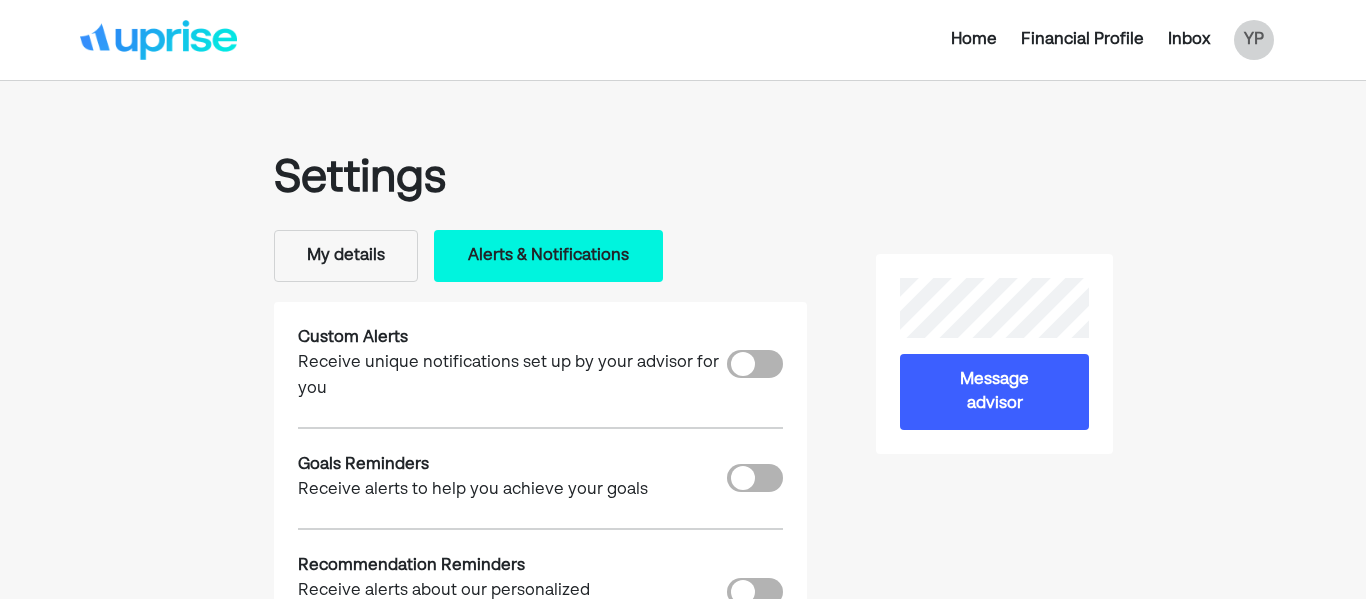 click on "Financial Profile" at bounding box center [1082, 40] 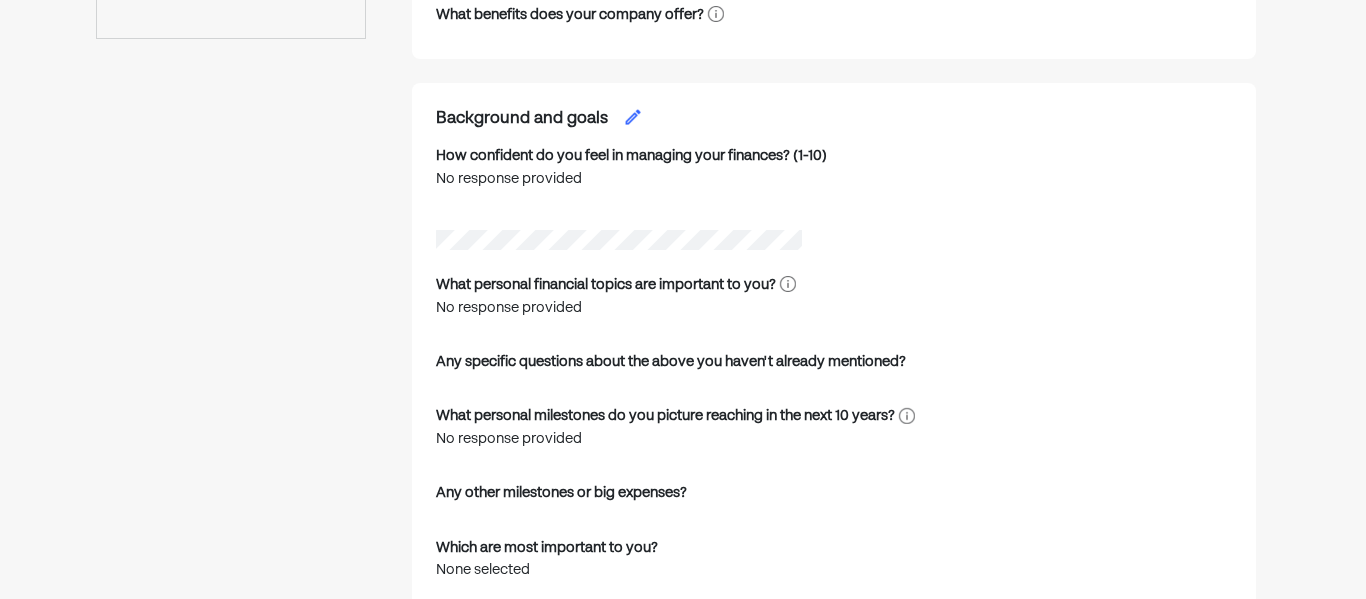 scroll, scrollTop: 965, scrollLeft: 0, axis: vertical 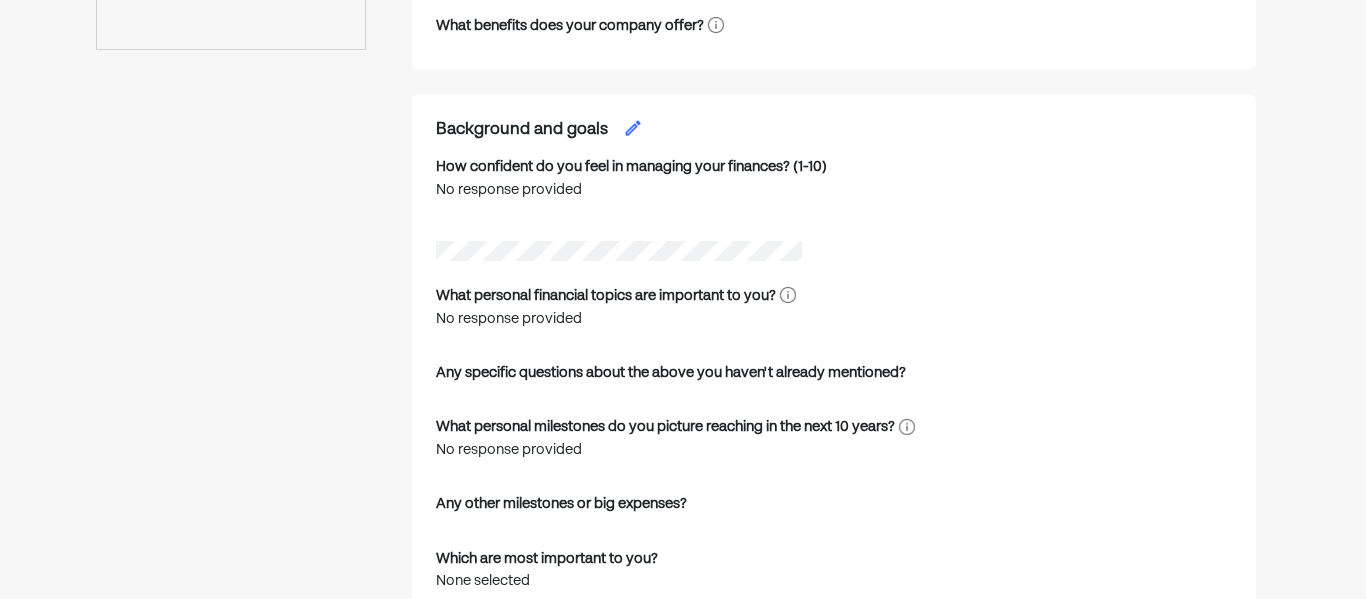 click at bounding box center (633, 128) 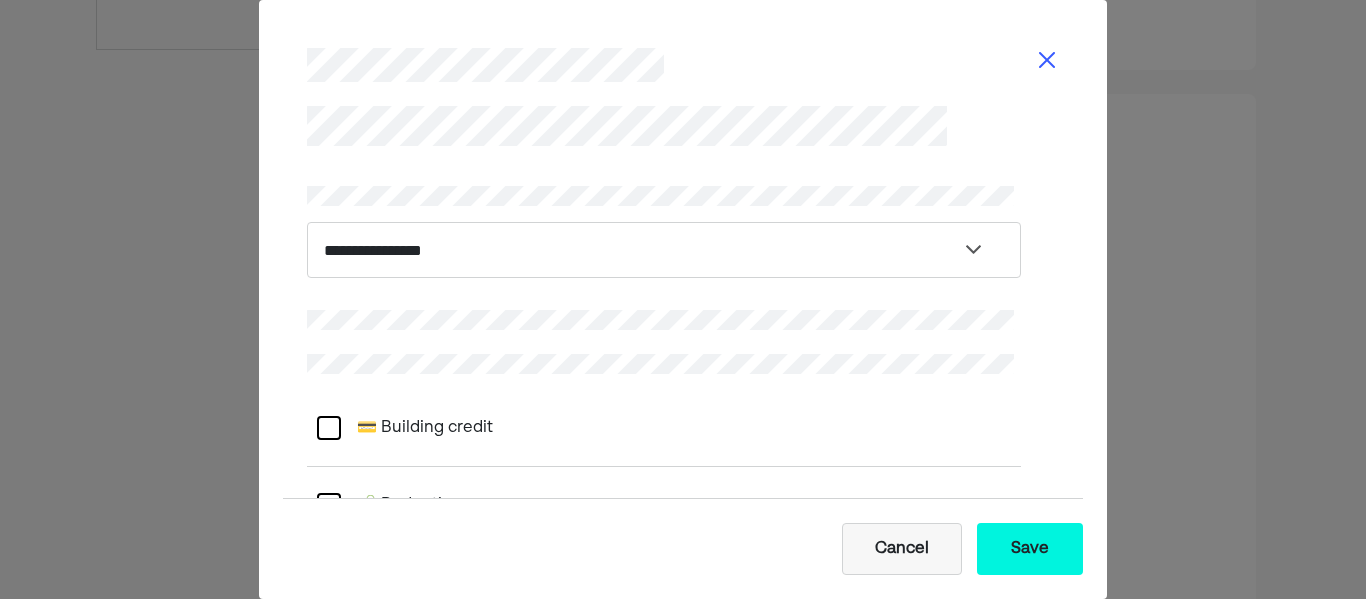 scroll, scrollTop: 32, scrollLeft: 0, axis: vertical 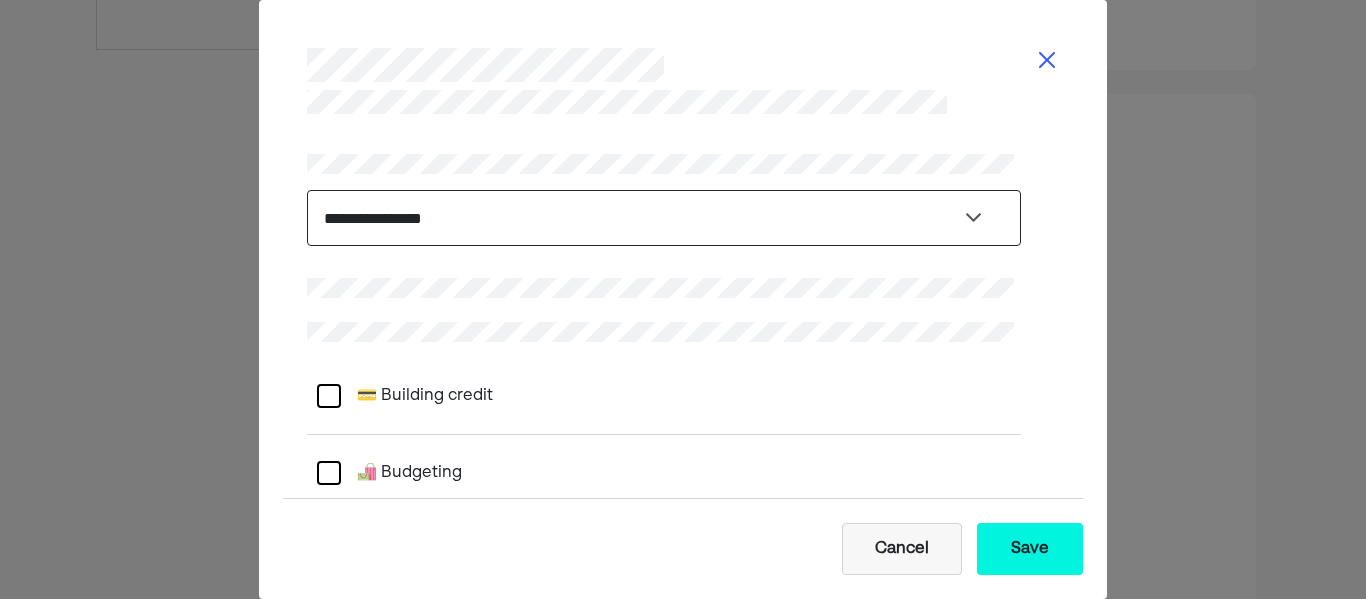 click on "**********" at bounding box center [664, 218] 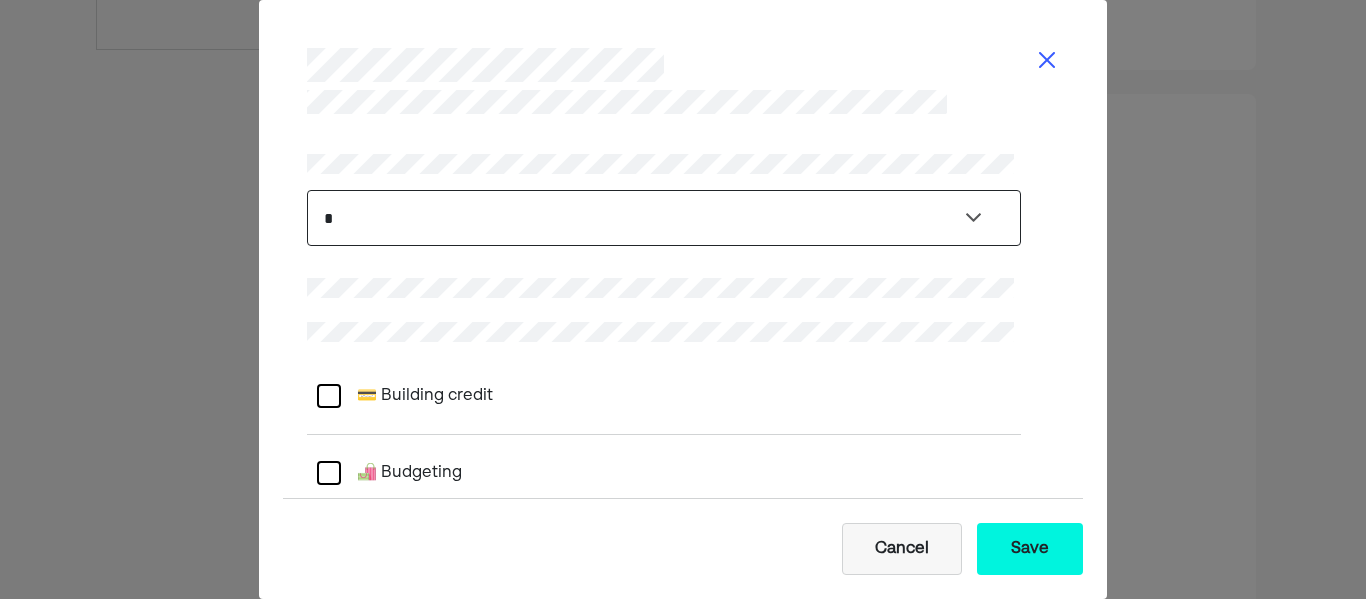click on "**********" at bounding box center (664, 218) 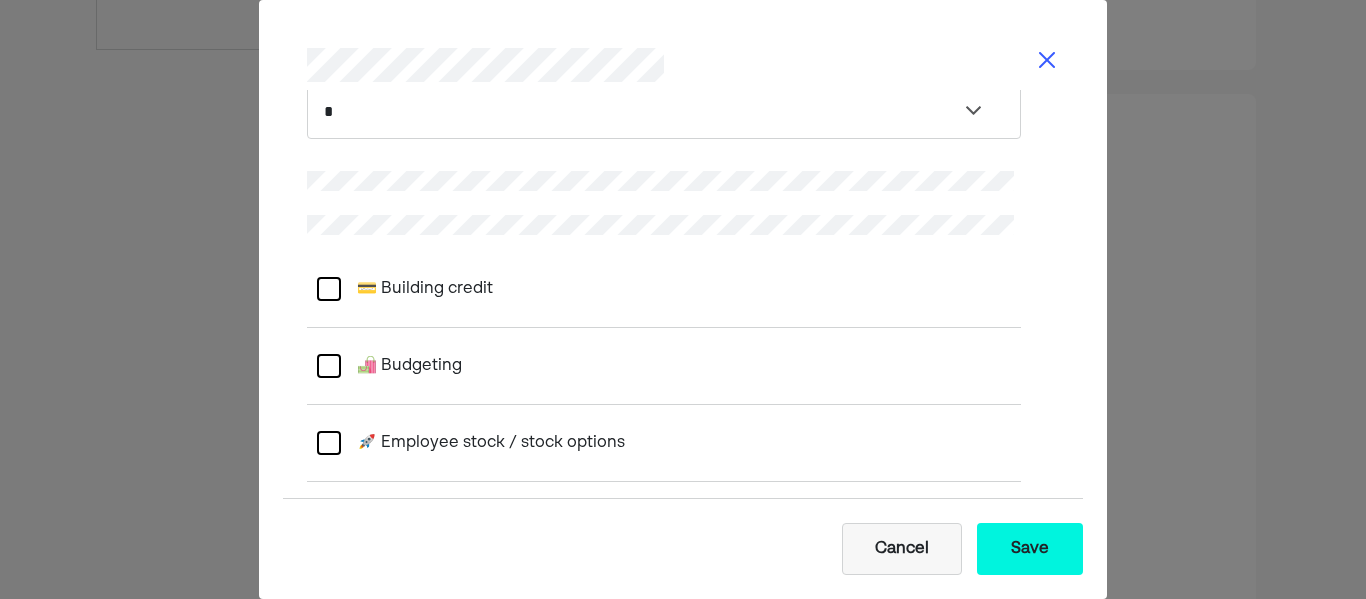 scroll, scrollTop: 140, scrollLeft: 0, axis: vertical 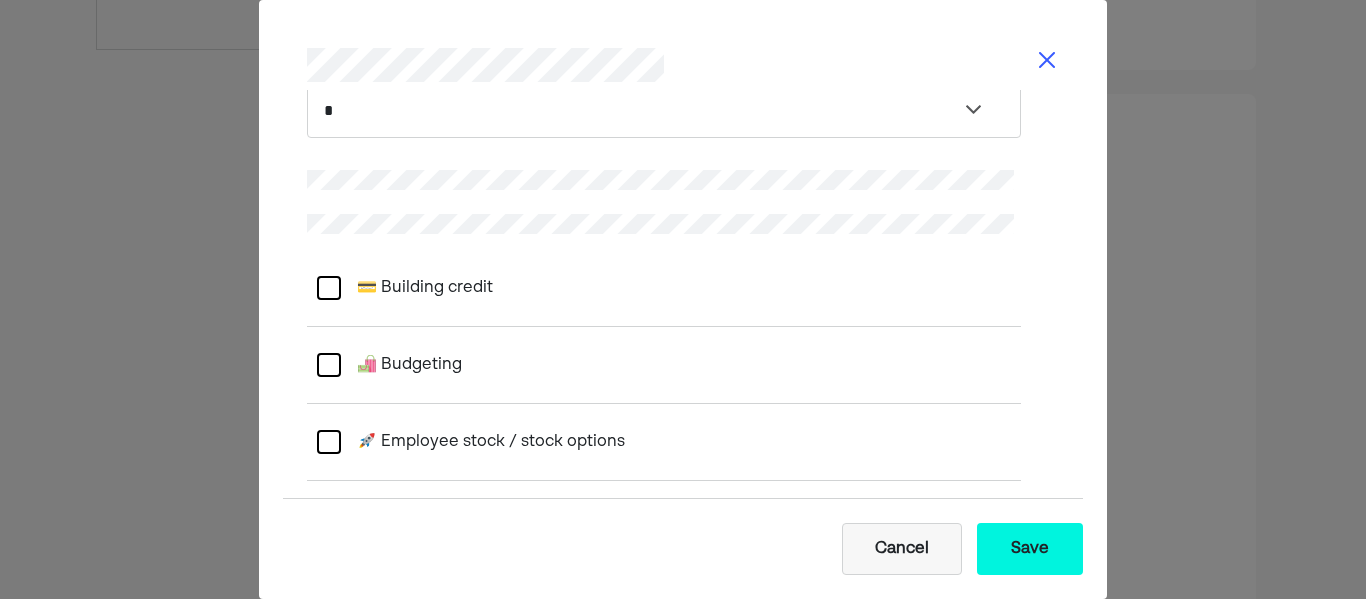 click at bounding box center (329, 288) 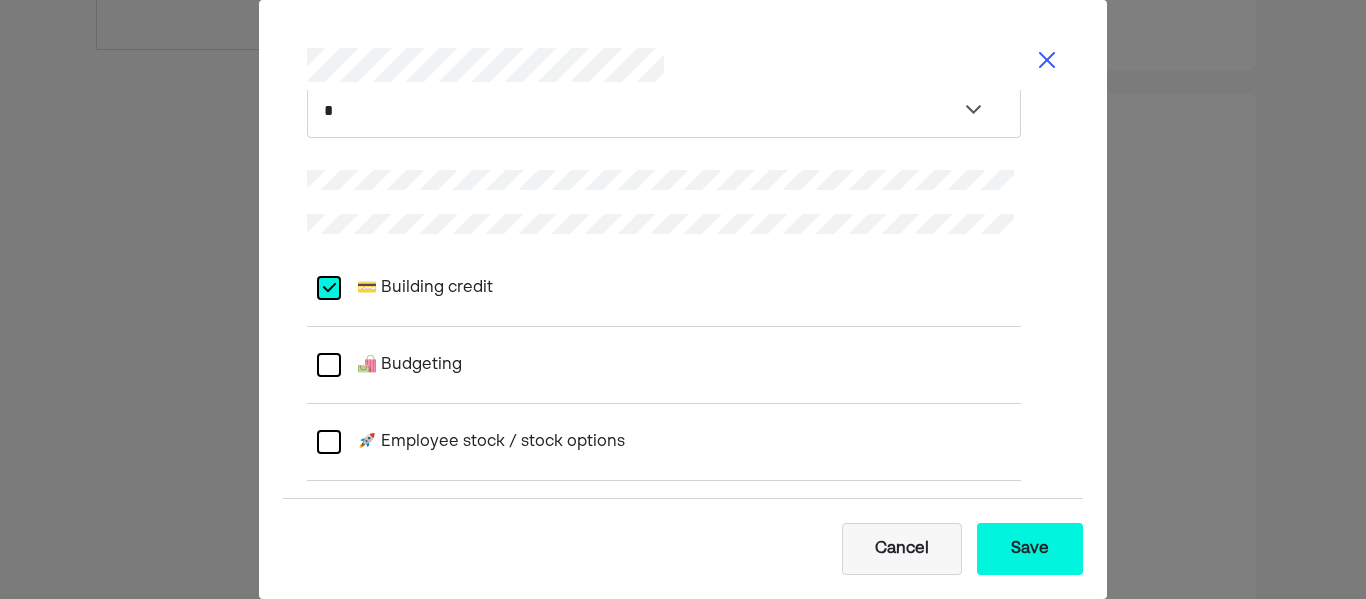 click at bounding box center [329, 365] 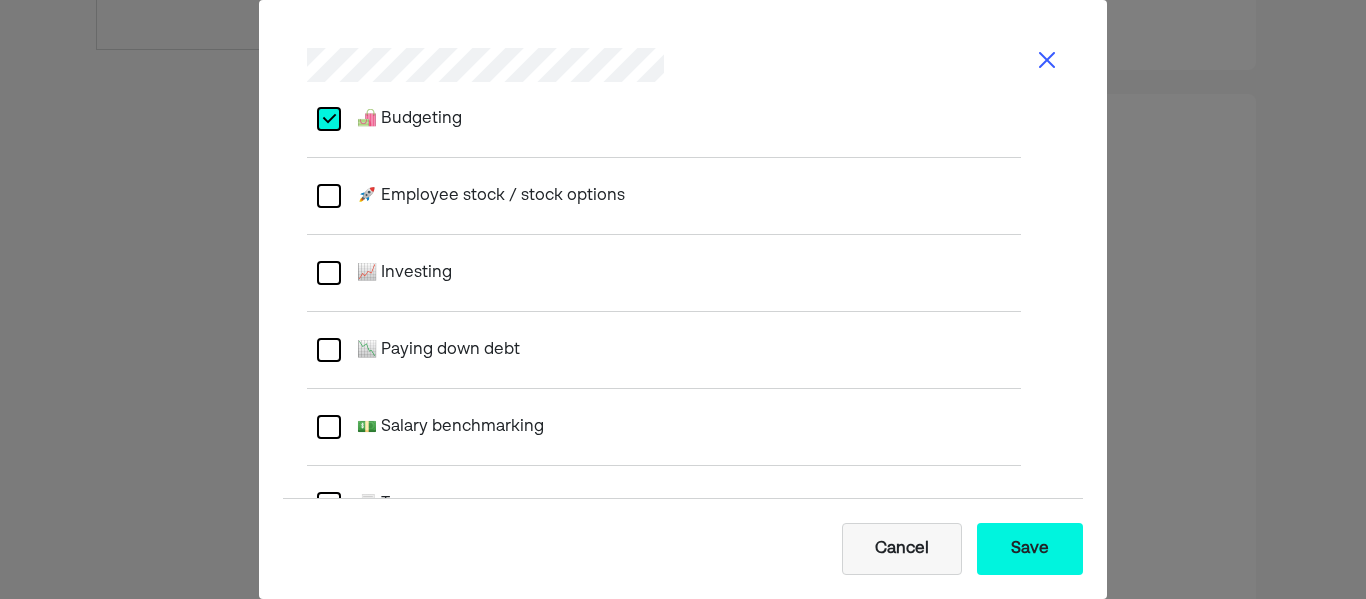 scroll, scrollTop: 435, scrollLeft: 0, axis: vertical 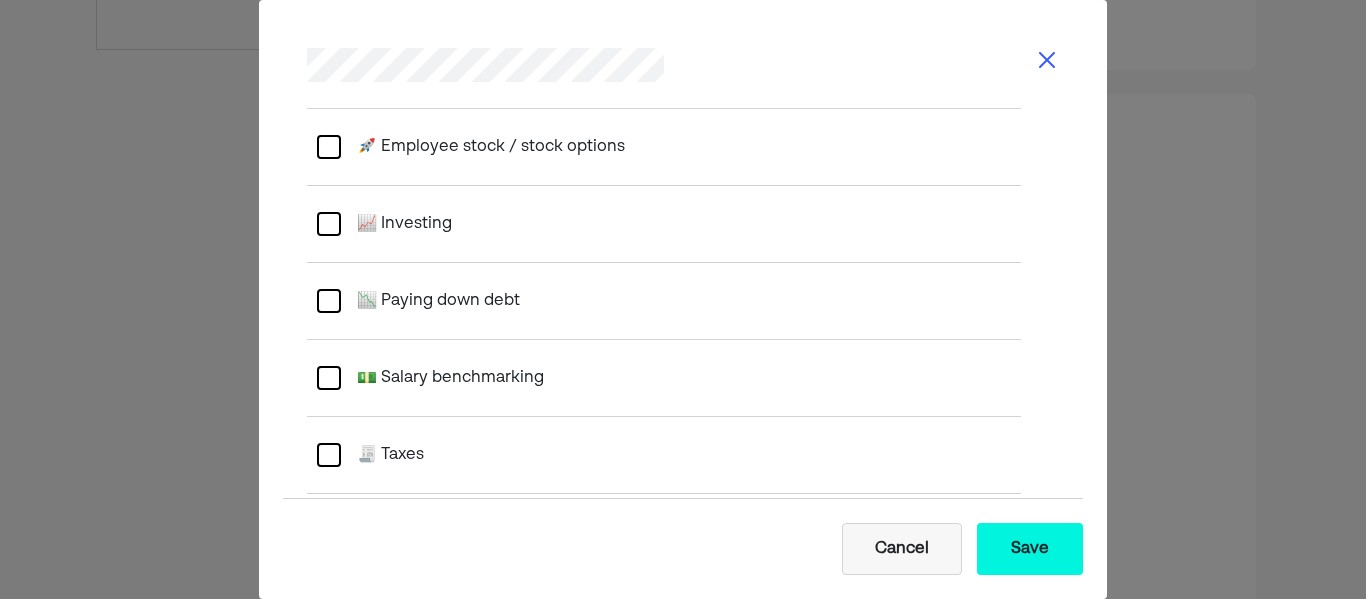 click at bounding box center (329, 224) 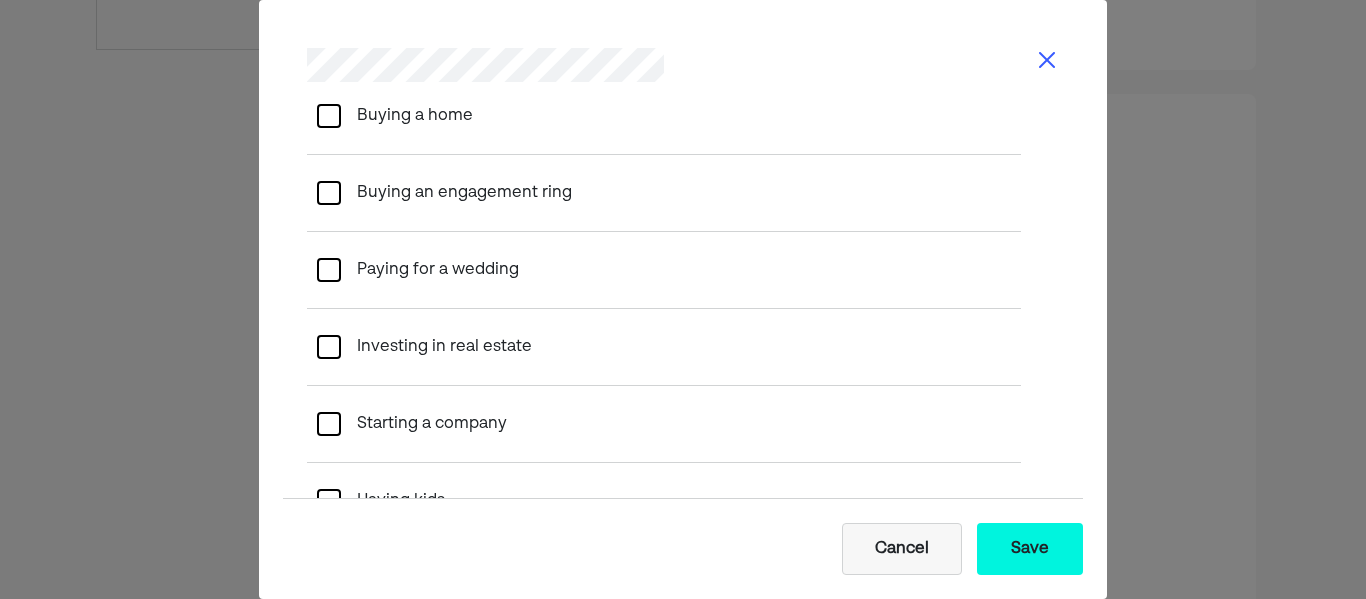 scroll, scrollTop: 1445, scrollLeft: 0, axis: vertical 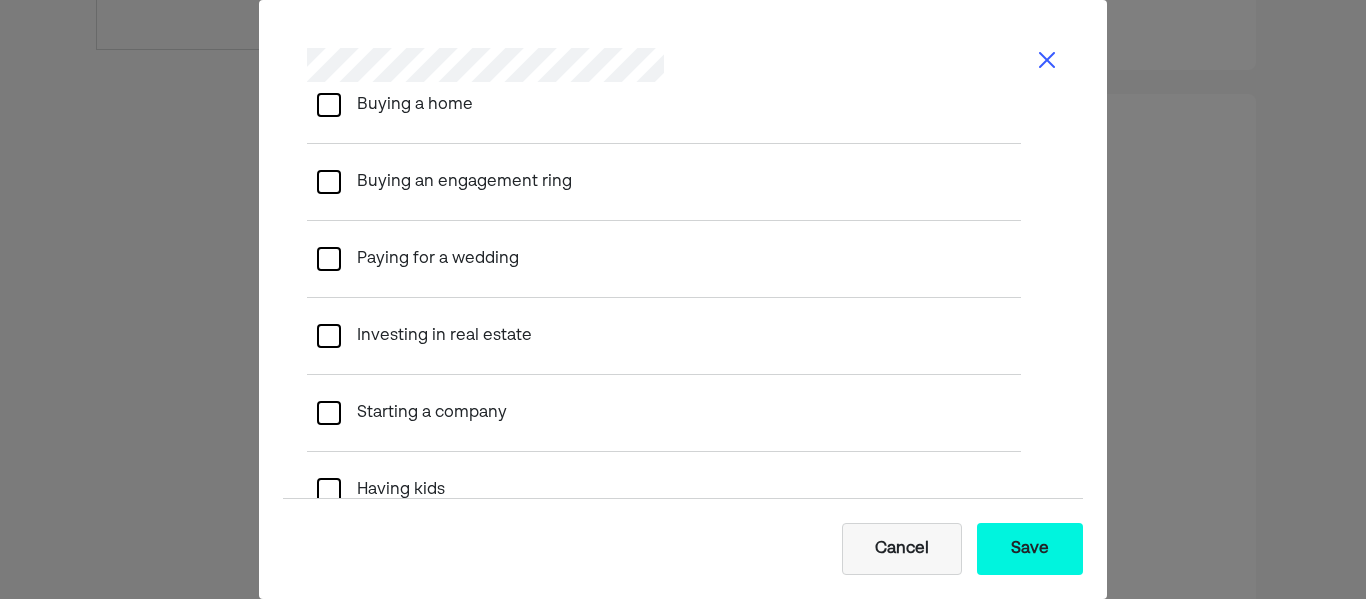 click at bounding box center [329, 105] 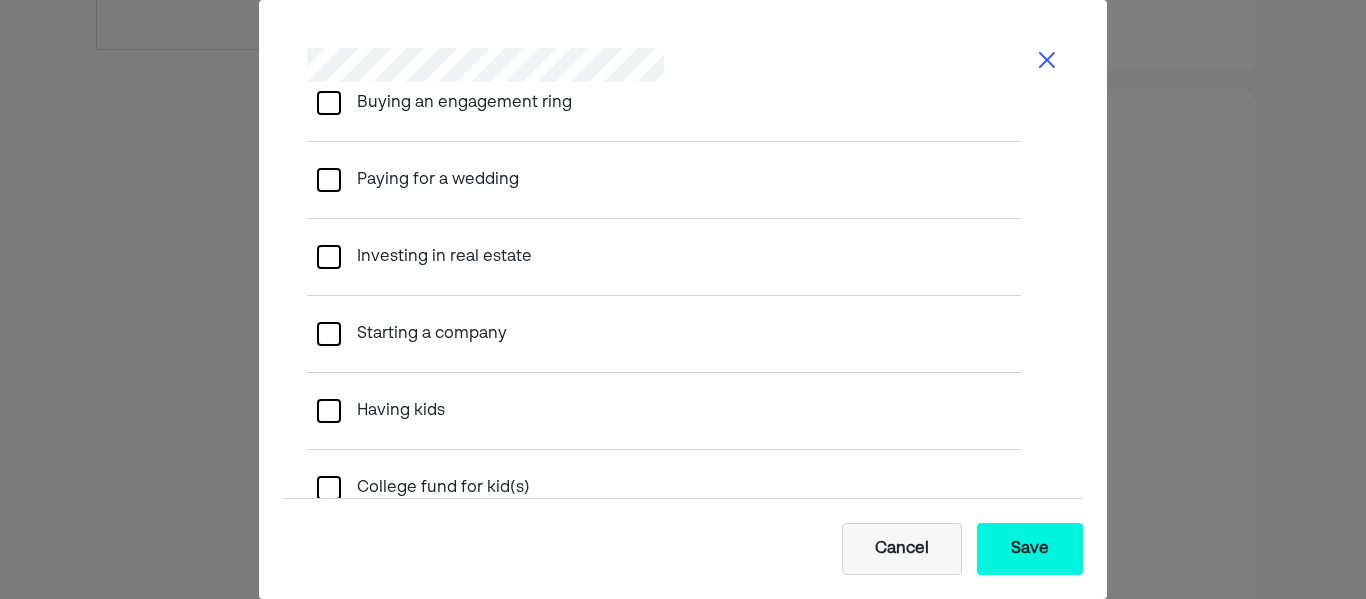 scroll, scrollTop: 1545, scrollLeft: 0, axis: vertical 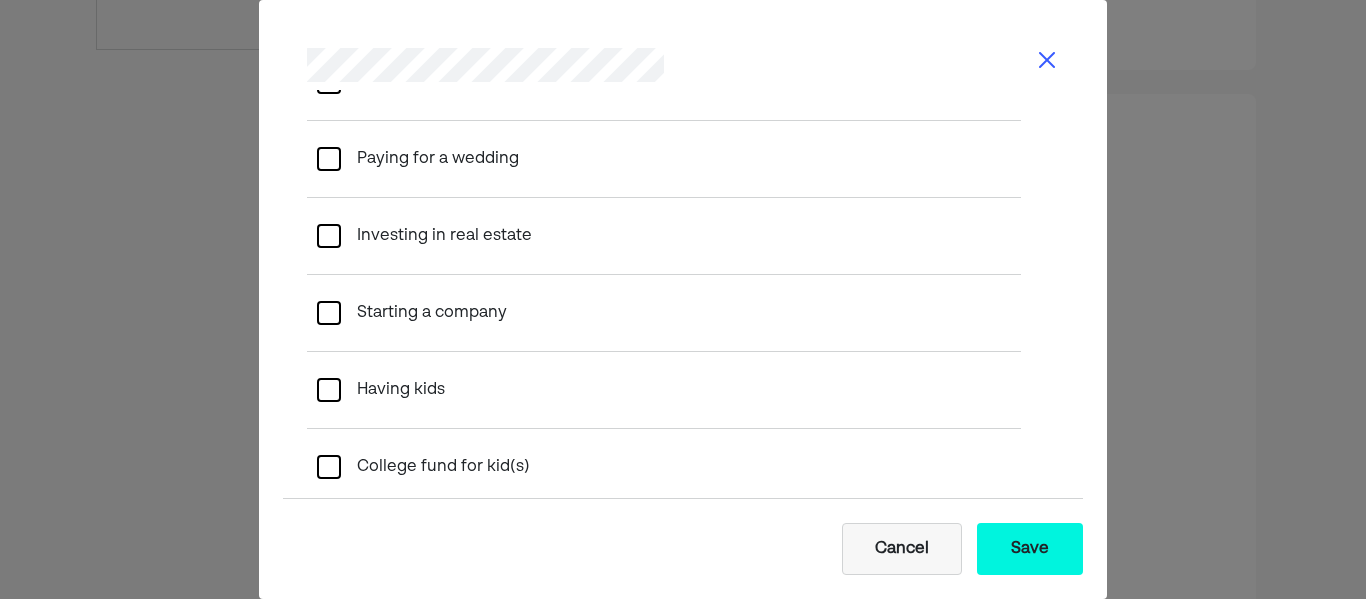 click at bounding box center [329, 236] 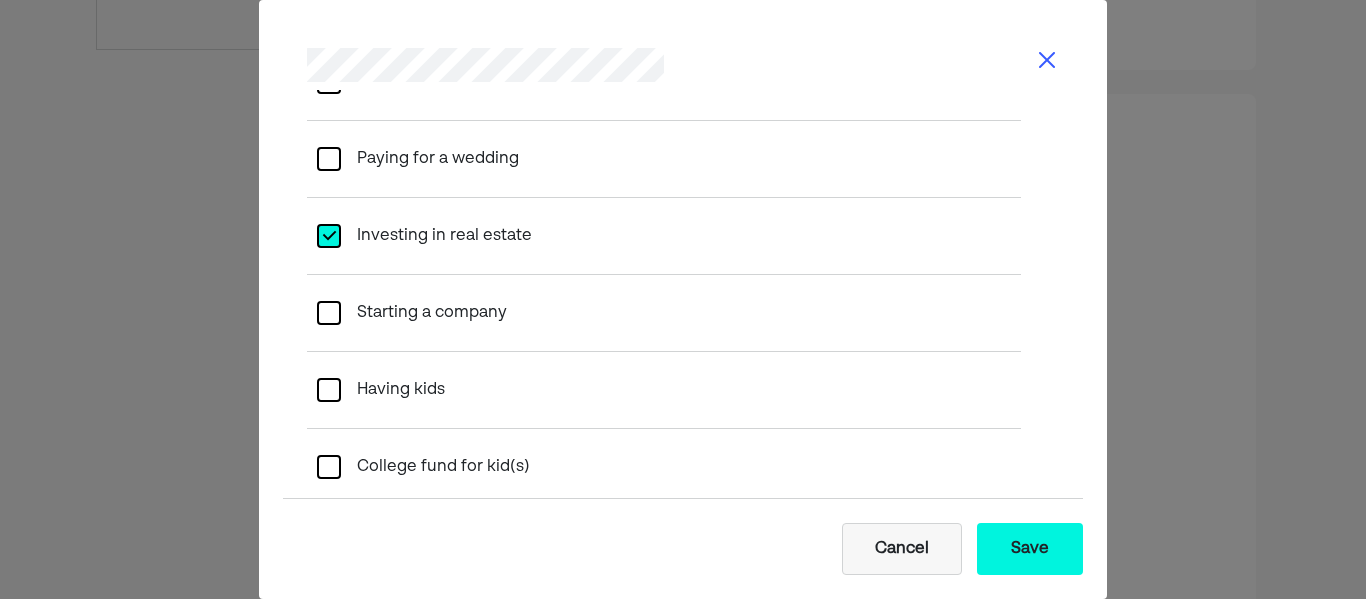 click at bounding box center [329, 313] 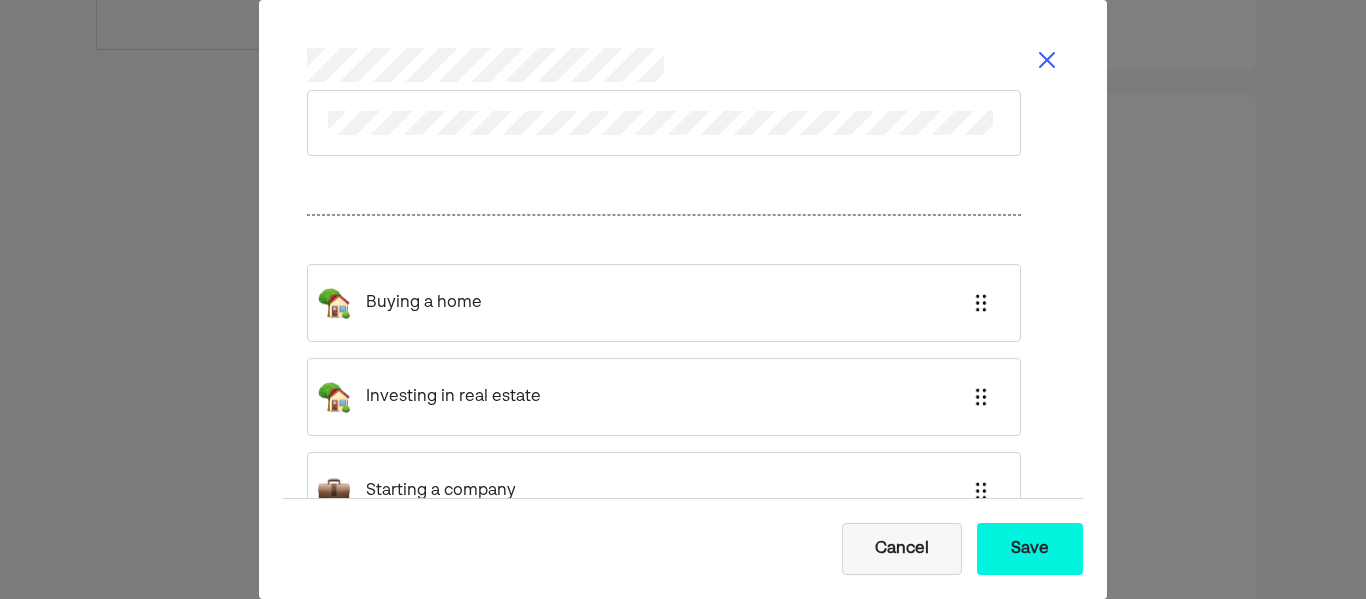scroll, scrollTop: 2414, scrollLeft: 0, axis: vertical 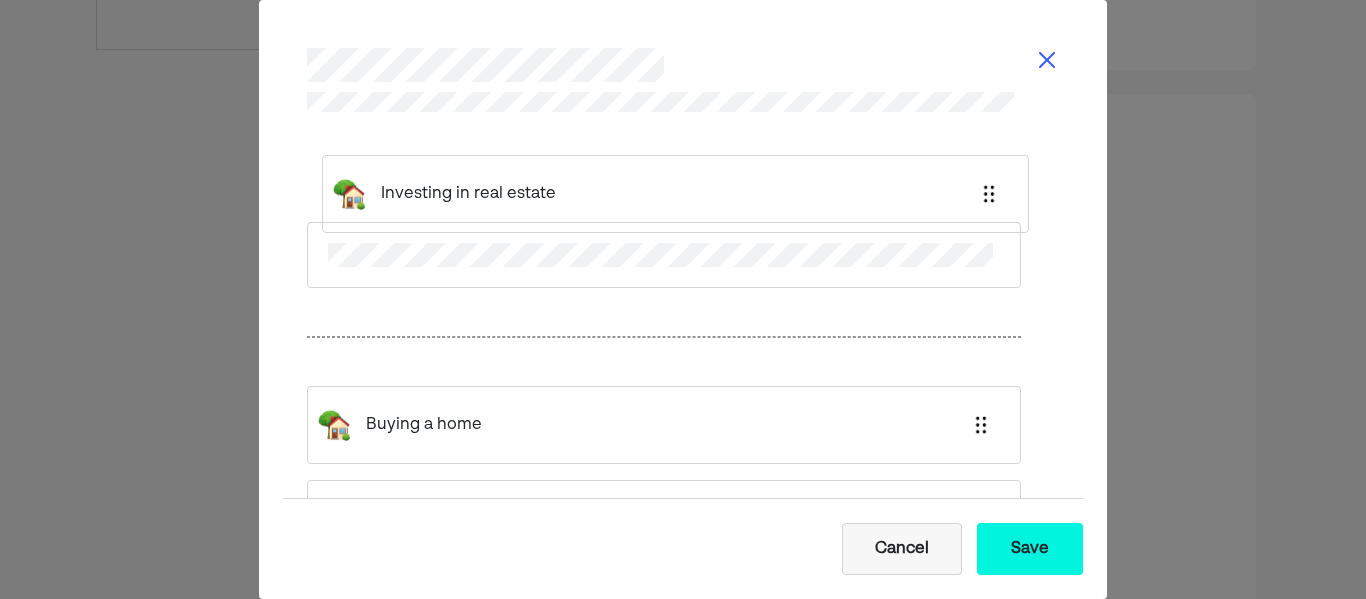 drag, startPoint x: 452, startPoint y: 413, endPoint x: 466, endPoint y: 189, distance: 224.43707 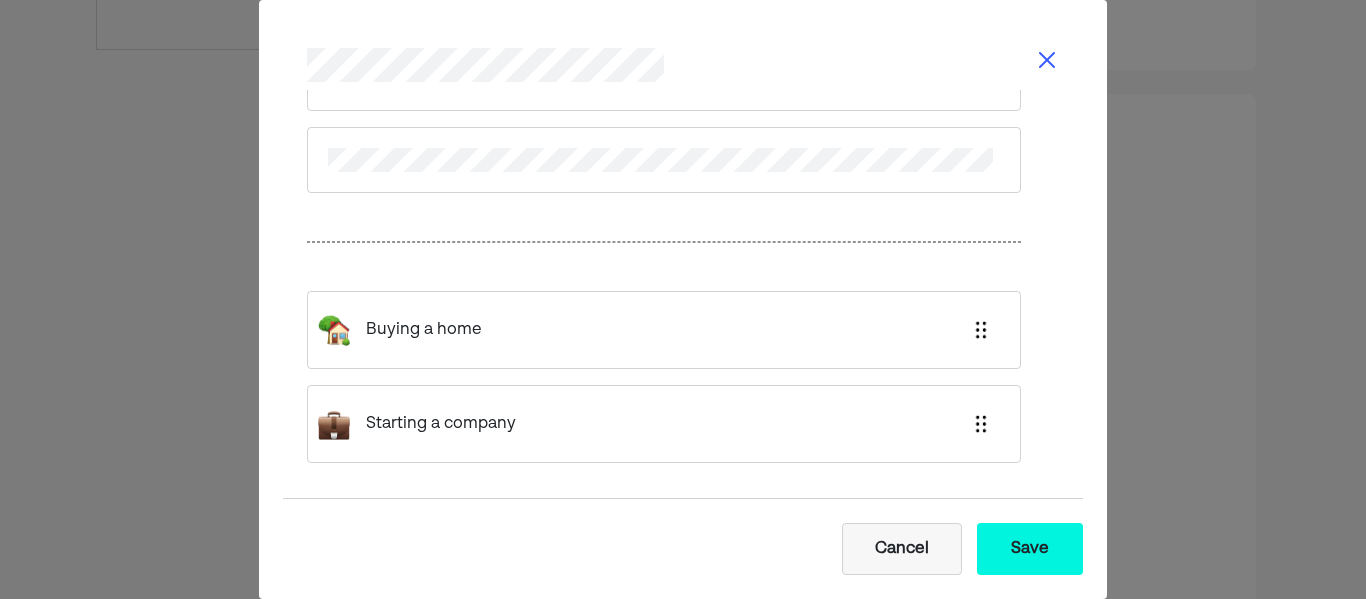 scroll, scrollTop: 2468, scrollLeft: 0, axis: vertical 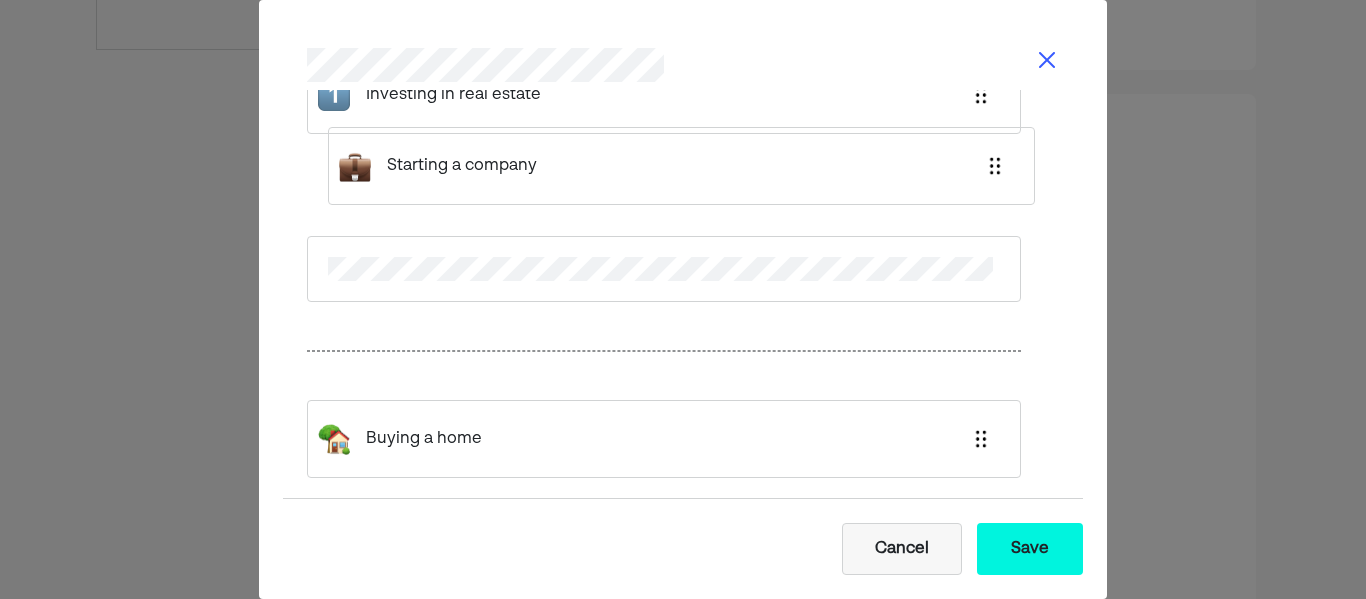 drag, startPoint x: 471, startPoint y: 414, endPoint x: 491, endPoint y: 153, distance: 261.76517 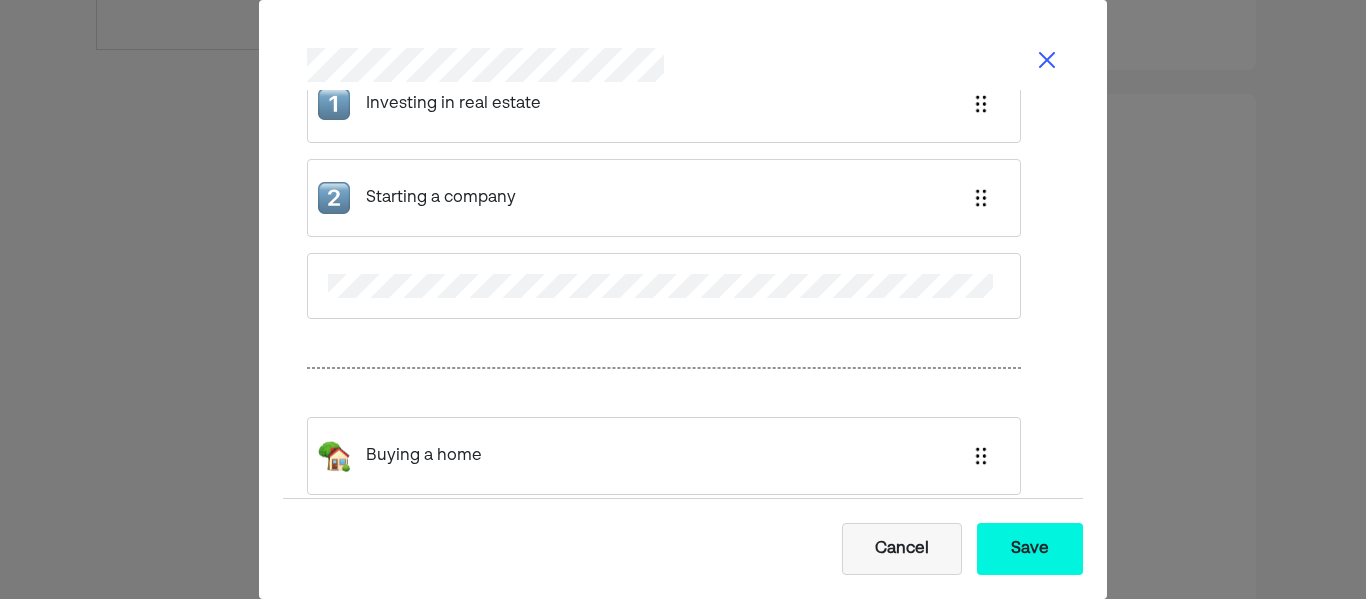 scroll, scrollTop: 2436, scrollLeft: 0, axis: vertical 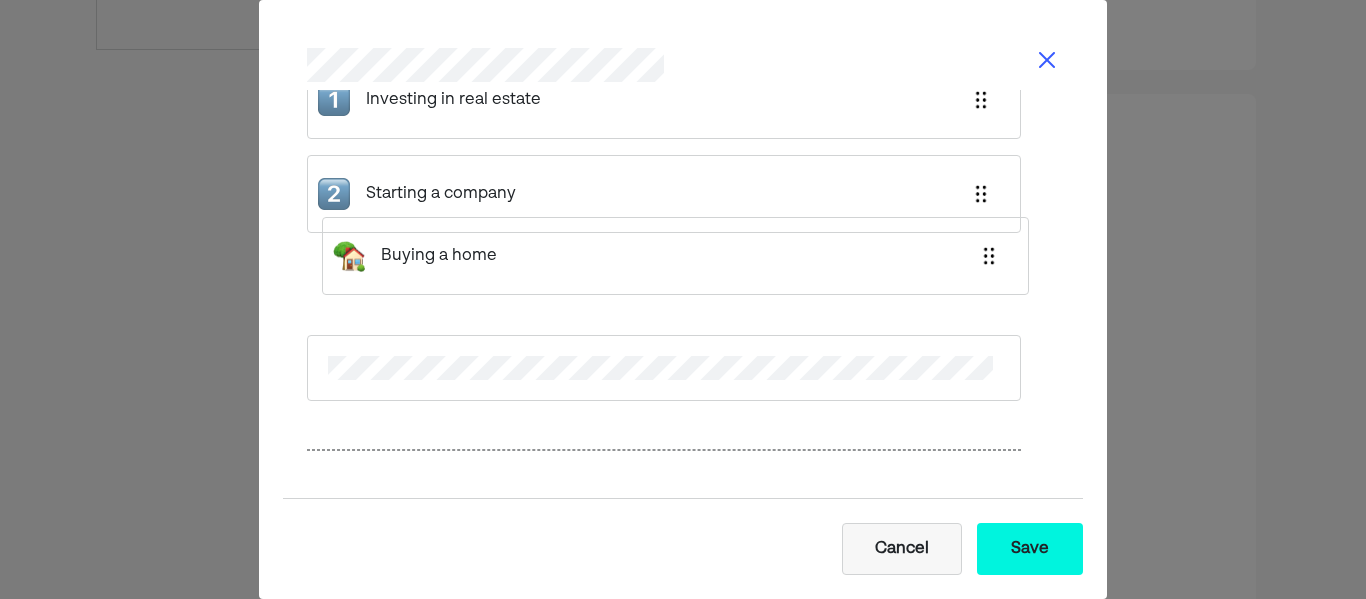drag, startPoint x: 455, startPoint y: 451, endPoint x: 470, endPoint y: 246, distance: 205.54805 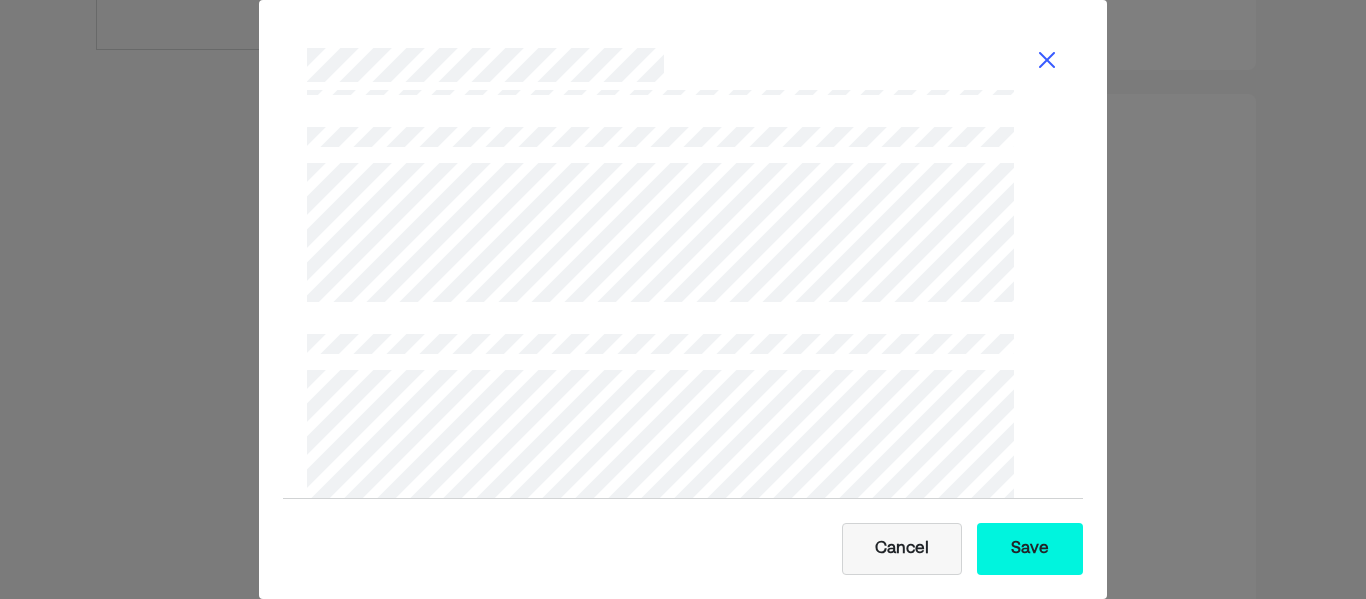 scroll, scrollTop: 3439, scrollLeft: 0, axis: vertical 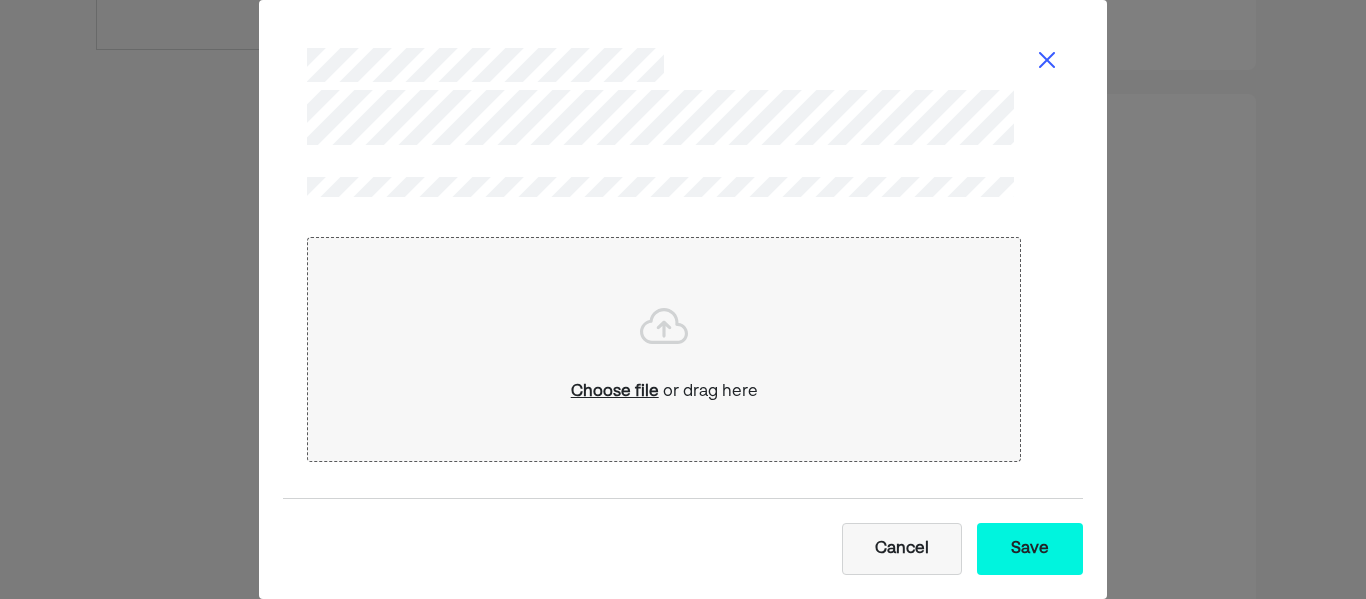 click on "Save" at bounding box center [1030, 549] 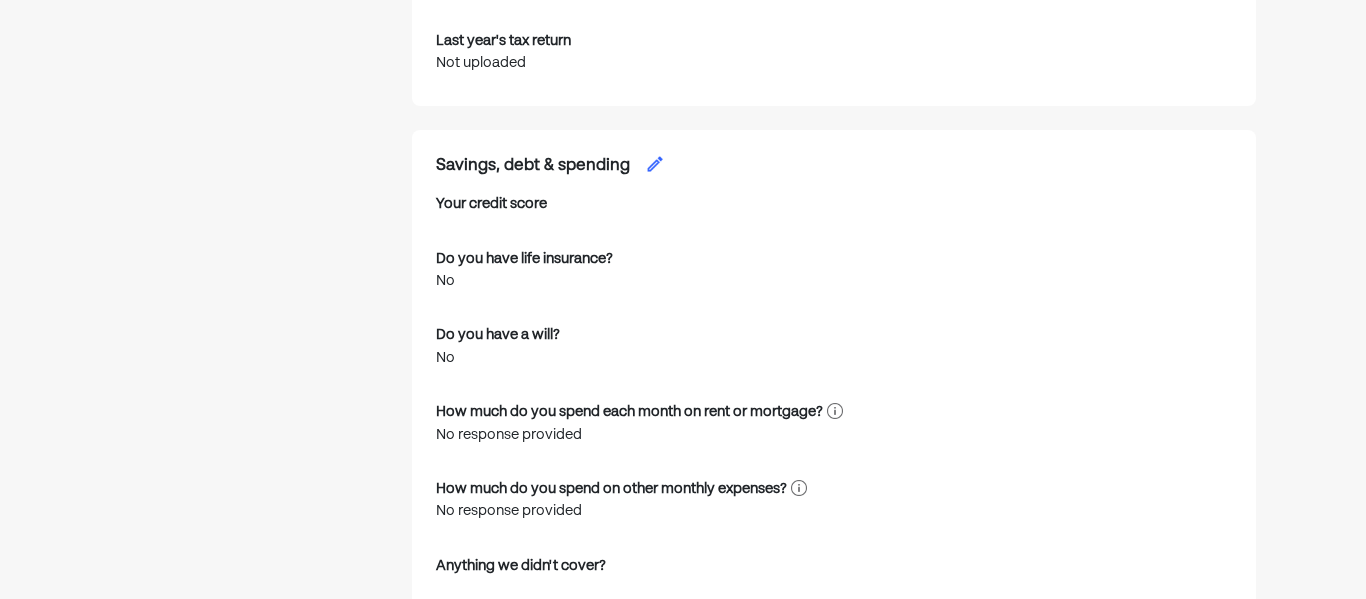 scroll, scrollTop: 1725, scrollLeft: 0, axis: vertical 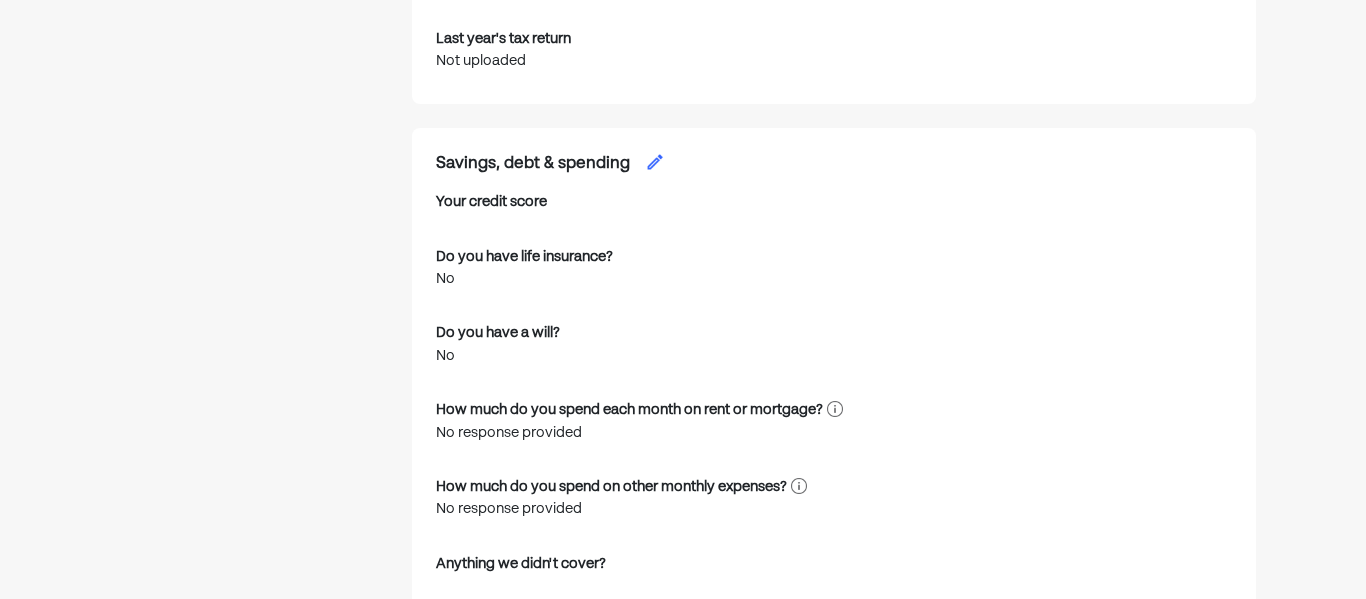 click at bounding box center [655, 162] 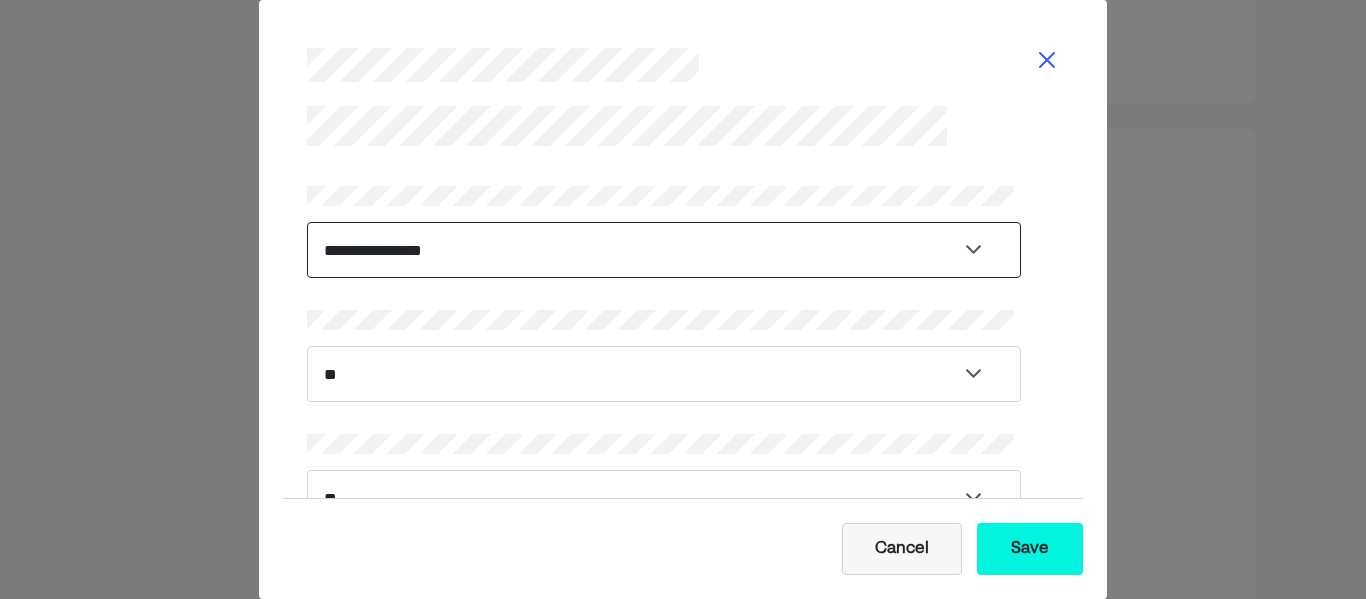 click on "**********" at bounding box center [664, 250] 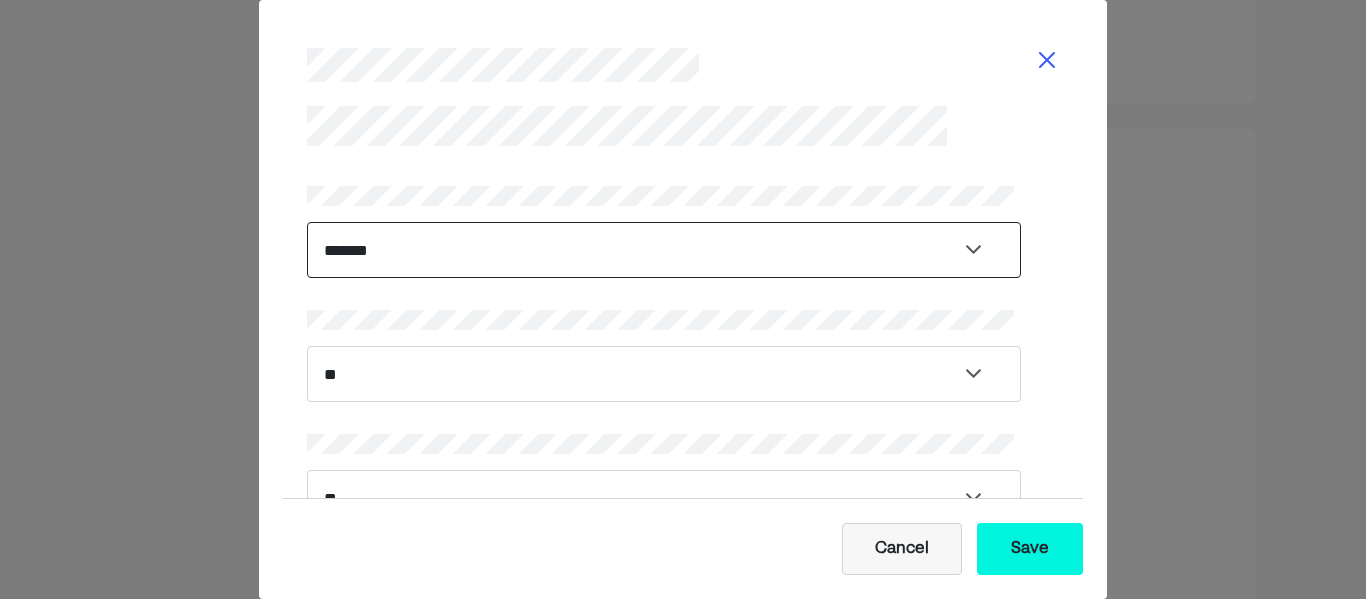 click on "**********" at bounding box center [664, 250] 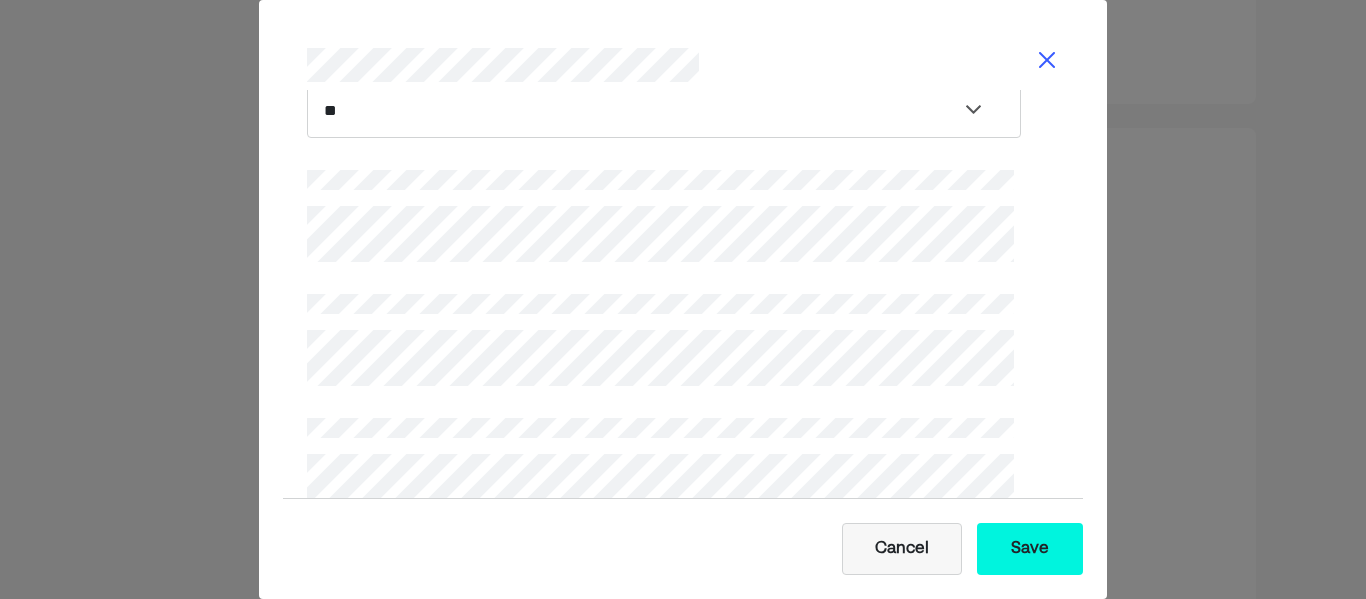 scroll, scrollTop: 507, scrollLeft: 0, axis: vertical 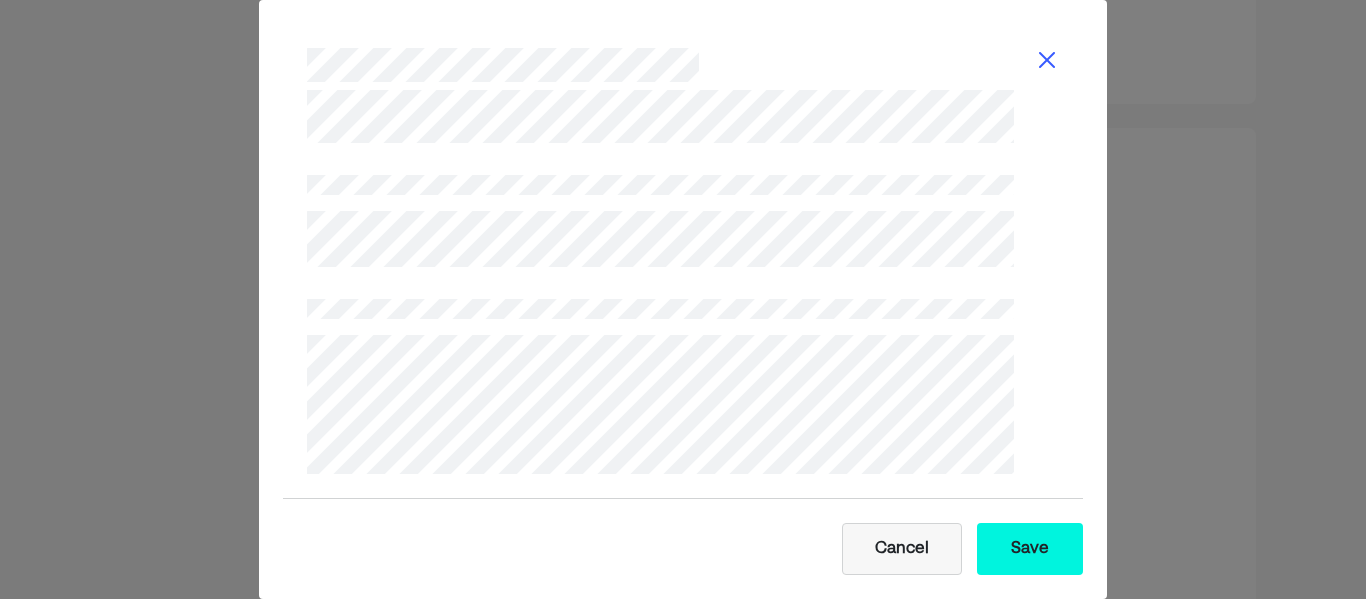 click on "Save" at bounding box center [1030, 549] 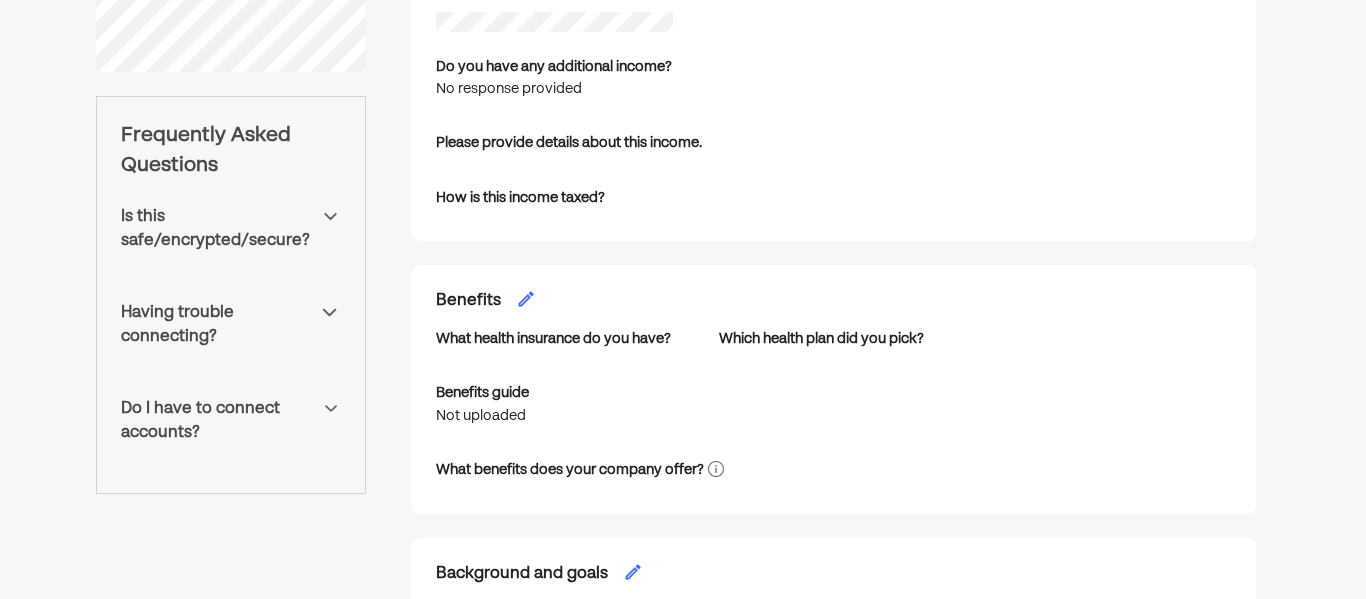 scroll, scrollTop: 516, scrollLeft: 0, axis: vertical 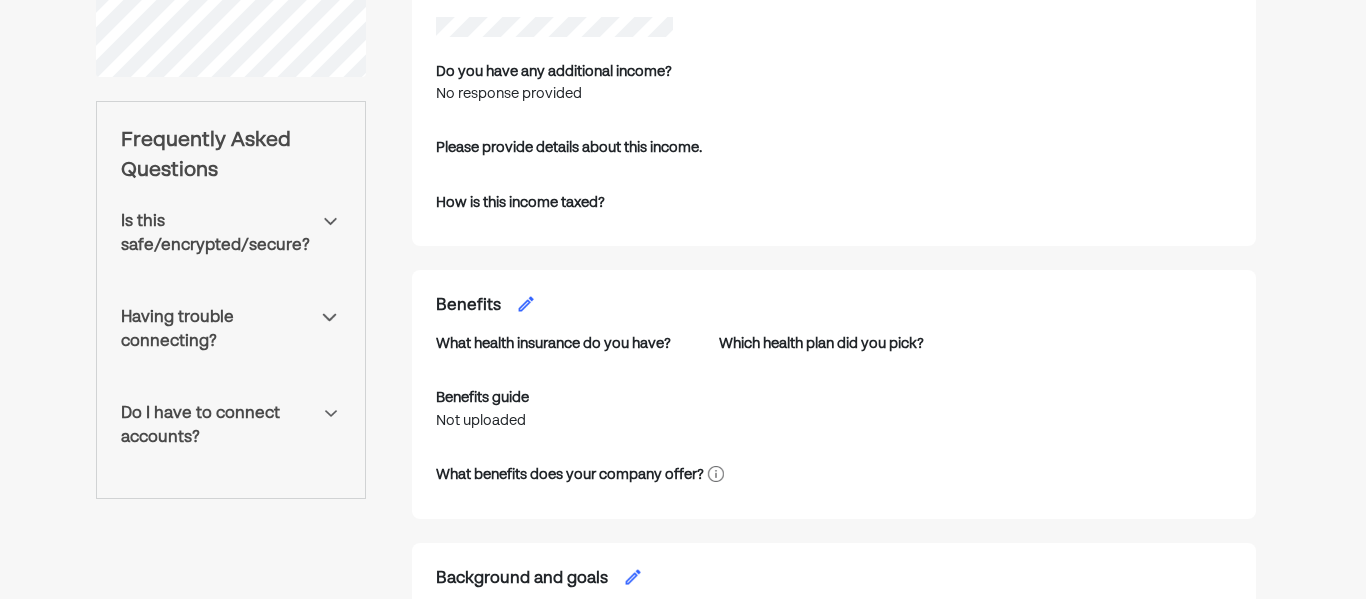 click at bounding box center (526, 304) 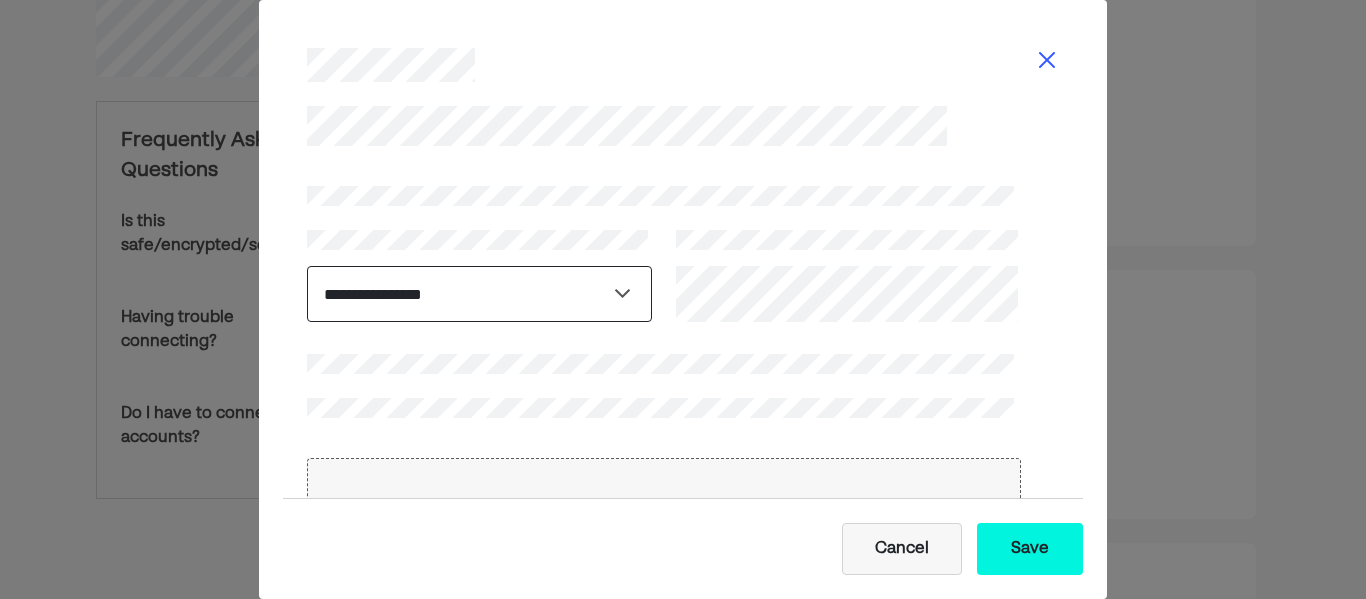 click on "**********" at bounding box center (479, 294) 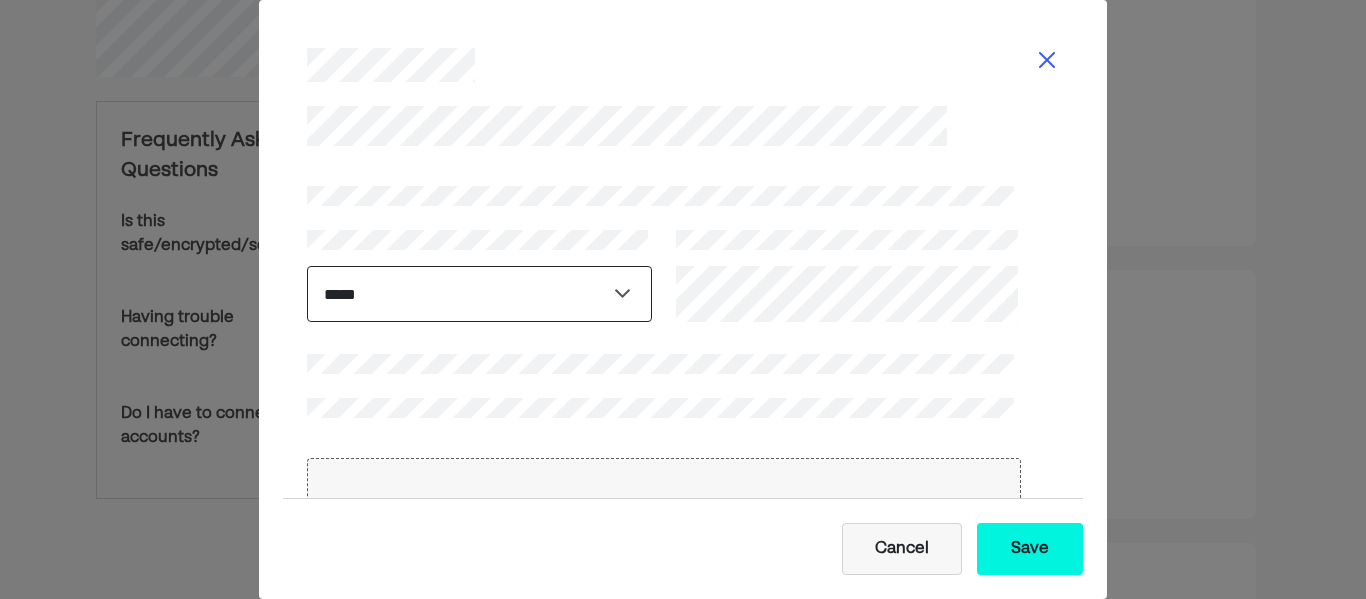 click on "**********" at bounding box center [479, 294] 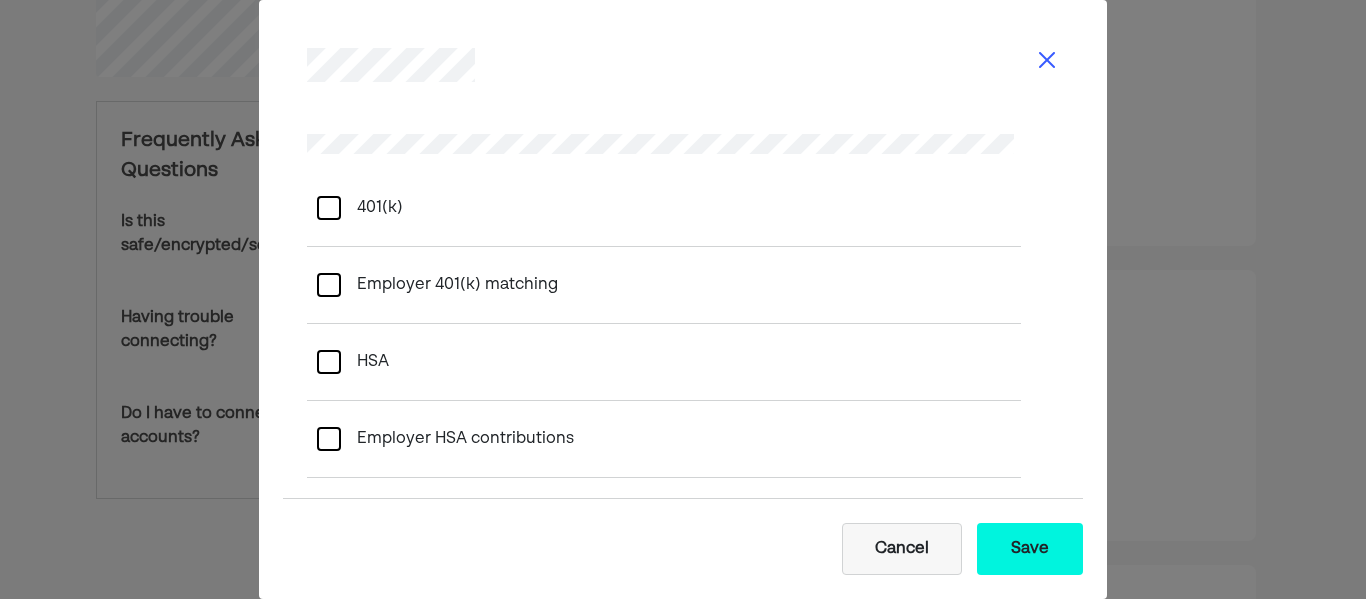 scroll, scrollTop: 751, scrollLeft: 0, axis: vertical 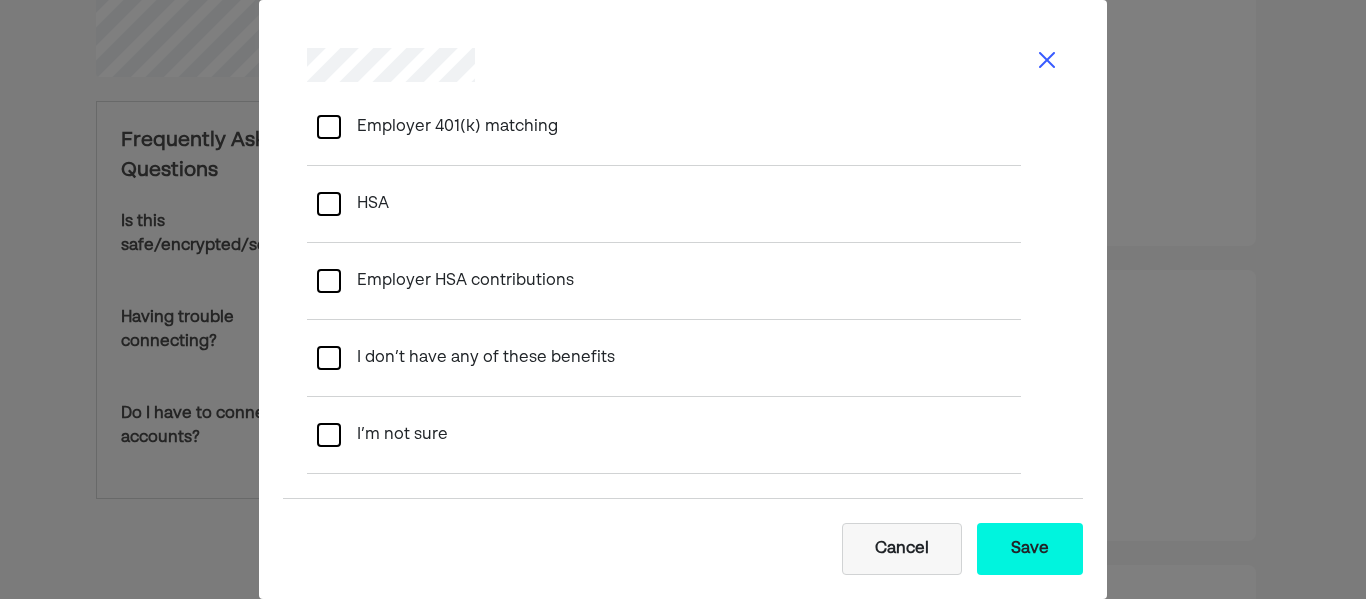 click at bounding box center (329, 358) 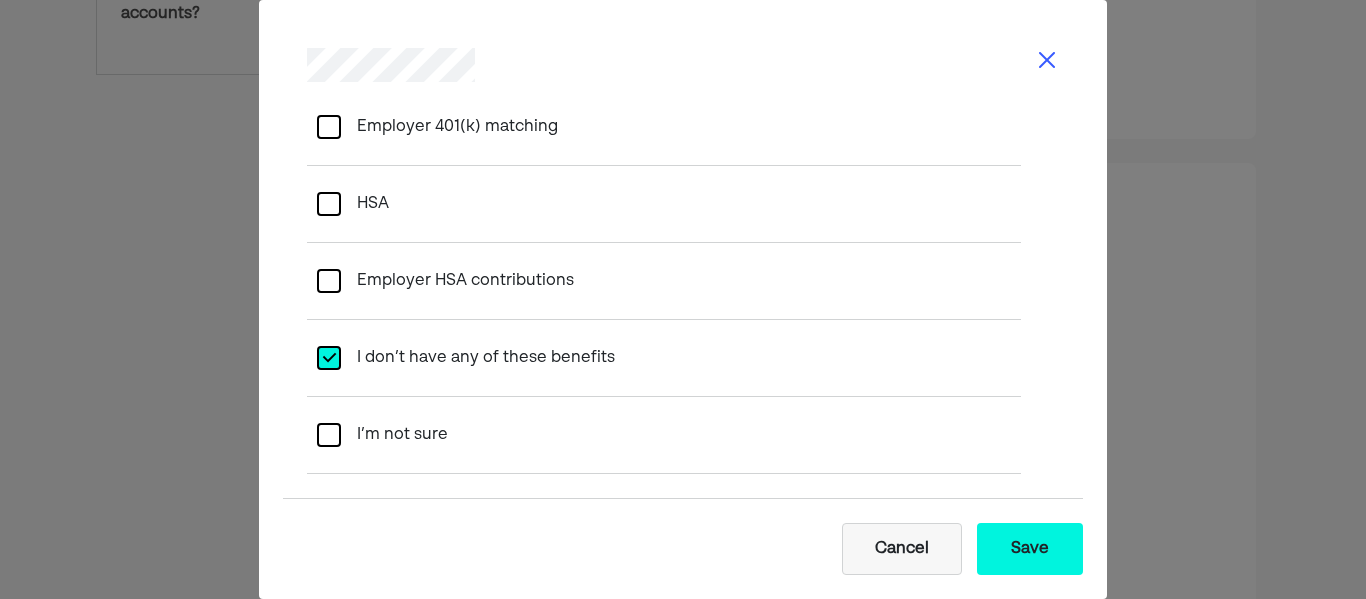 scroll, scrollTop: 960, scrollLeft: 0, axis: vertical 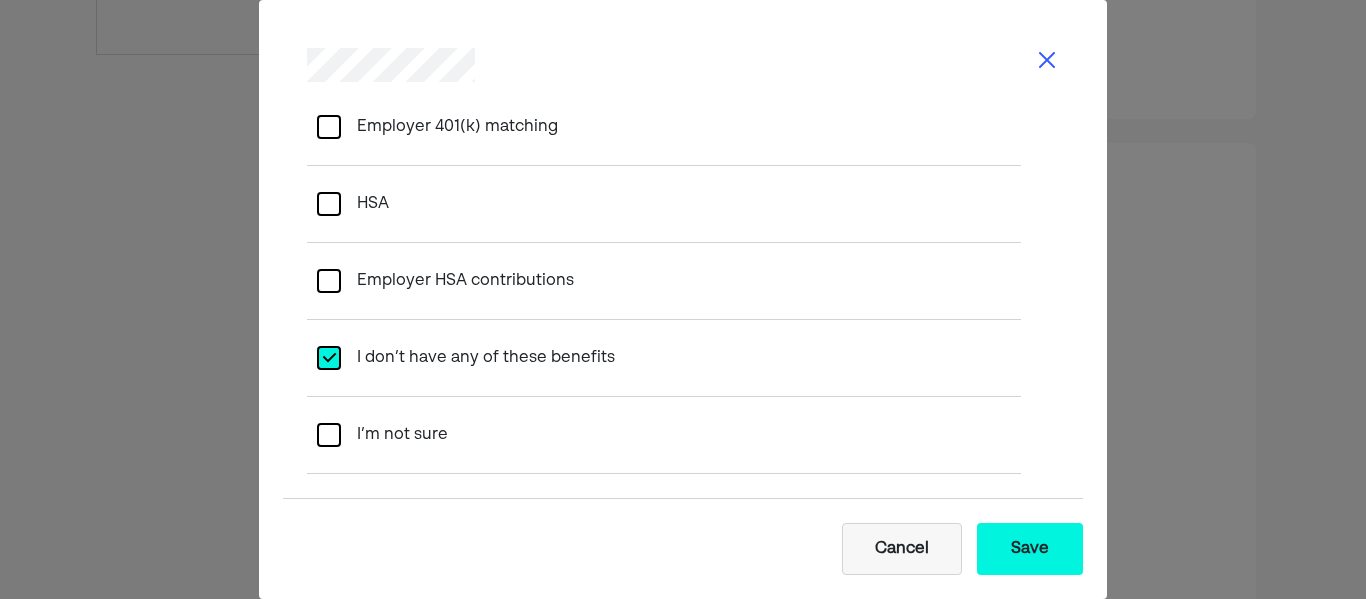 click on "Save" at bounding box center (1030, 549) 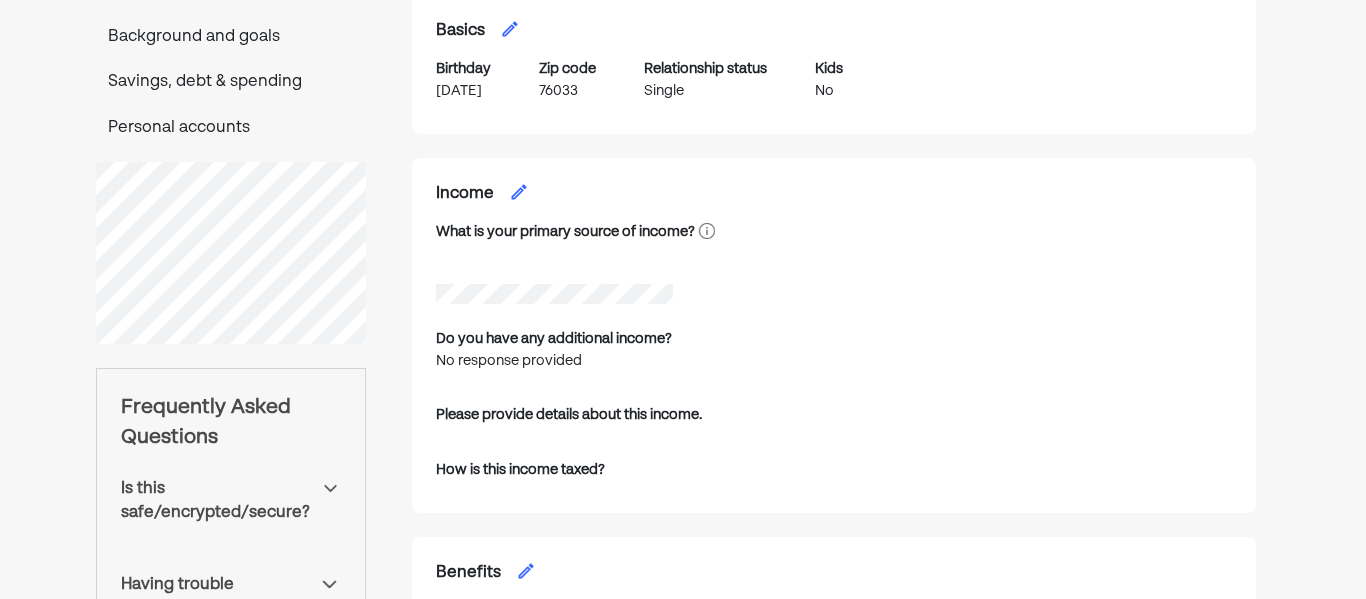 scroll, scrollTop: 247, scrollLeft: 0, axis: vertical 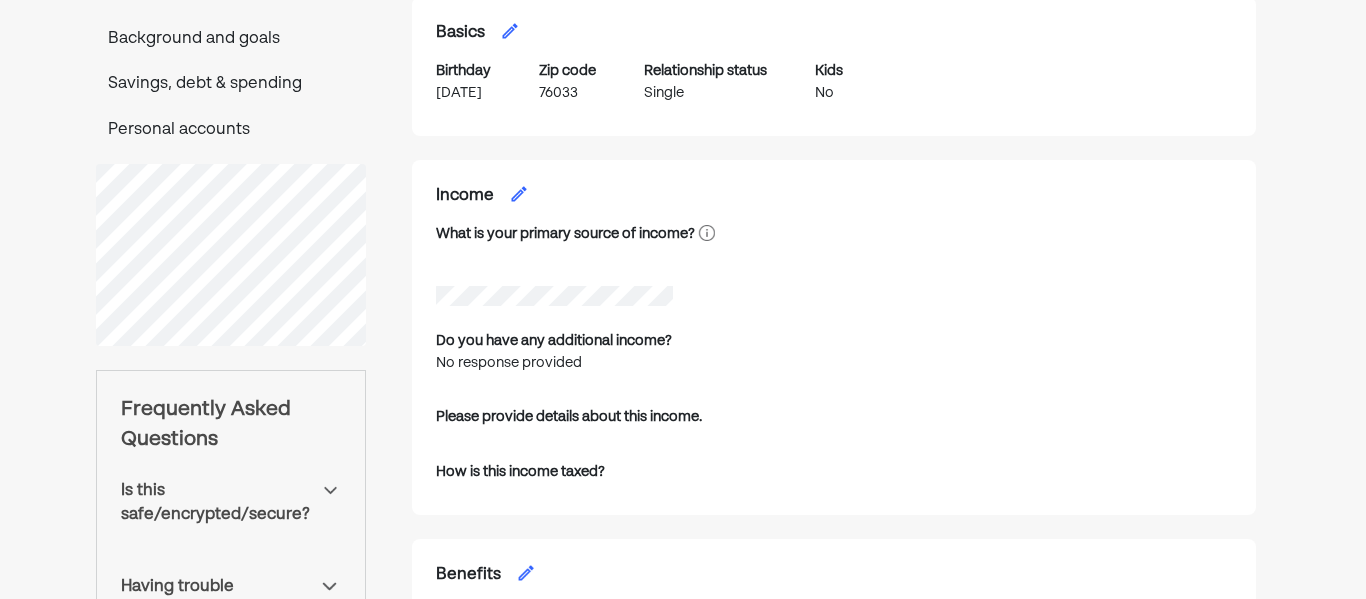 click at bounding box center (519, 194) 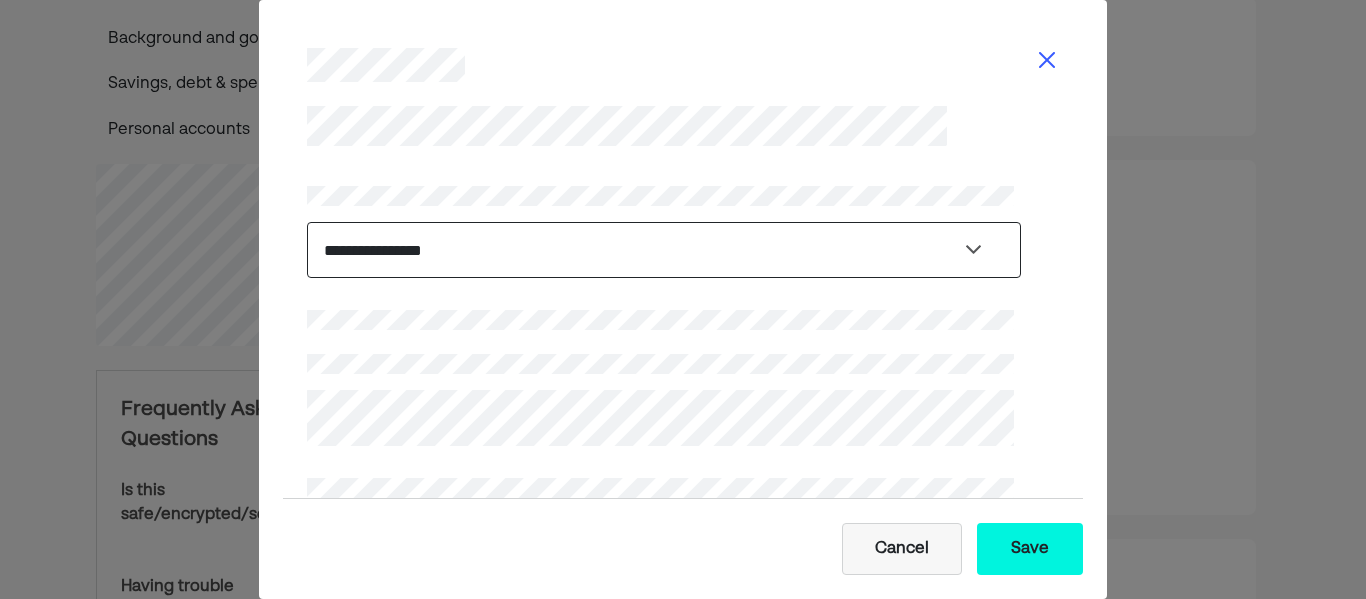 click on "**********" at bounding box center [664, 250] 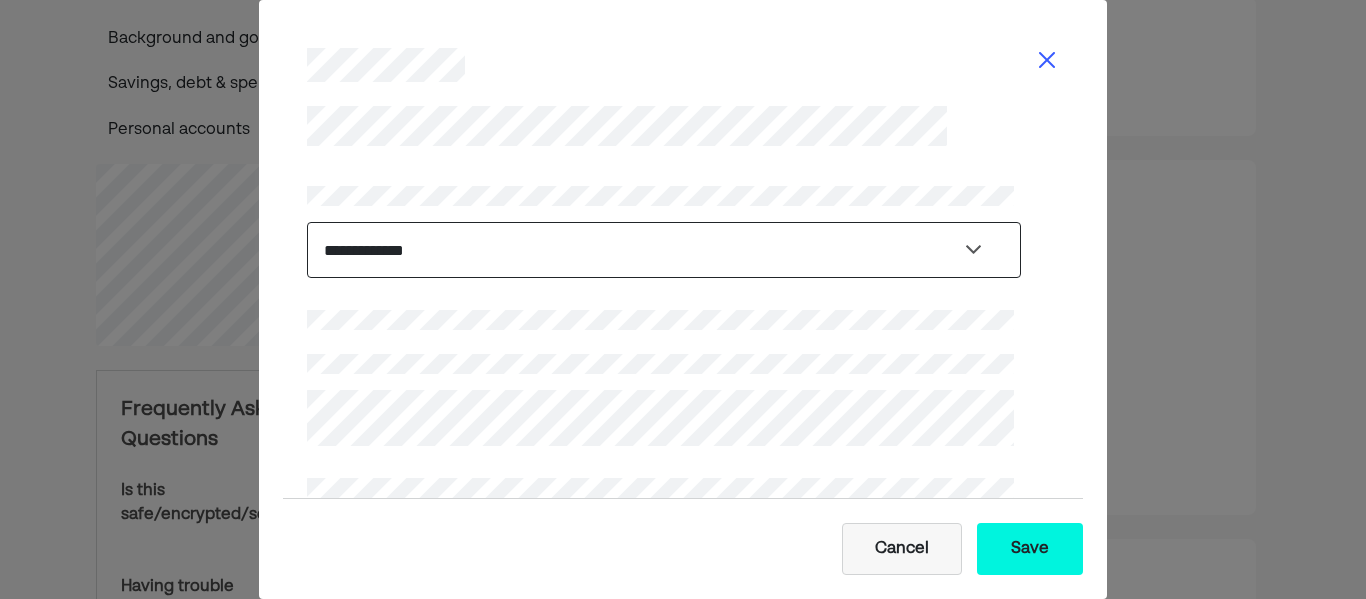 click on "**********" at bounding box center (664, 250) 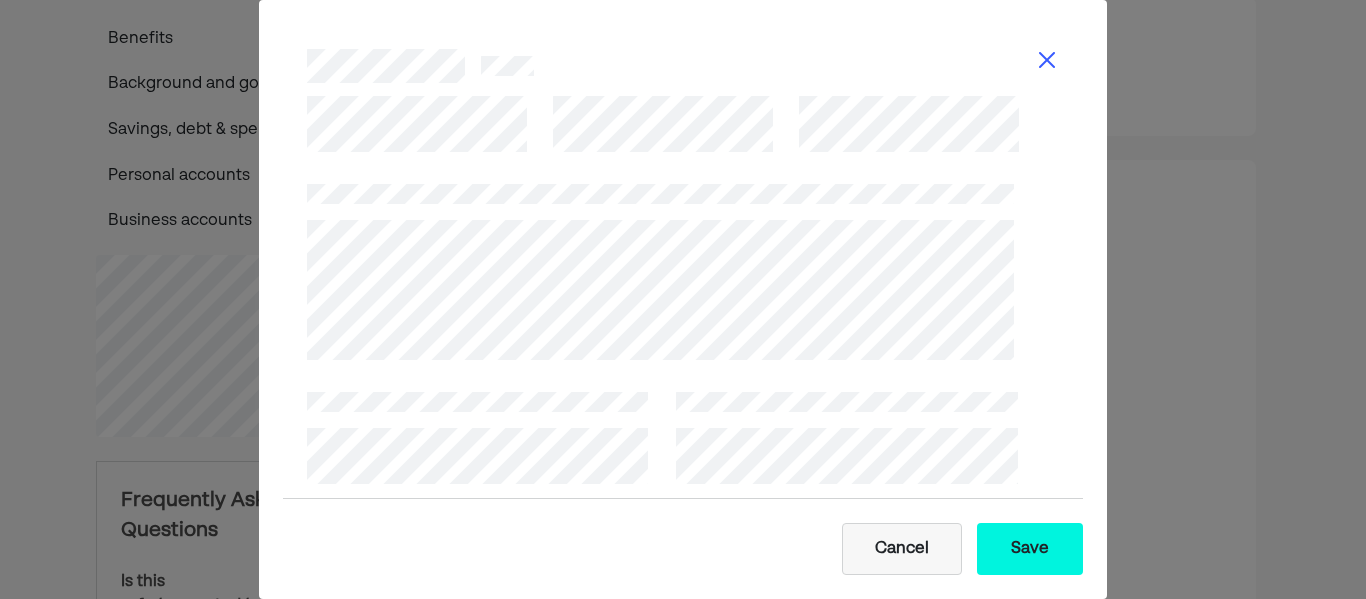 scroll, scrollTop: 277, scrollLeft: 0, axis: vertical 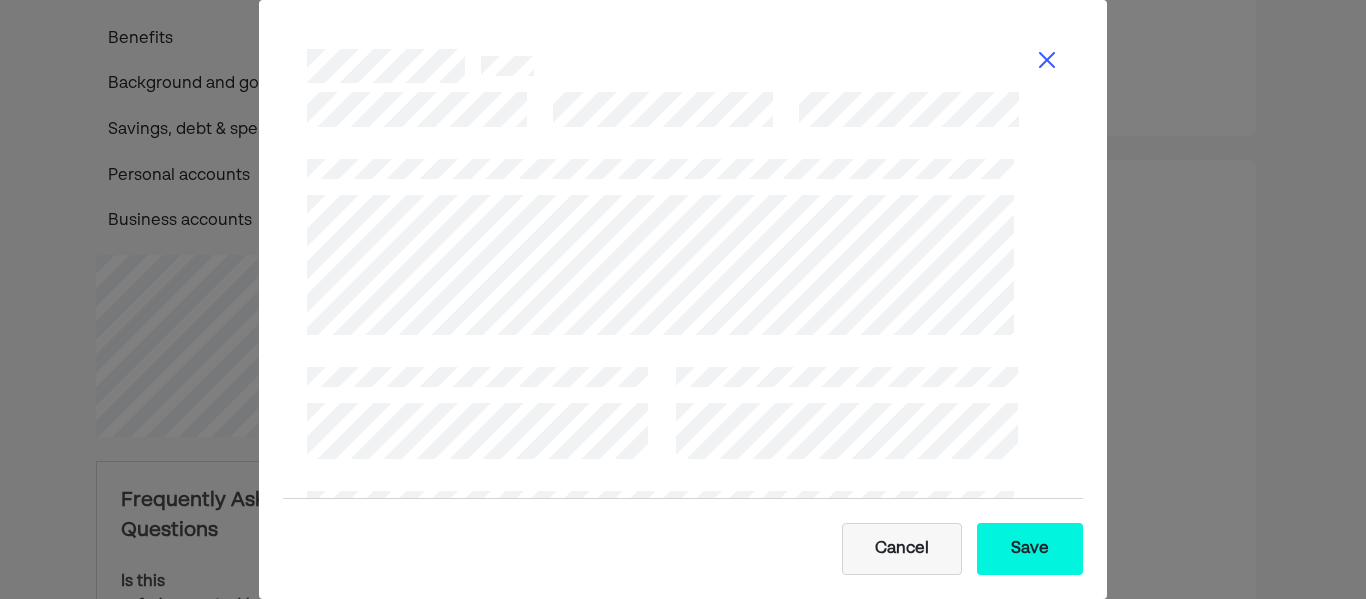 click on "**********" at bounding box center [664, 430] 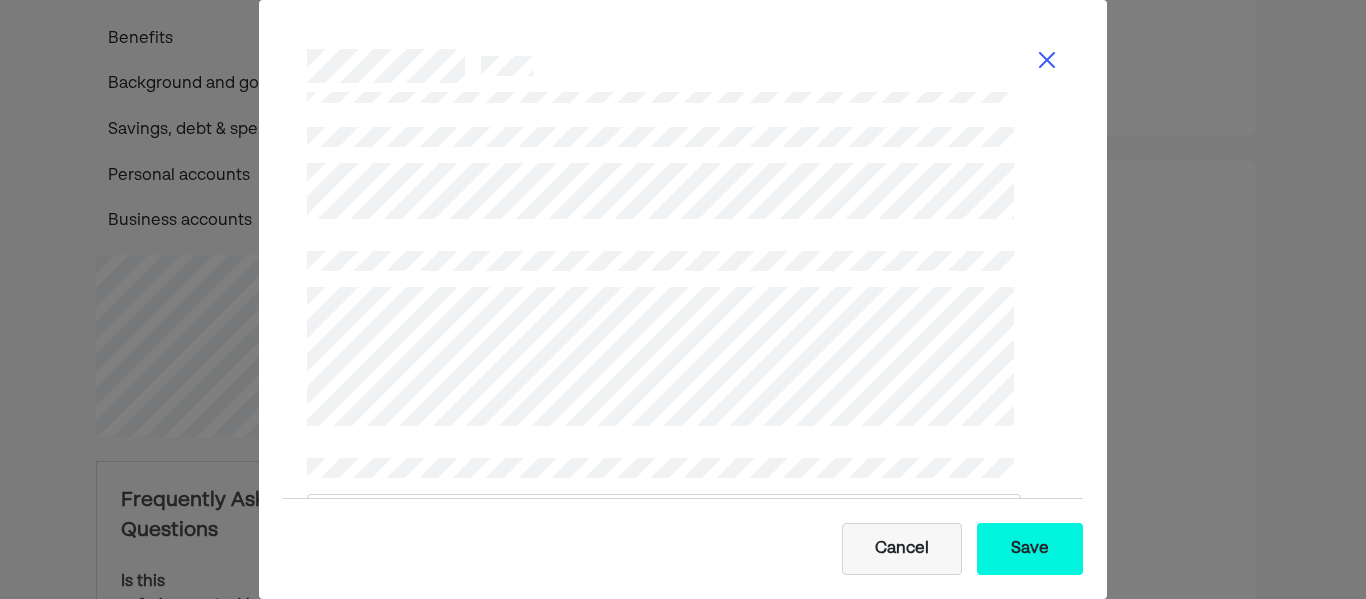 scroll, scrollTop: 761, scrollLeft: 0, axis: vertical 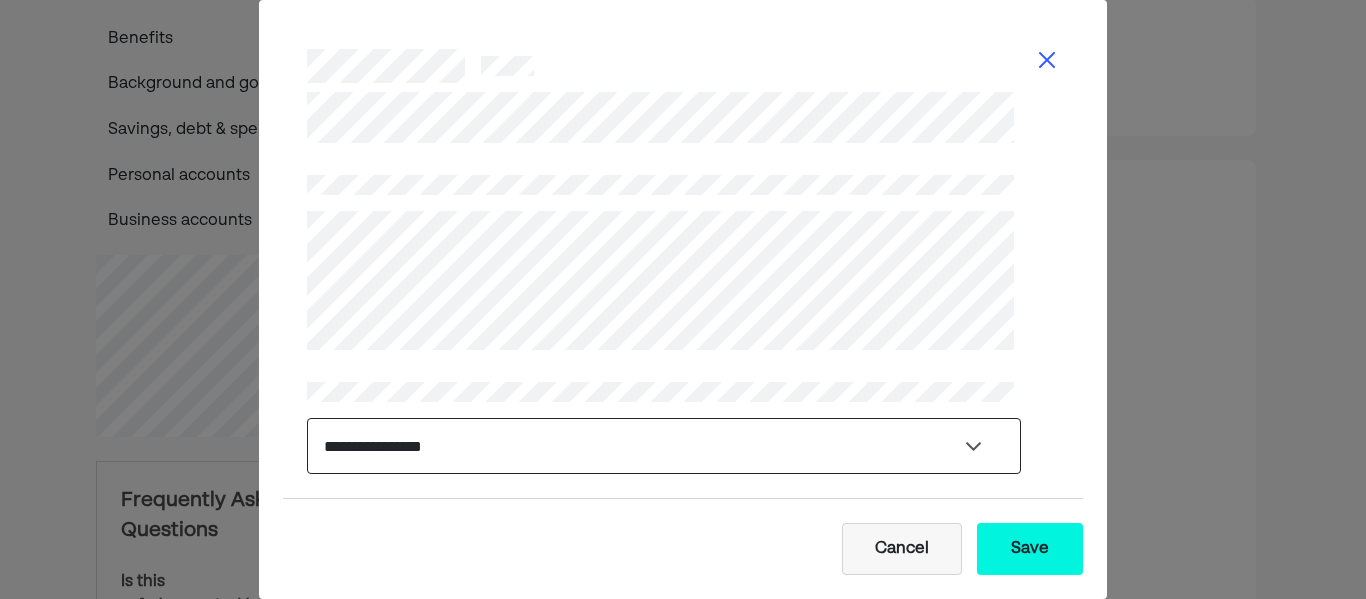 click on "**********" at bounding box center [664, 446] 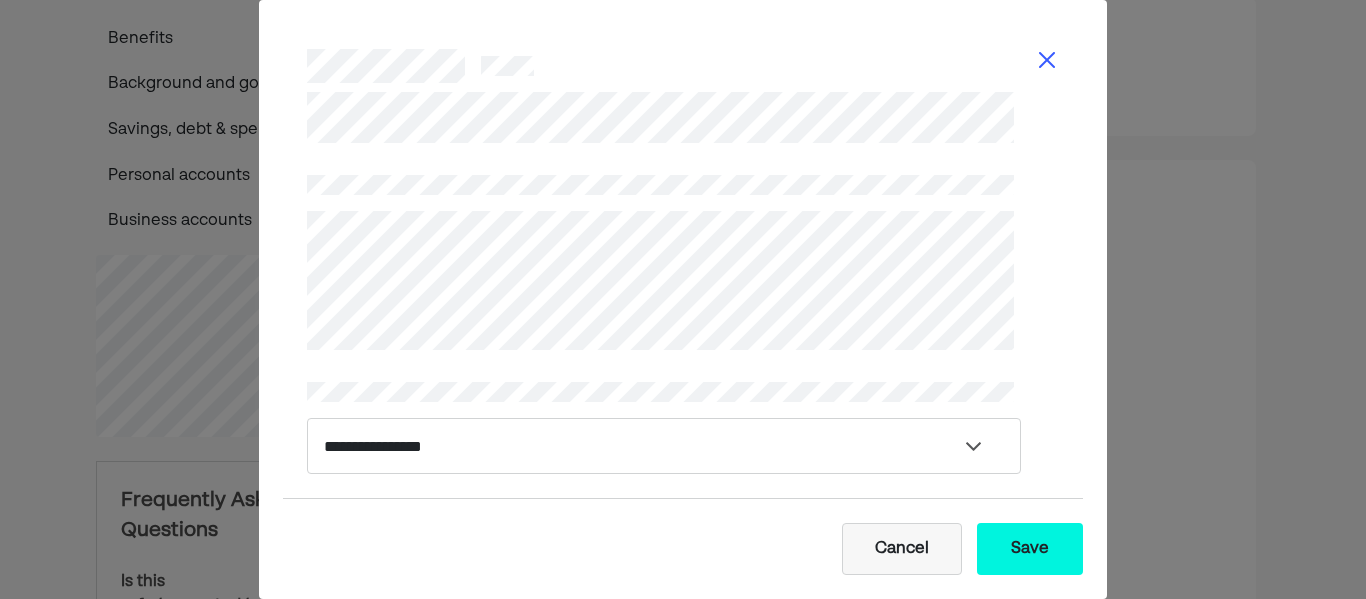 click on "Save" at bounding box center (1030, 549) 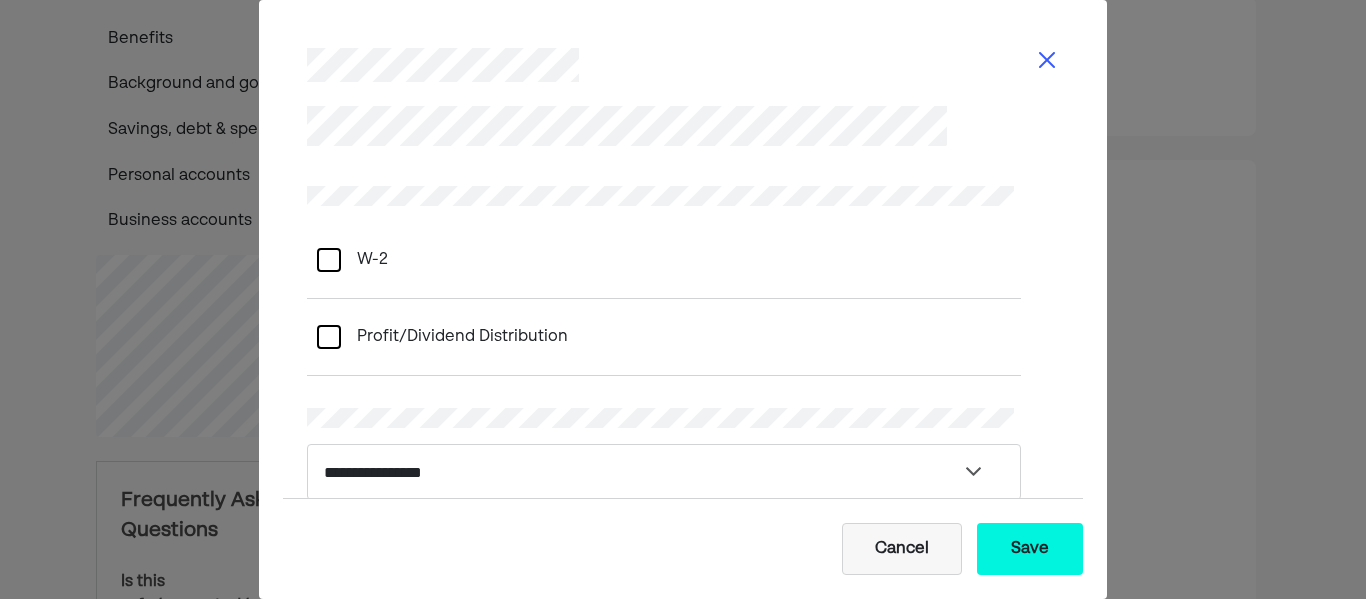 scroll, scrollTop: 214, scrollLeft: 0, axis: vertical 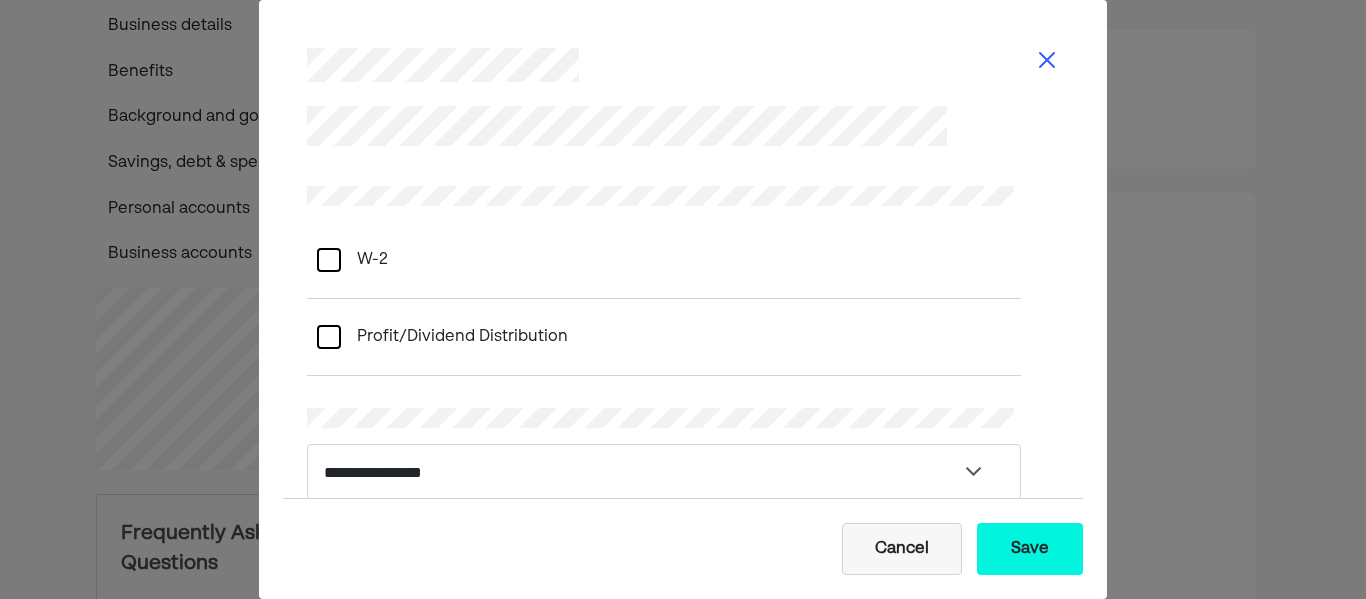click on "Profit/Dividend Distribution" at bounding box center (664, 337) 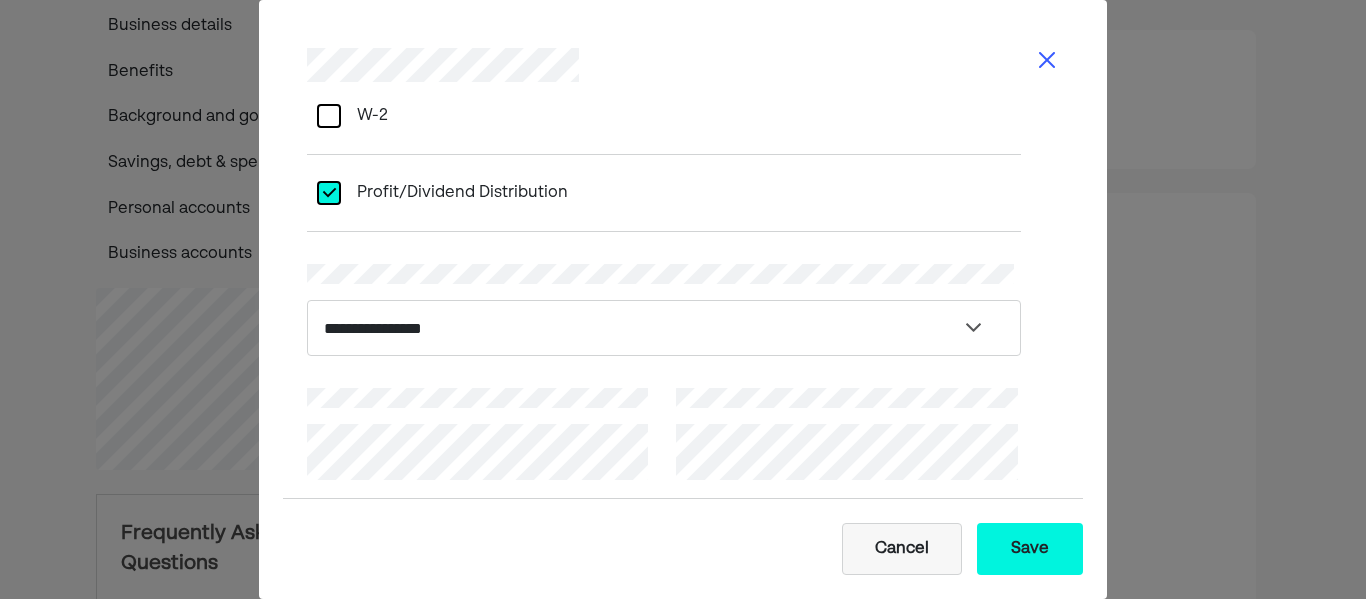 scroll, scrollTop: 148, scrollLeft: 0, axis: vertical 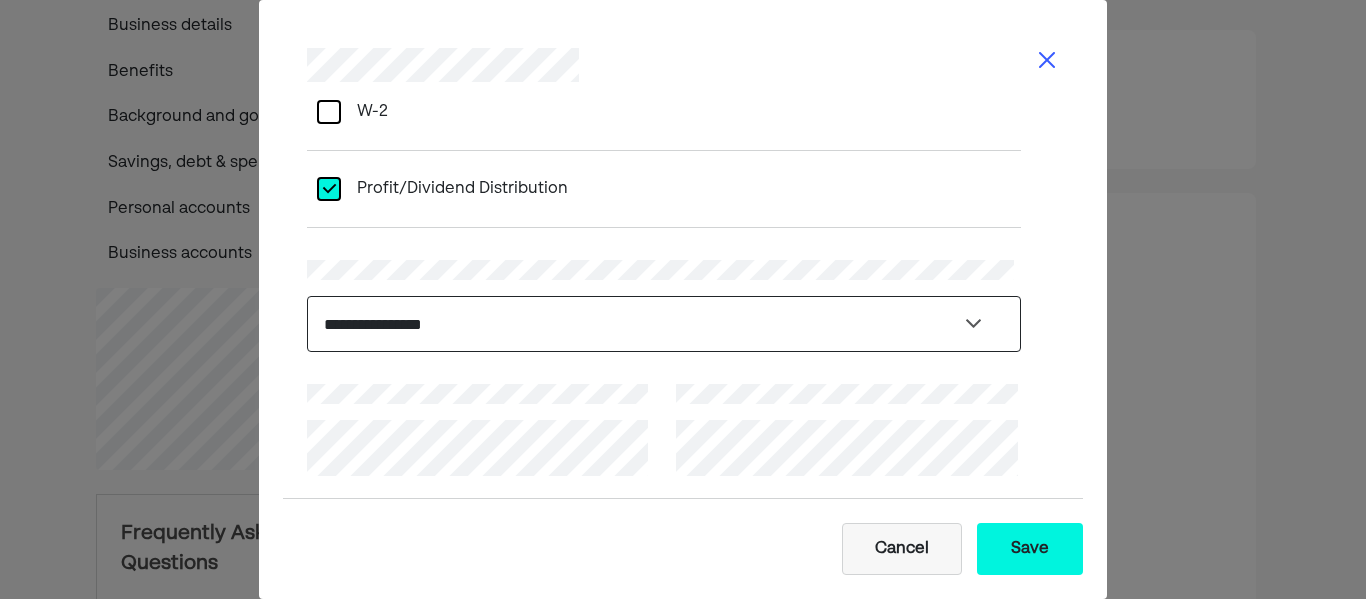 click on "**********" at bounding box center (664, 324) 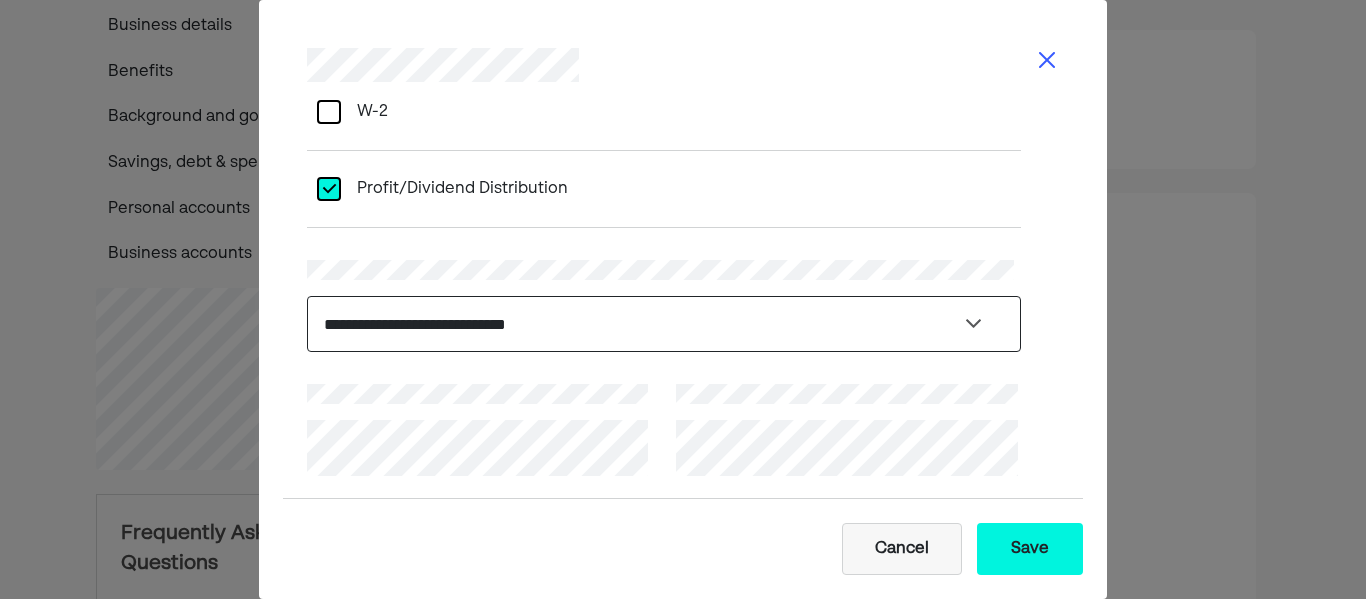 click on "**********" at bounding box center (664, 324) 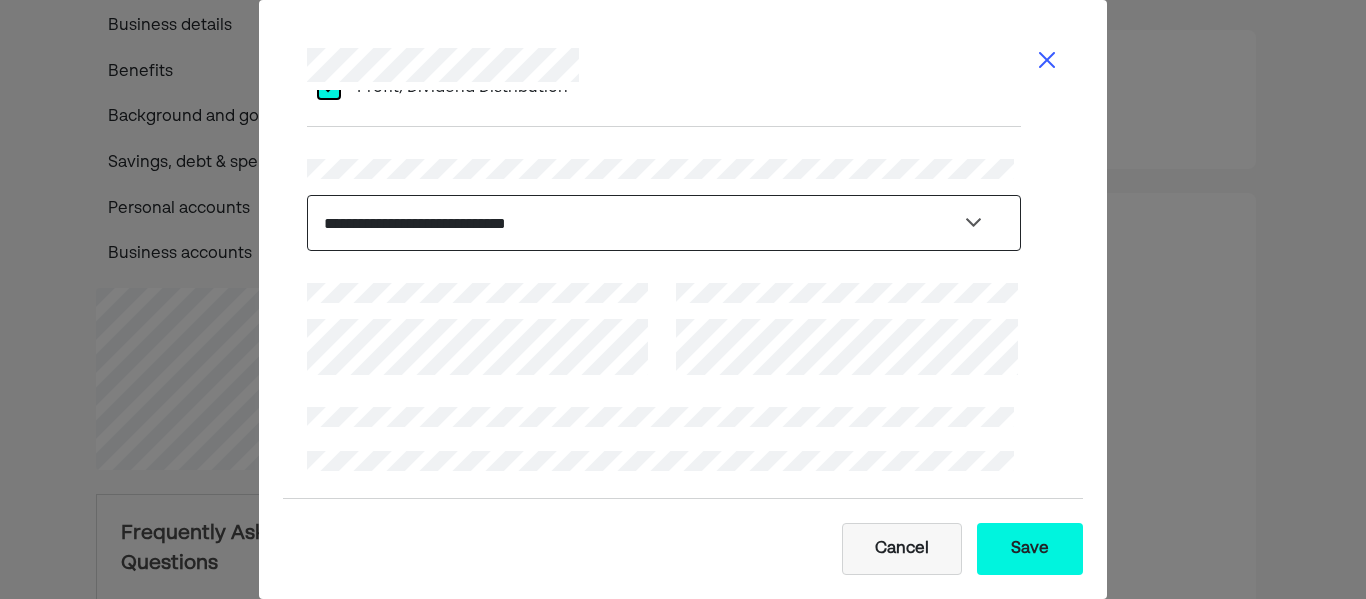 scroll, scrollTop: 251, scrollLeft: 0, axis: vertical 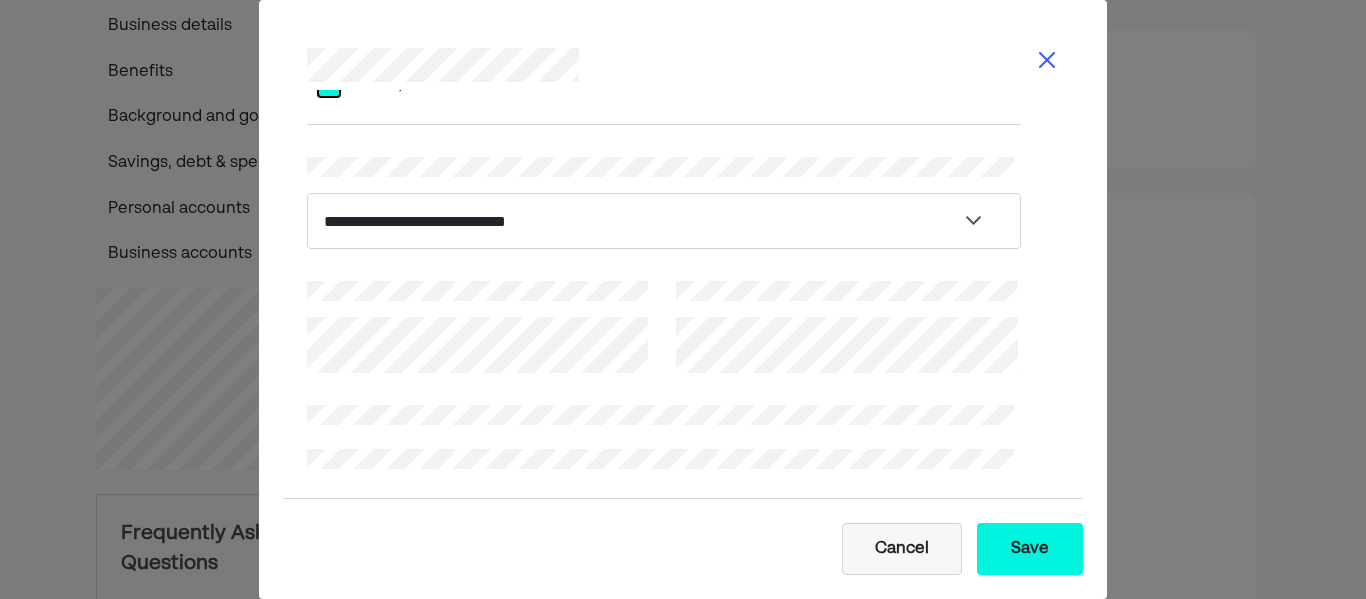 click on "🏢 Entity selection/setup 💸 Managing cash flow 💳 Loans 🛡️ Risk management 📒 Bookkeeping 🧾 Tax deductions 🏖️ Retirement plans 🔄 Business continuity planning 📜 Estate planning" at bounding box center [664, 787] 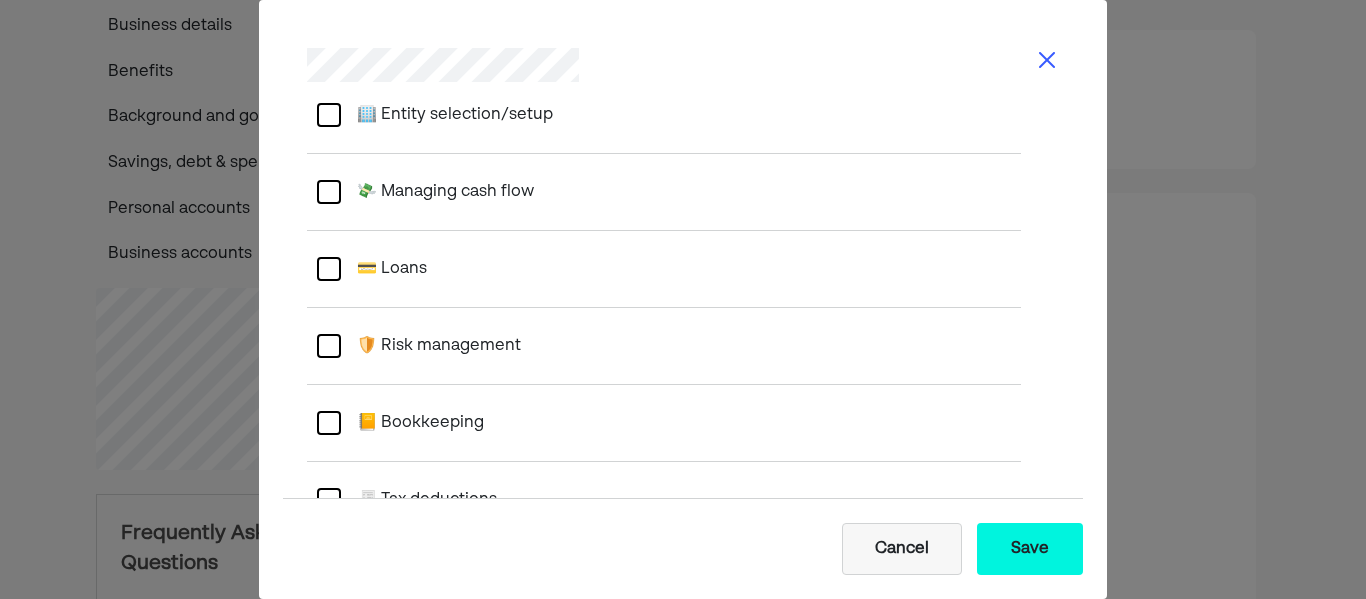 scroll, scrollTop: 673, scrollLeft: 0, axis: vertical 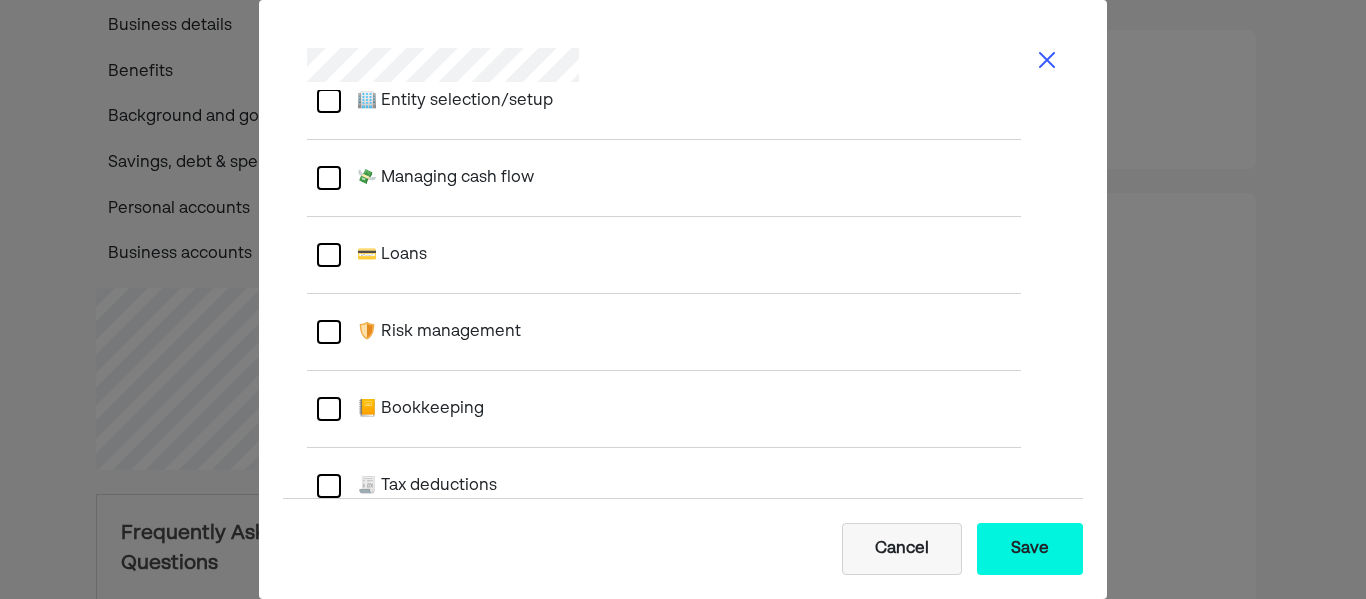 click at bounding box center [329, 178] 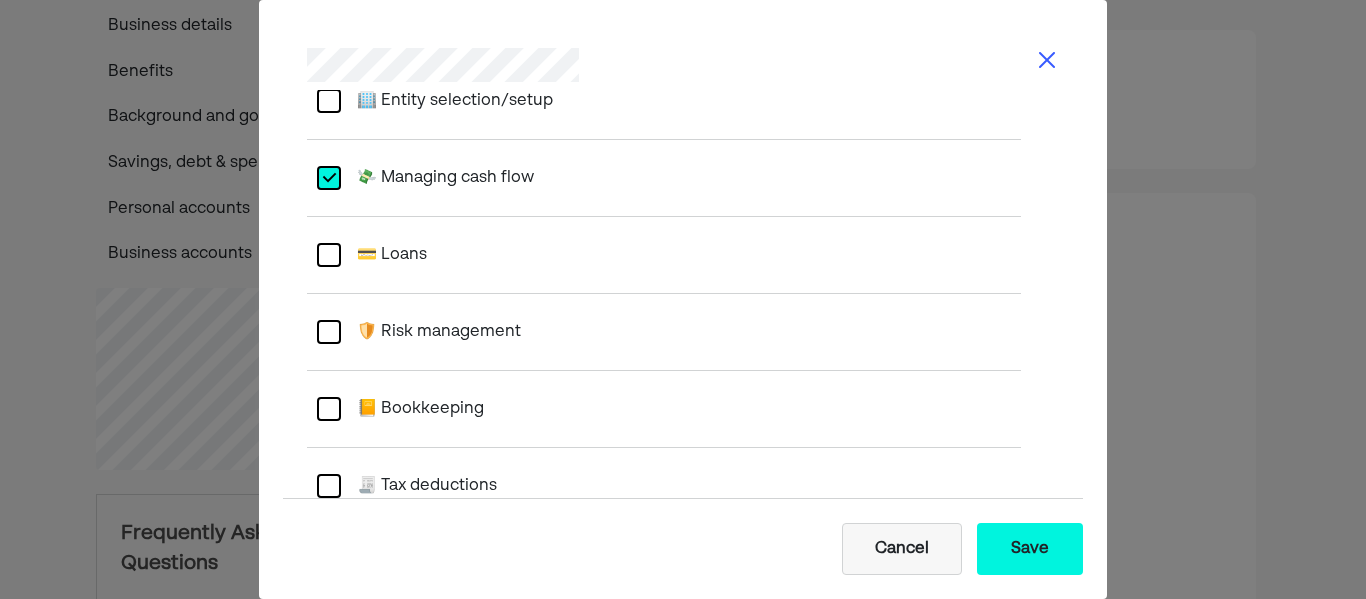 click at bounding box center [329, 255] 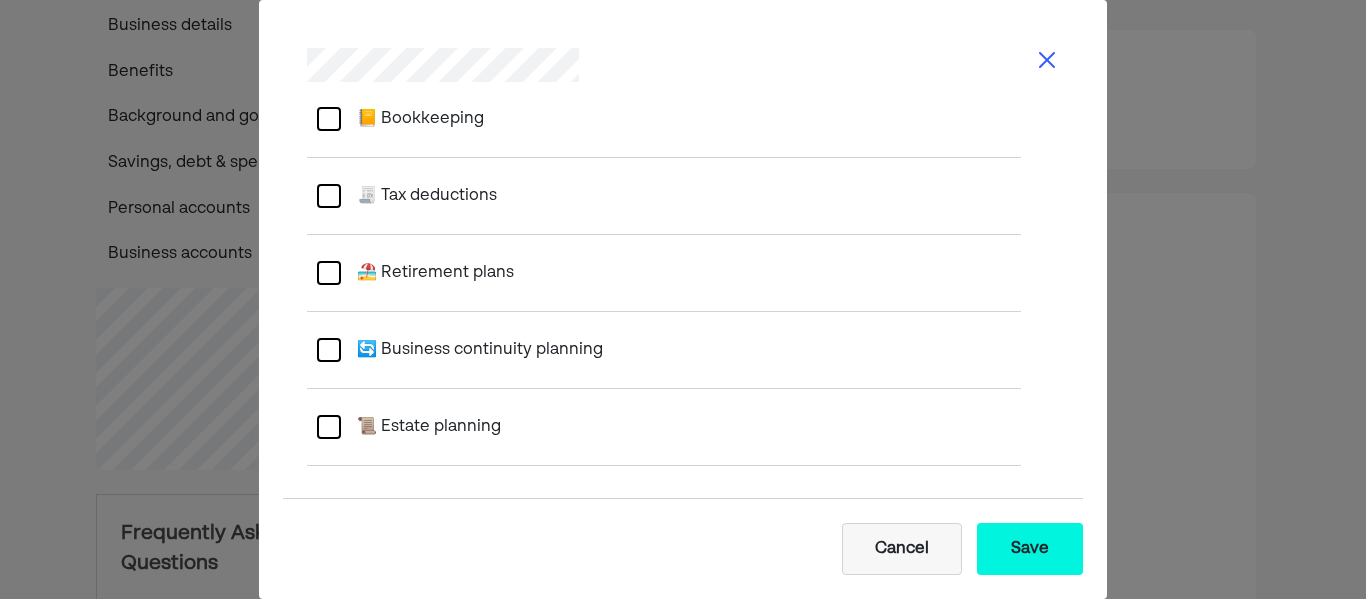 scroll, scrollTop: 973, scrollLeft: 0, axis: vertical 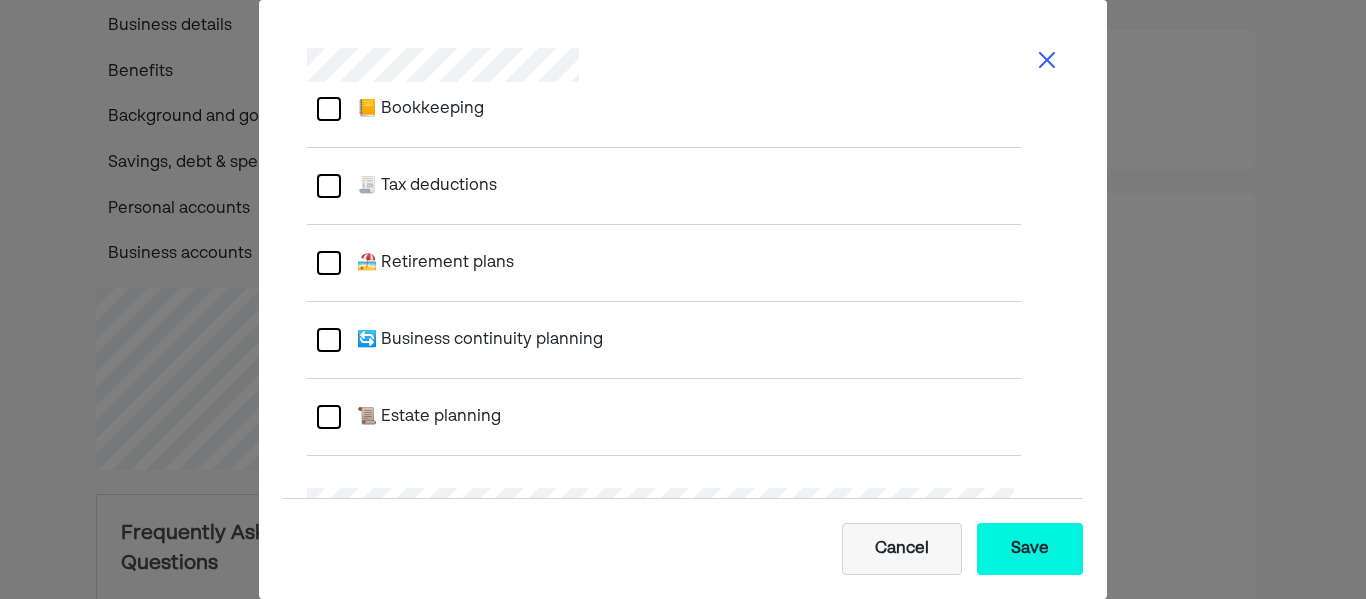 click on "🧾 Tax deductions" at bounding box center [664, 186] 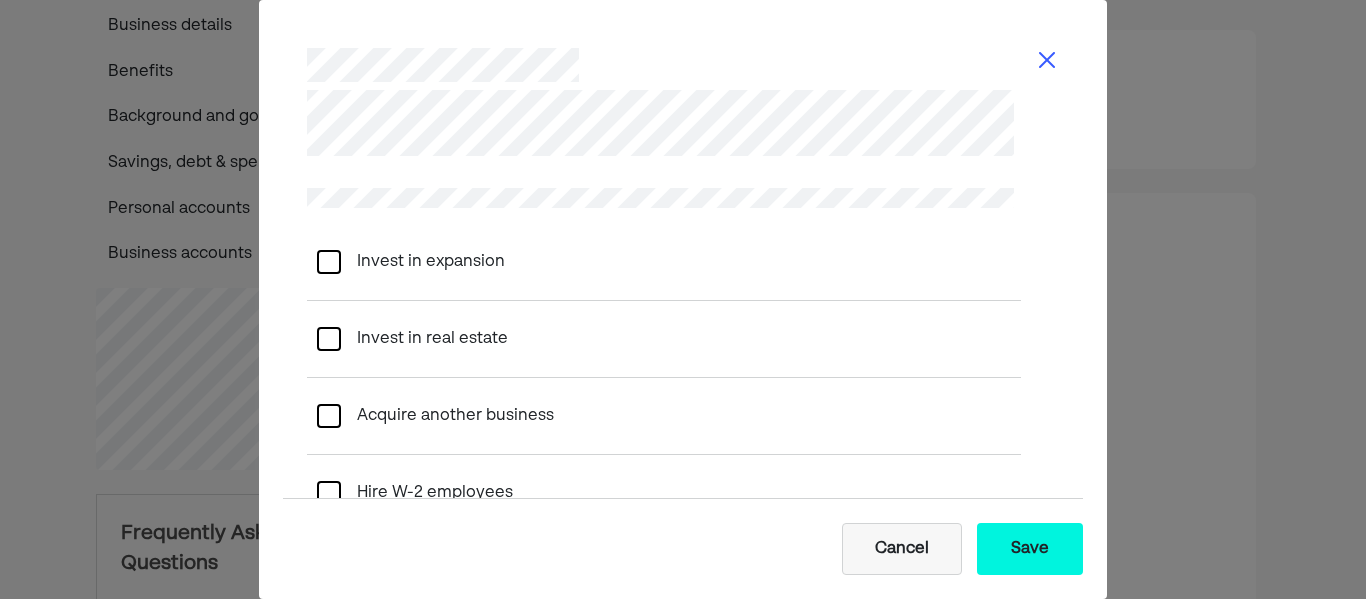 scroll, scrollTop: 1490, scrollLeft: 0, axis: vertical 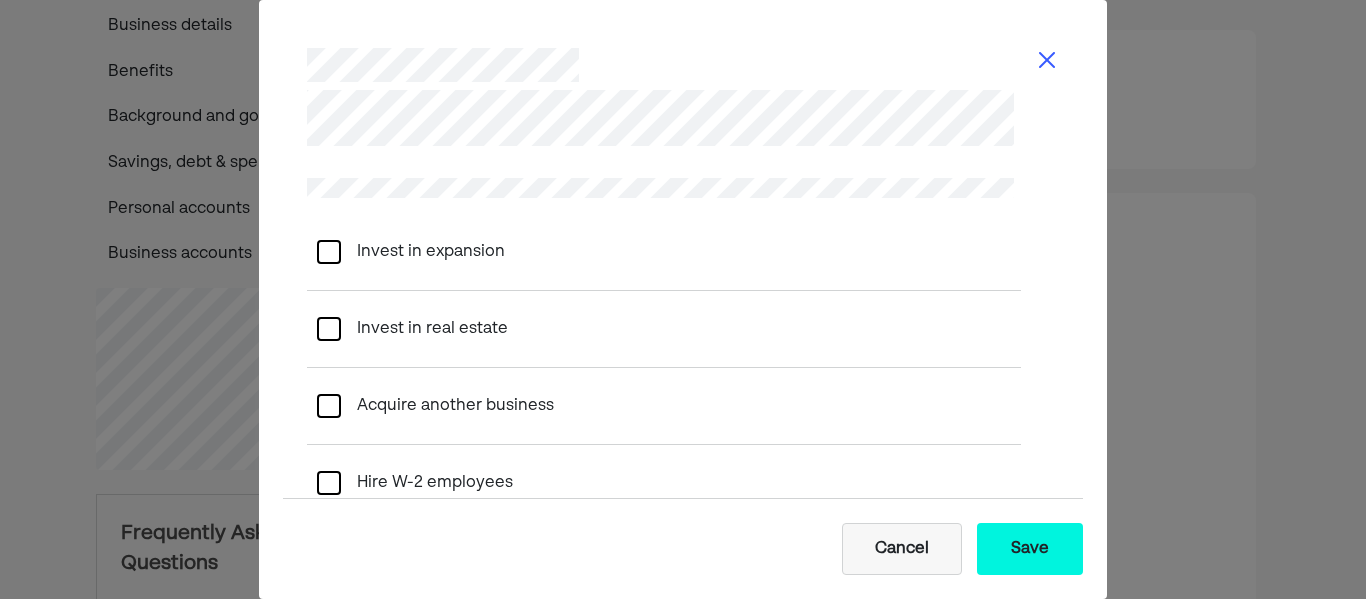 click at bounding box center [329, 252] 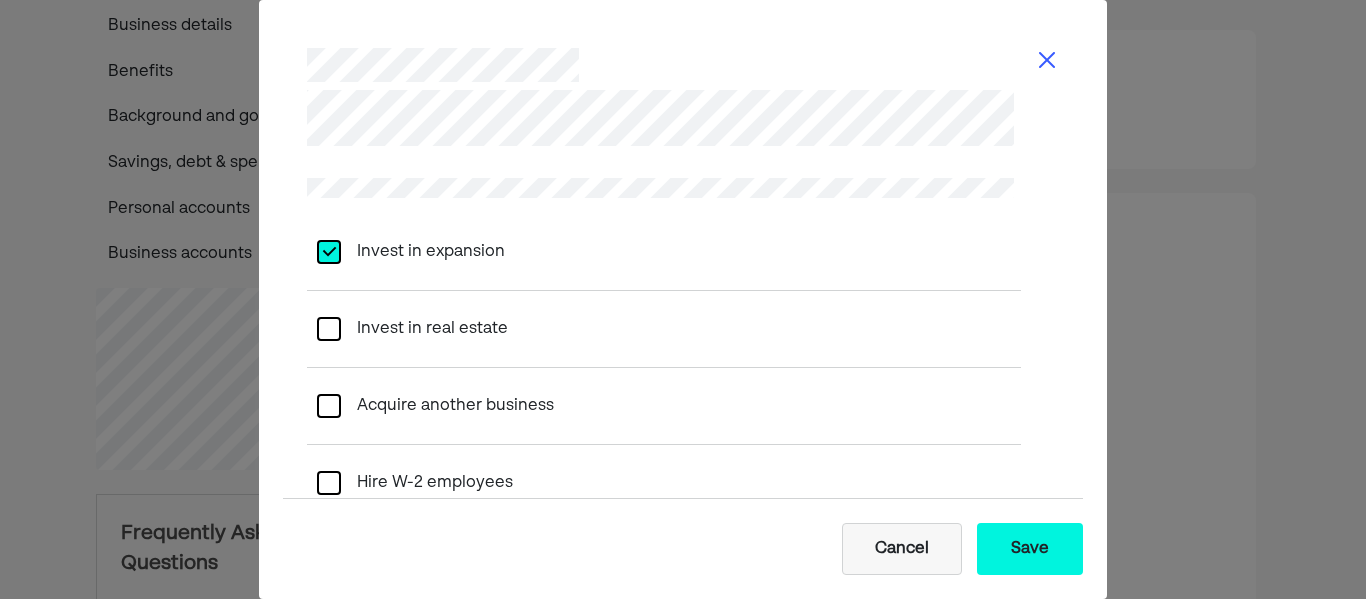 click at bounding box center (329, 329) 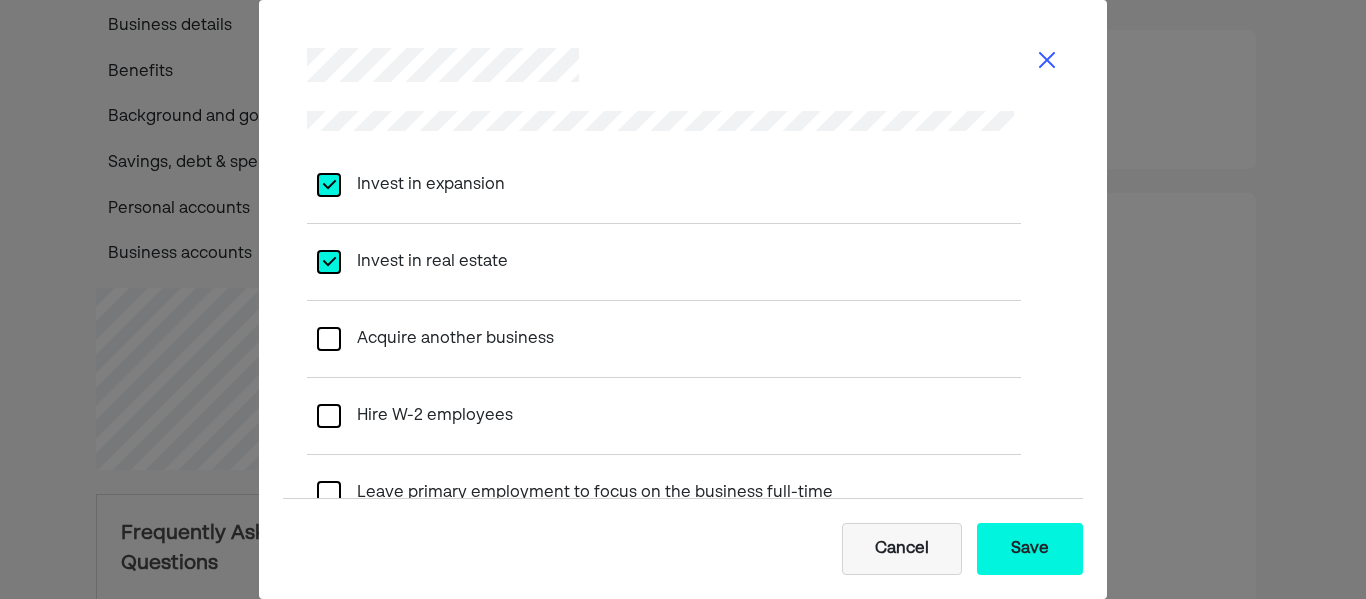 click at bounding box center (329, 339) 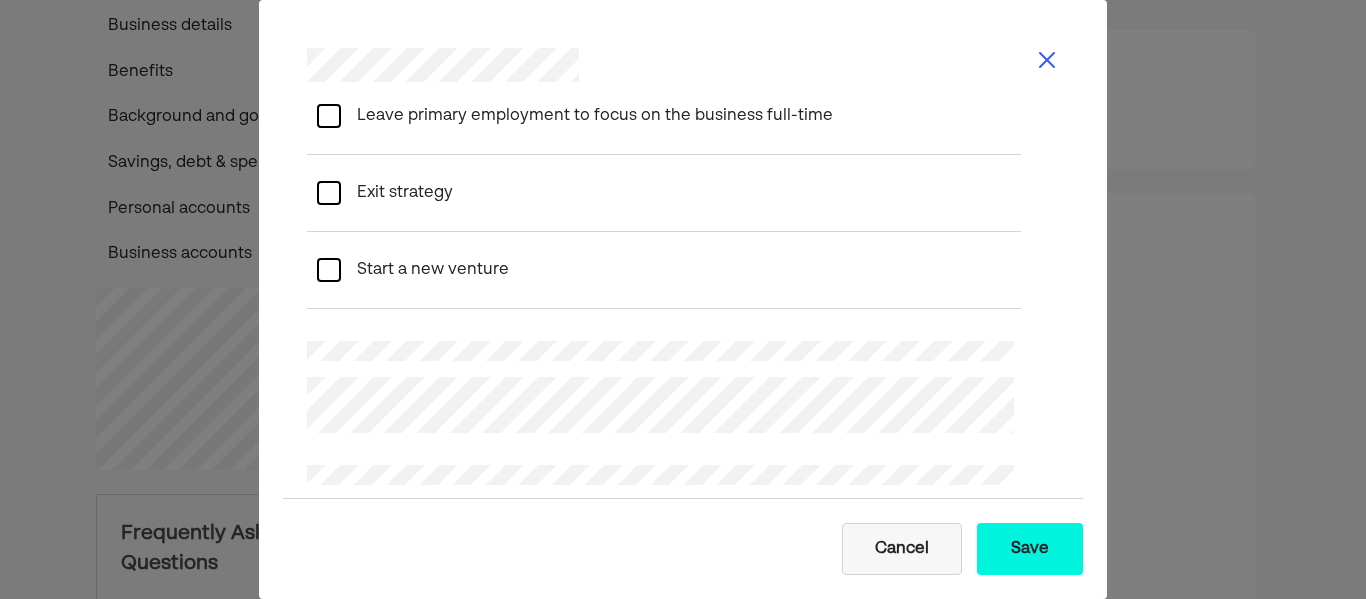 scroll, scrollTop: 1998, scrollLeft: 0, axis: vertical 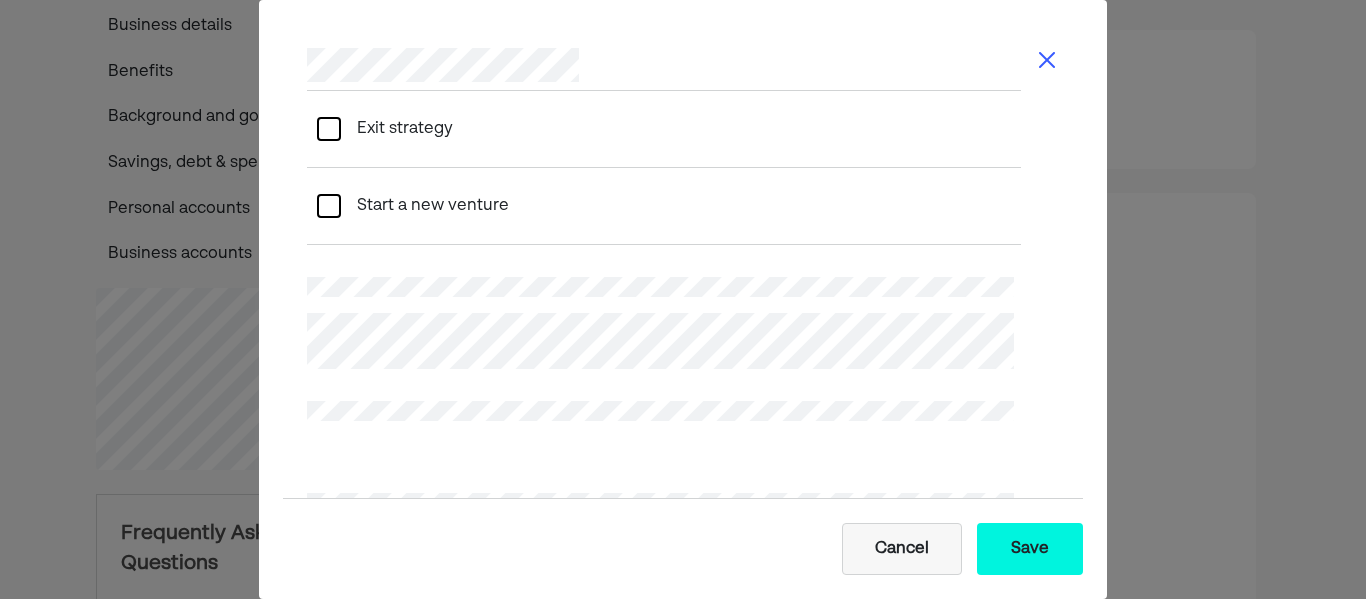 click on "Exit strategy" at bounding box center (664, 129) 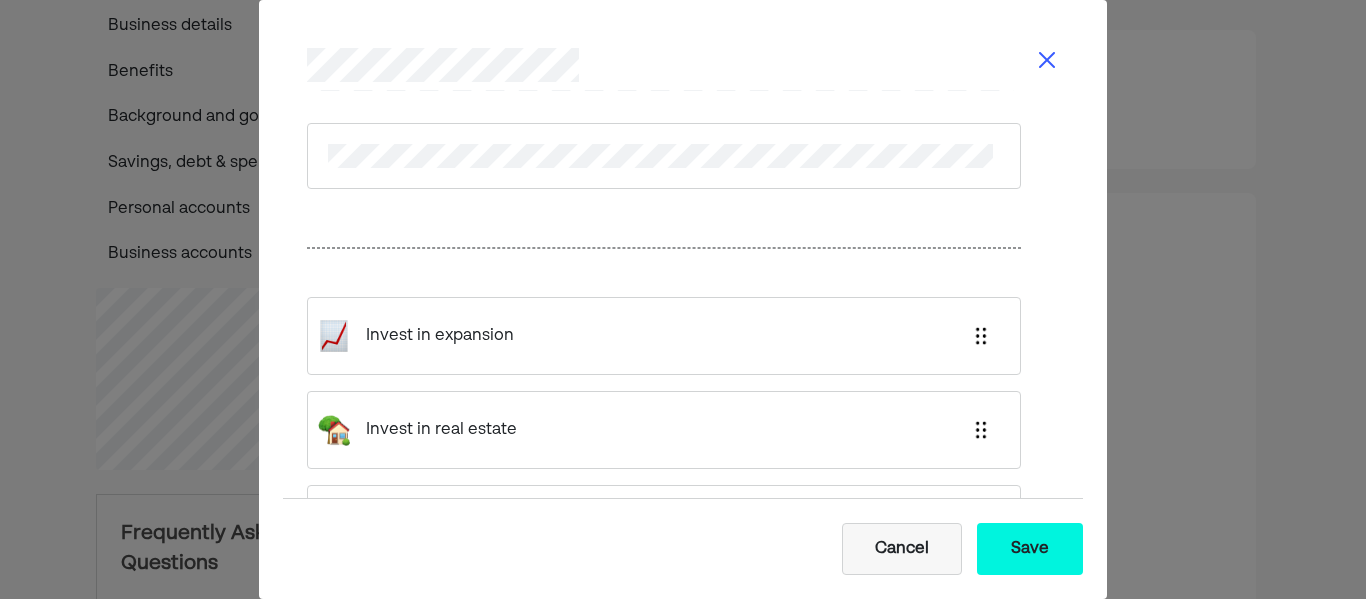 scroll, scrollTop: 2418, scrollLeft: 0, axis: vertical 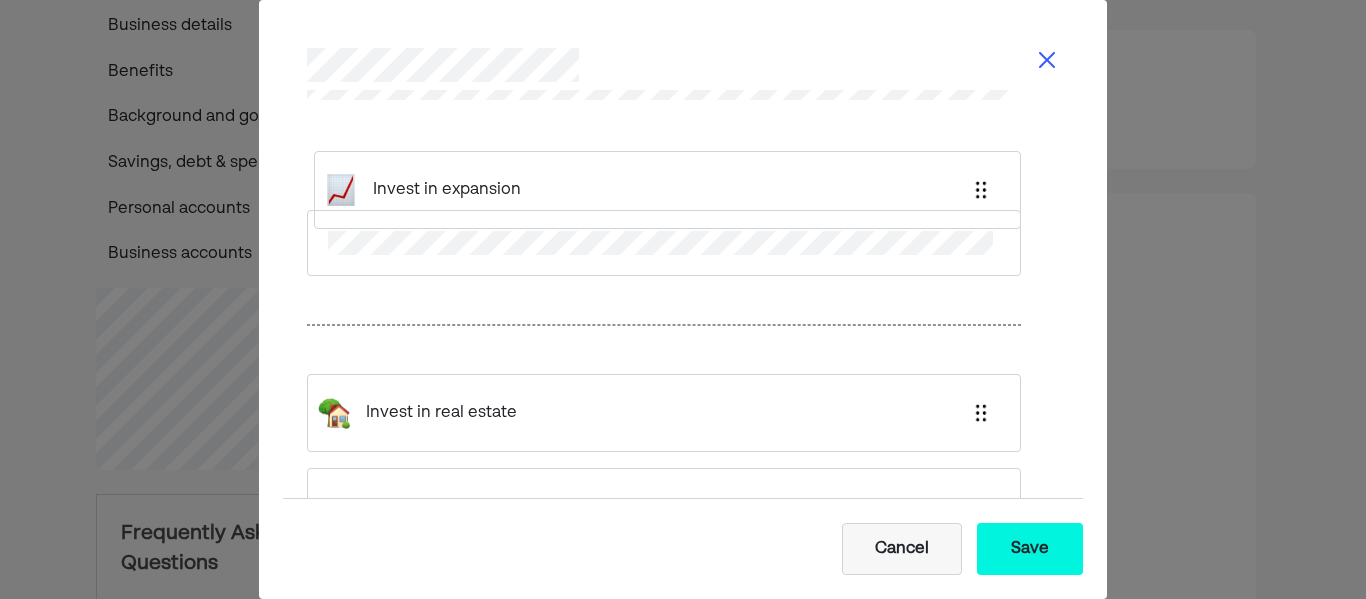 drag, startPoint x: 499, startPoint y: 341, endPoint x: 505, endPoint y: 185, distance: 156.11534 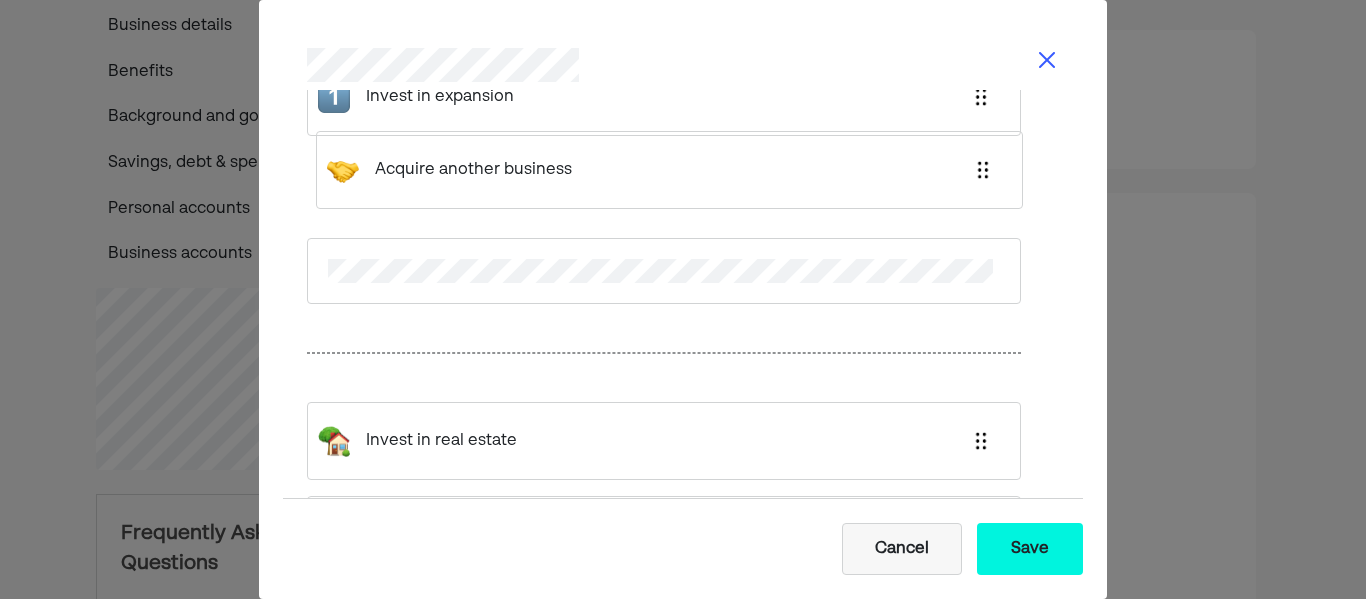 drag, startPoint x: 510, startPoint y: 421, endPoint x: 515, endPoint y: 165, distance: 256.04883 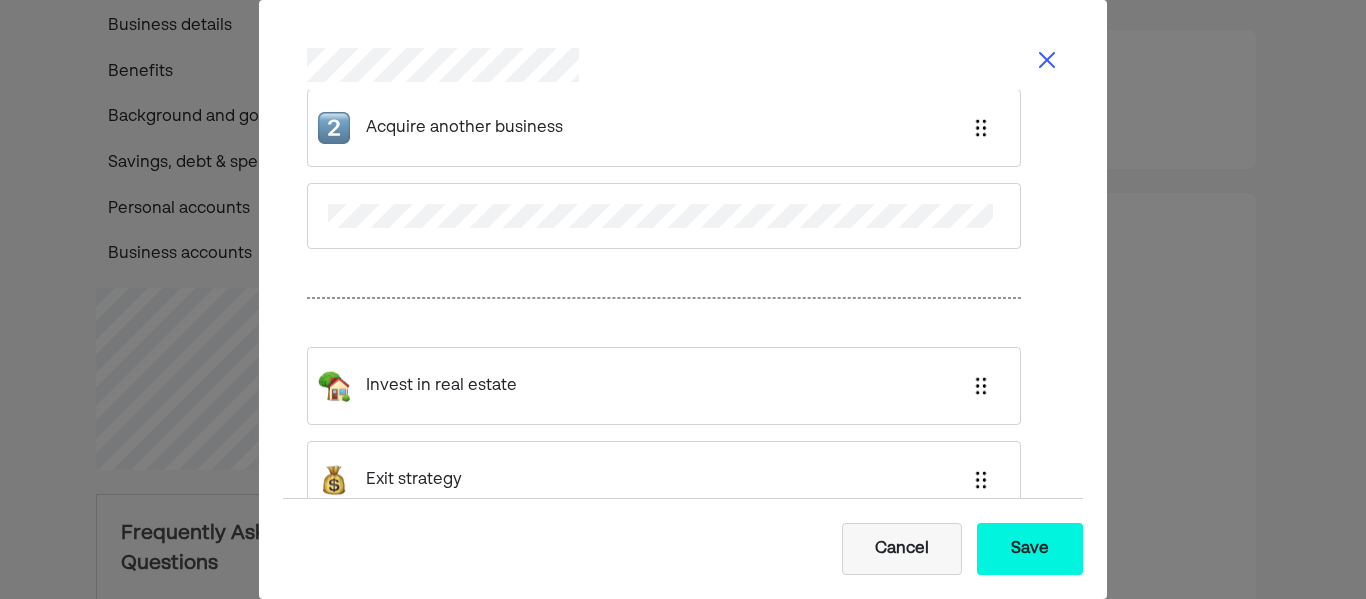scroll, scrollTop: 2544, scrollLeft: 0, axis: vertical 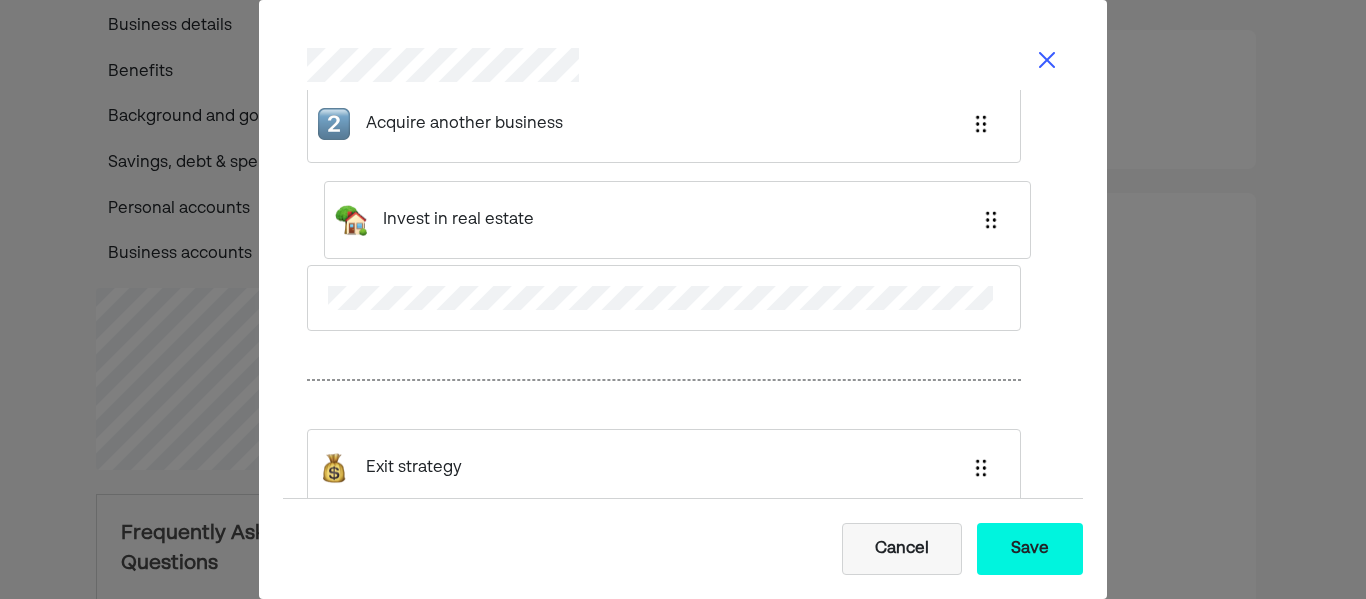 drag, startPoint x: 516, startPoint y: 374, endPoint x: 533, endPoint y: 201, distance: 173.83325 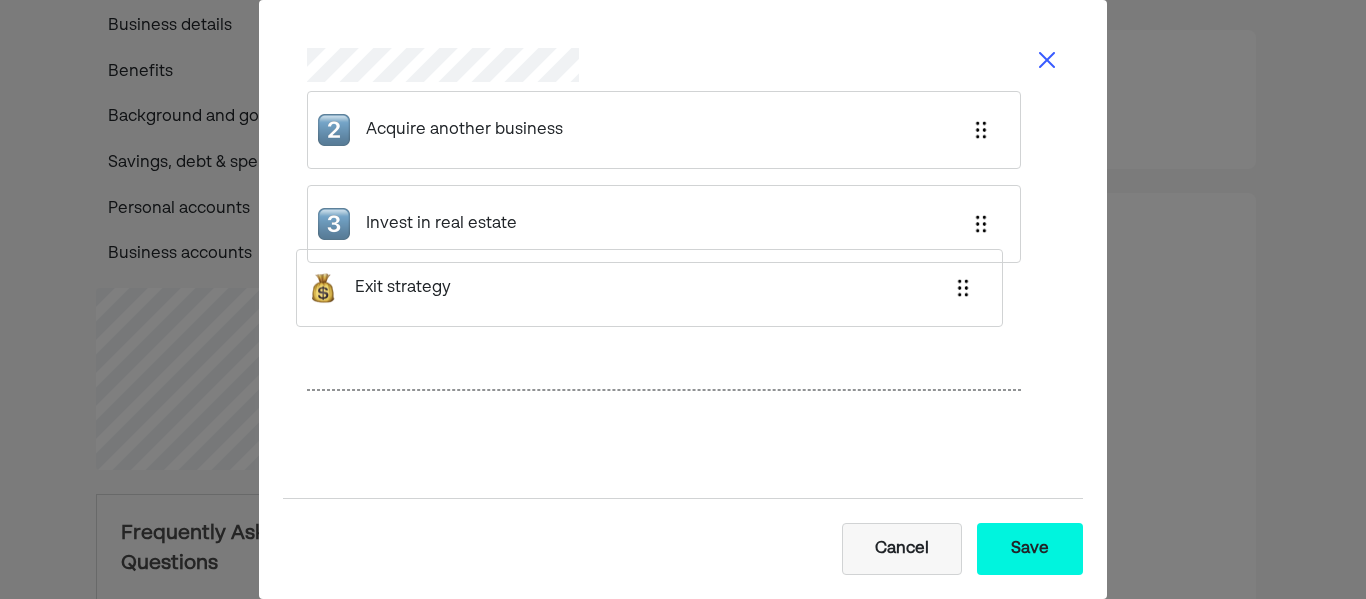 scroll, scrollTop: 2542, scrollLeft: 0, axis: vertical 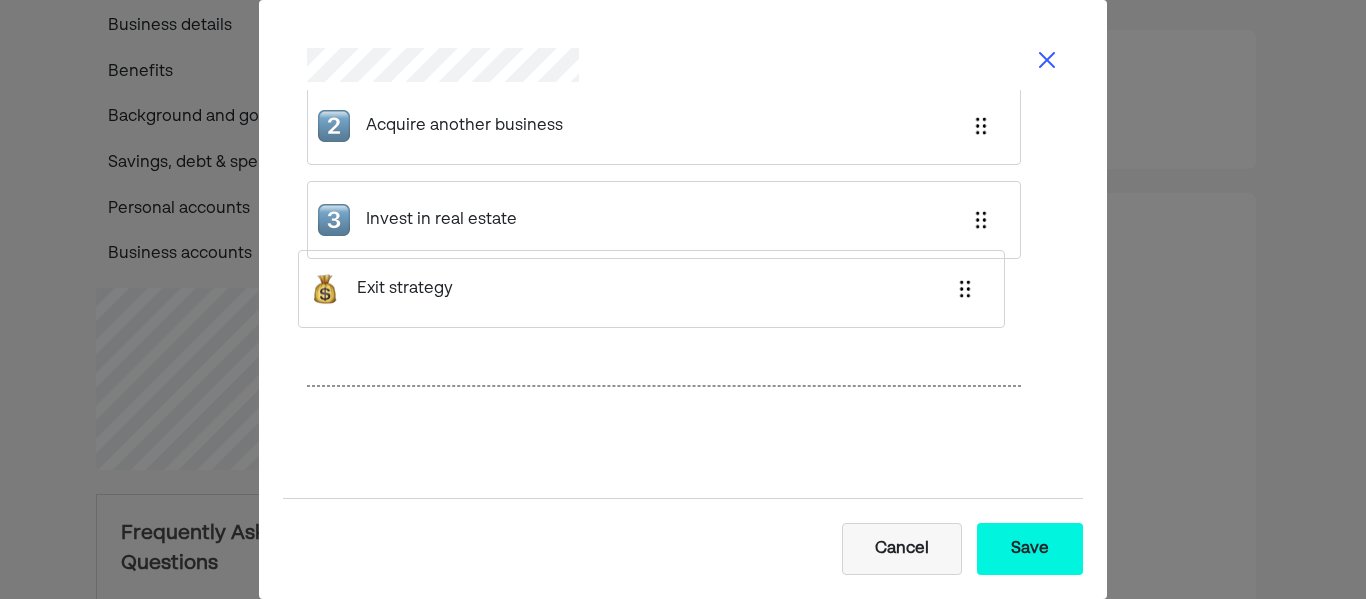 drag, startPoint x: 522, startPoint y: 232, endPoint x: 512, endPoint y: 278, distance: 47.07441 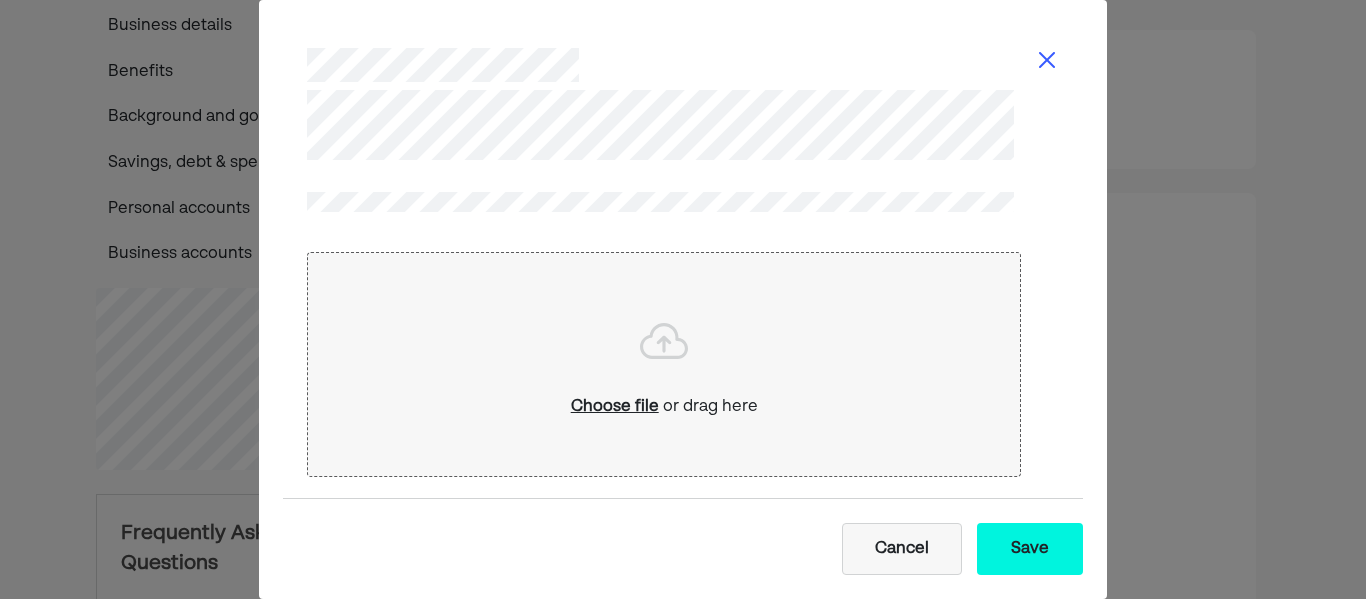 scroll, scrollTop: 3477, scrollLeft: 0, axis: vertical 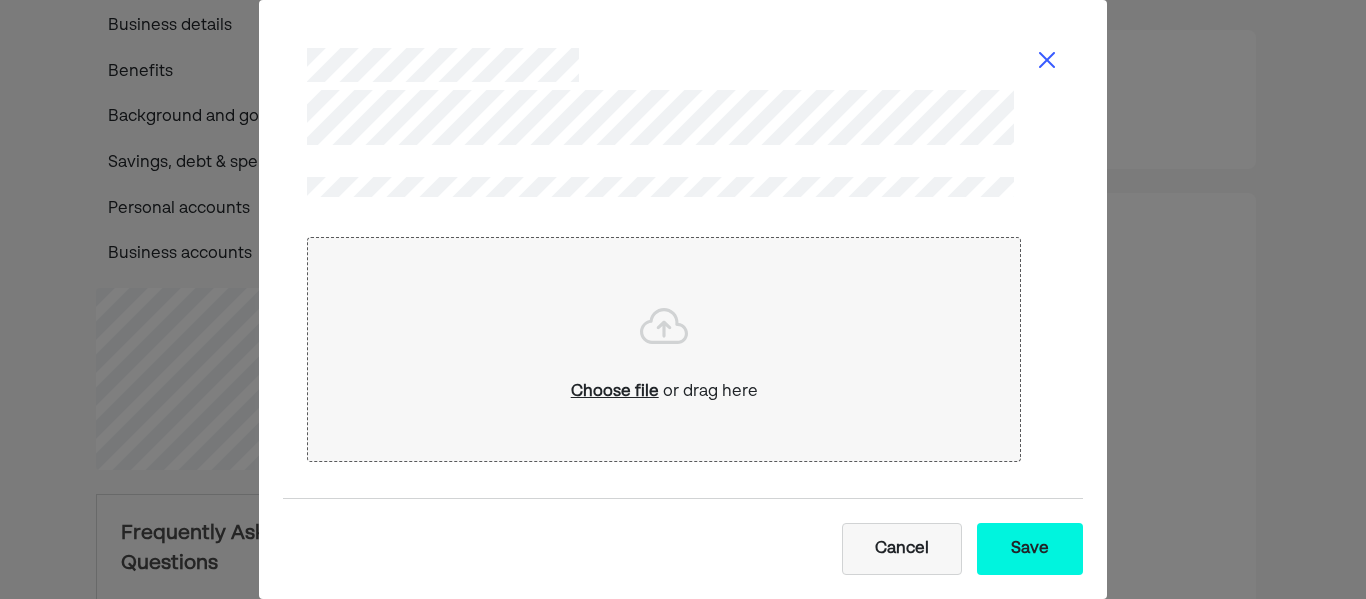 click on "Save" at bounding box center [1030, 549] 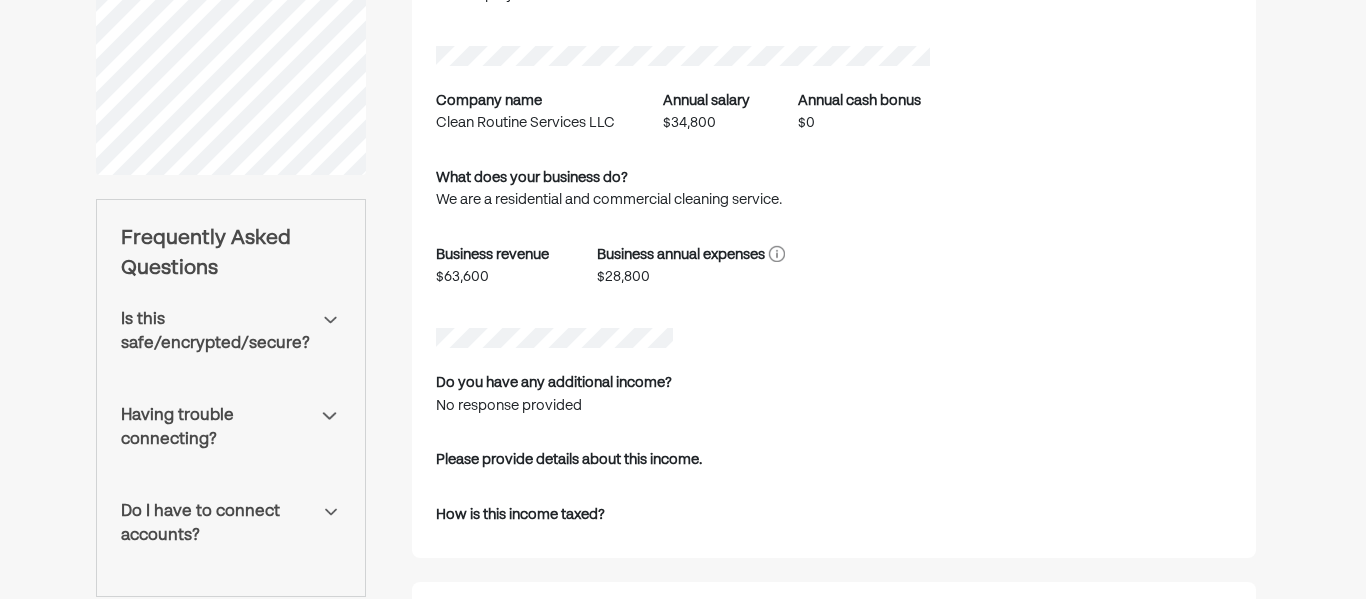 scroll, scrollTop: 513, scrollLeft: 0, axis: vertical 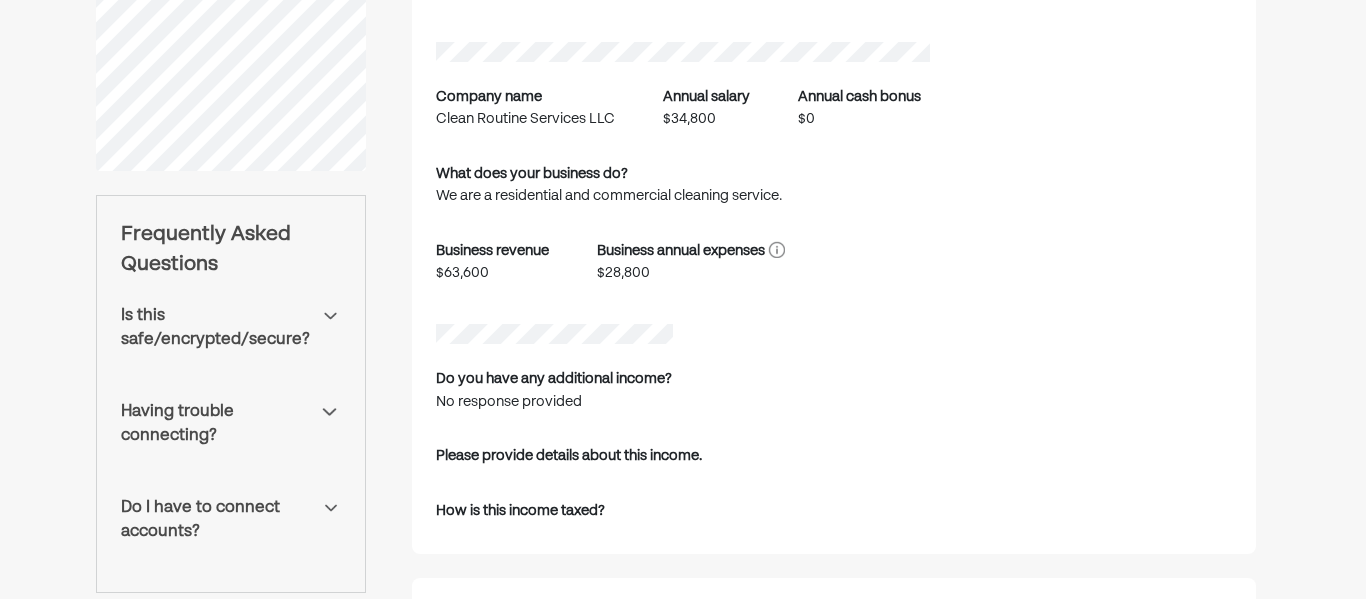 click on "What is your primary source of income? Self employed Company name Clean Routine Services LLC Annual salary $34,800 Annual cash bonus $0 What does your business do? We are a residential and commercial cleaning service. Business revenue $63,600 Business annual expenses $28,800 Do you have any additional income? No response provided Please provide details about this income. How is this income taxed?" at bounding box center [834, 243] 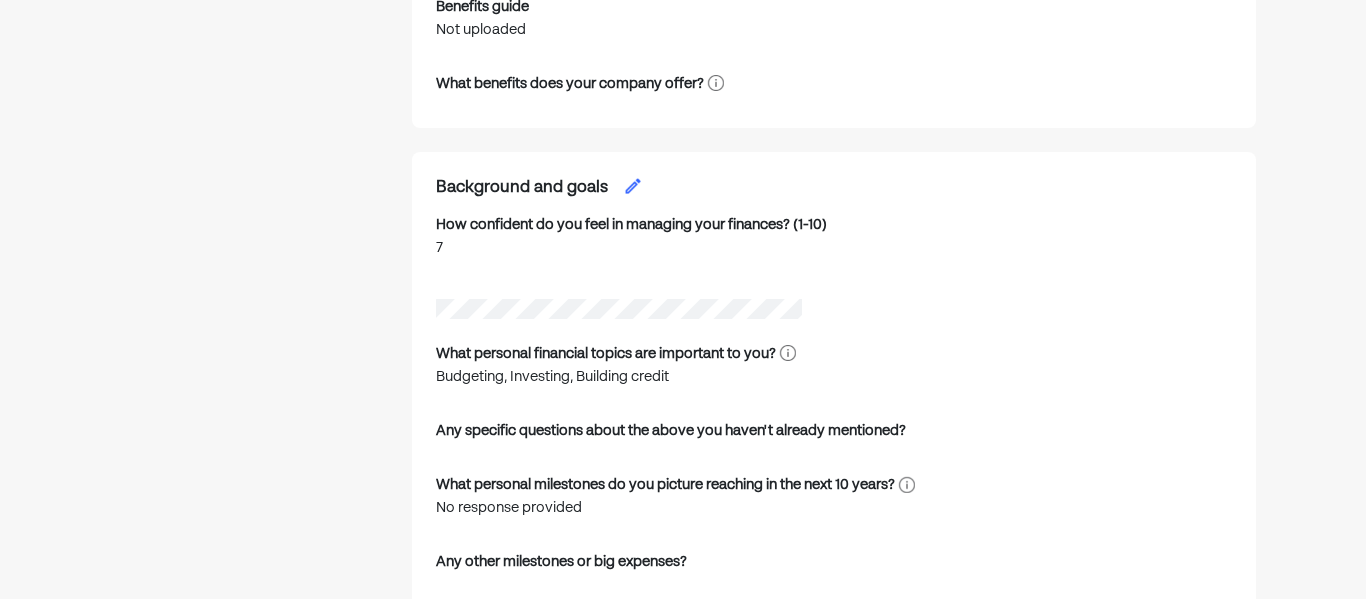 scroll, scrollTop: 2113, scrollLeft: 0, axis: vertical 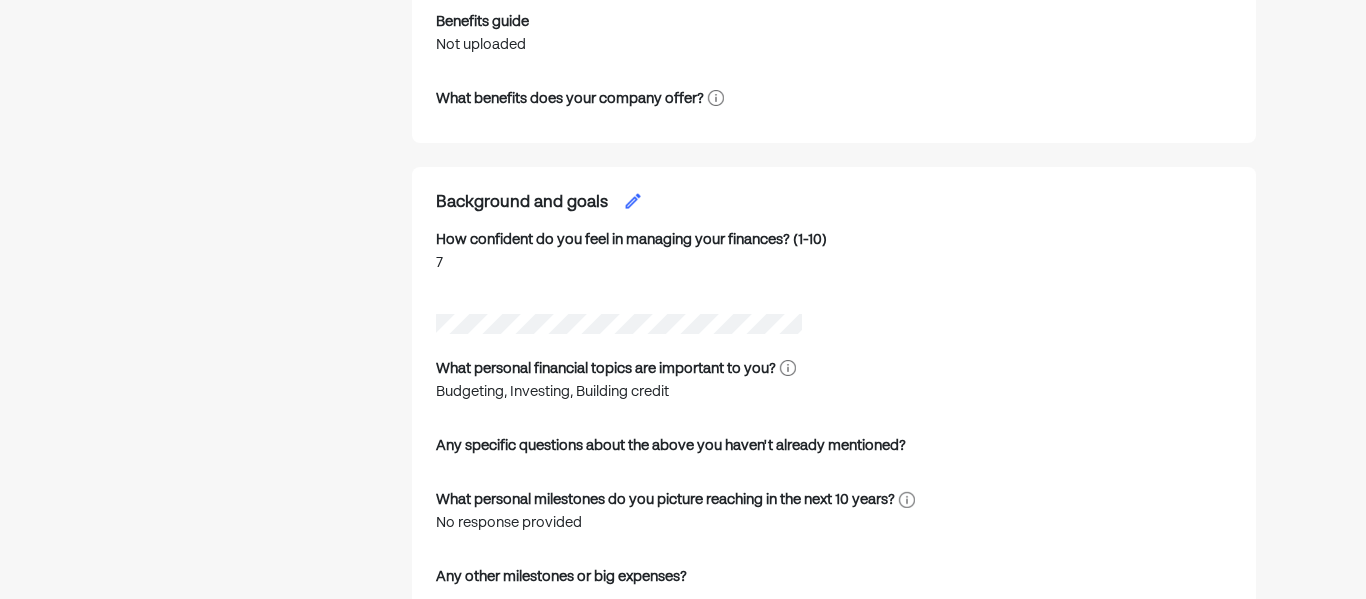 click at bounding box center [633, 201] 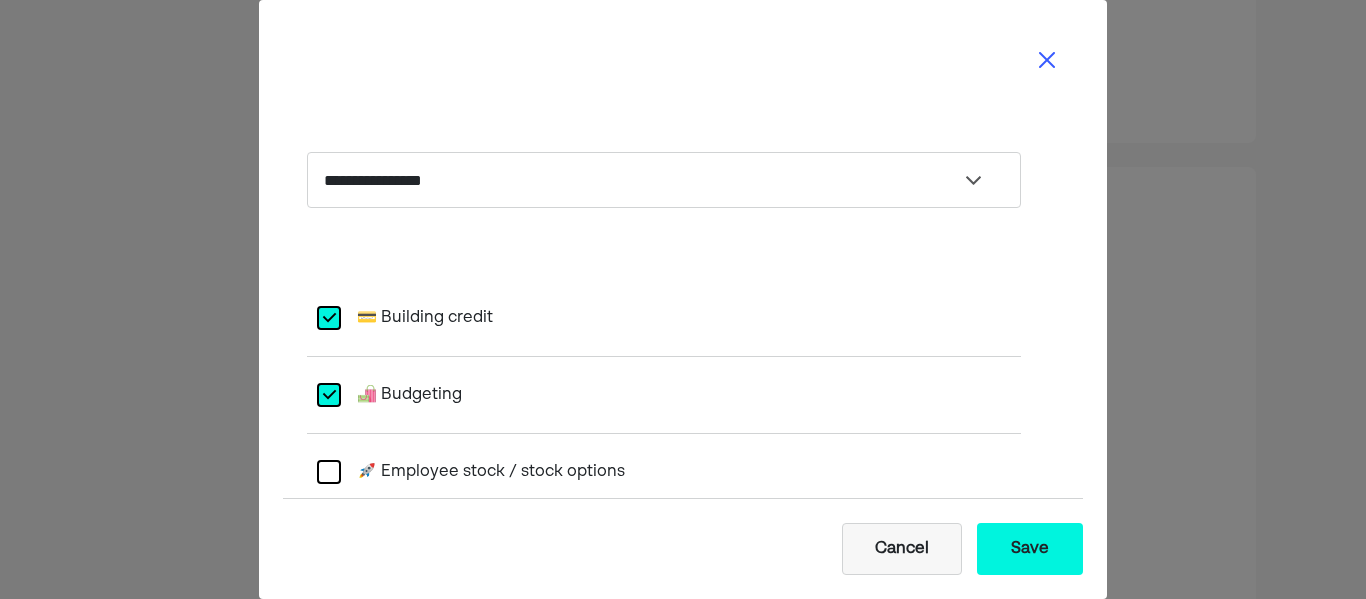 select on "*" 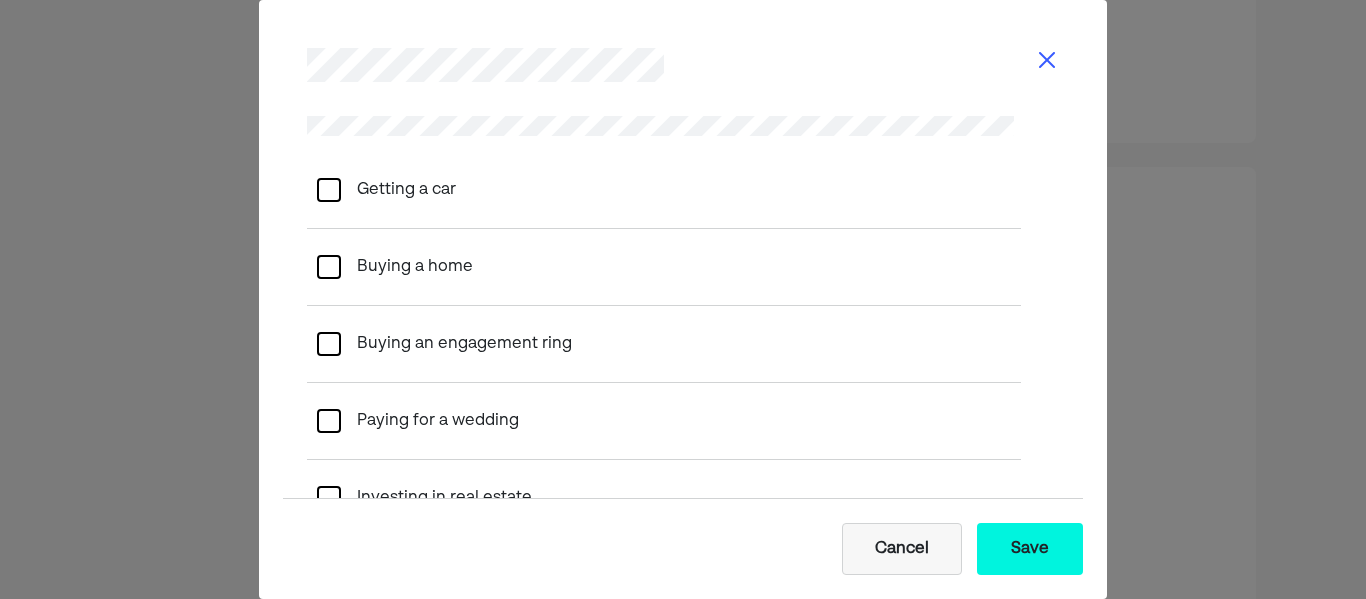scroll, scrollTop: 1284, scrollLeft: 0, axis: vertical 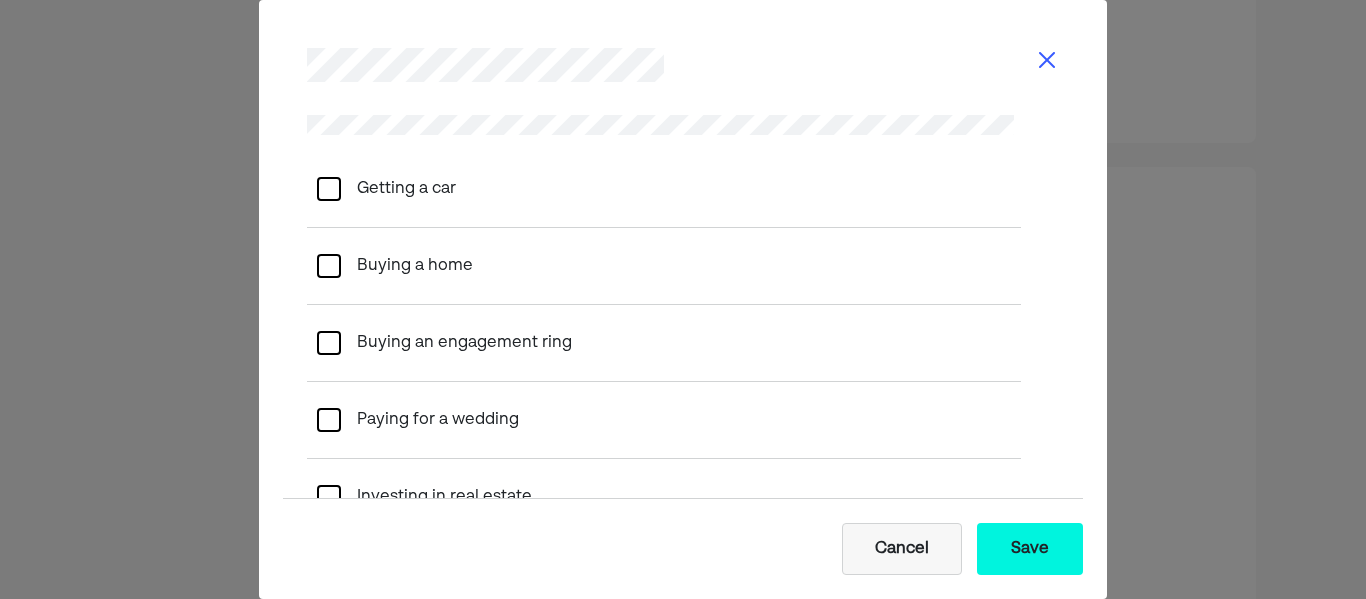 click at bounding box center [329, 266] 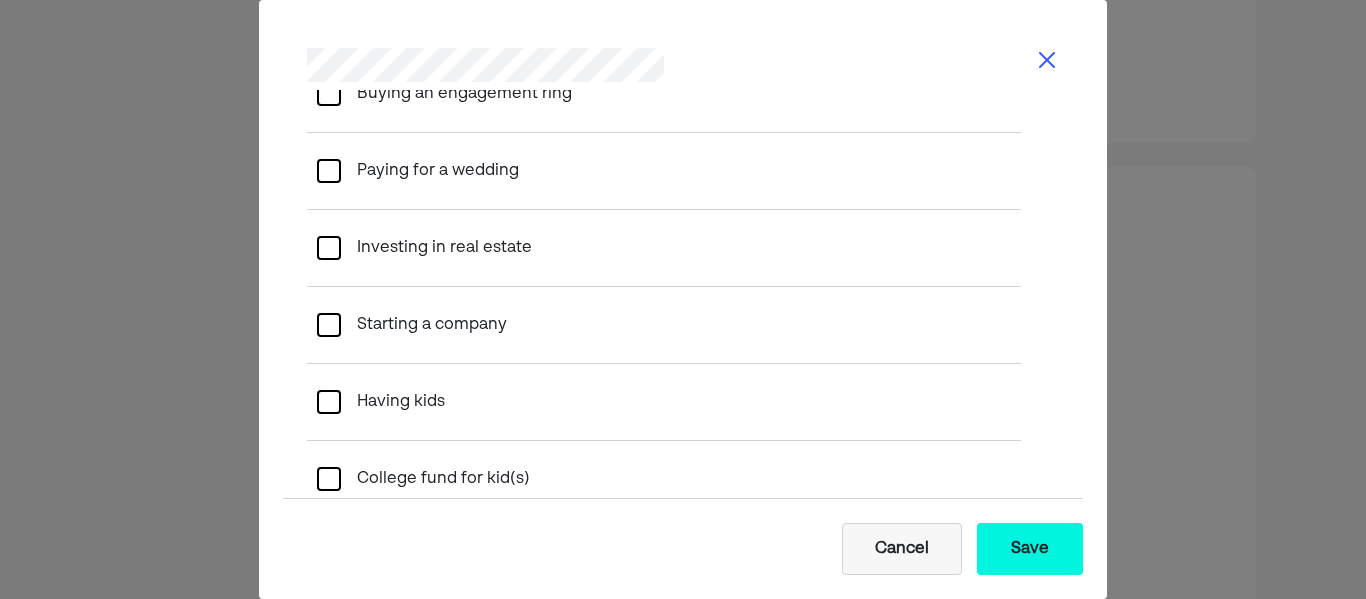 scroll, scrollTop: 1536, scrollLeft: 0, axis: vertical 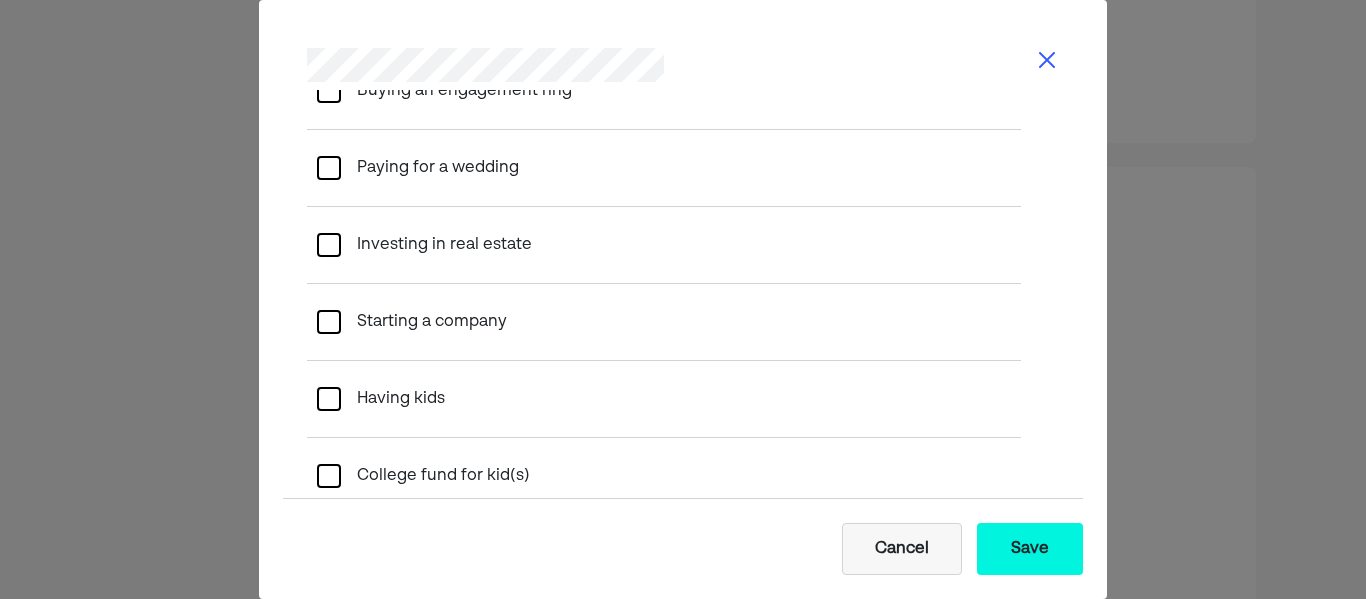click on "Investing in real estate" at bounding box center [664, 245] 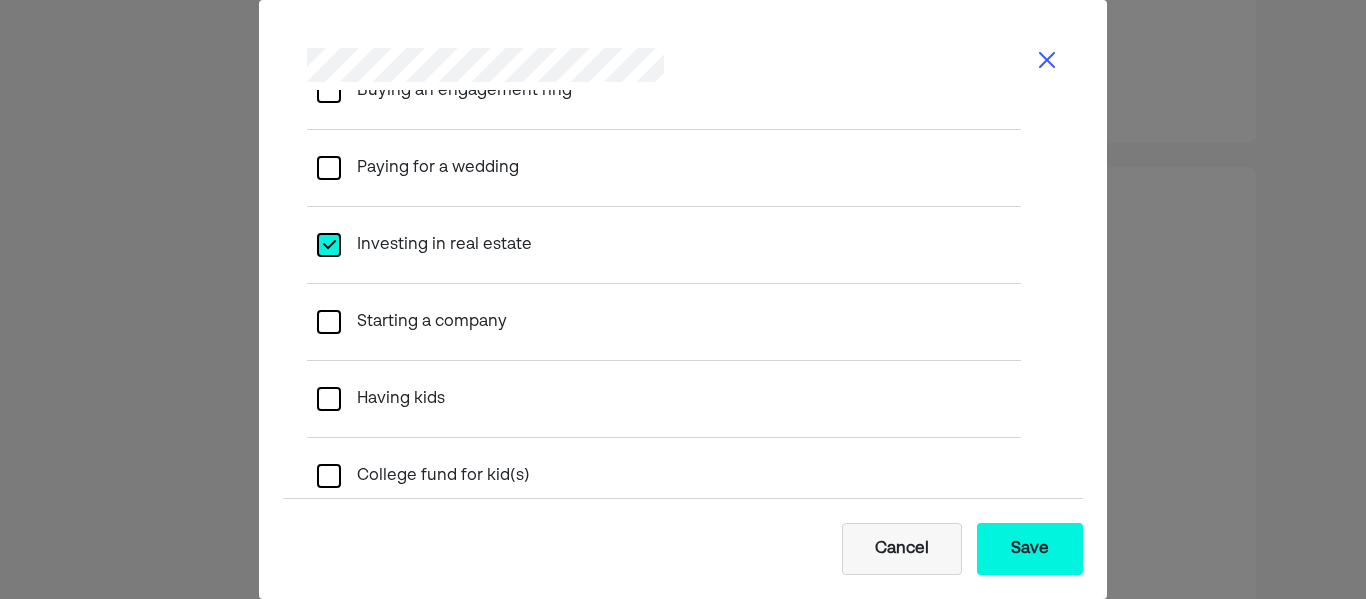click at bounding box center (329, 322) 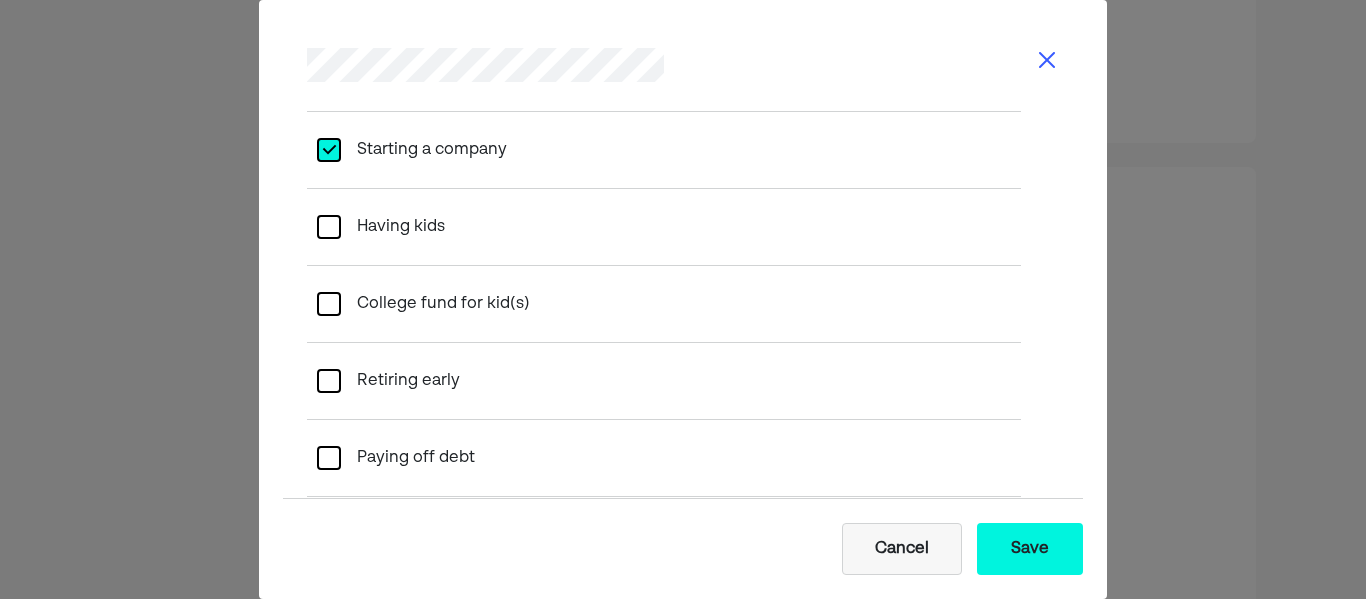 scroll, scrollTop: 1717, scrollLeft: 0, axis: vertical 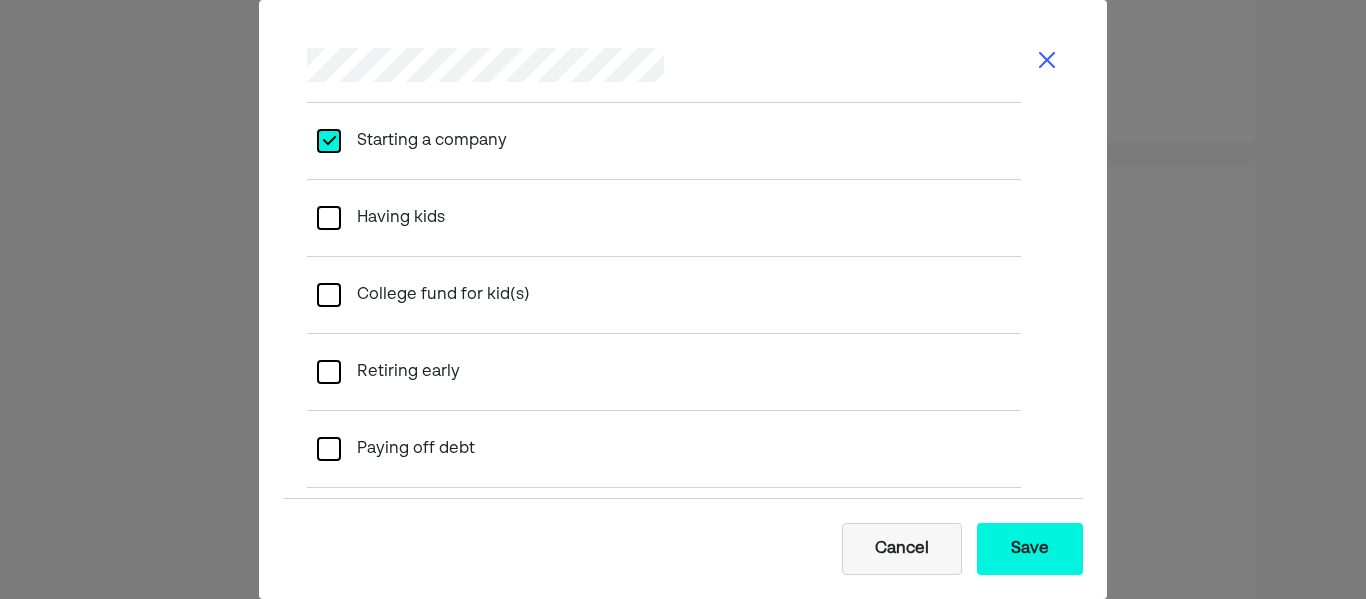 click at bounding box center (329, 218) 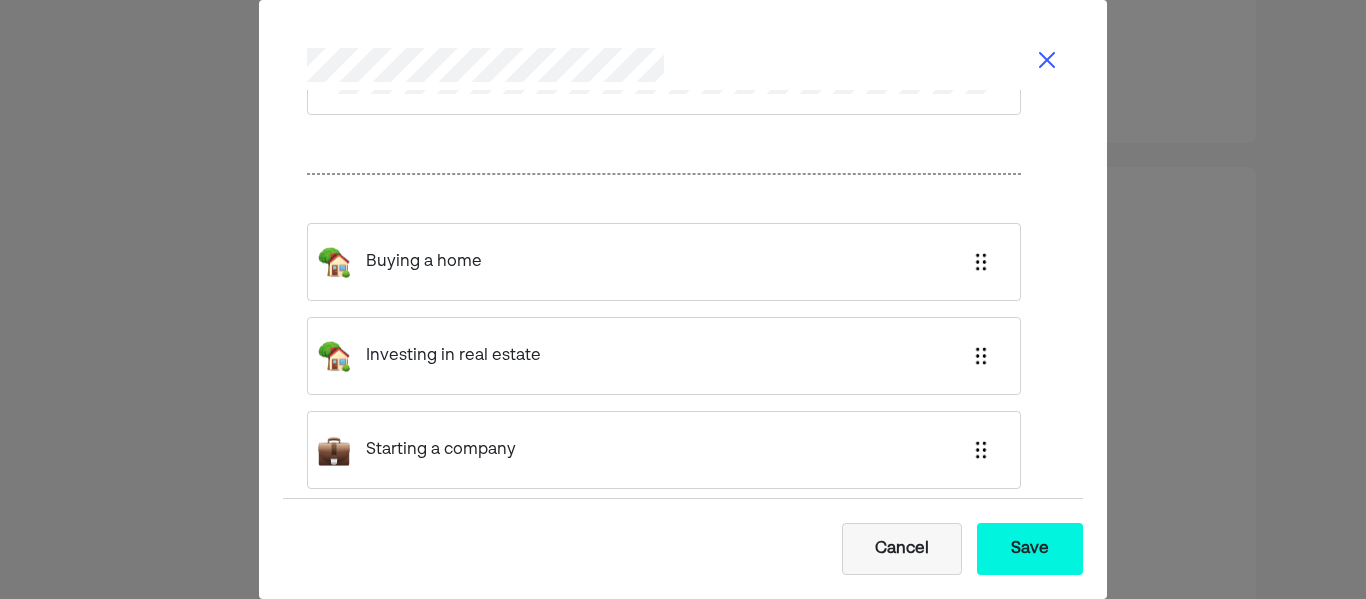 scroll, scrollTop: 2468, scrollLeft: 0, axis: vertical 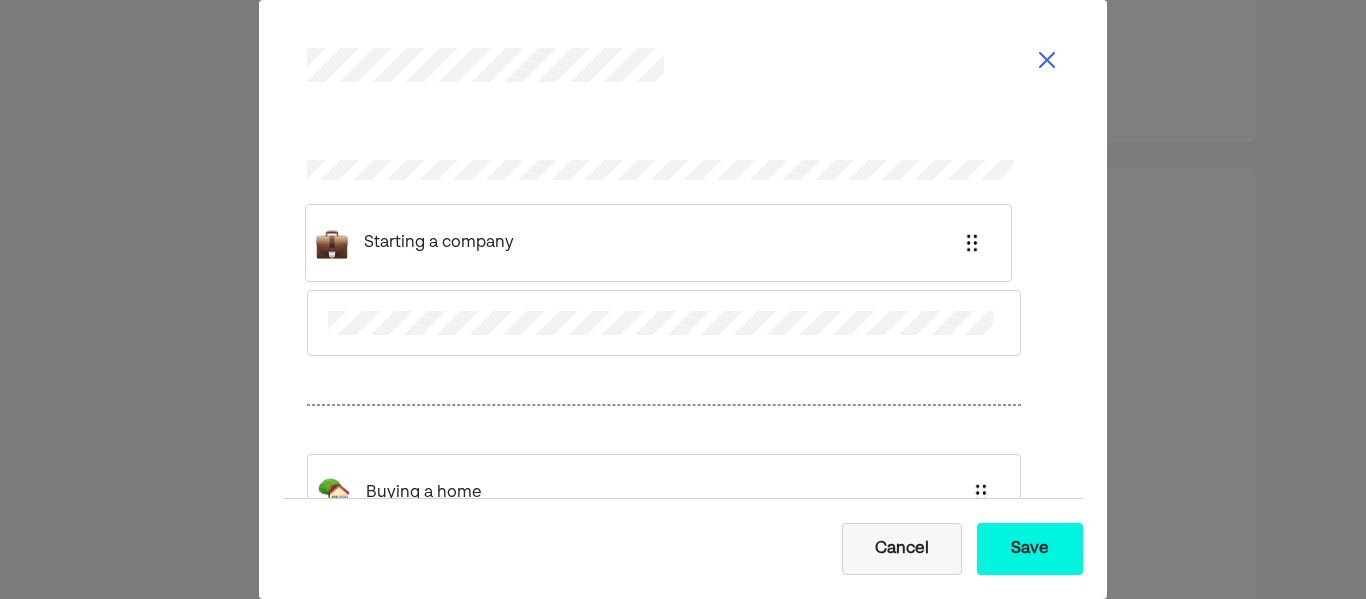 drag, startPoint x: 551, startPoint y: 427, endPoint x: 547, endPoint y: 221, distance: 206.03883 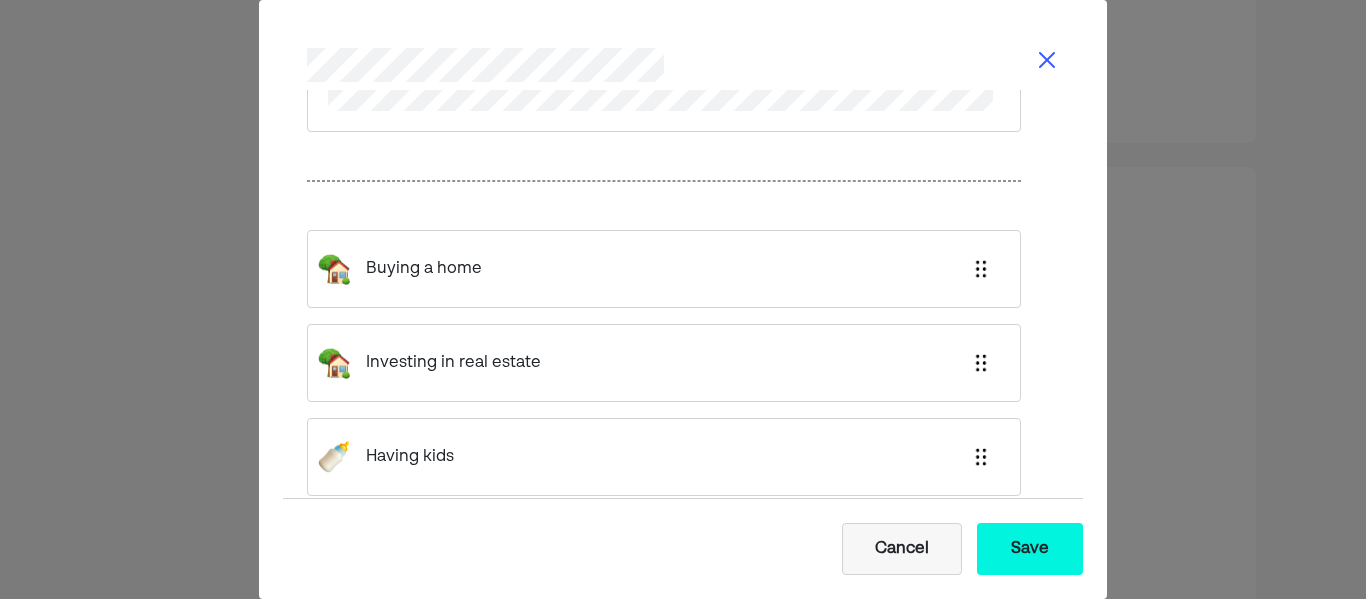 scroll, scrollTop: 2526, scrollLeft: 0, axis: vertical 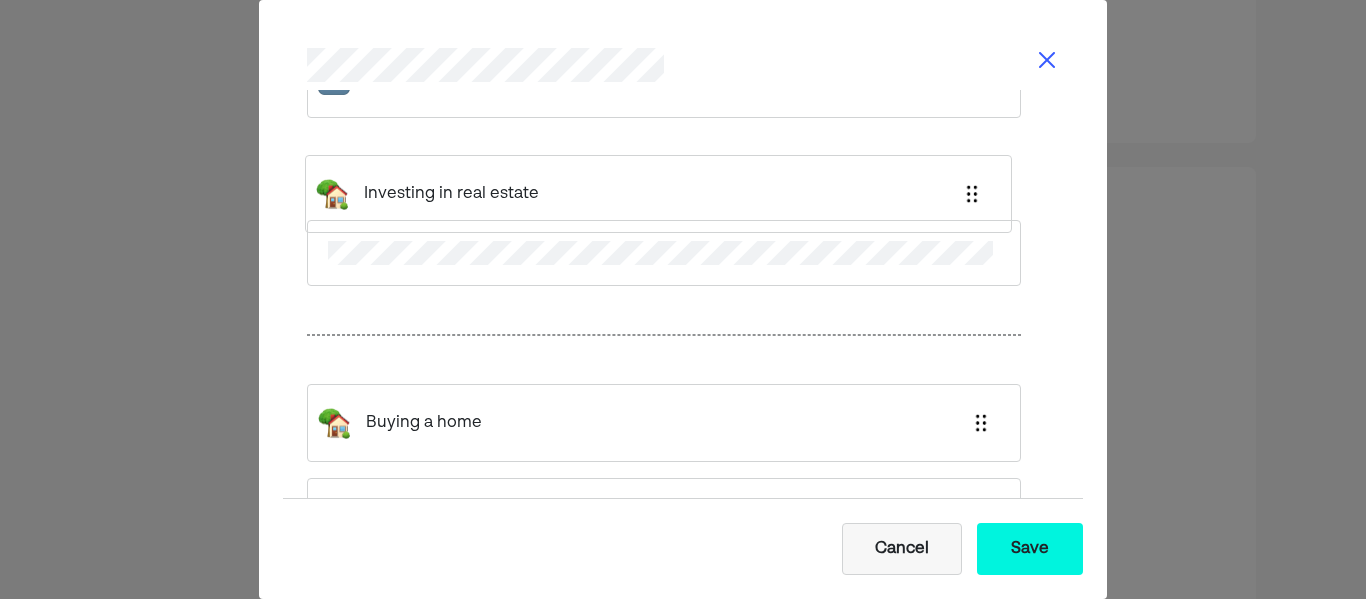 drag, startPoint x: 544, startPoint y: 371, endPoint x: 539, endPoint y: 178, distance: 193.06476 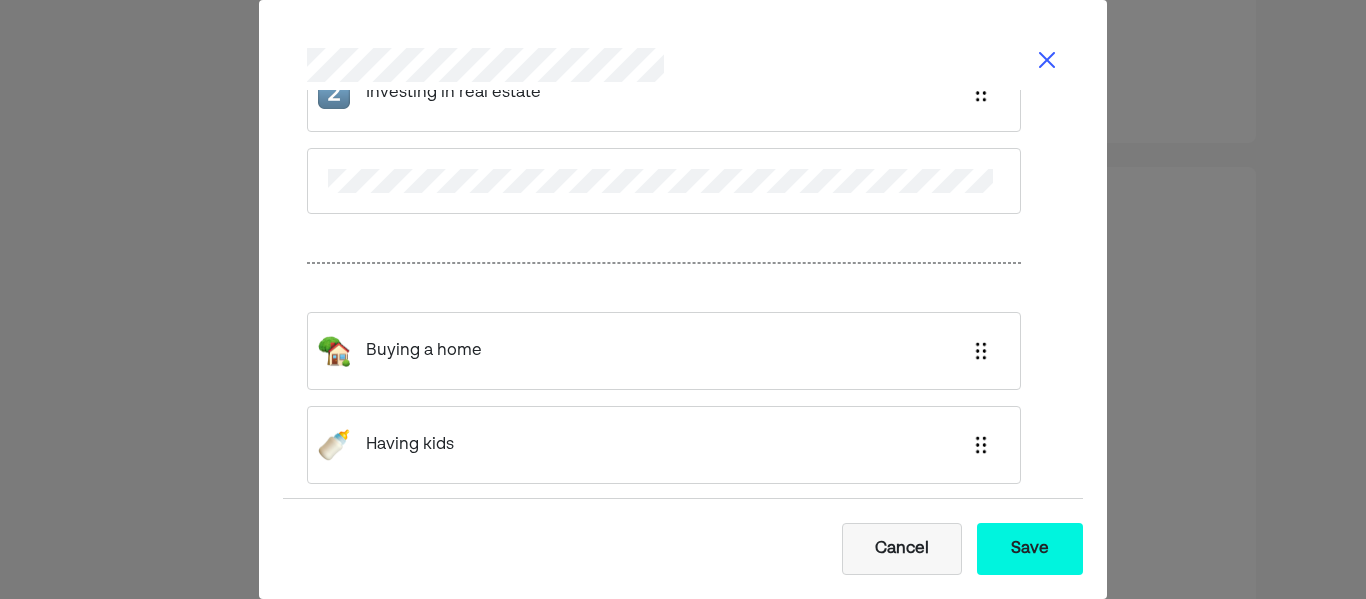 scroll, scrollTop: 2522, scrollLeft: 0, axis: vertical 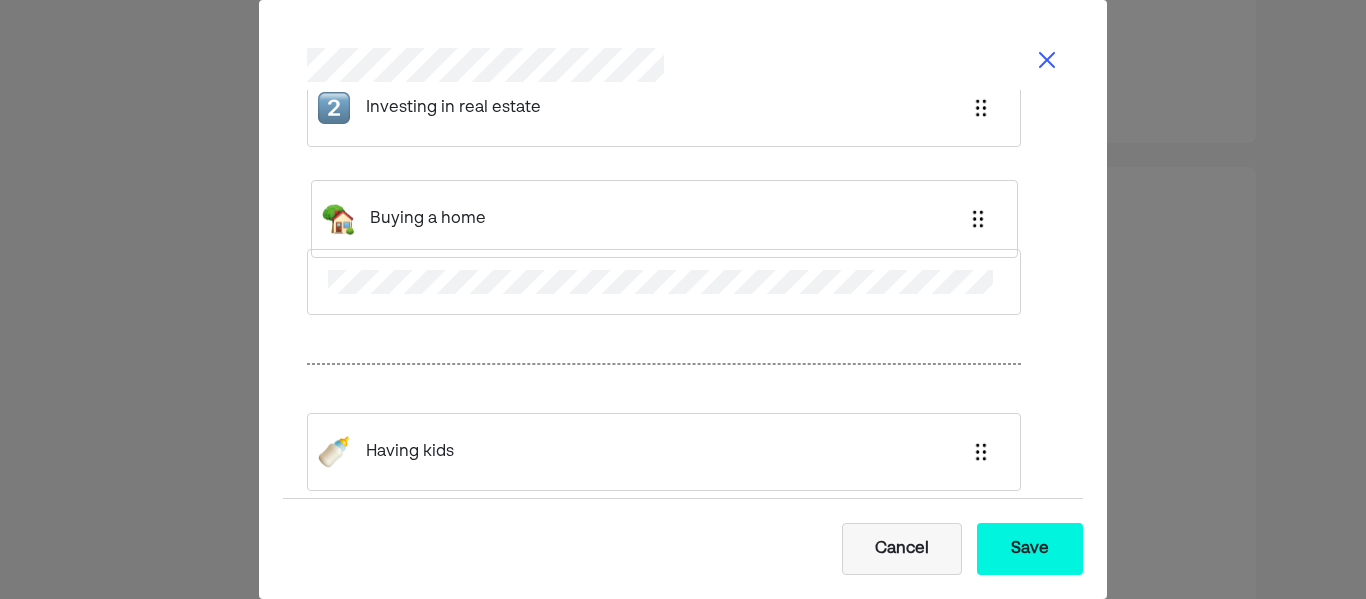 drag, startPoint x: 511, startPoint y: 380, endPoint x: 514, endPoint y: 191, distance: 189.0238 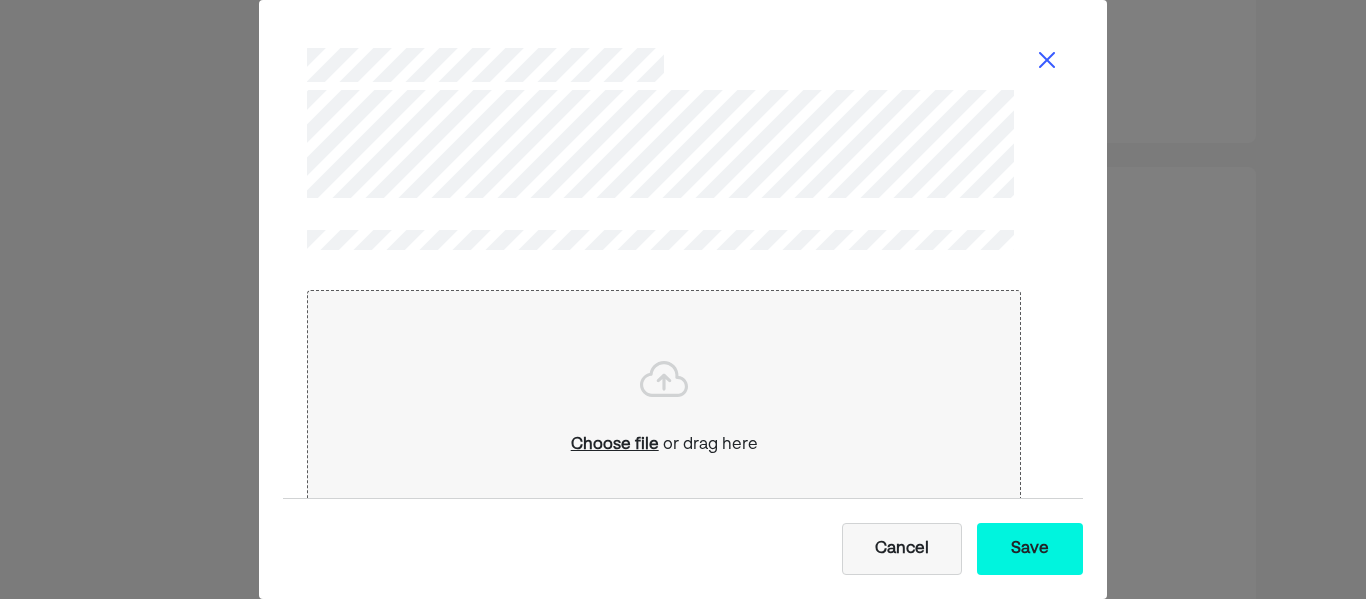 scroll, scrollTop: 3439, scrollLeft: 0, axis: vertical 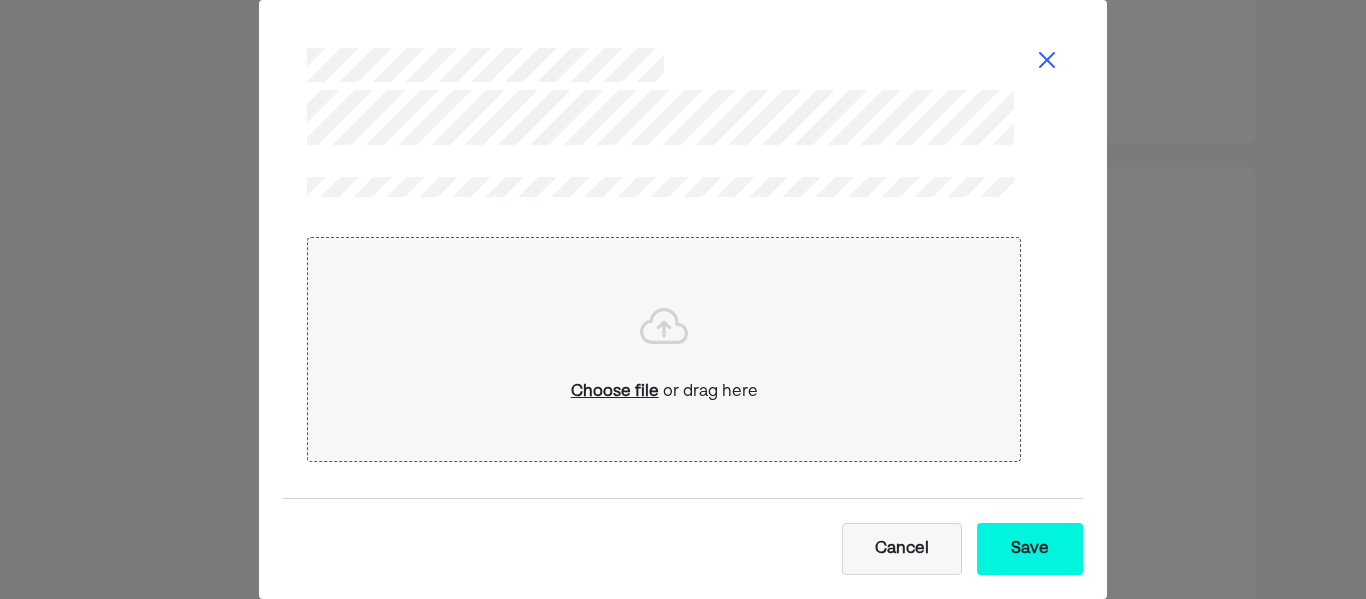 click on "Save" at bounding box center (1030, 549) 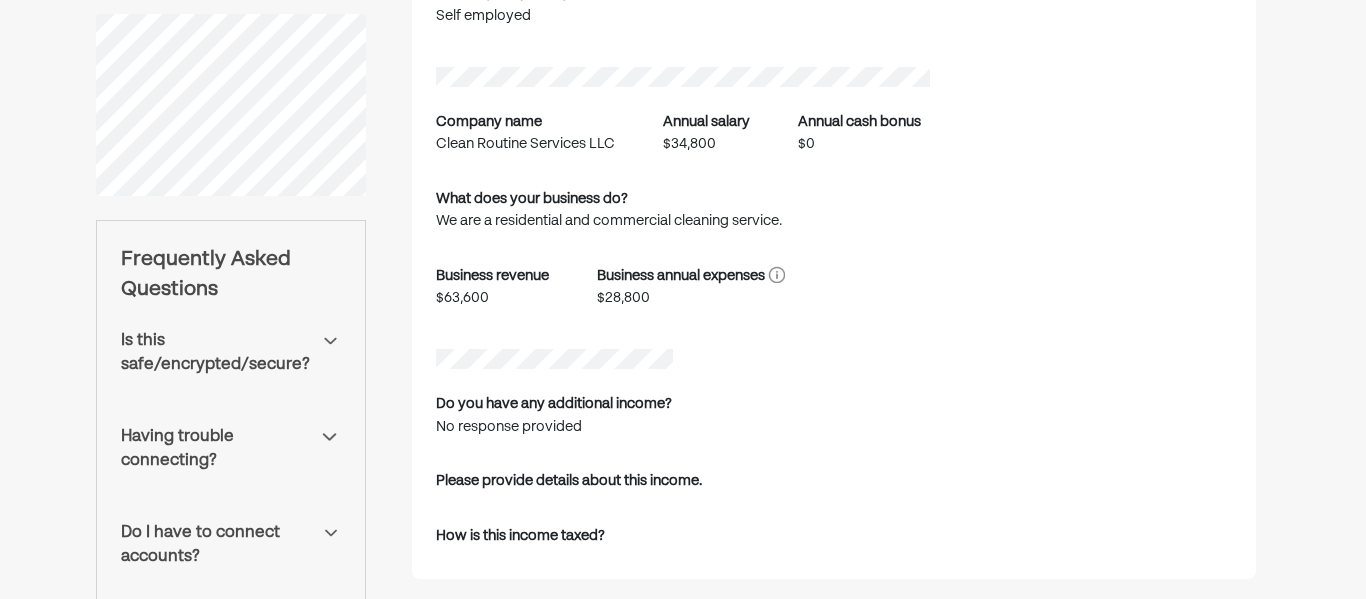 scroll, scrollTop: 490, scrollLeft: 0, axis: vertical 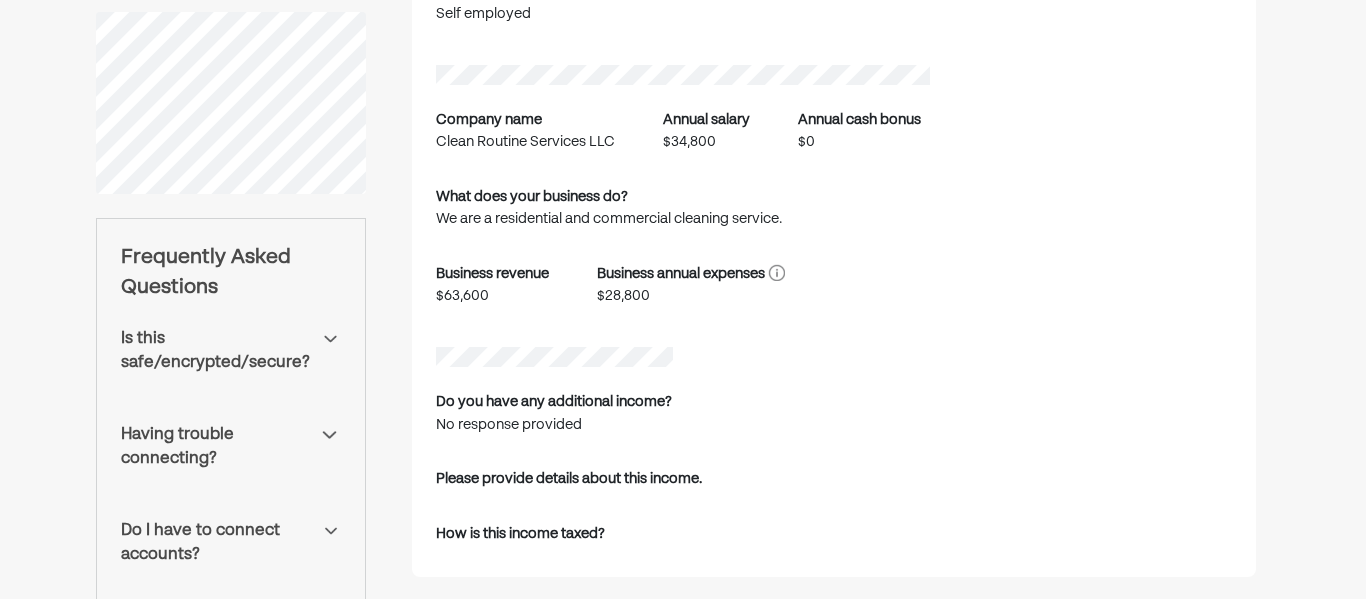 click at bounding box center (330, 339) 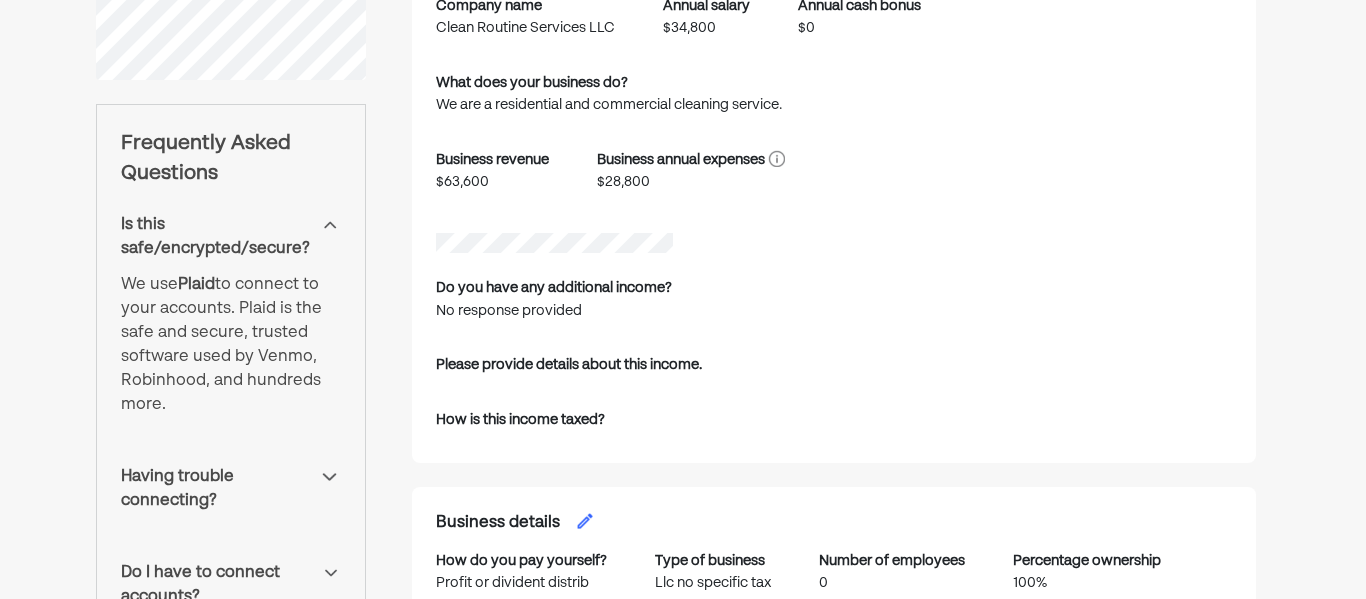 scroll, scrollTop: 615, scrollLeft: 0, axis: vertical 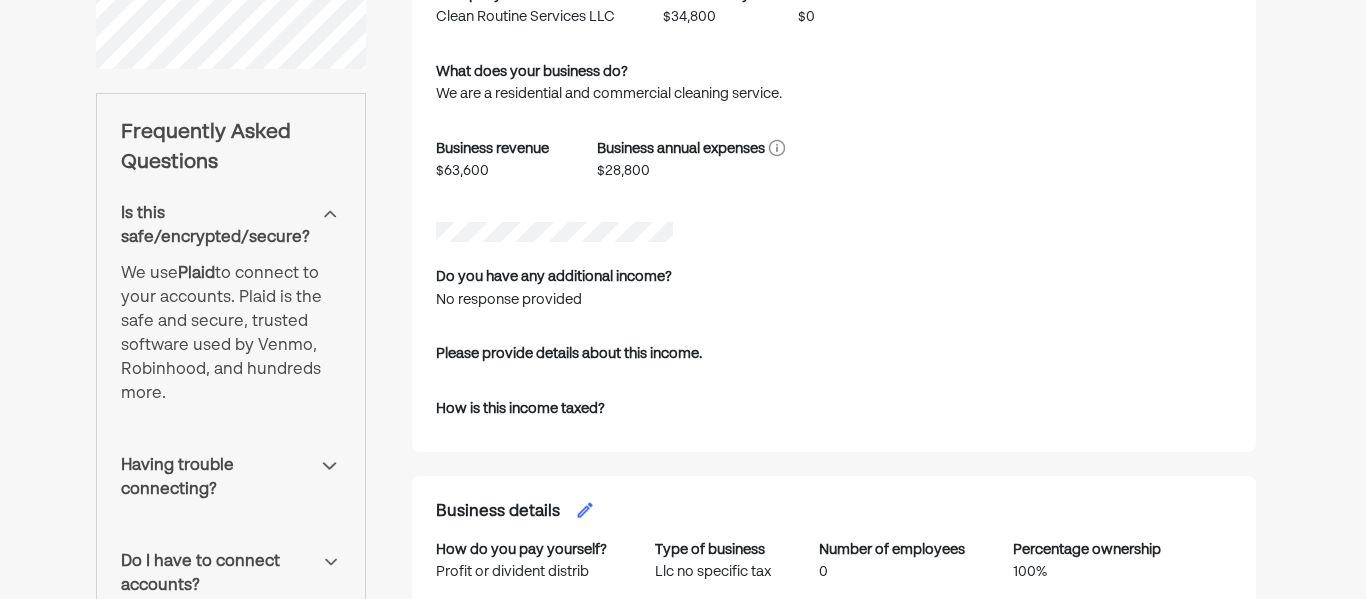 click on "We use  Plaid  to connect to your accounts. Plaid is the safe and secure, trusted software used by Venmo, Robinhood, and hundreds more." at bounding box center [231, 334] 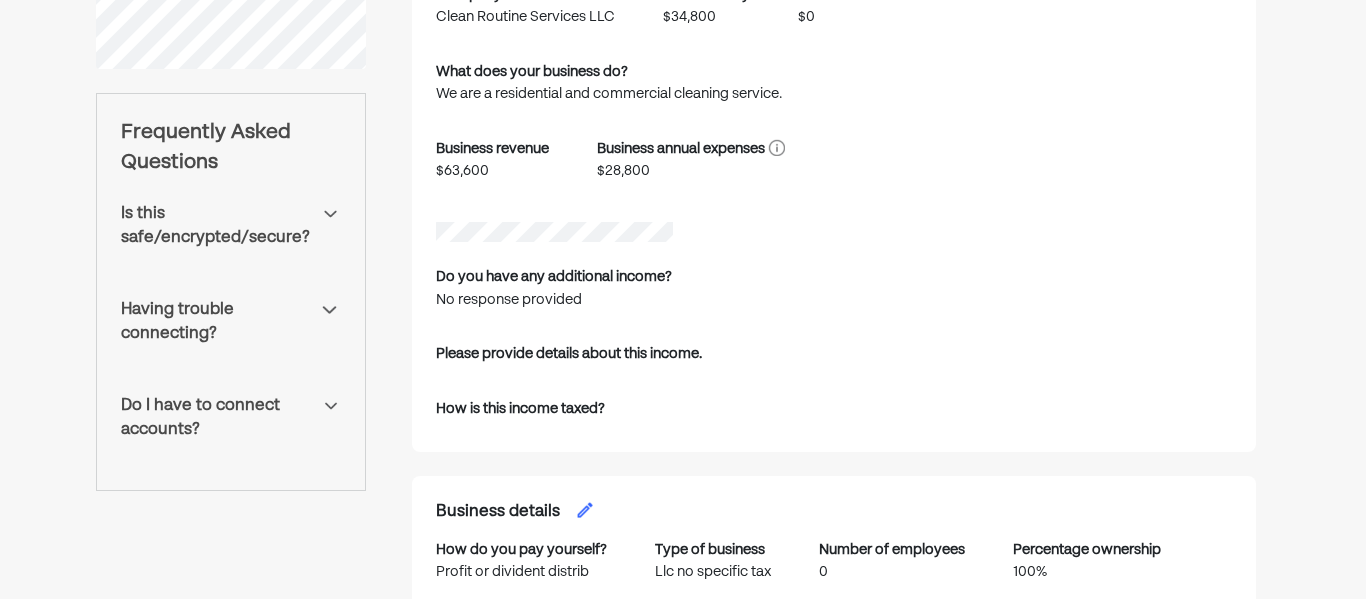 click on "Having trouble connecting?" at bounding box center (231, 322) 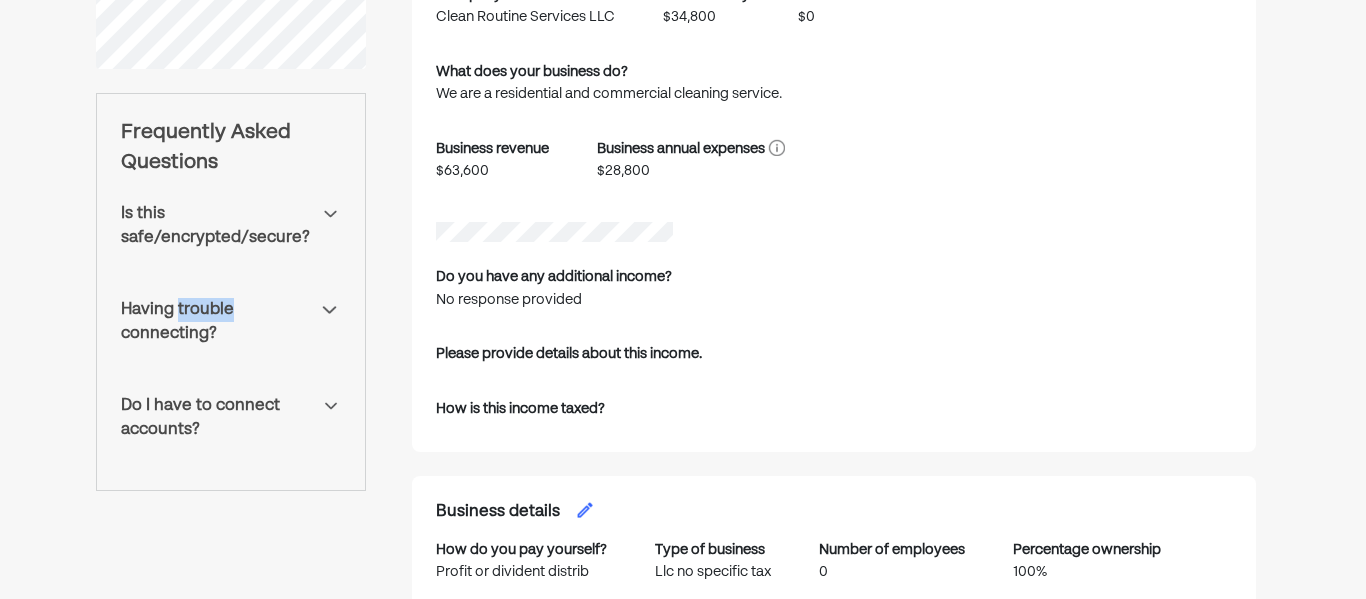 click on "Having trouble connecting?" at bounding box center (231, 322) 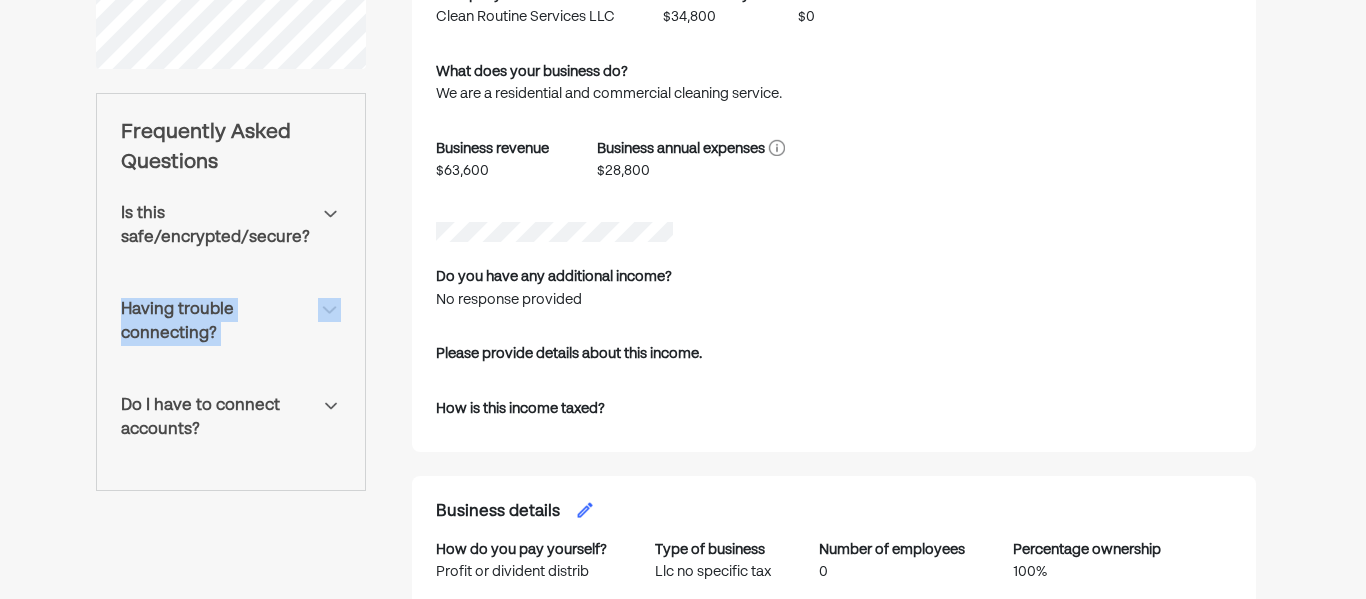 click at bounding box center (329, 310) 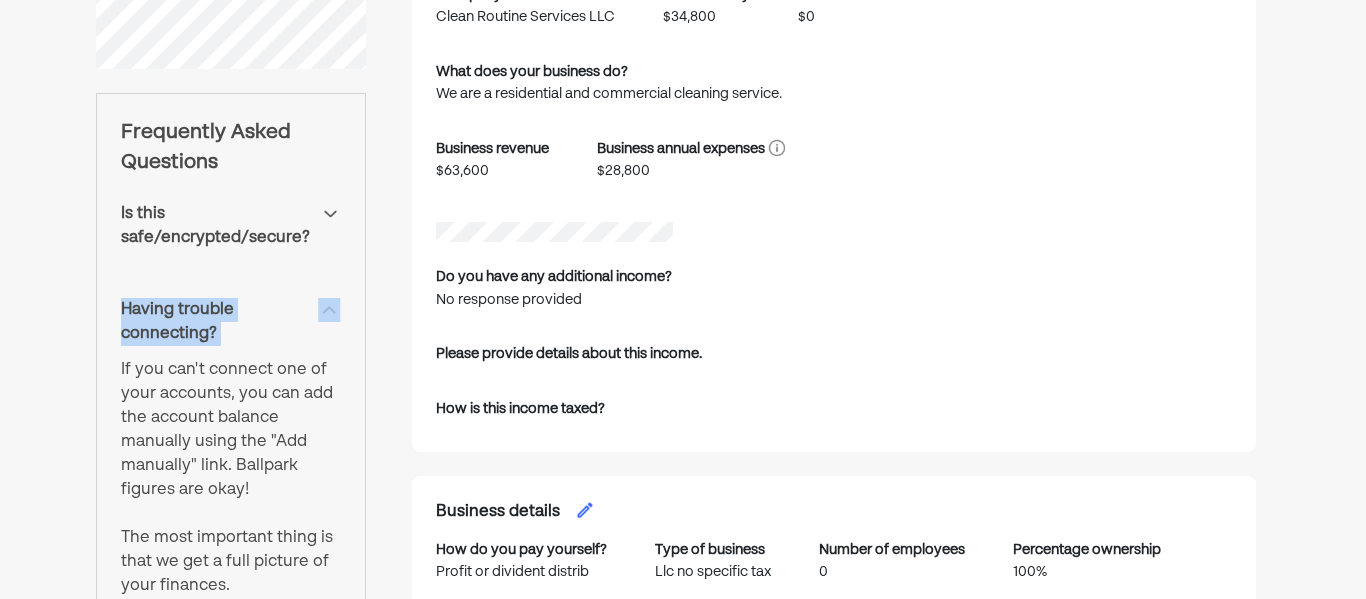 click on "Your information Click the edit icon in any section to update your information. Your advisor will be notified of any changes and will follow up with you with new or revised recommendations or questions. Basics Income Business details Benefits Background and goals Savings, debt & spending Personal accounts Business accounts Frequently Asked Questions Is this safe/encrypted/secure? Having trouble connecting? If you can't connect one of your accounts, you can add the account balance manually using the "Add manually" link. Ballpark figures are okay! The most important thing is that we get a full picture of your finances. Do I have to connect accounts?" at bounding box center (231, 1332) 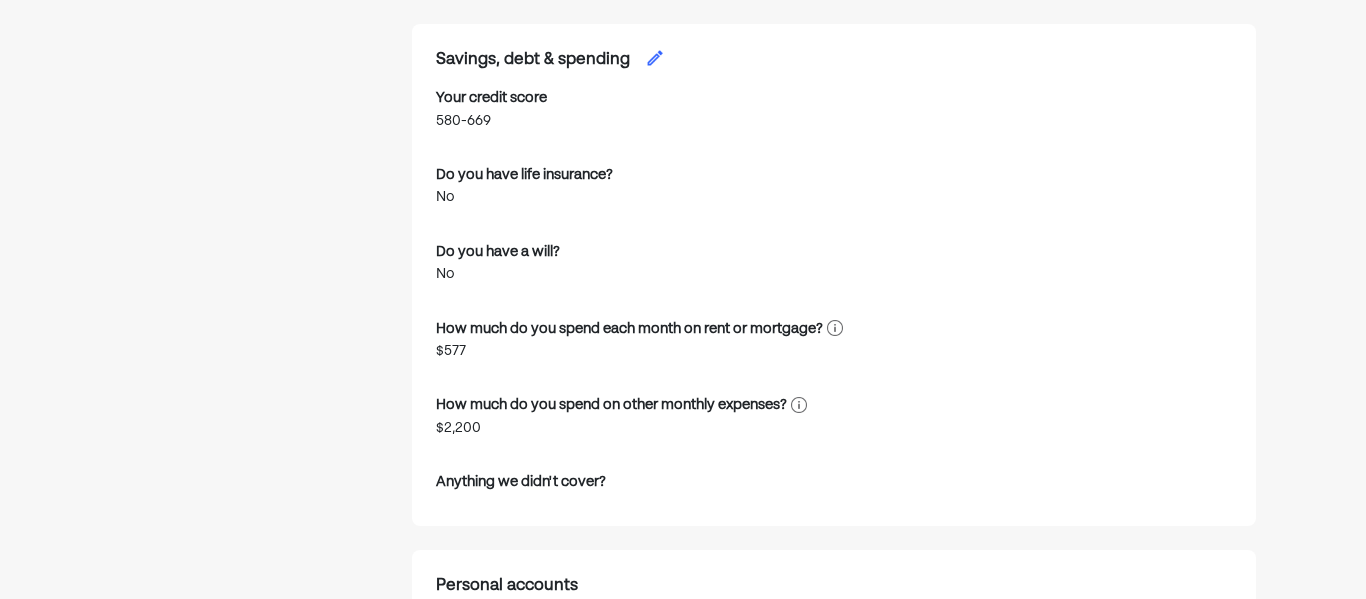 scroll, scrollTop: 3294, scrollLeft: 0, axis: vertical 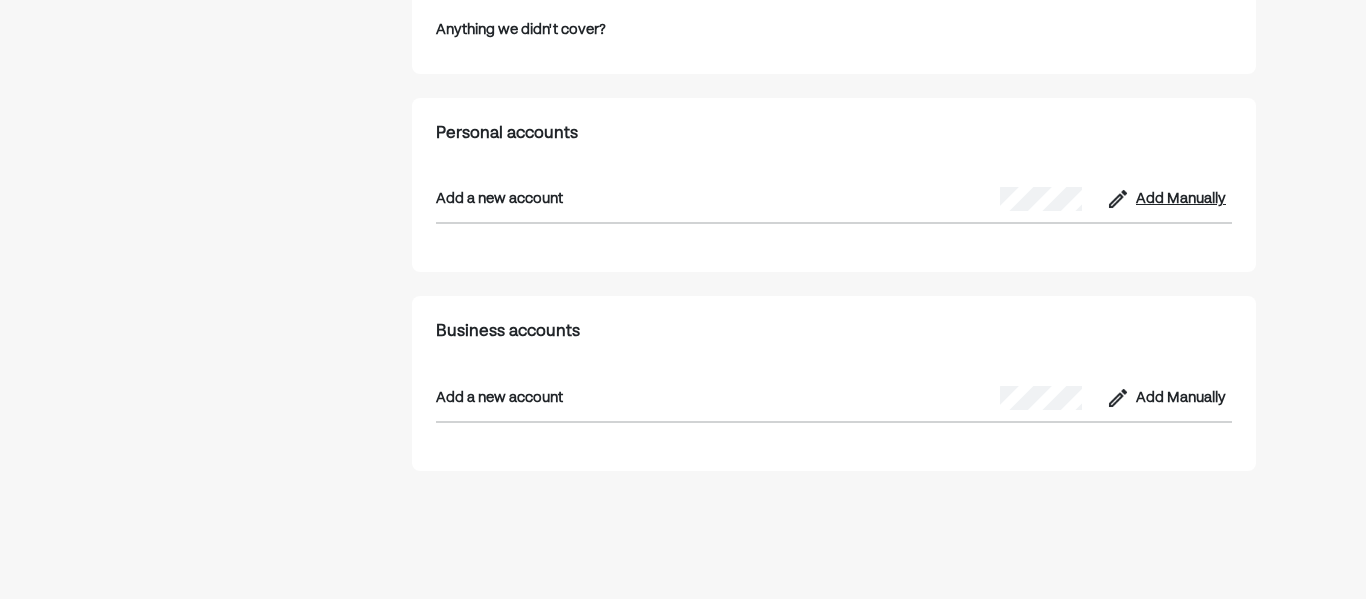 click on "Add Manually" at bounding box center [1181, 199] 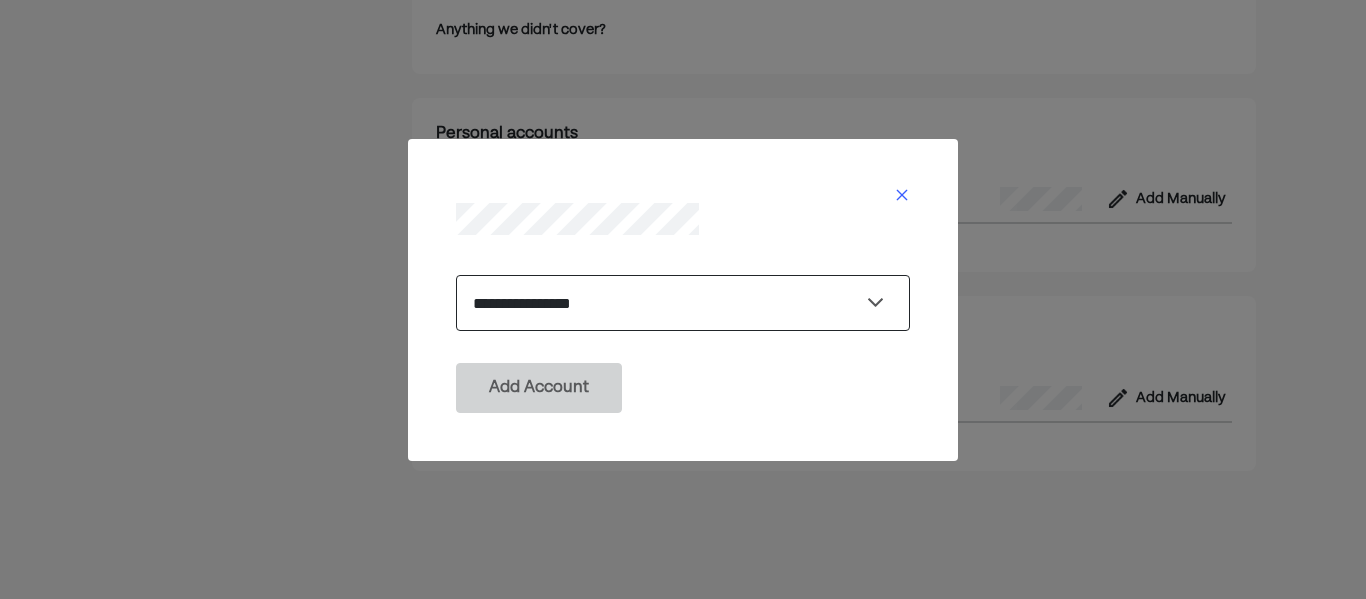 click on "**********" at bounding box center (683, 303) 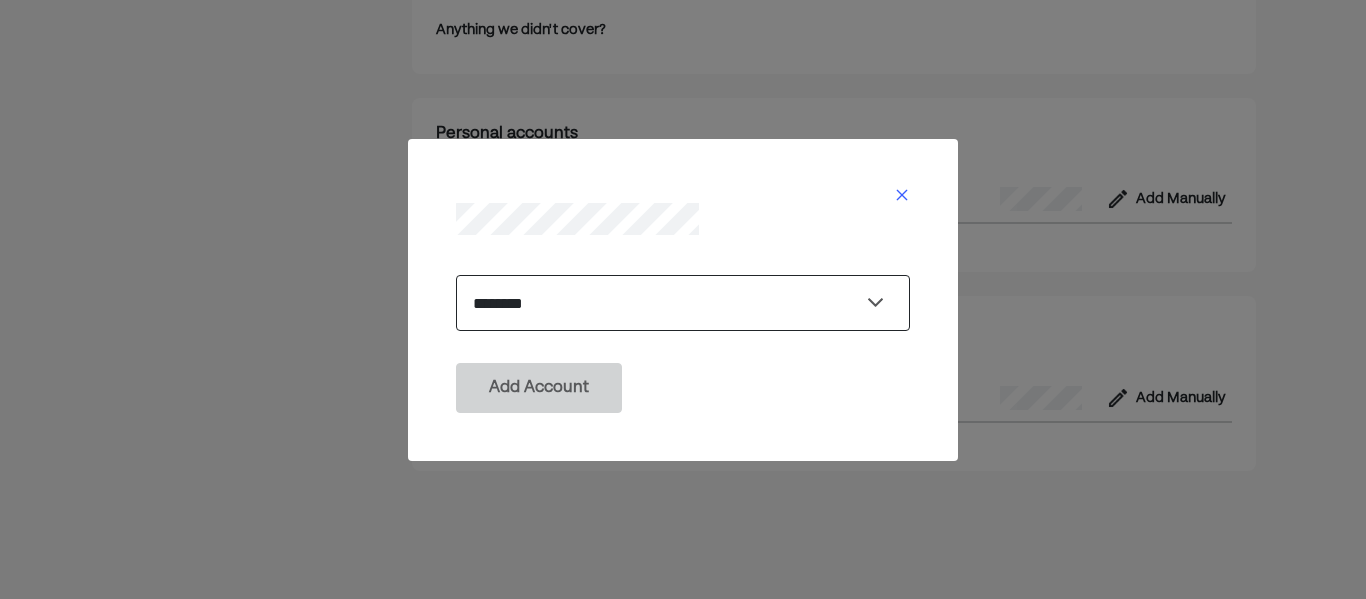 click on "**********" at bounding box center [683, 303] 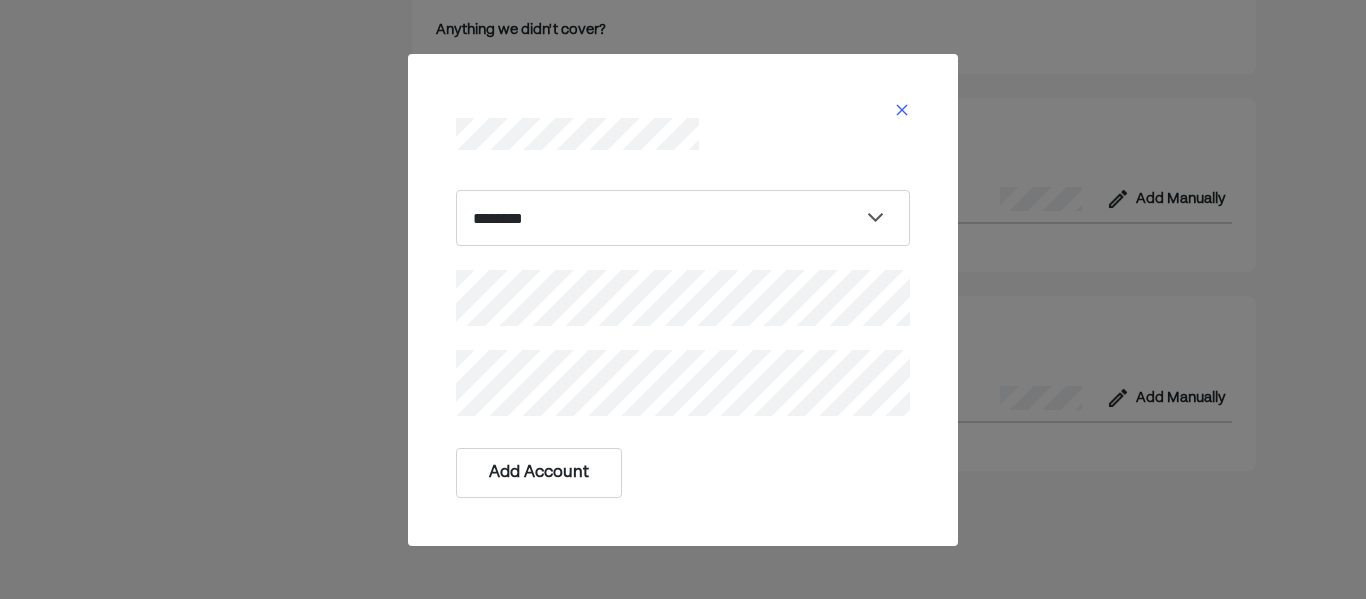 click on "Add Account" at bounding box center [539, 473] 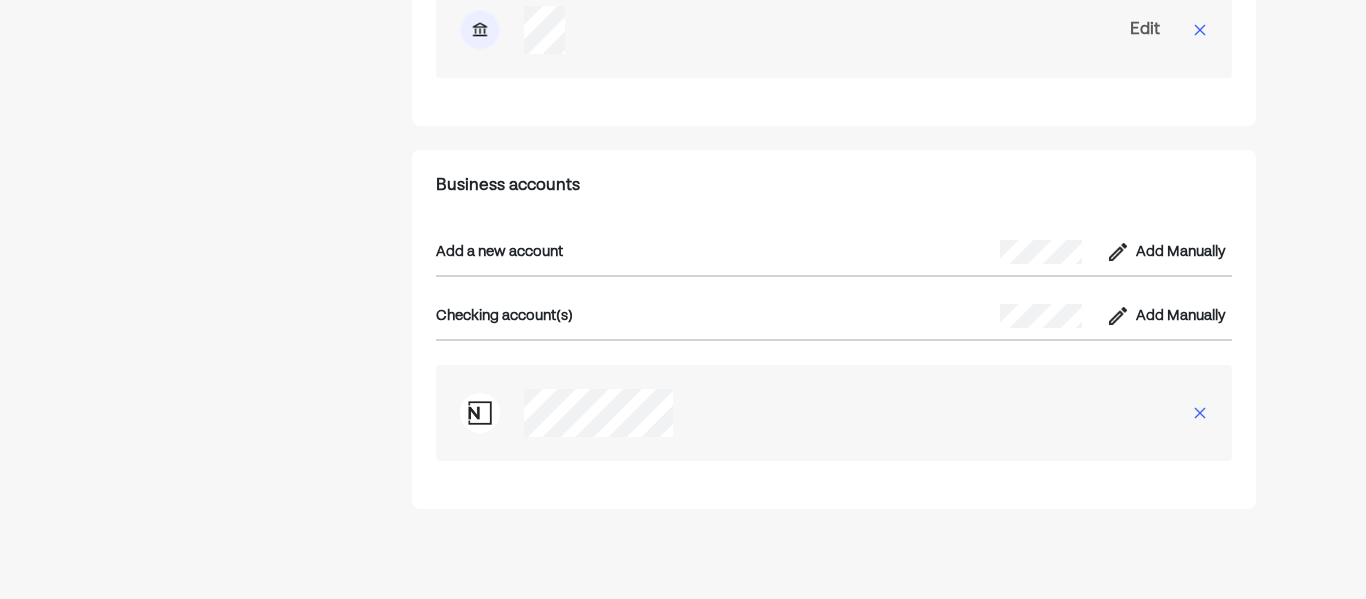 scroll, scrollTop: 3627, scrollLeft: 0, axis: vertical 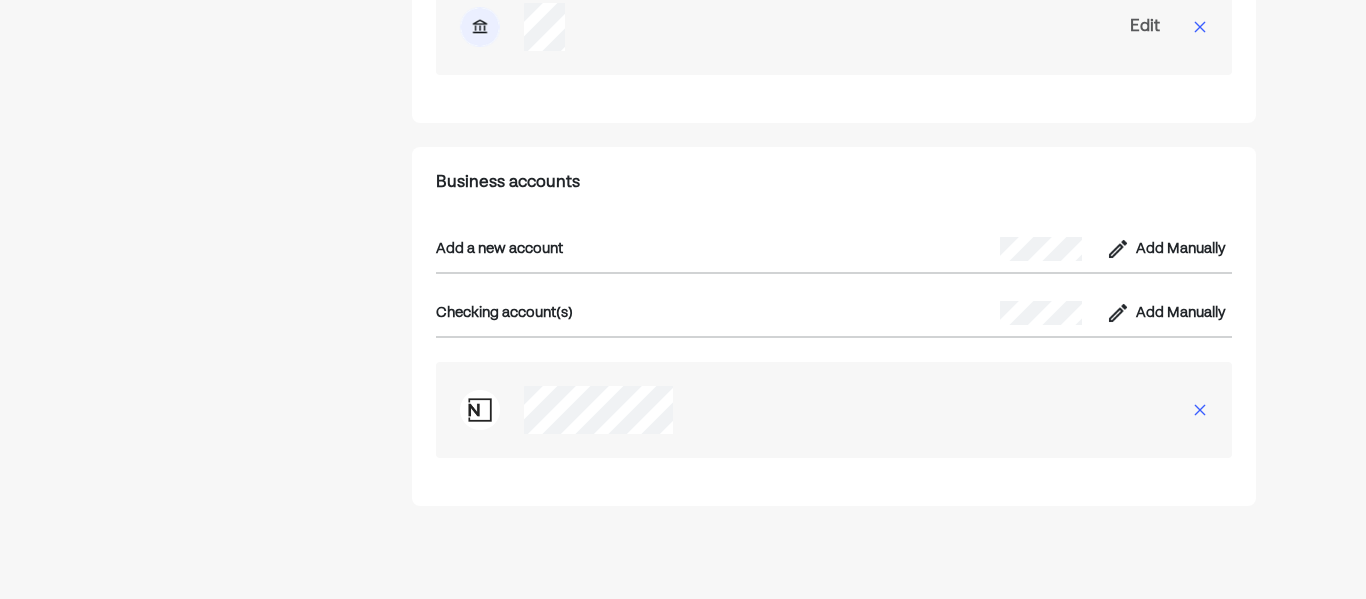 click on "Your information Click the edit icon in any section to update your information. Your advisor will be notified of any changes and will follow up with you with new or revised recommendations or questions. Basics Birthday [DEMOGRAPHIC_DATA] Zip code 76033 Relationship status Single Kids No Income What is your primary source of income? Self employed Company name Clean Routine Services LLC Annual salary $34,800 Annual cash bonus $0 What does your business do? We are a residential and commercial cleaning service. Business revenue $63,600 Business annual expenses $28,800 Do you have any additional income? No response provided Please provide details about this income. How is this income taxed? Business details How do you pay yourself? Profit or divident distrib Type of business Llc no specific tax Number of employees 0 Percentage ownership 100% Incapacity or death agreements? What business topics are important to you? Managing cash flow, Loans, Tax deductions Anything else? No response provided Any other business milestones?" at bounding box center (834, -1496) 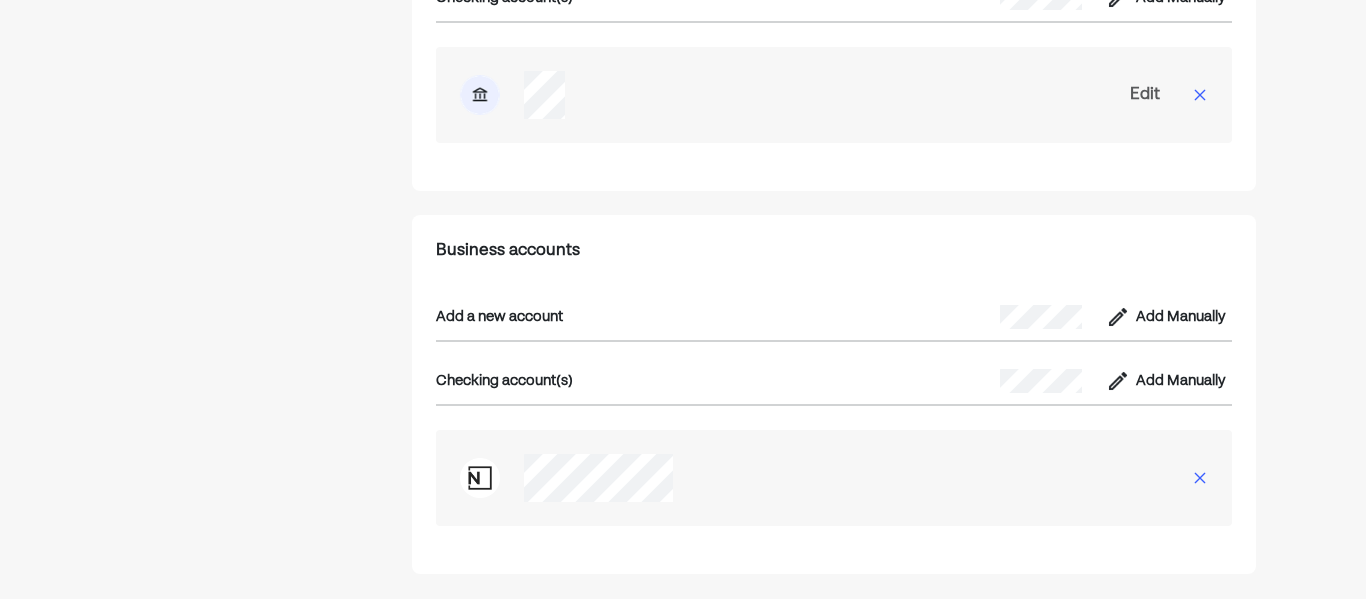 scroll, scrollTop: 3560, scrollLeft: 0, axis: vertical 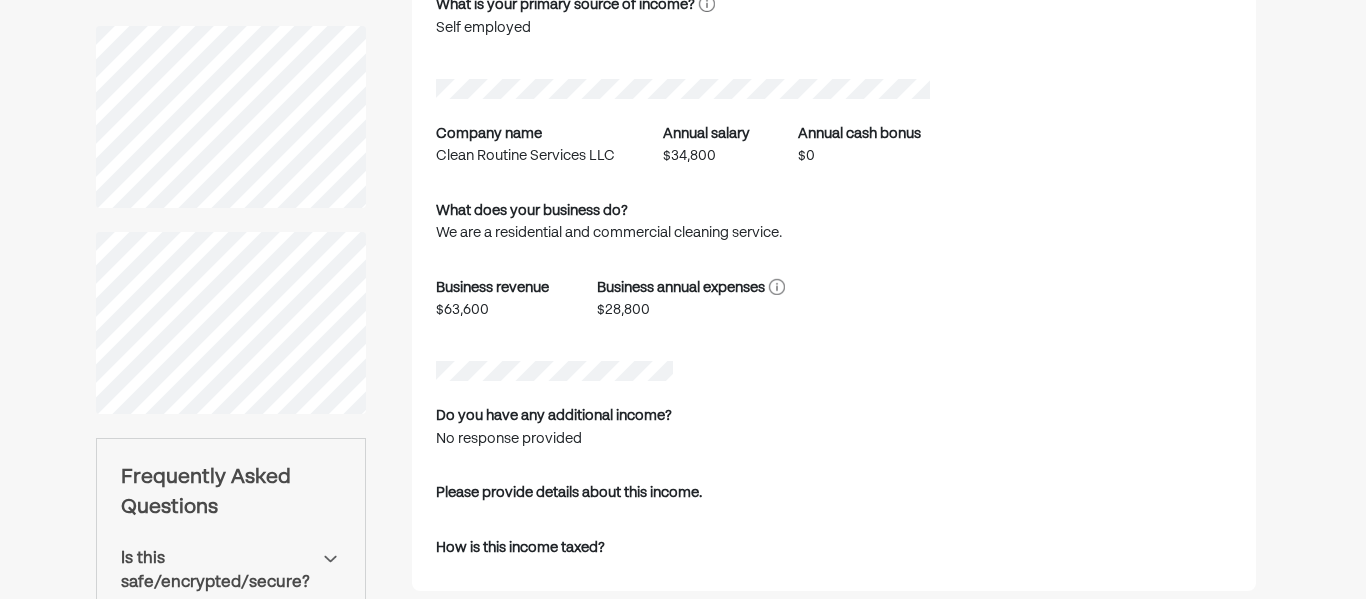 click on "We are a residential and commercial cleaning service." at bounding box center [609, 233] 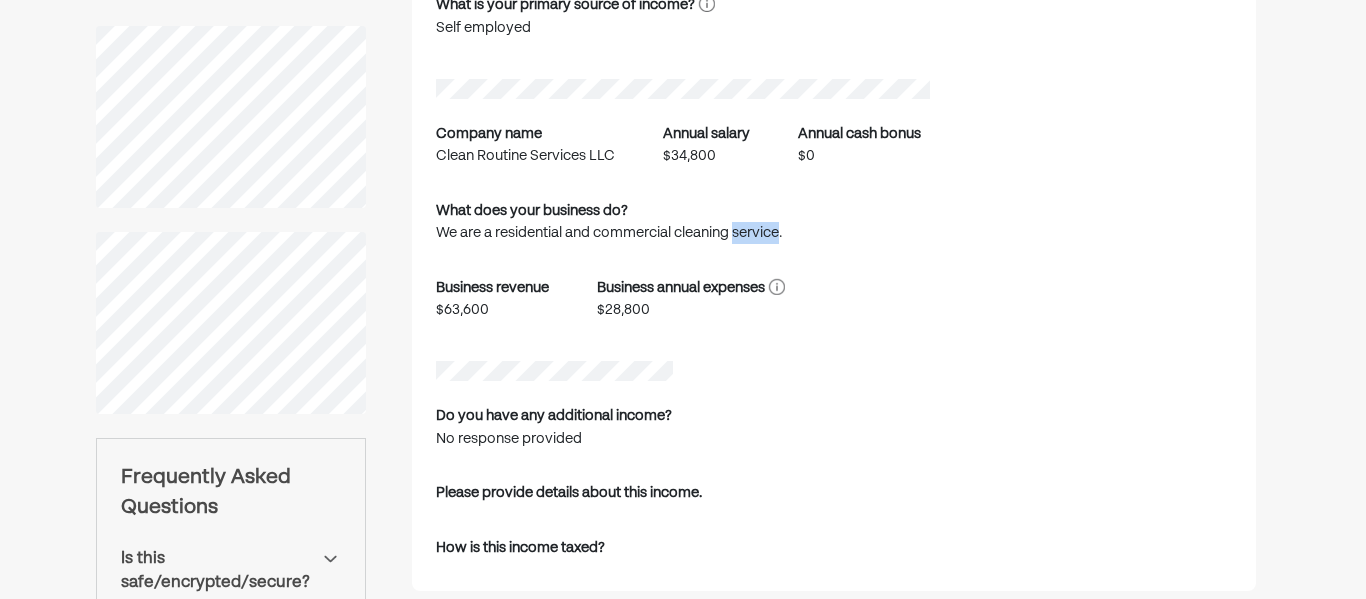 click on "We are a residential and commercial cleaning service." at bounding box center (609, 233) 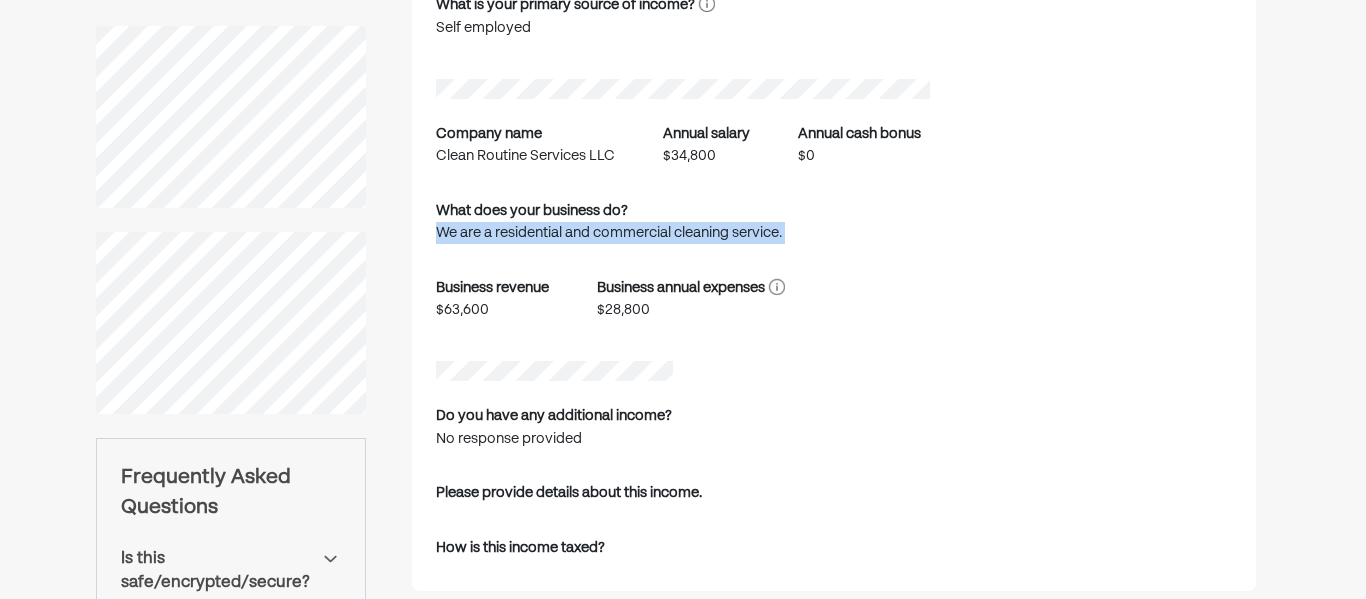 click on "What is your primary source of income? Self employed Company name Clean Routine Services LLC Annual salary $34,800 Annual cash bonus $0 What does your business do? We are a residential and commercial cleaning service. Business revenue $63,600 Business annual expenses $28,800 Do you have any additional income? No response provided Please provide details about this income. How is this income taxed?" at bounding box center [834, 280] 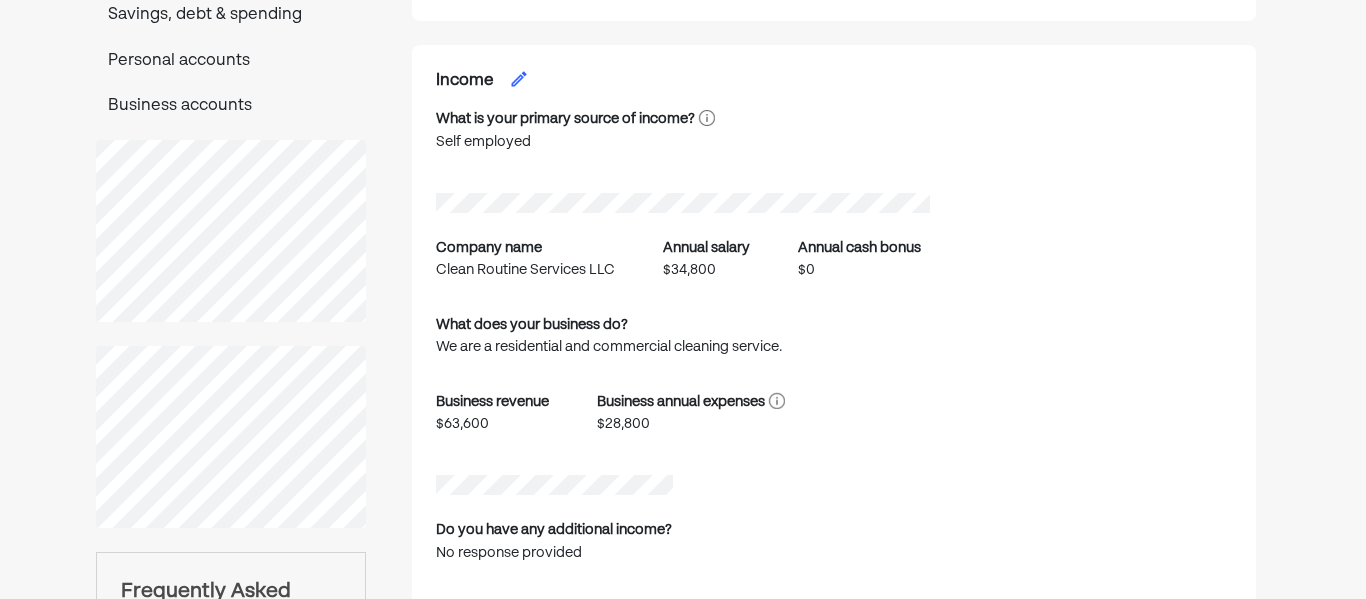 scroll, scrollTop: 360, scrollLeft: 0, axis: vertical 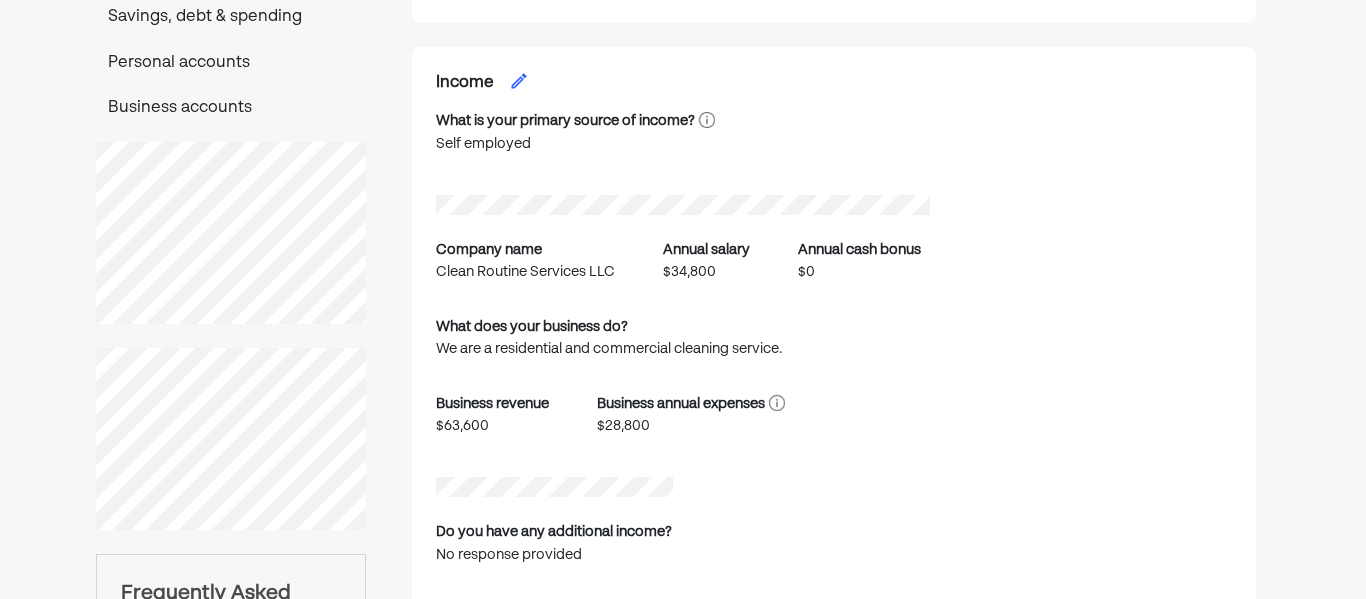 click on "Income" at bounding box center (834, 90) 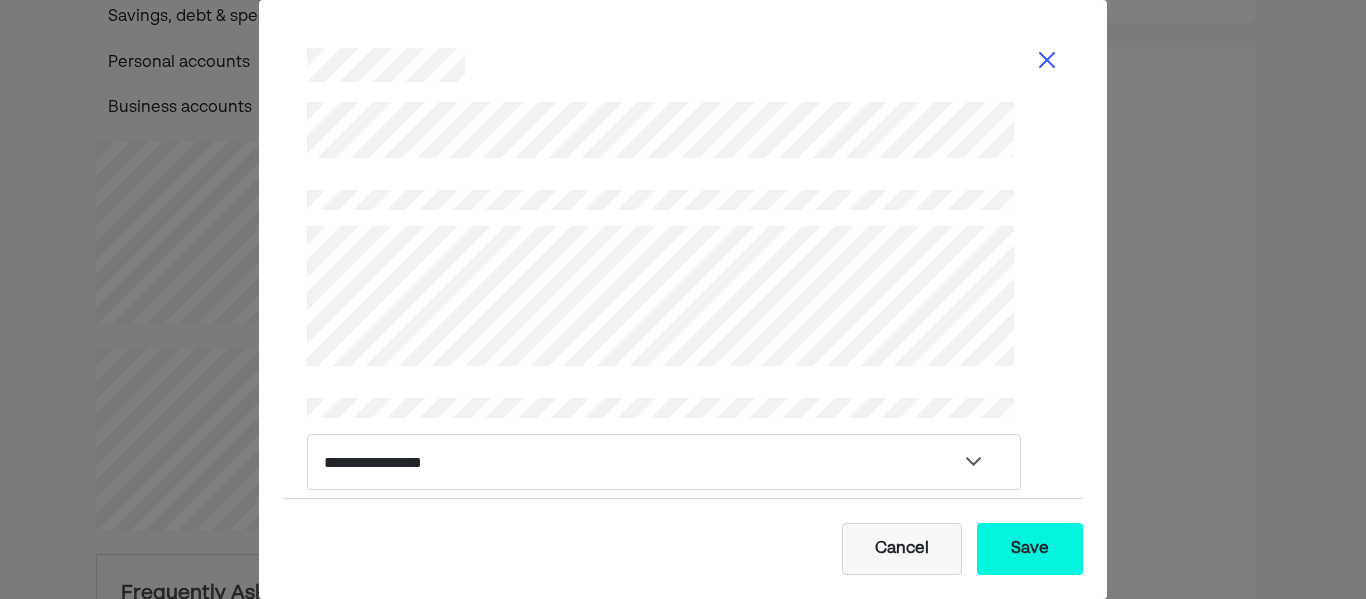 scroll, scrollTop: 759, scrollLeft: 0, axis: vertical 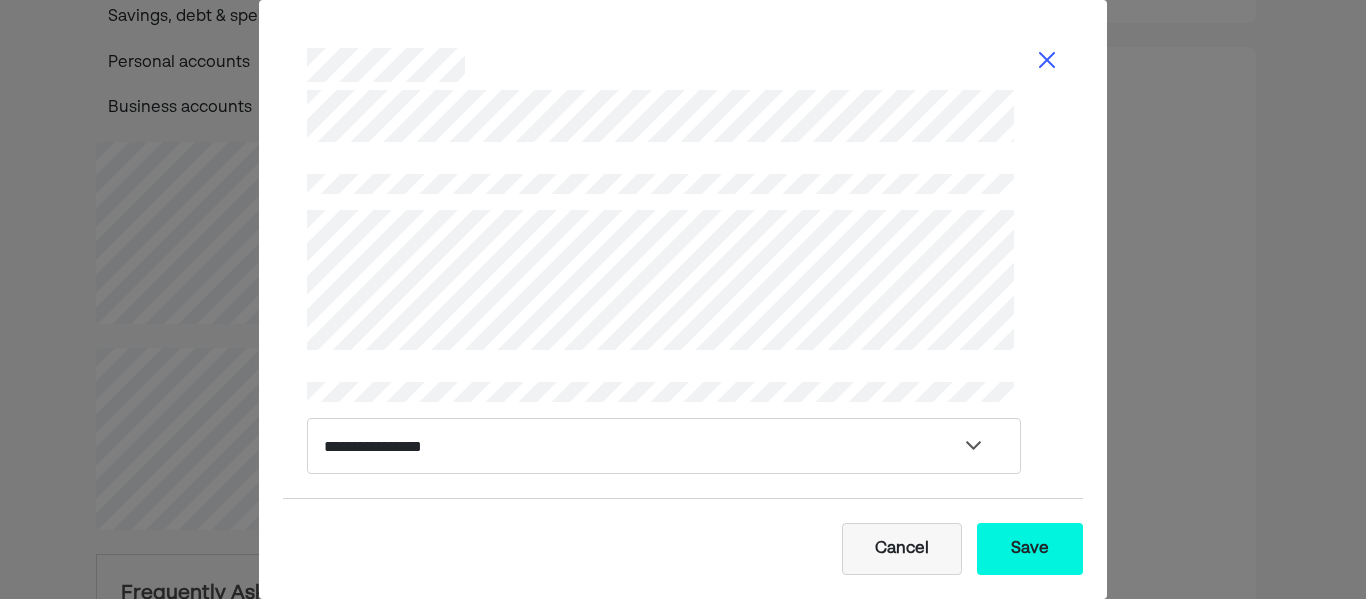 click on "Save" at bounding box center (1030, 549) 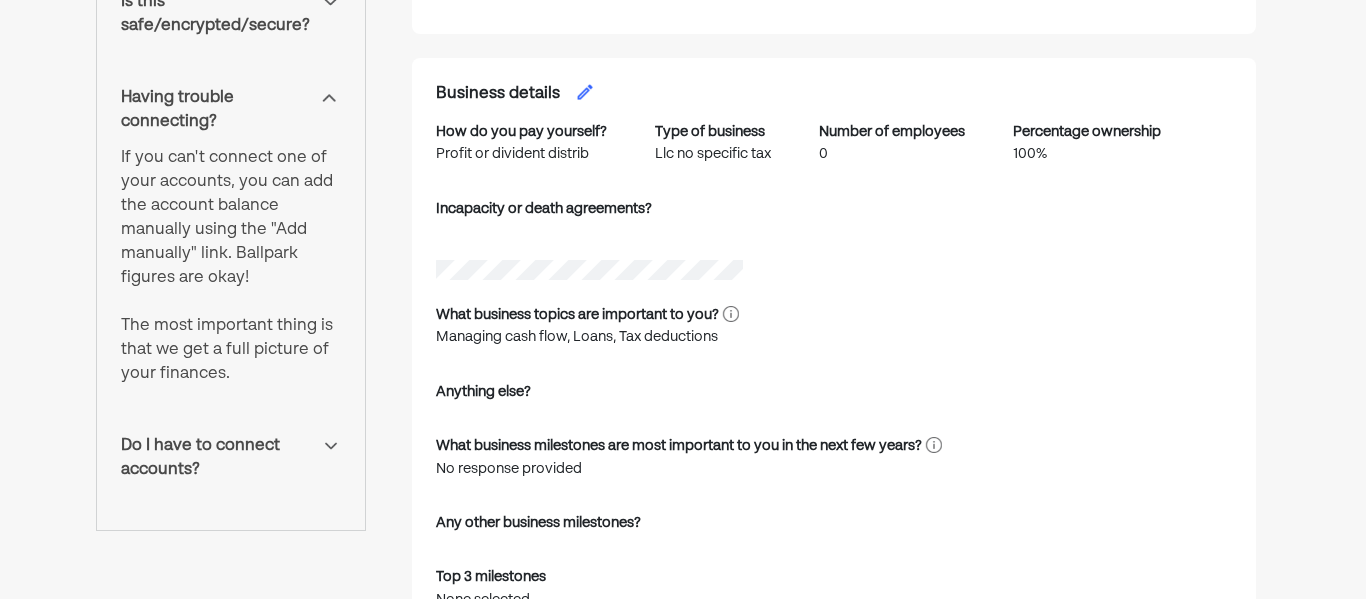 scroll, scrollTop: 1035, scrollLeft: 0, axis: vertical 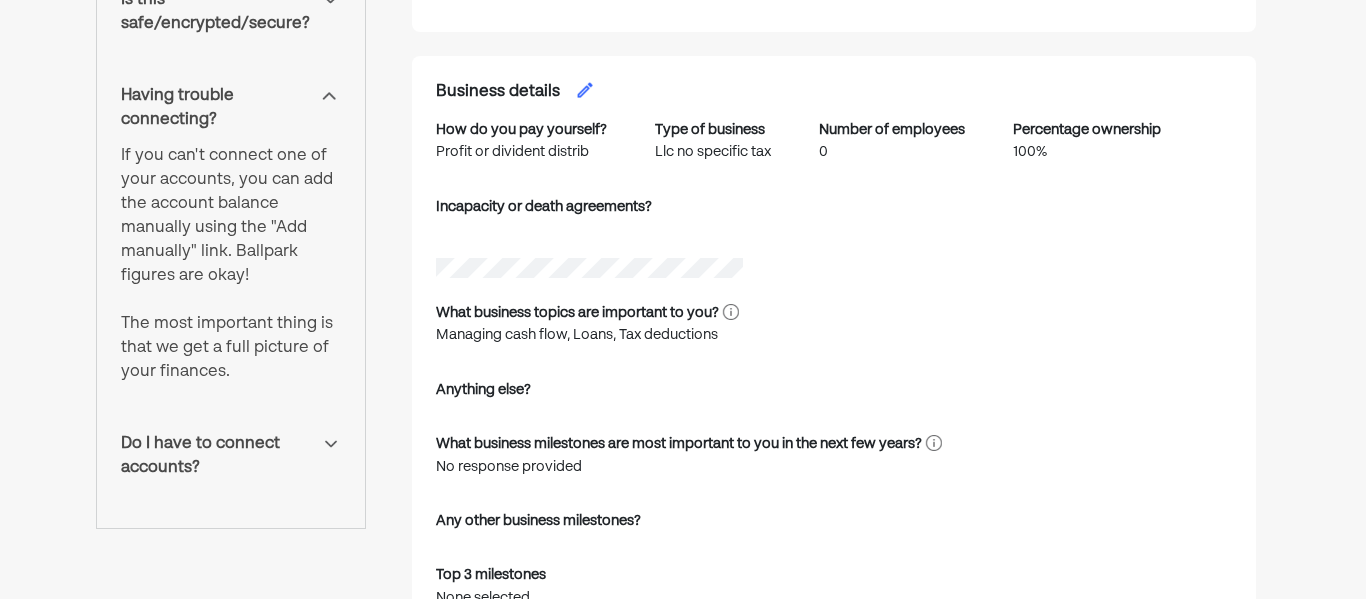 click at bounding box center (585, 90) 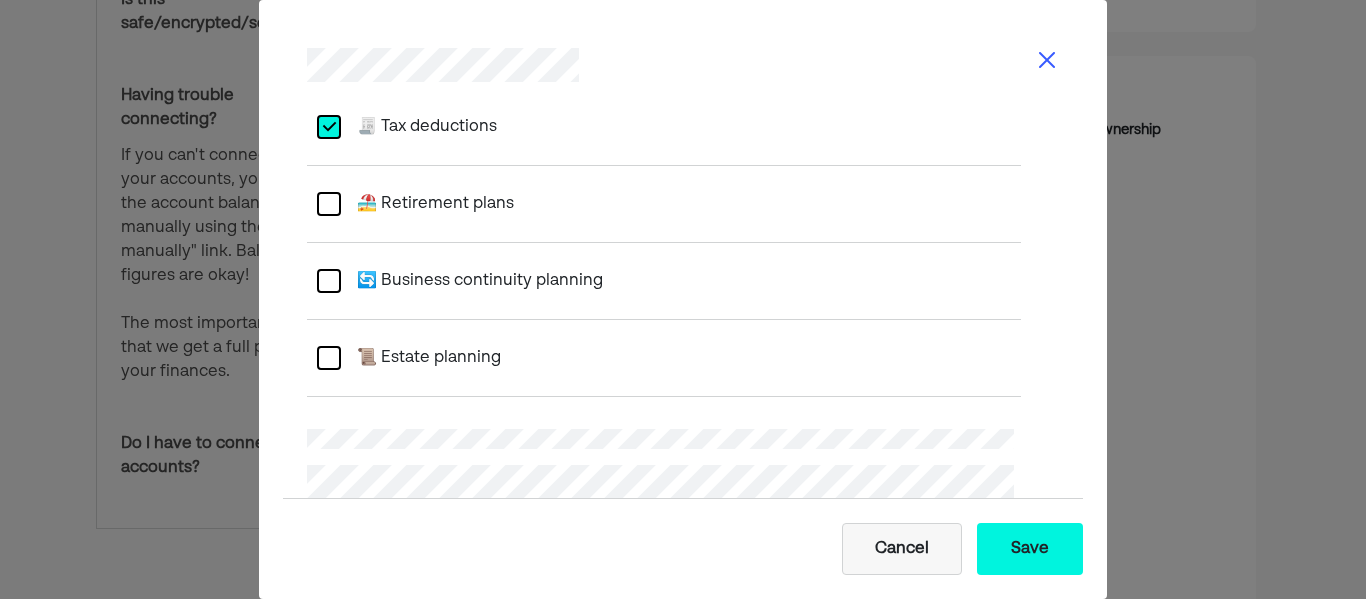 scroll, scrollTop: 1049, scrollLeft: 0, axis: vertical 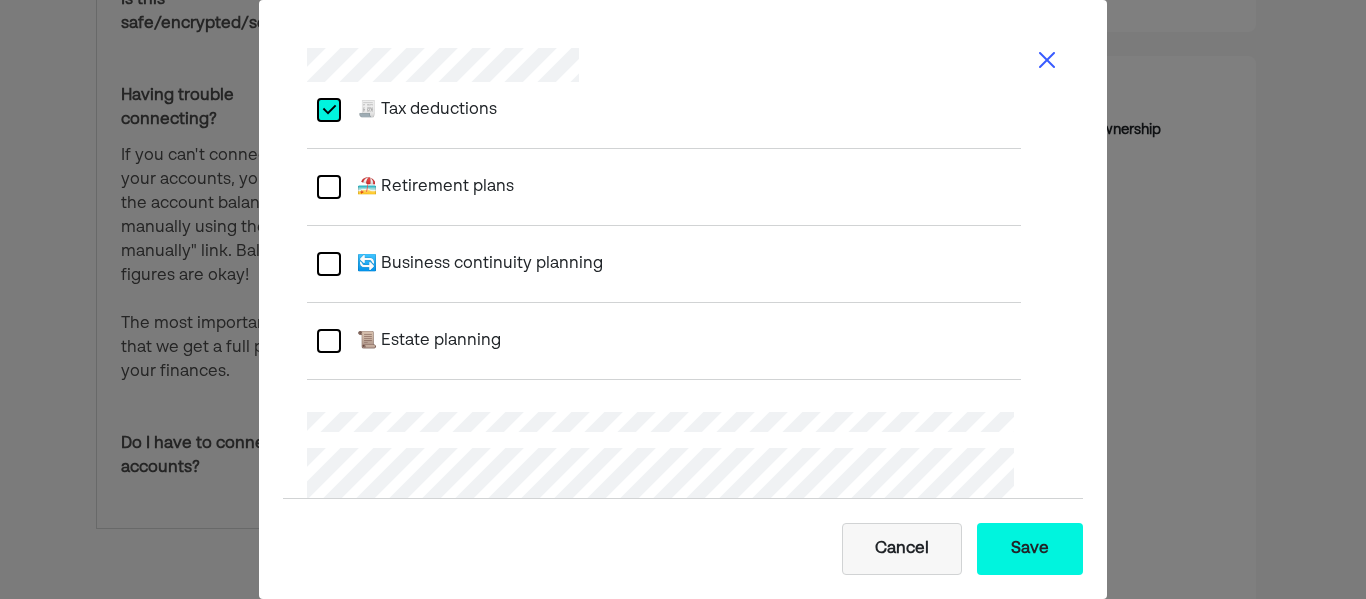 click at bounding box center [329, 264] 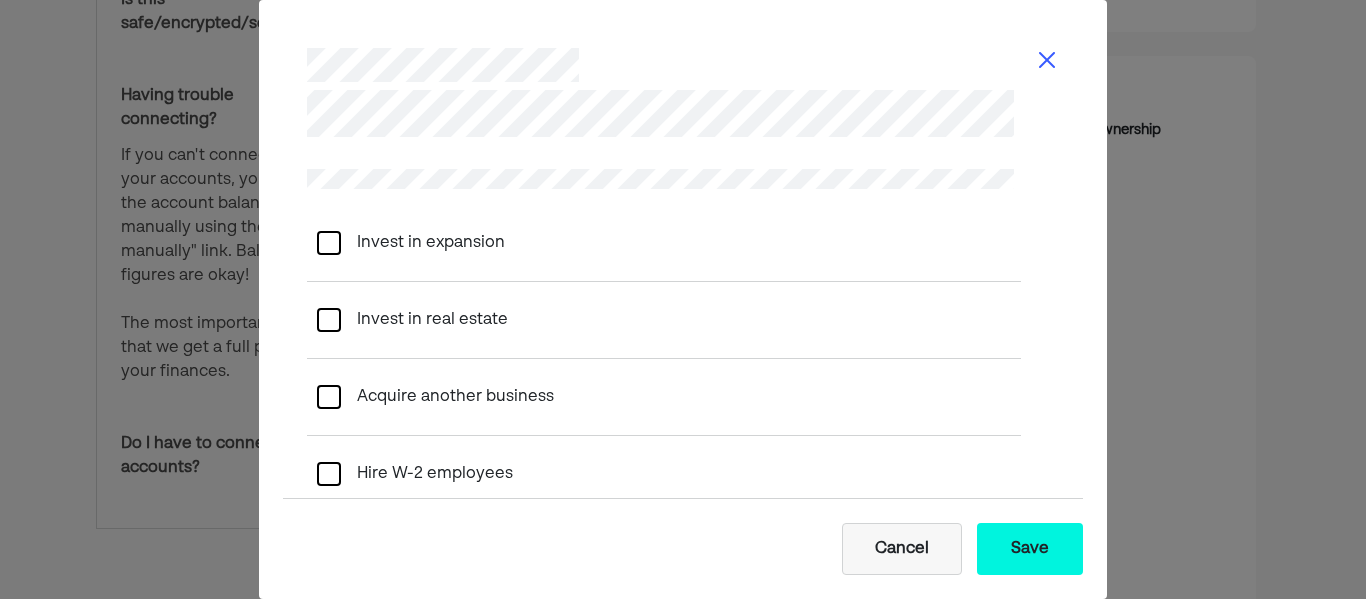 scroll, scrollTop: 1500, scrollLeft: 0, axis: vertical 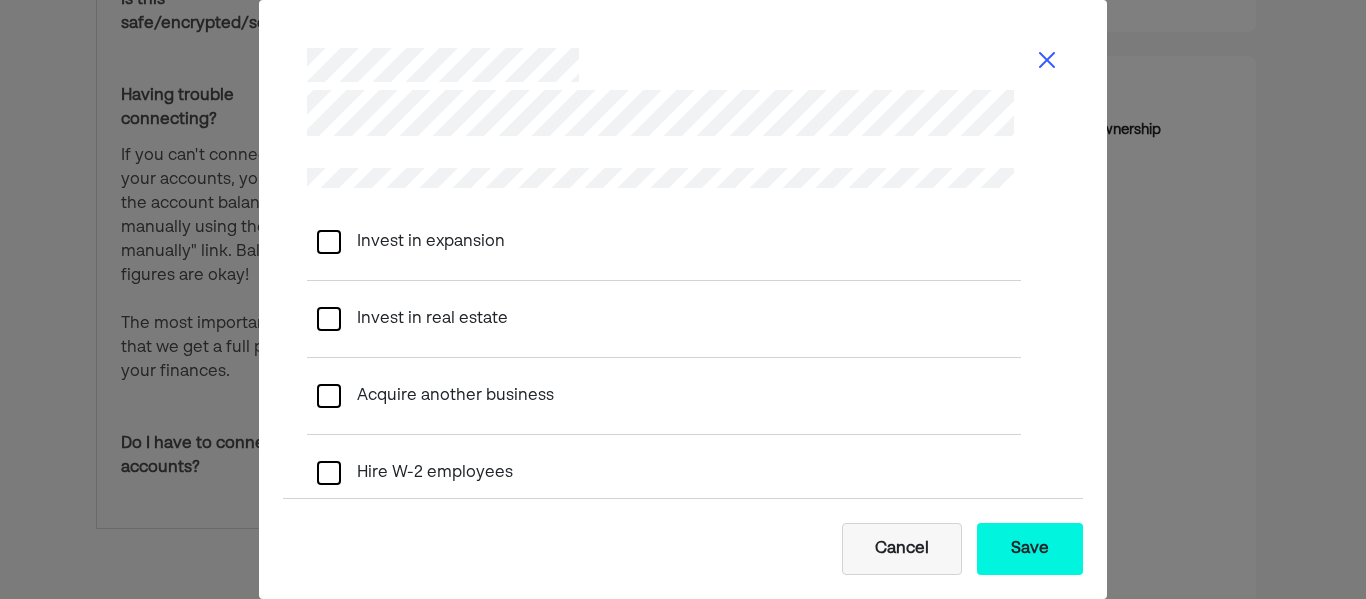 click at bounding box center (329, 242) 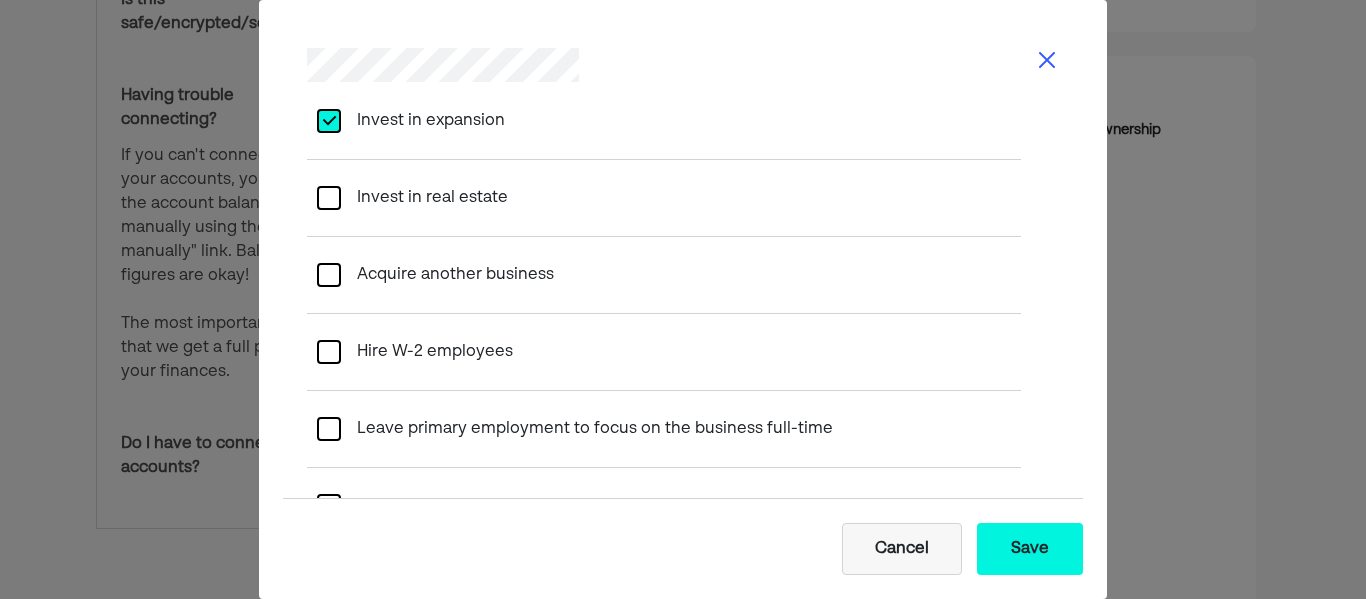 scroll, scrollTop: 1626, scrollLeft: 0, axis: vertical 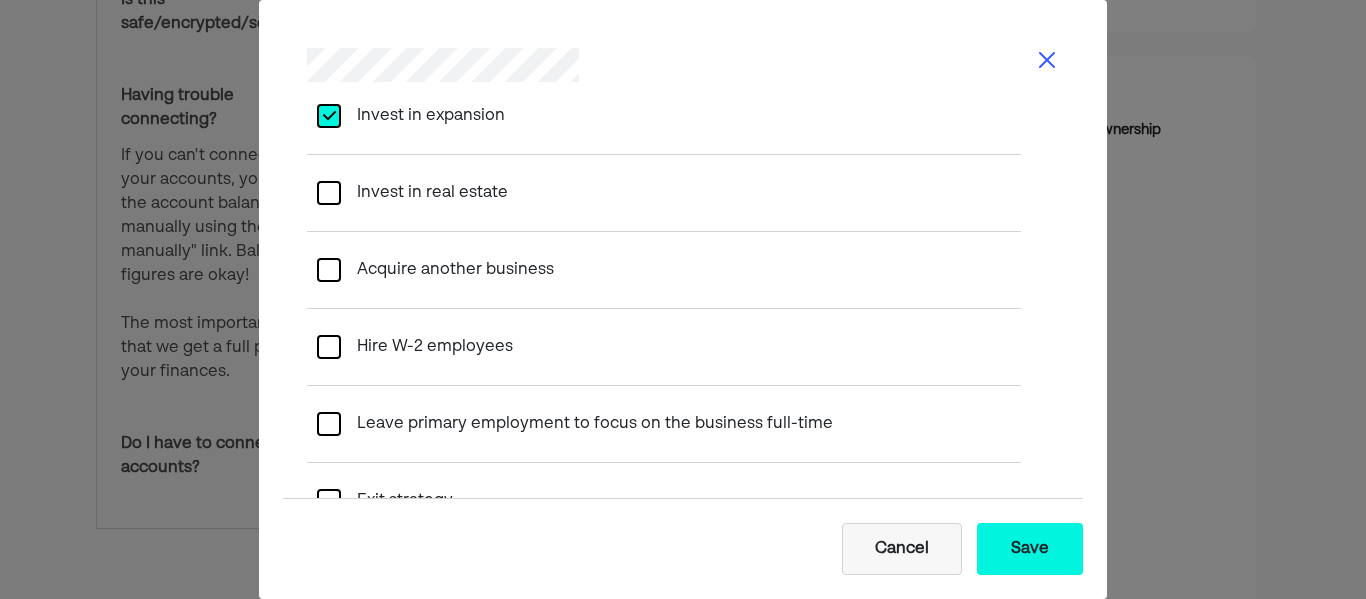 click at bounding box center [329, 270] 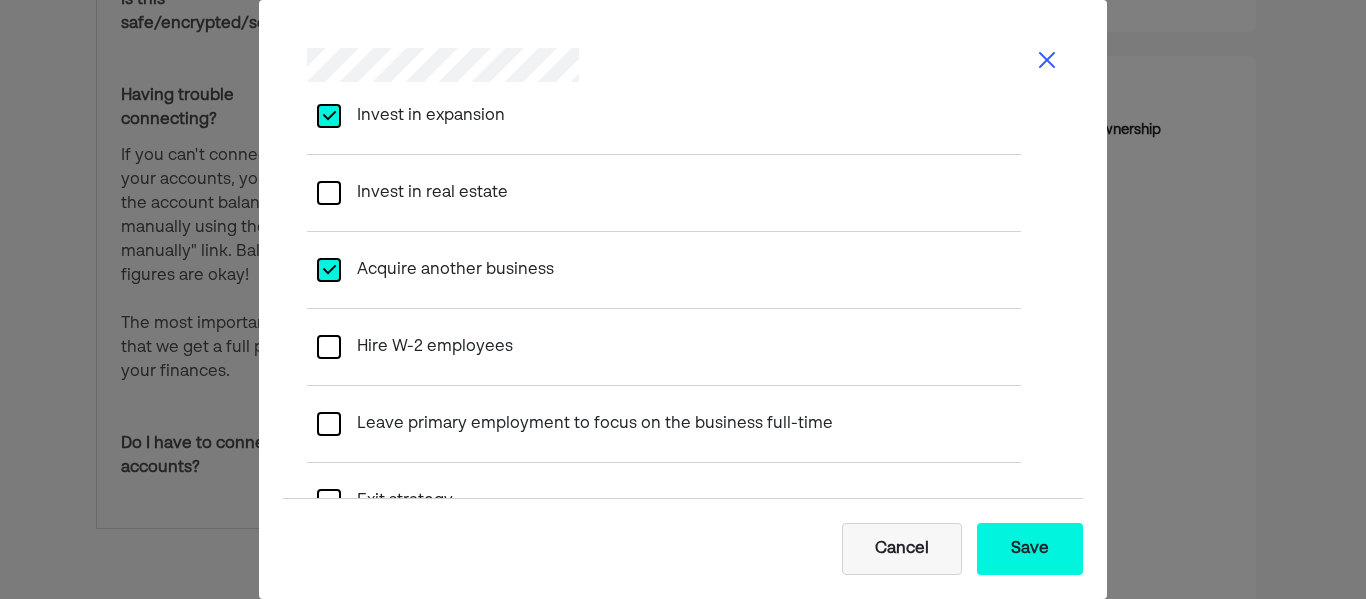 click on "Invest in real estate" at bounding box center (664, 193) 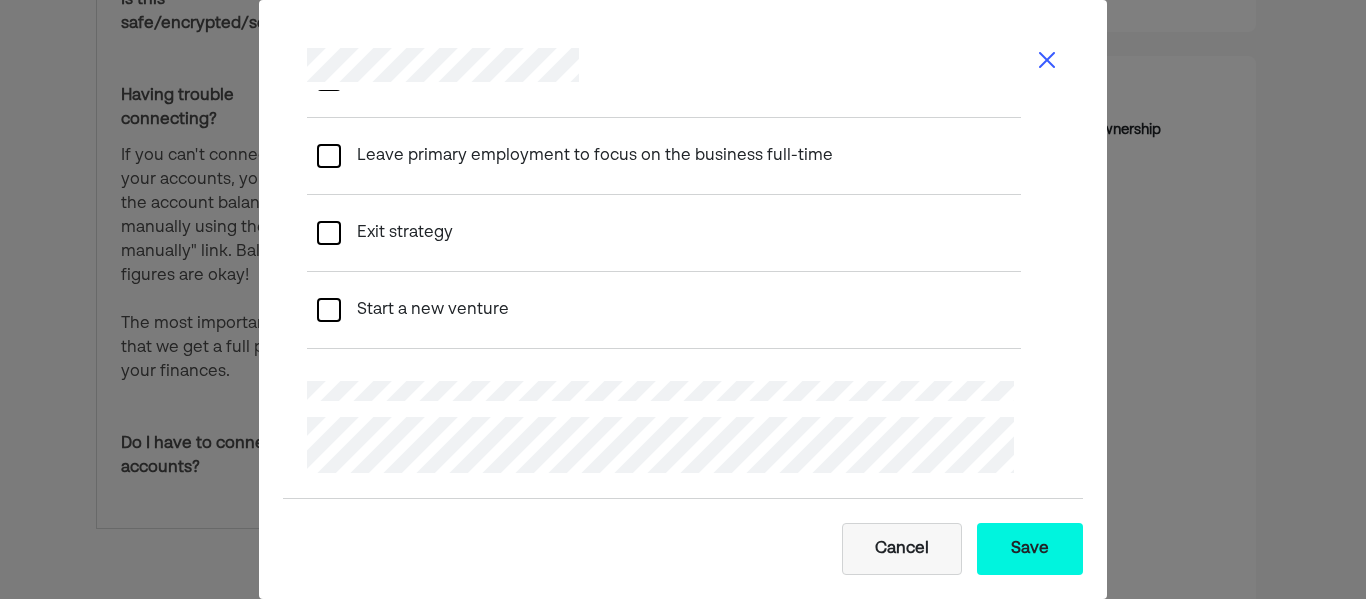 scroll, scrollTop: 1911, scrollLeft: 0, axis: vertical 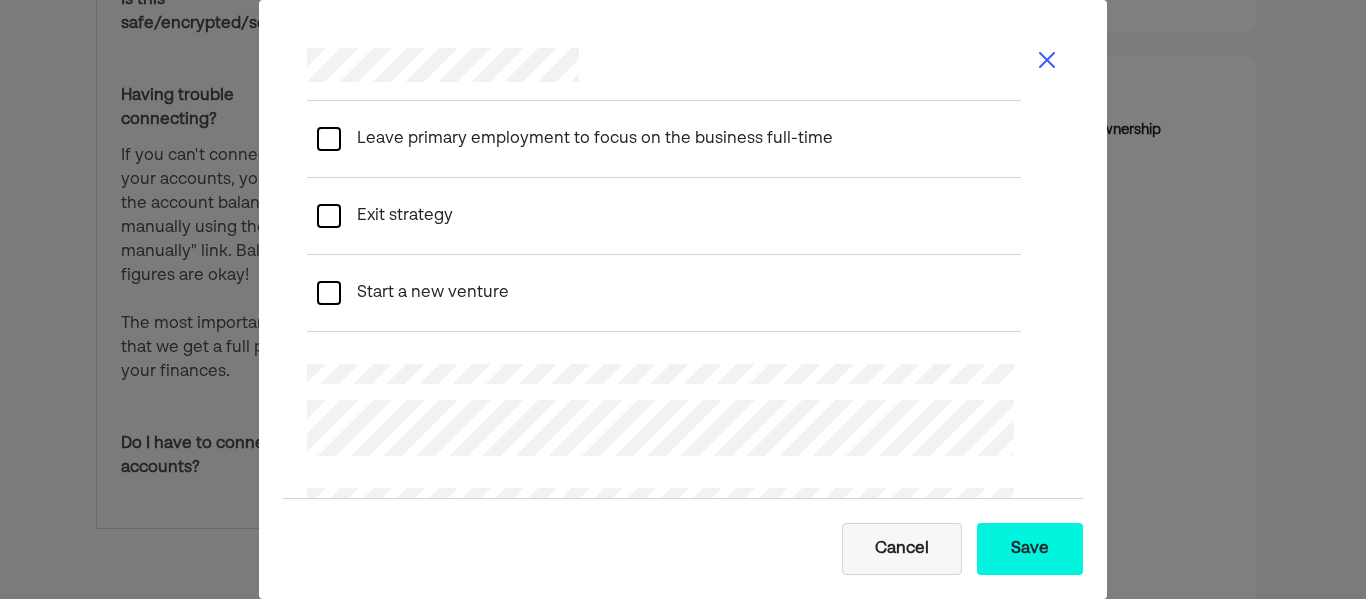 click at bounding box center (329, 216) 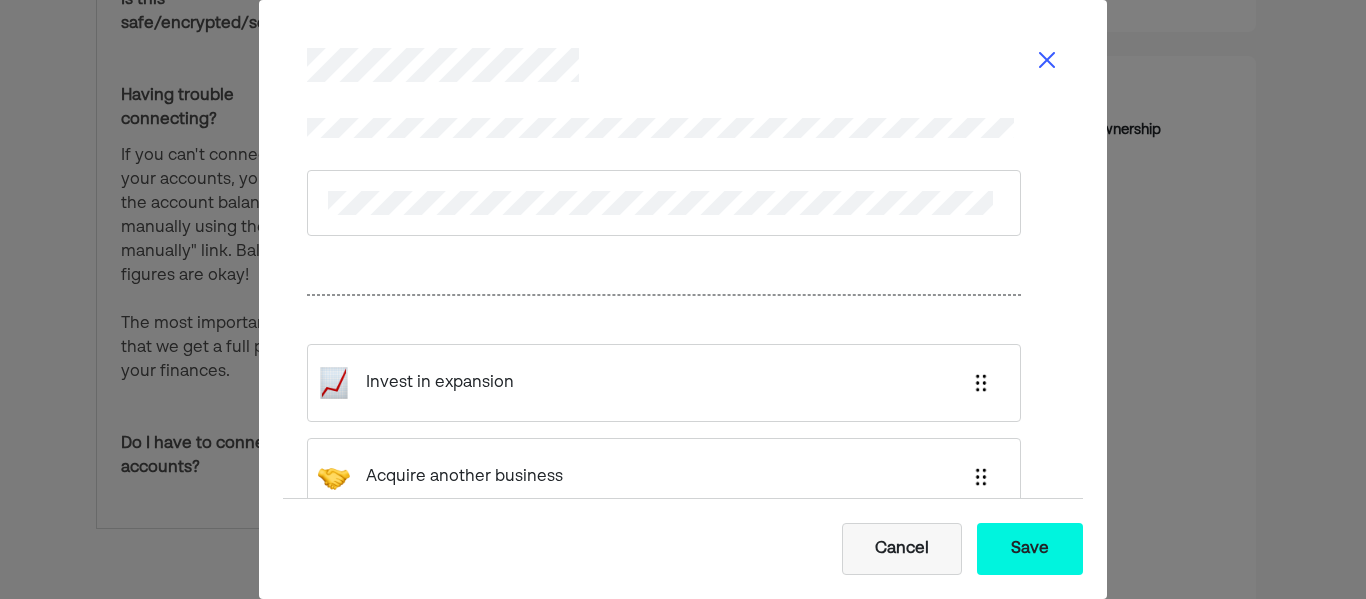 scroll, scrollTop: 2366, scrollLeft: 0, axis: vertical 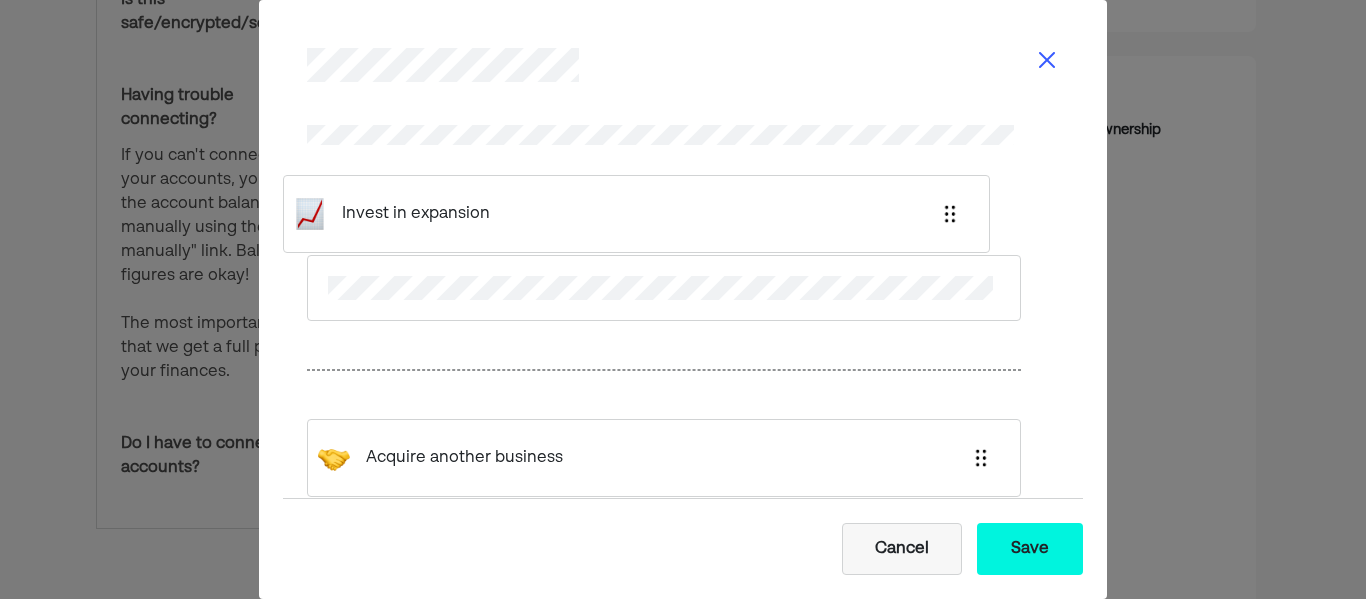 drag, startPoint x: 982, startPoint y: 393, endPoint x: 951, endPoint y: 207, distance: 188.56564 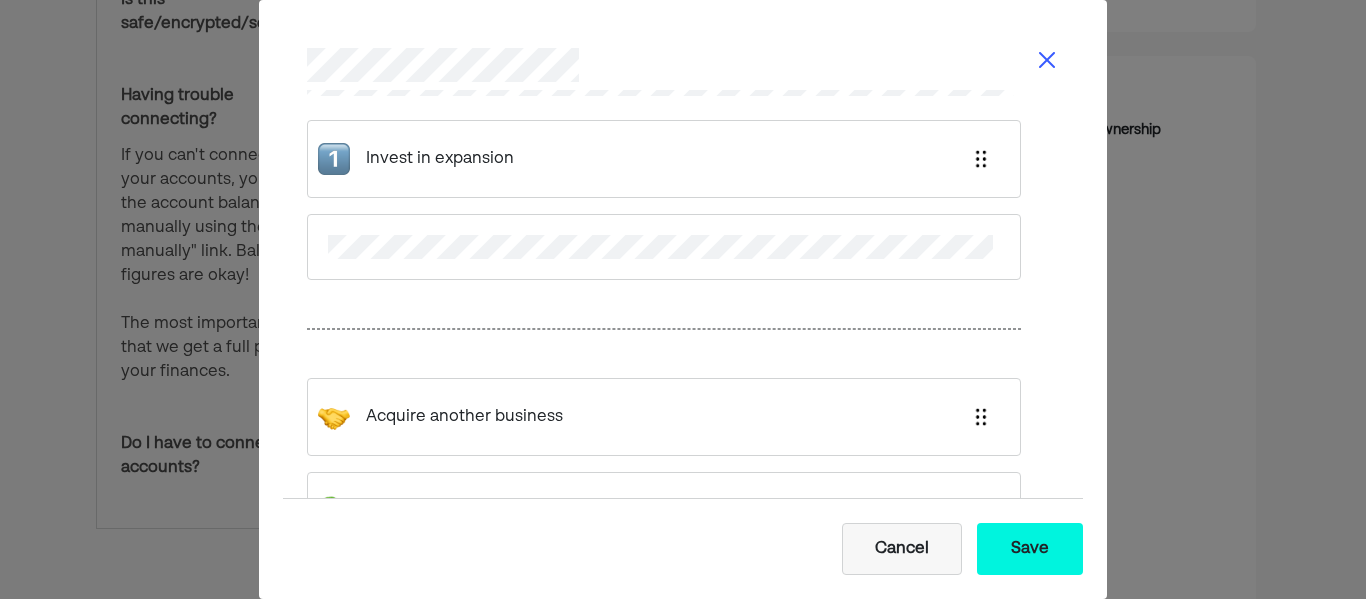 scroll, scrollTop: 2442, scrollLeft: 0, axis: vertical 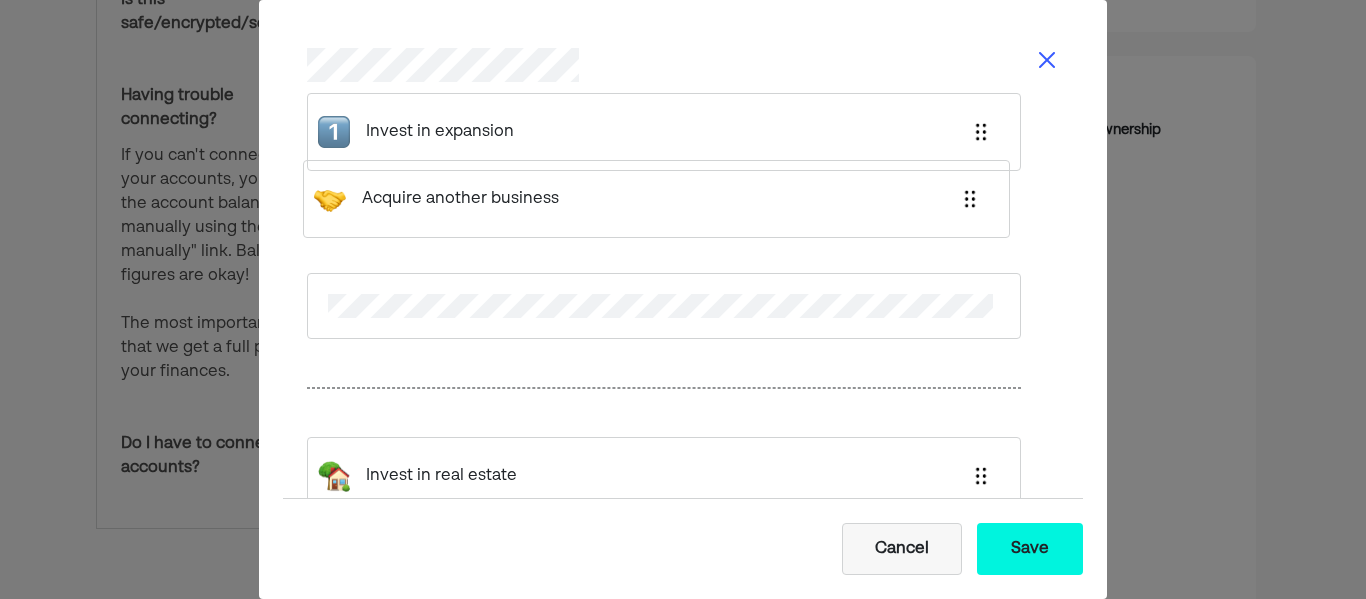 drag, startPoint x: 971, startPoint y: 389, endPoint x: 965, endPoint y: 188, distance: 201.08954 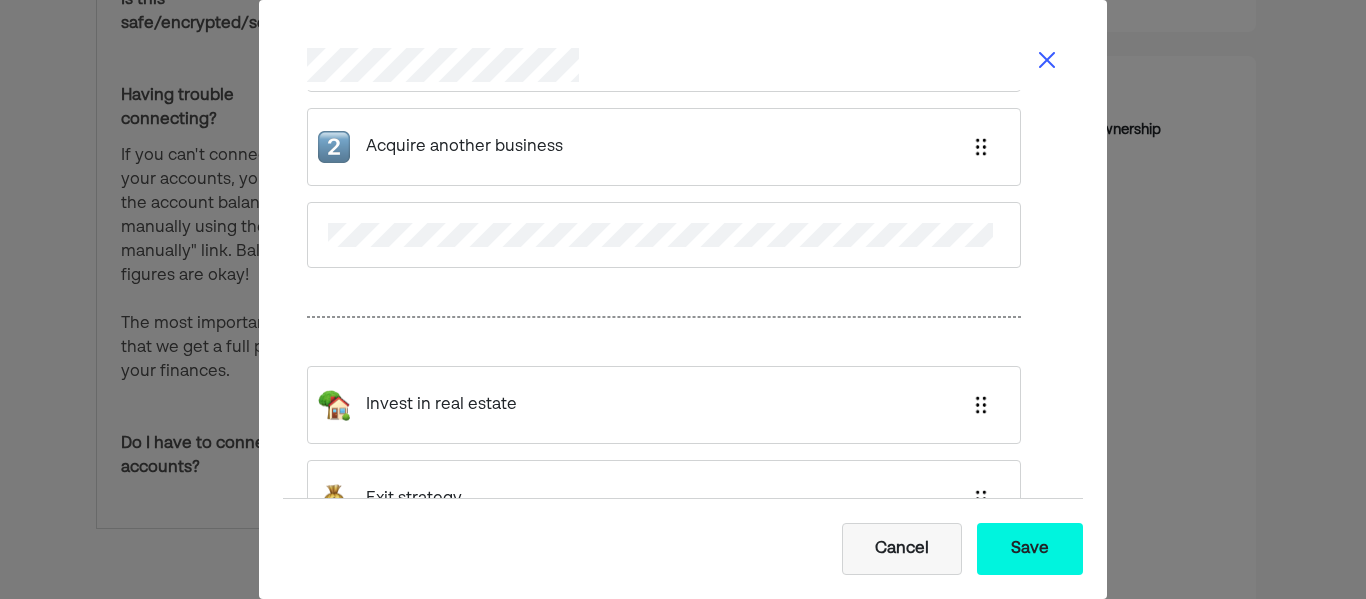 scroll, scrollTop: 2527, scrollLeft: 0, axis: vertical 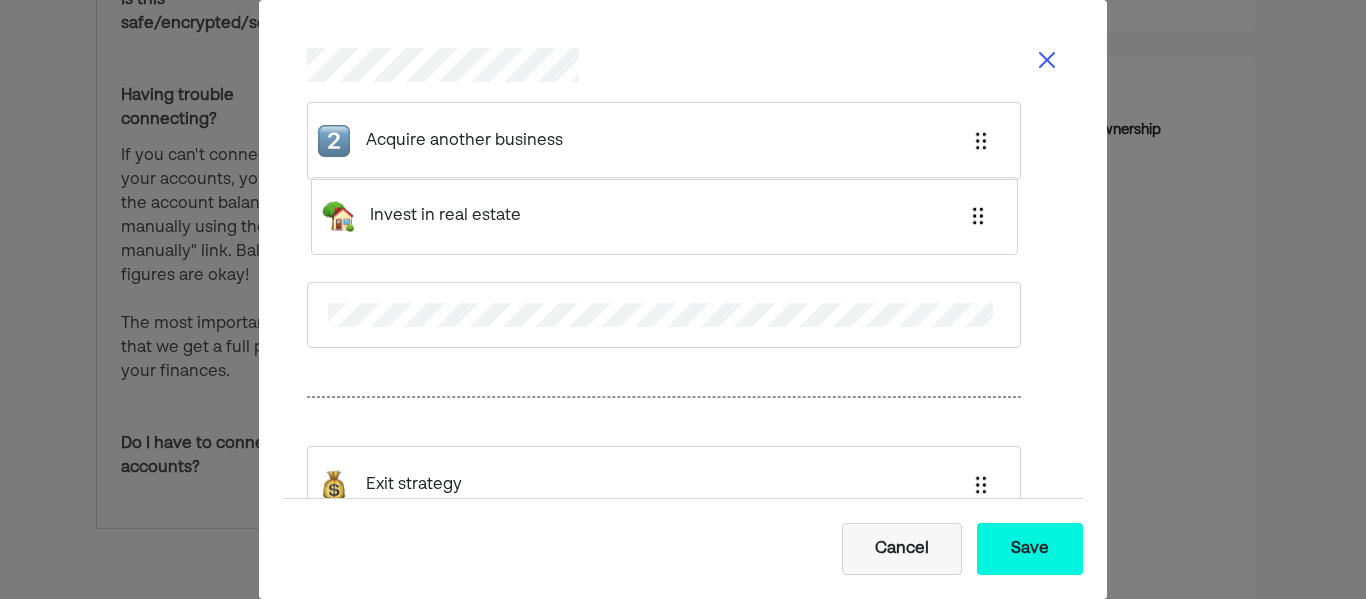 drag, startPoint x: 983, startPoint y: 403, endPoint x: 987, endPoint y: 213, distance: 190.0421 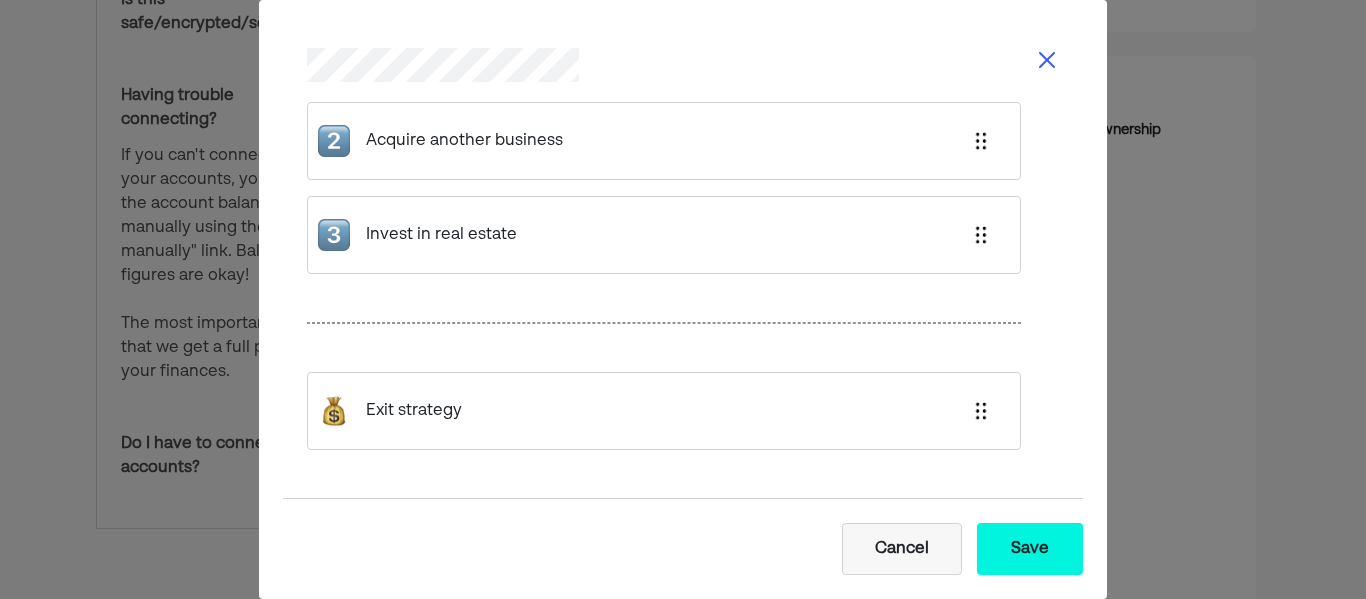 click on "Save" at bounding box center (1030, 549) 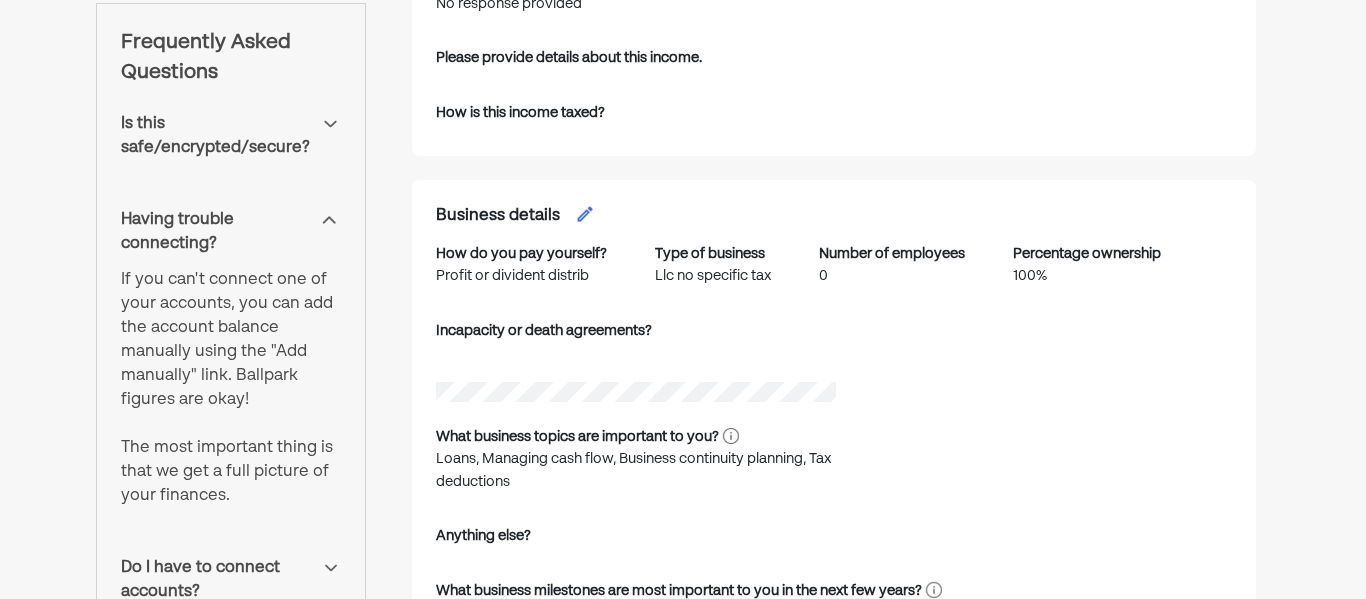 scroll, scrollTop: 898, scrollLeft: 0, axis: vertical 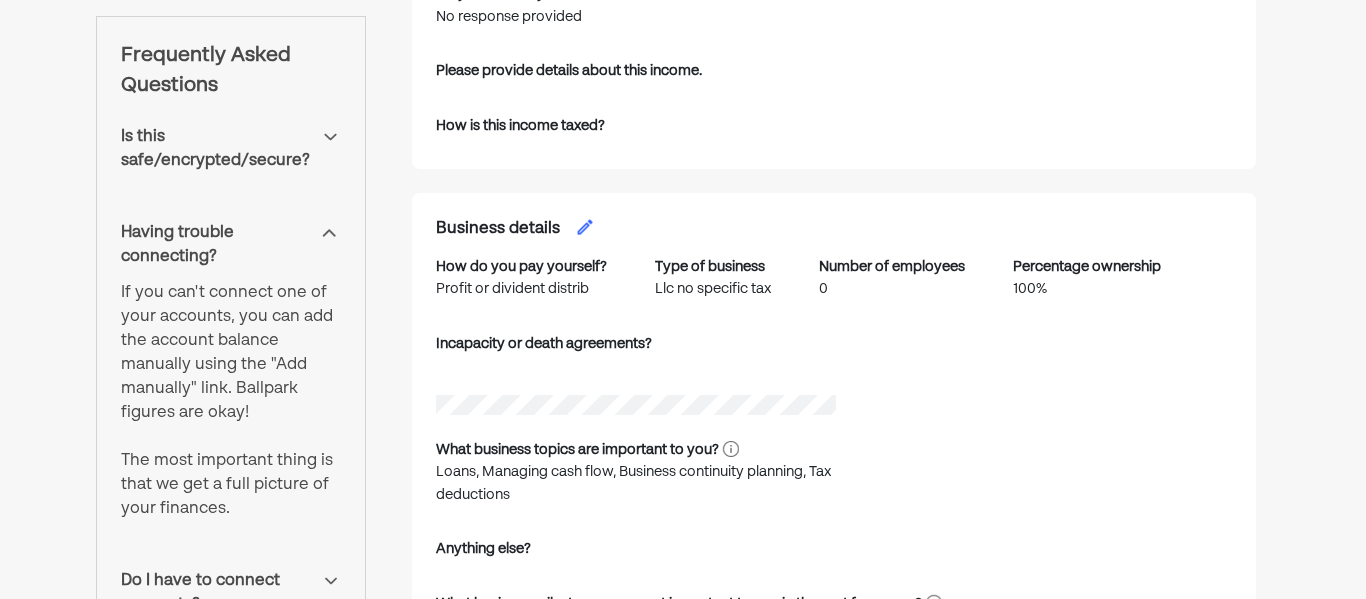 click at bounding box center [585, 227] 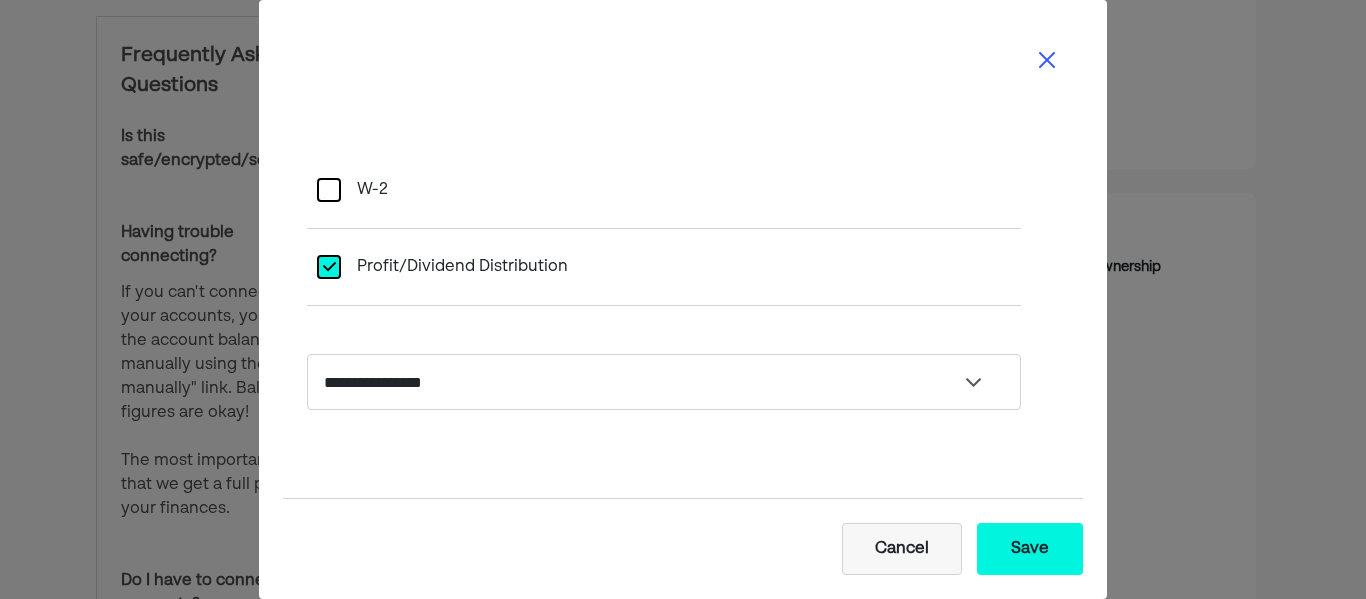 select on "**********" 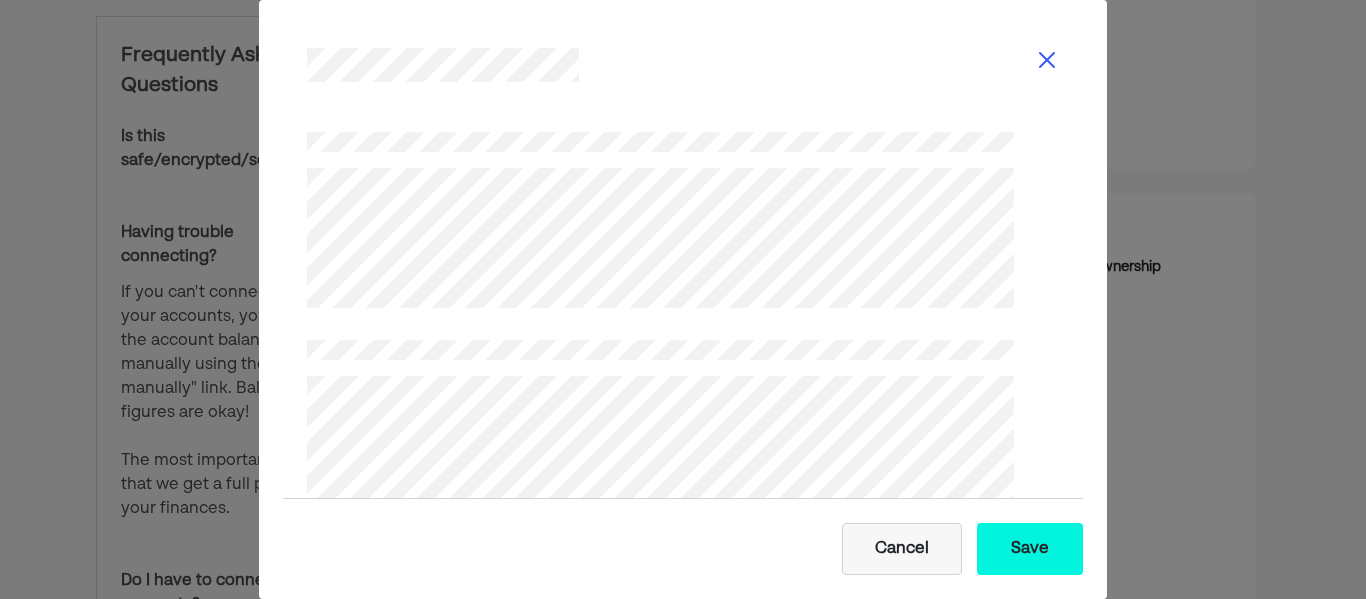 scroll, scrollTop: 2890, scrollLeft: 0, axis: vertical 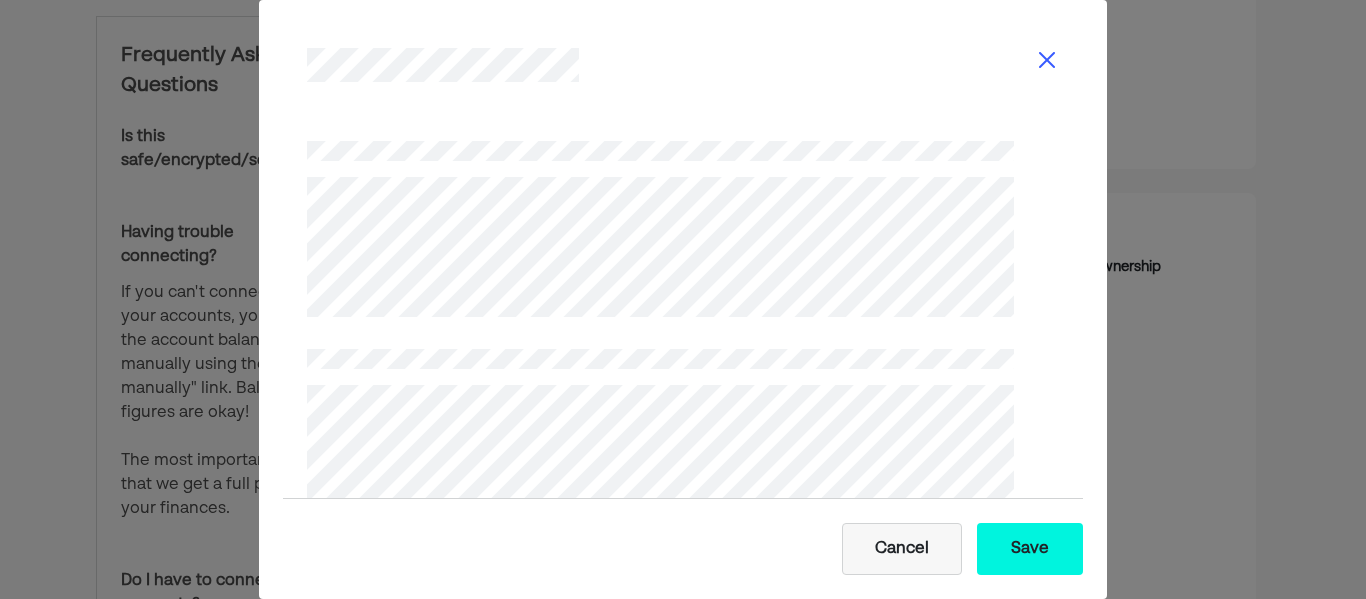 click at bounding box center (664, 433) 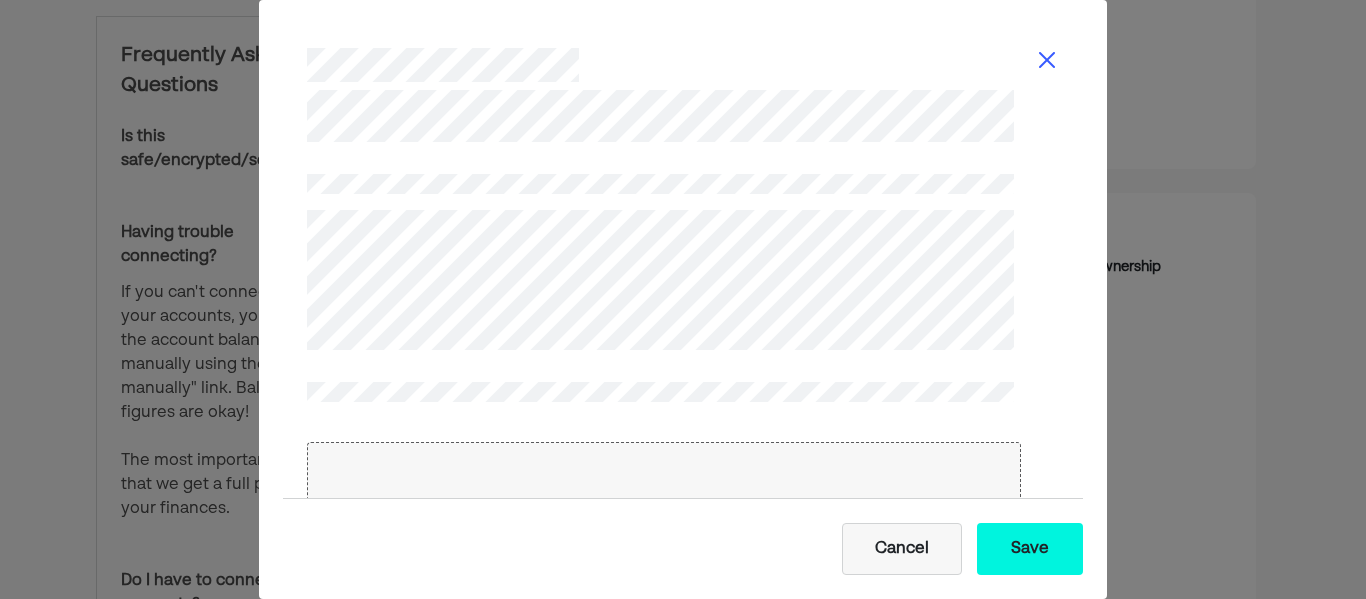 scroll, scrollTop: 3274, scrollLeft: 0, axis: vertical 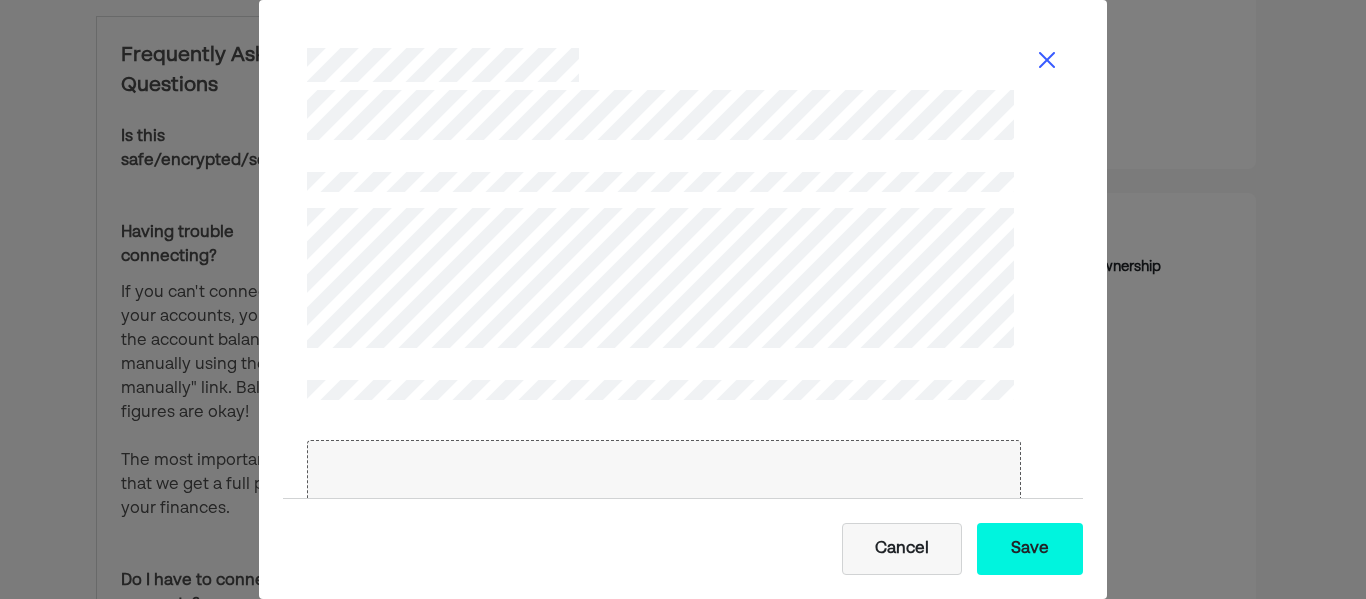 click on "**********" at bounding box center [683, 294] 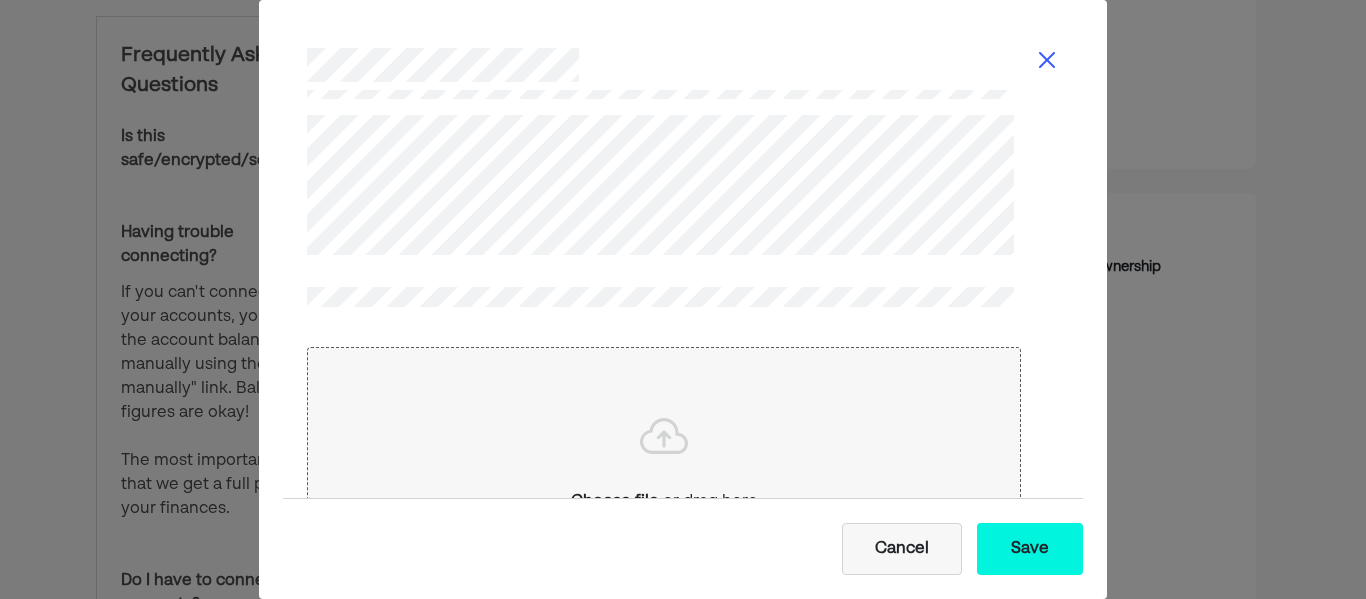 scroll, scrollTop: 3477, scrollLeft: 0, axis: vertical 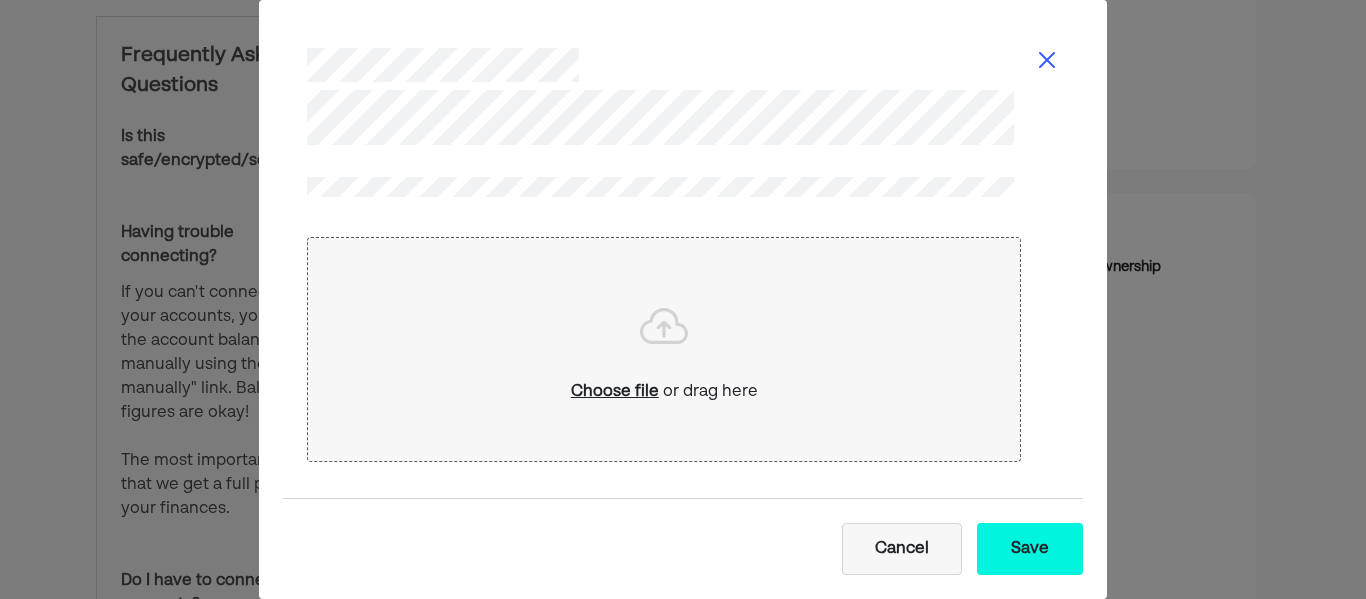 click on "Save" at bounding box center (1030, 549) 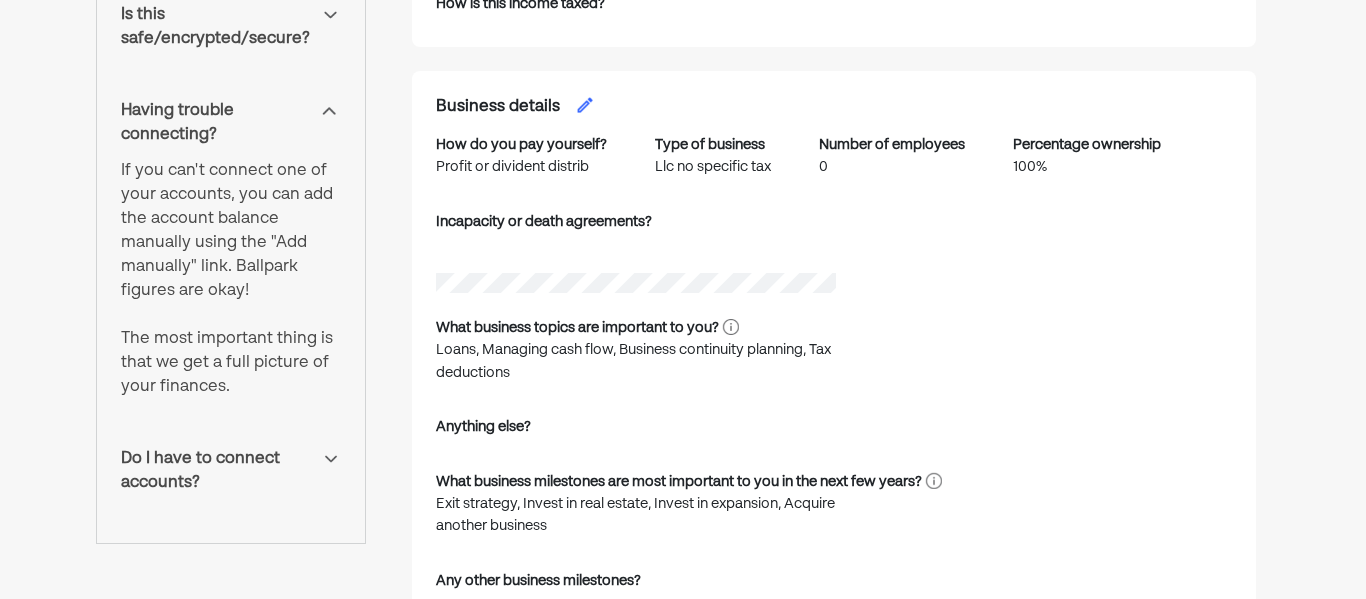 scroll, scrollTop: 1019, scrollLeft: 0, axis: vertical 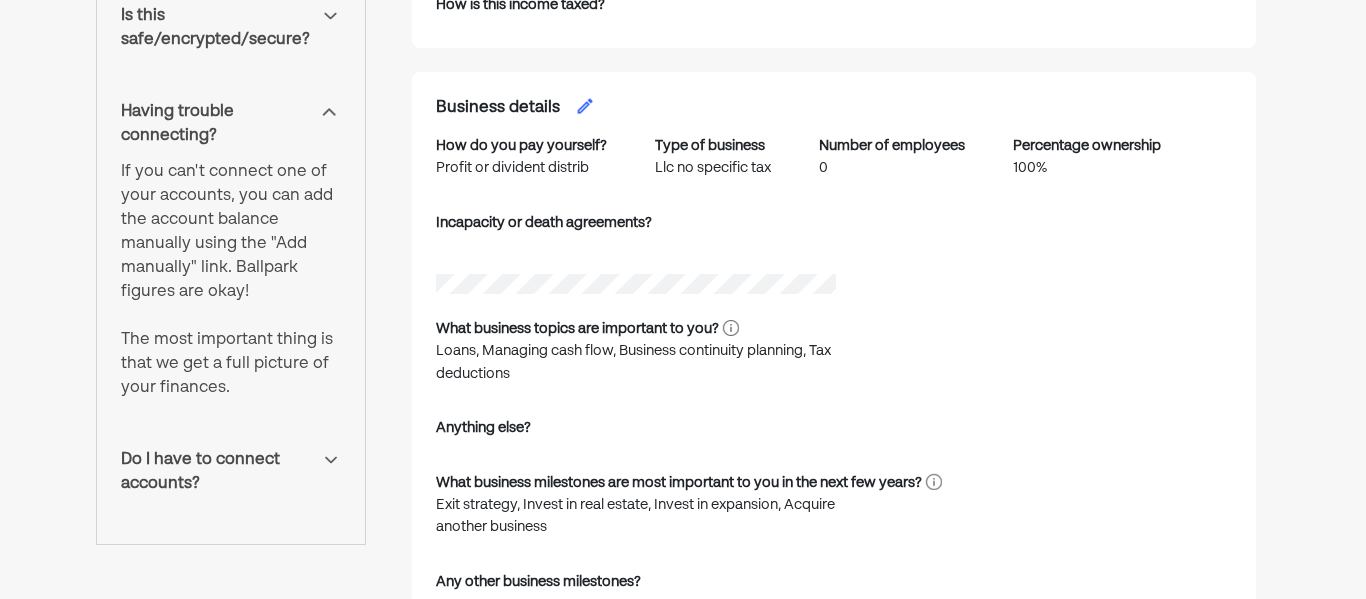 click at bounding box center [585, 106] 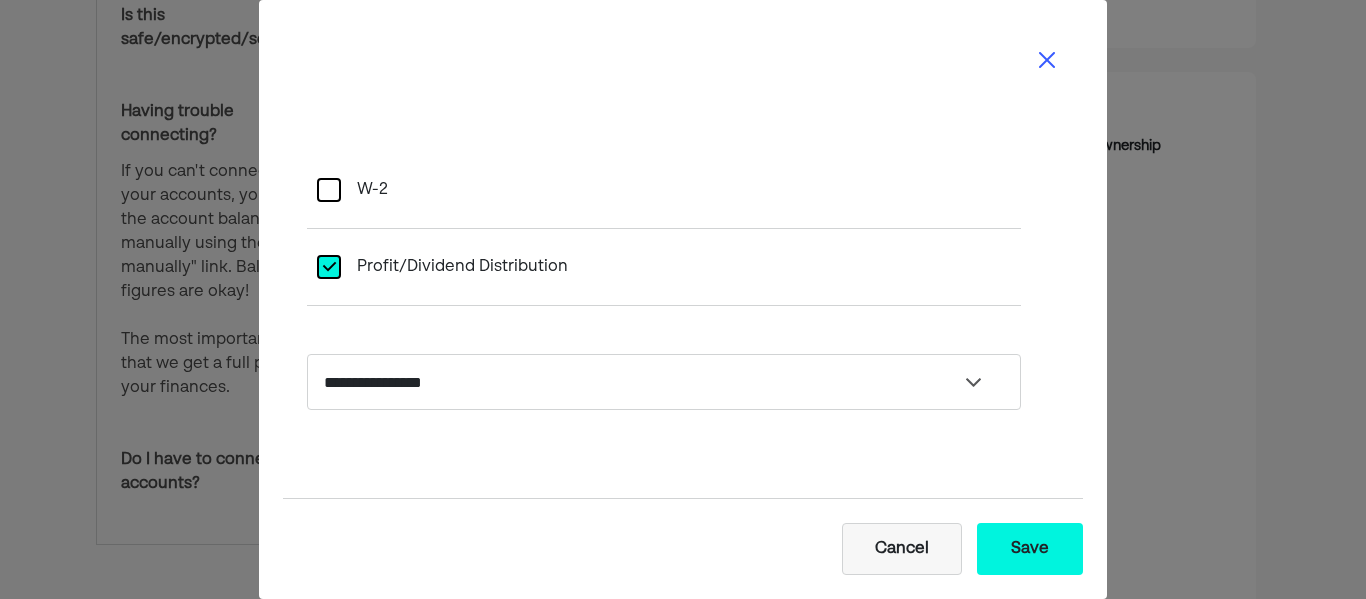 select on "**********" 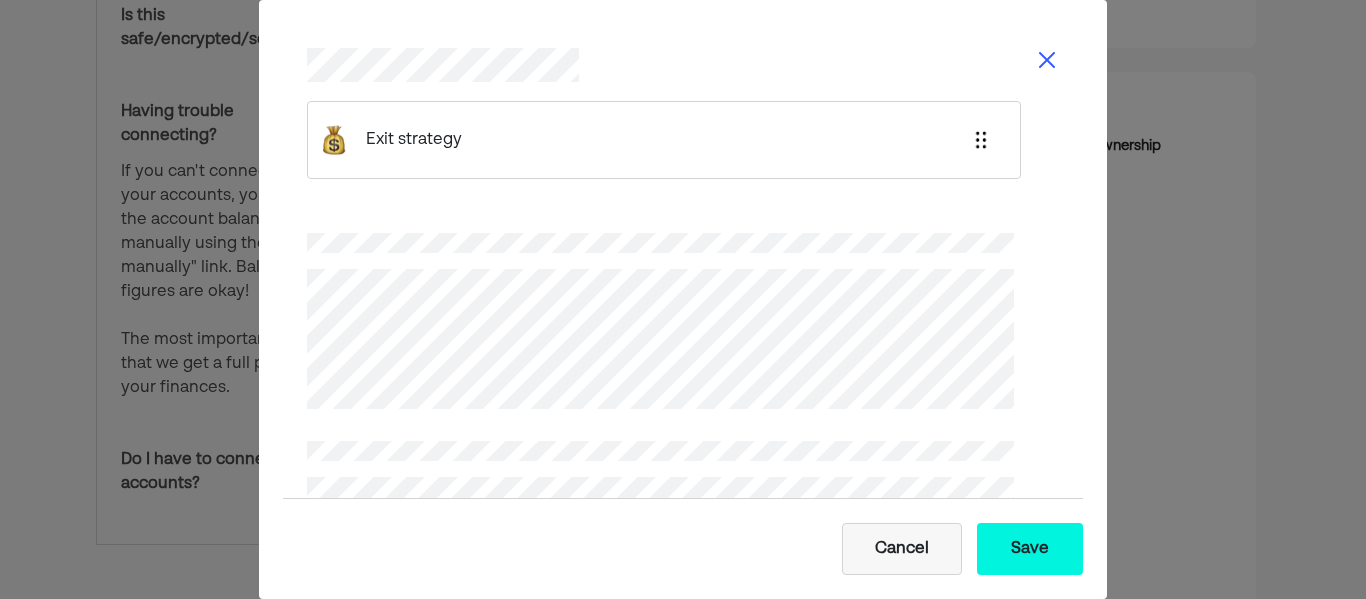 scroll, scrollTop: 2800, scrollLeft: 0, axis: vertical 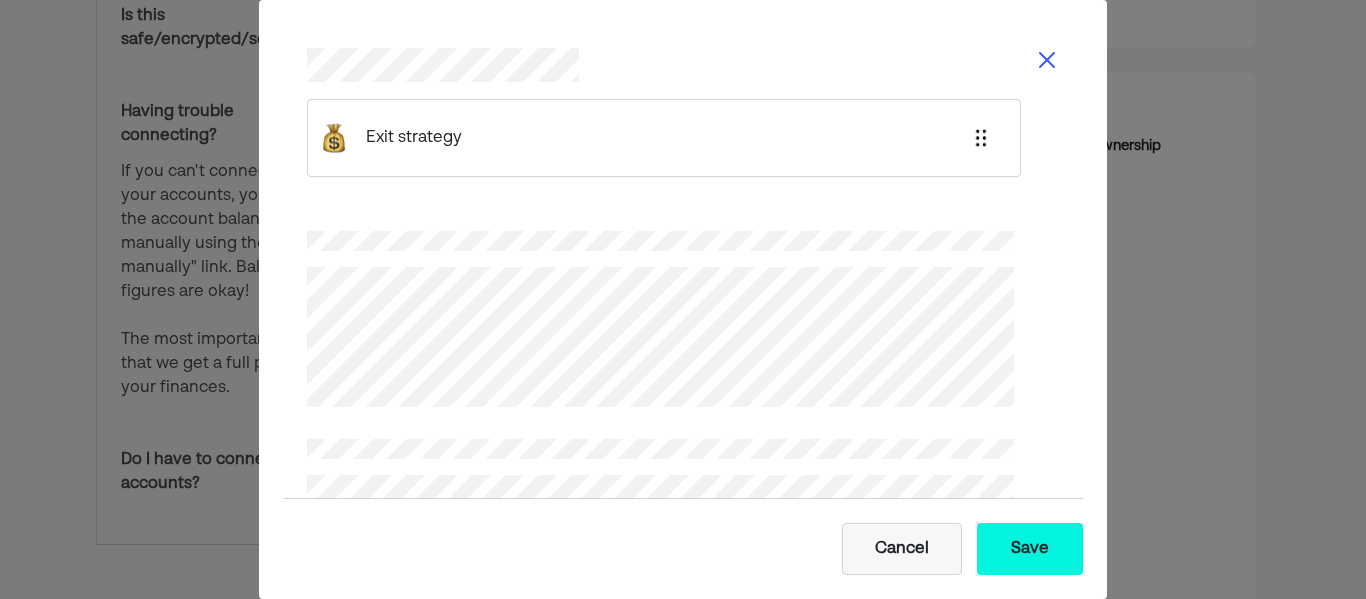 click on "**********" at bounding box center [683, 299] 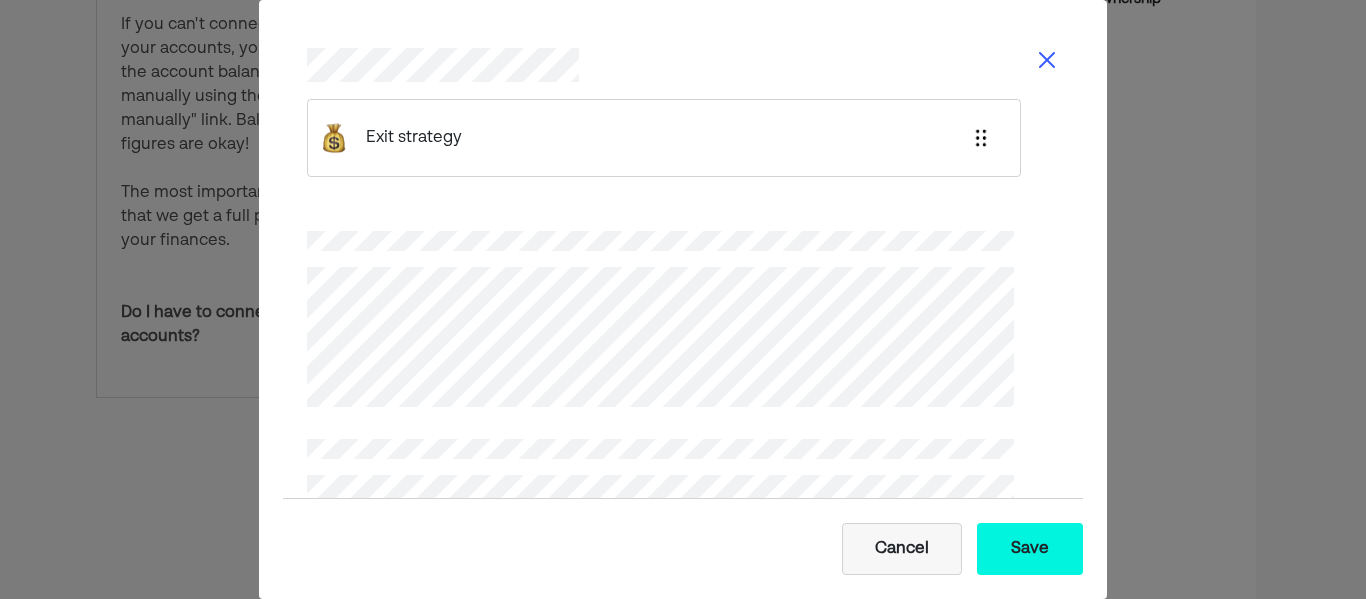scroll, scrollTop: 1218, scrollLeft: 0, axis: vertical 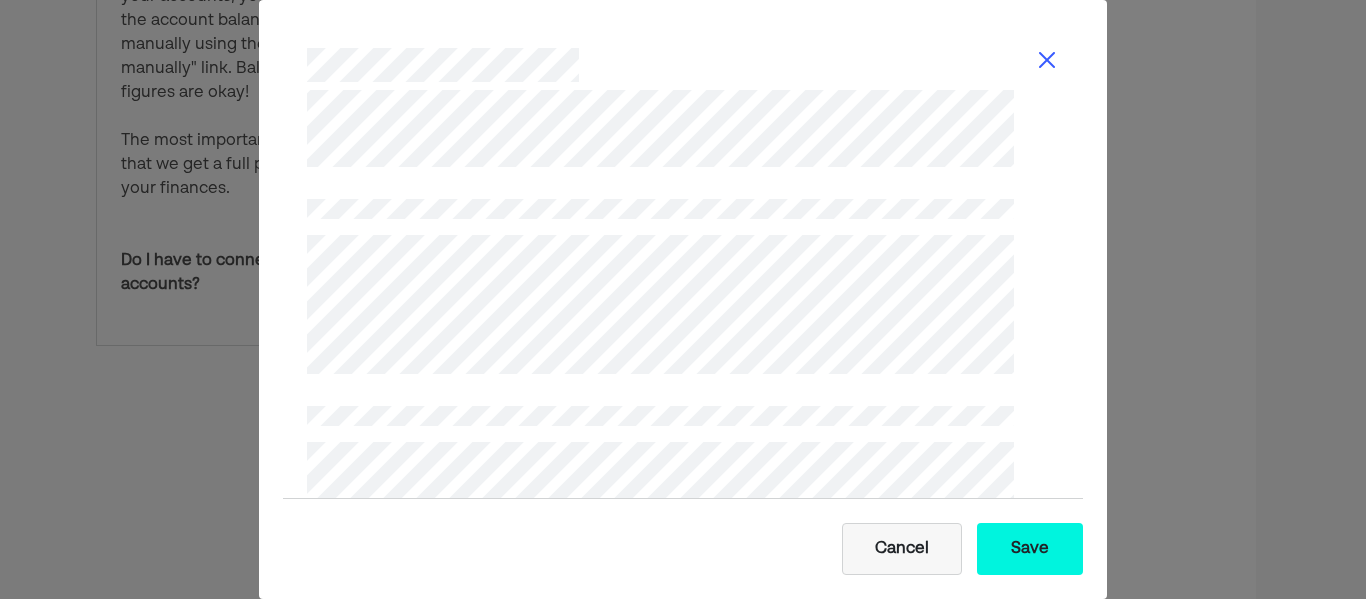 click on "**********" at bounding box center (683, 294) 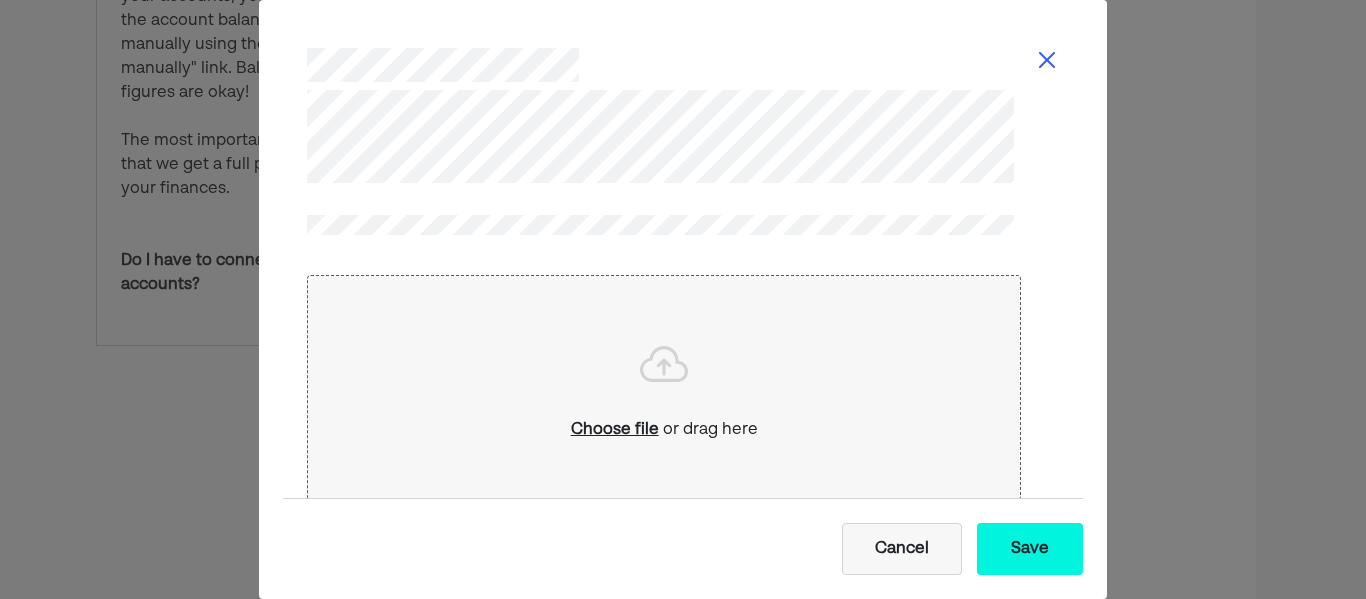 scroll, scrollTop: 3477, scrollLeft: 0, axis: vertical 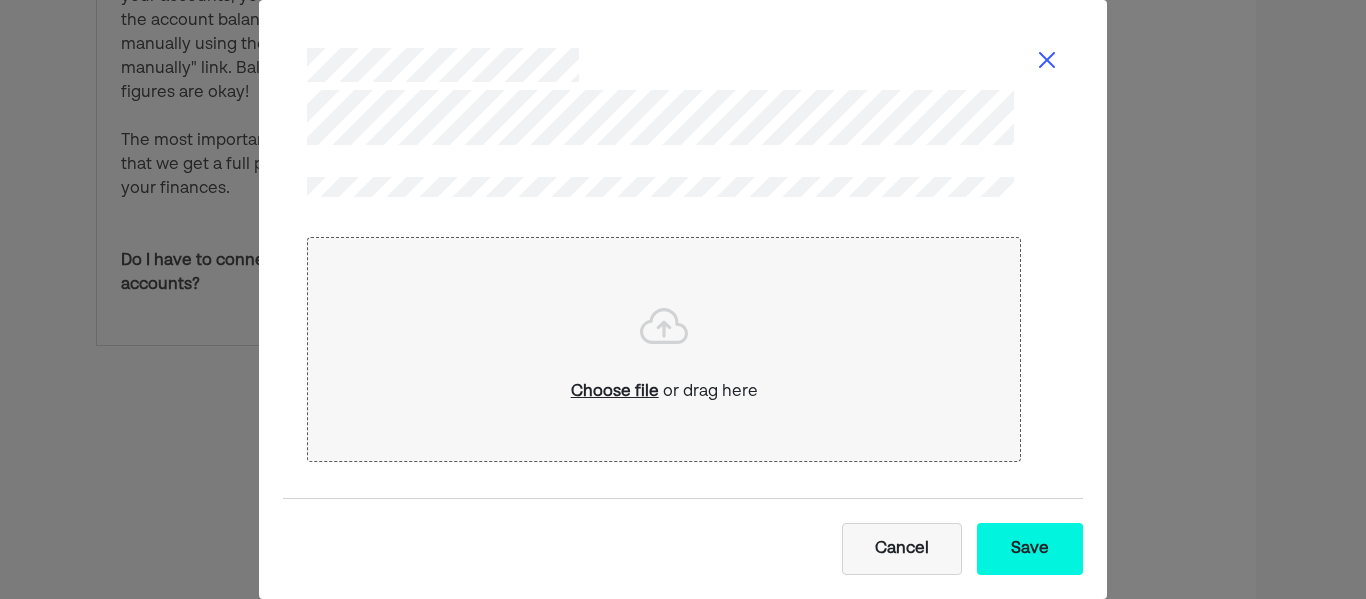 click on "Save" at bounding box center (1030, 549) 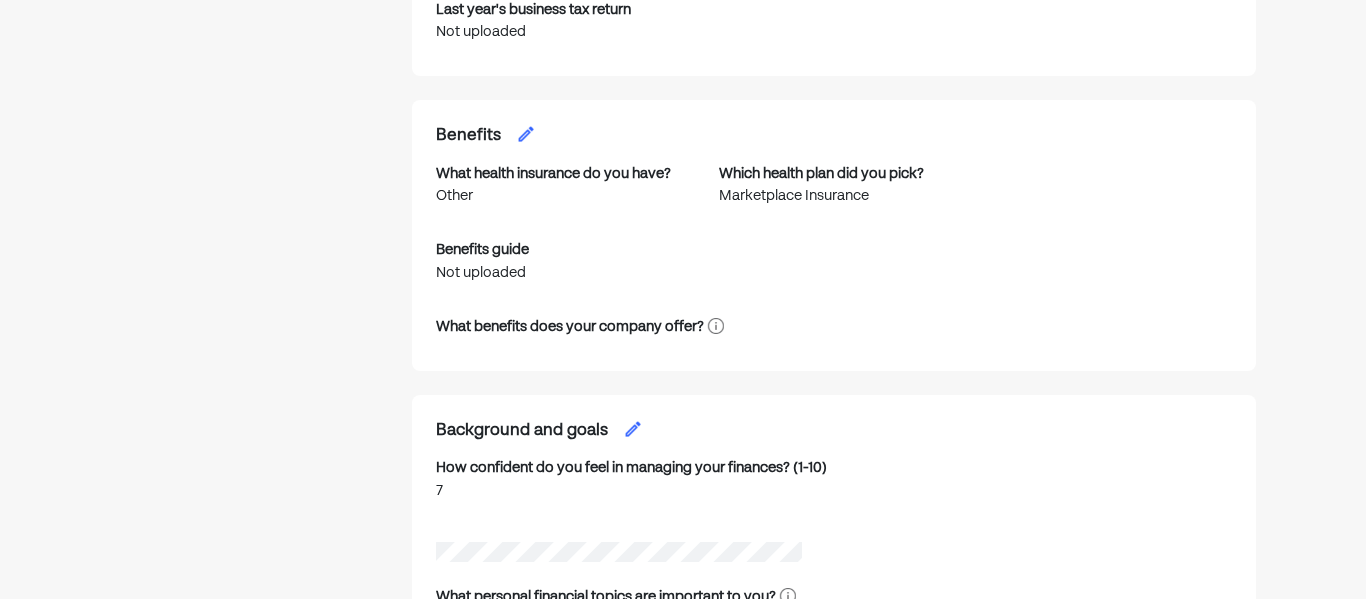 scroll, scrollTop: 2108, scrollLeft: 0, axis: vertical 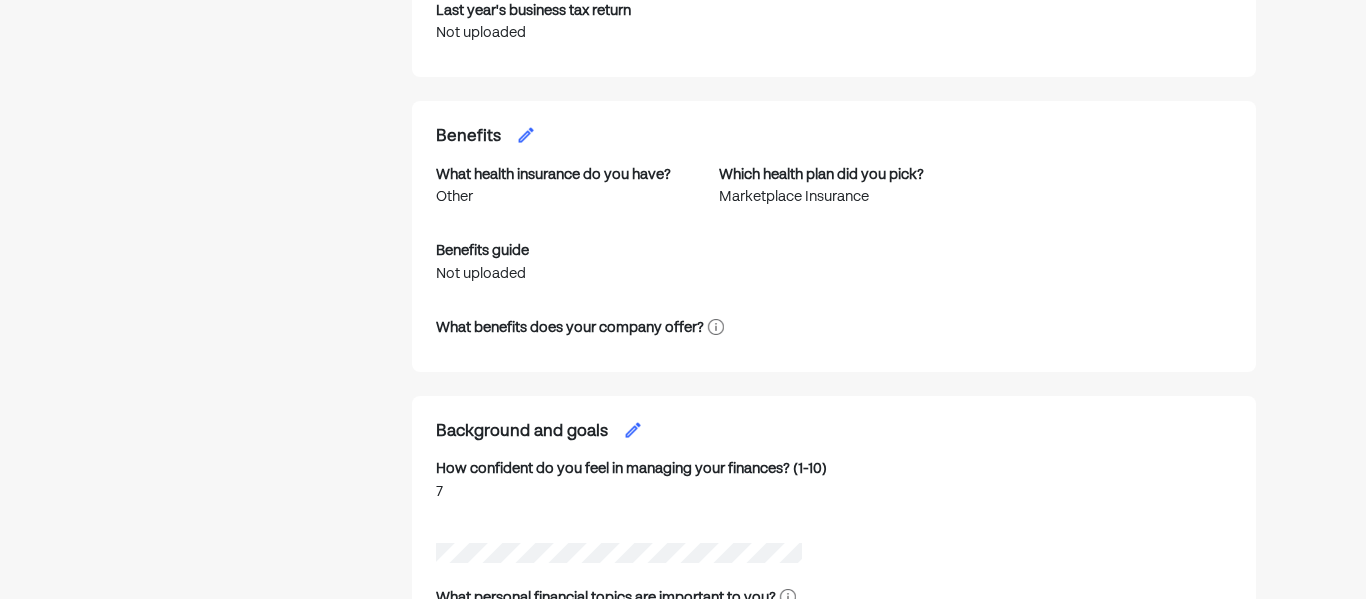 click at bounding box center [526, 135] 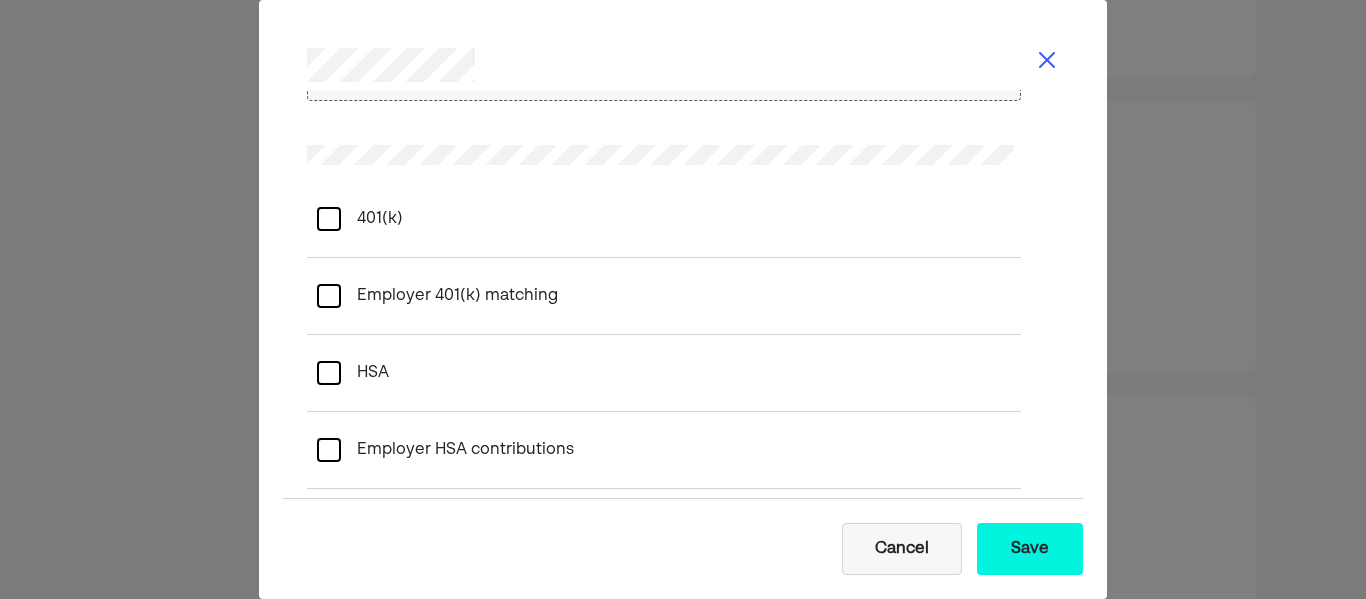 scroll, scrollTop: 751, scrollLeft: 0, axis: vertical 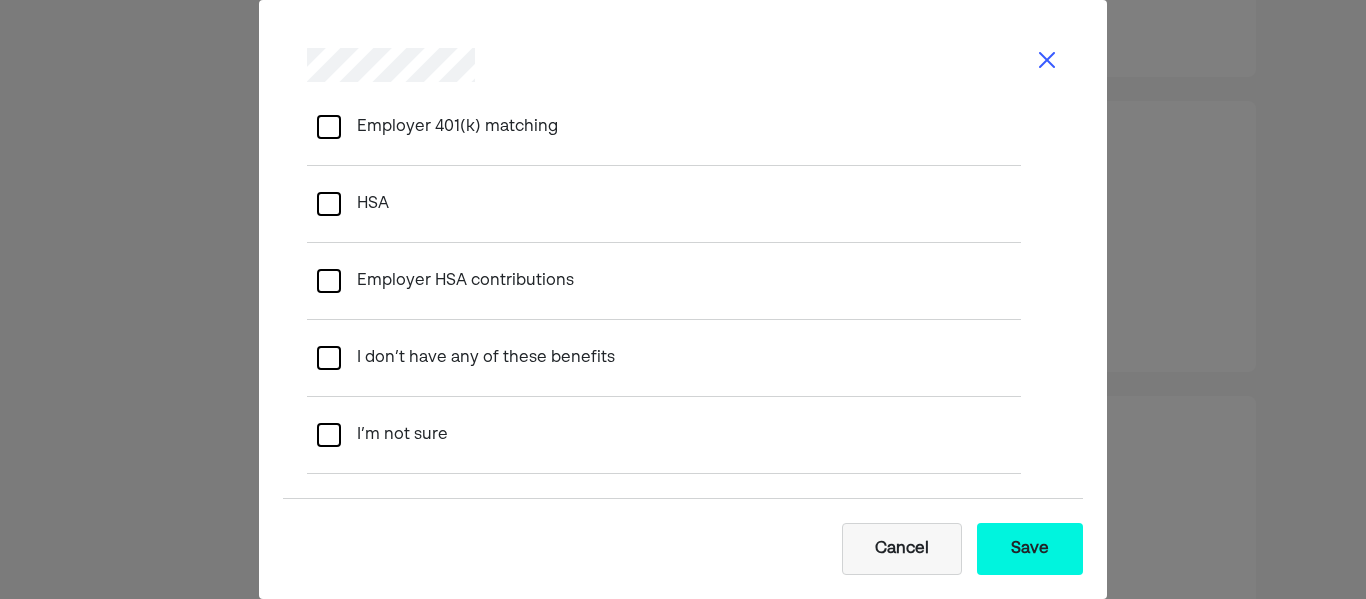 click on "I don’t have any of these benefits" at bounding box center (664, 358) 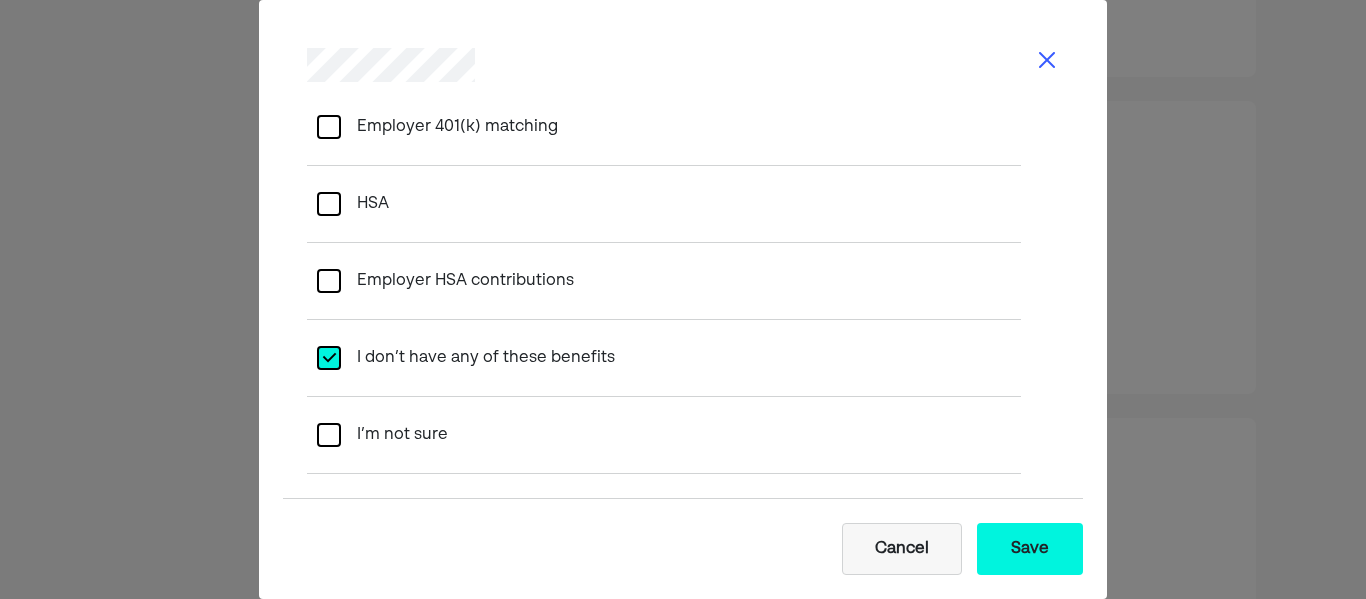 click on "Save" at bounding box center [1030, 549] 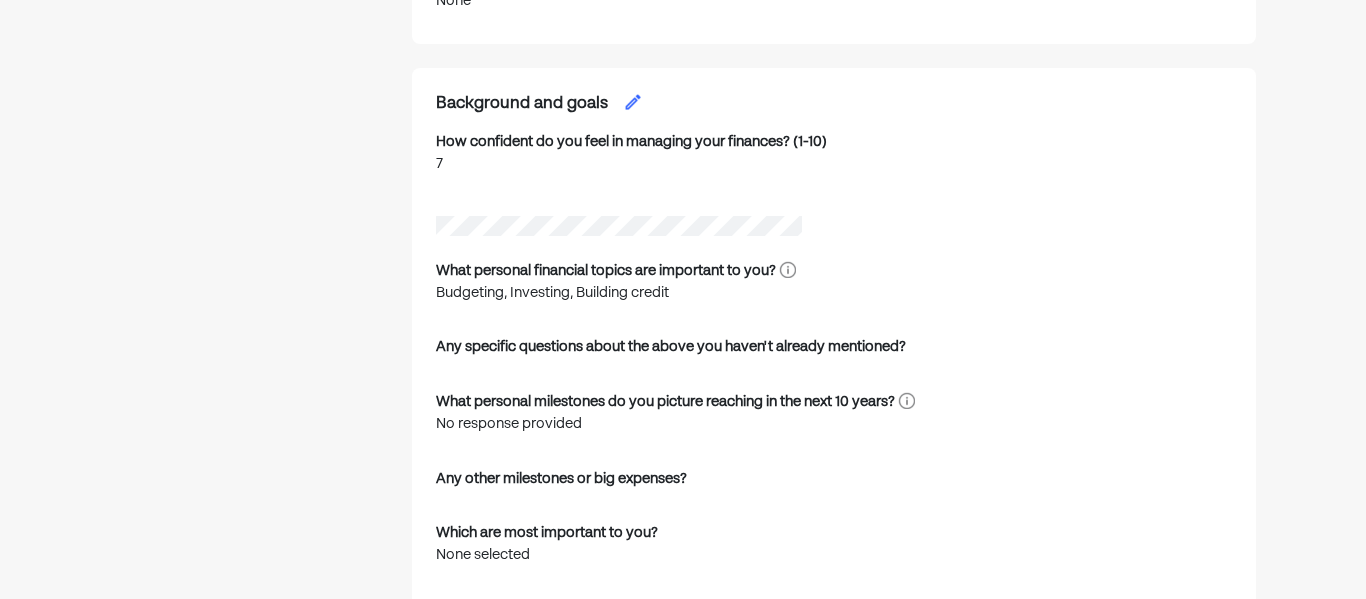 scroll, scrollTop: 2463, scrollLeft: 0, axis: vertical 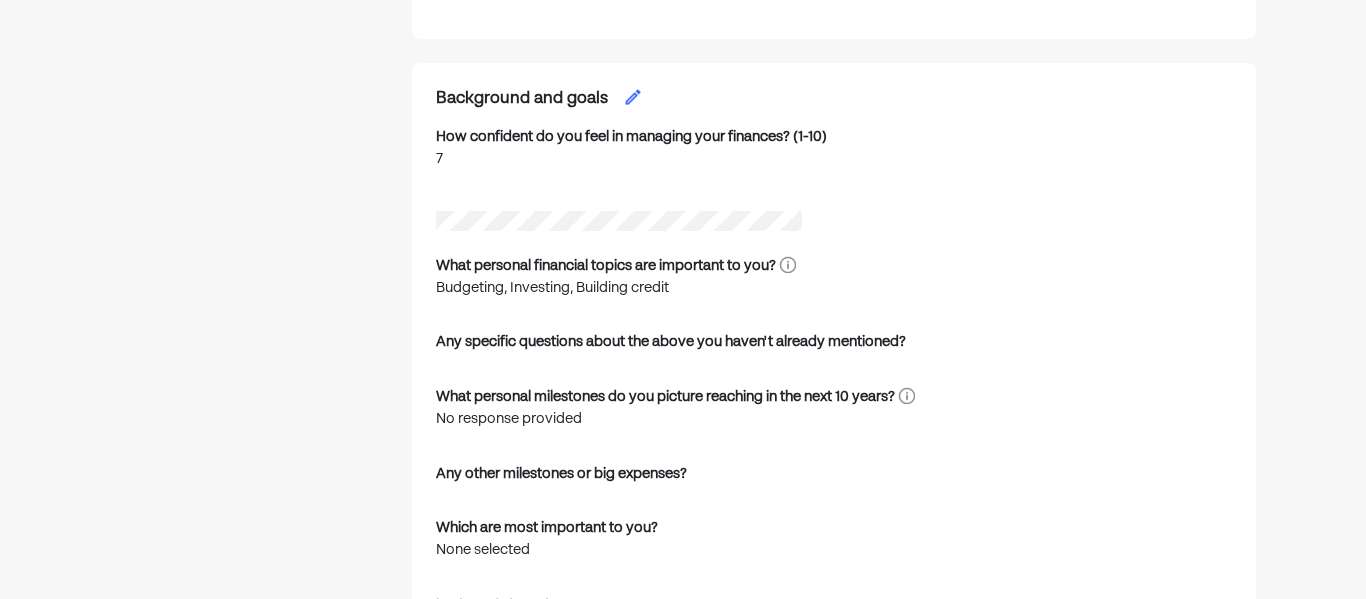 click at bounding box center (633, 97) 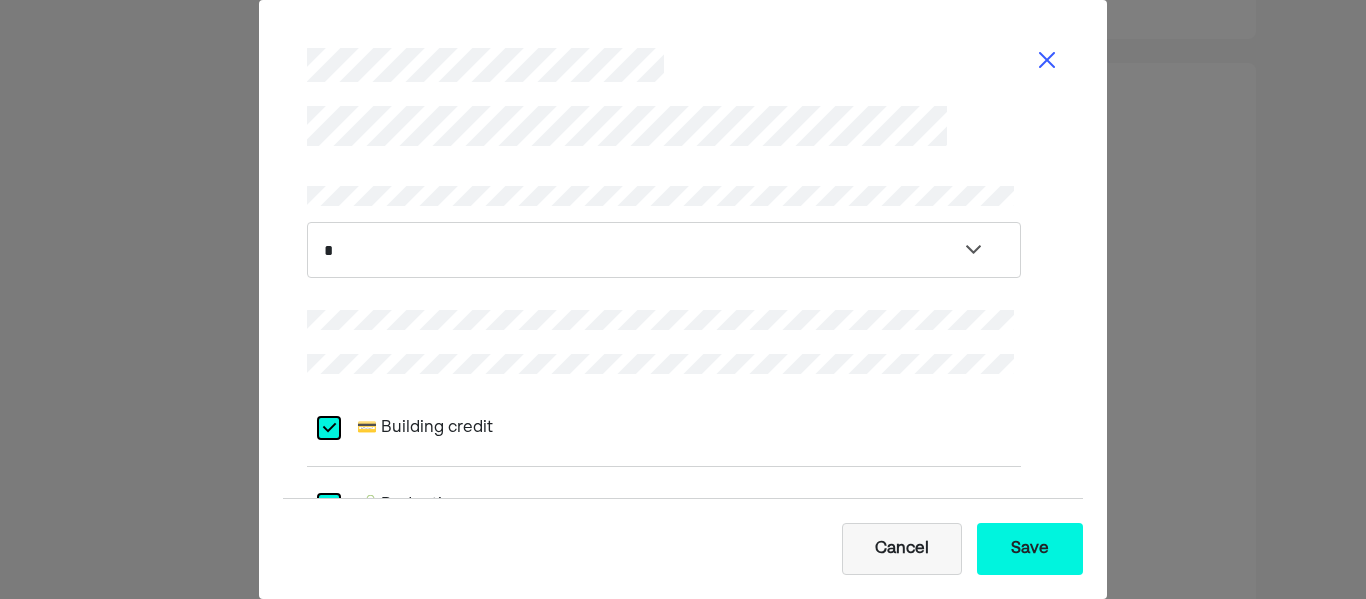 scroll, scrollTop: 5, scrollLeft: 0, axis: vertical 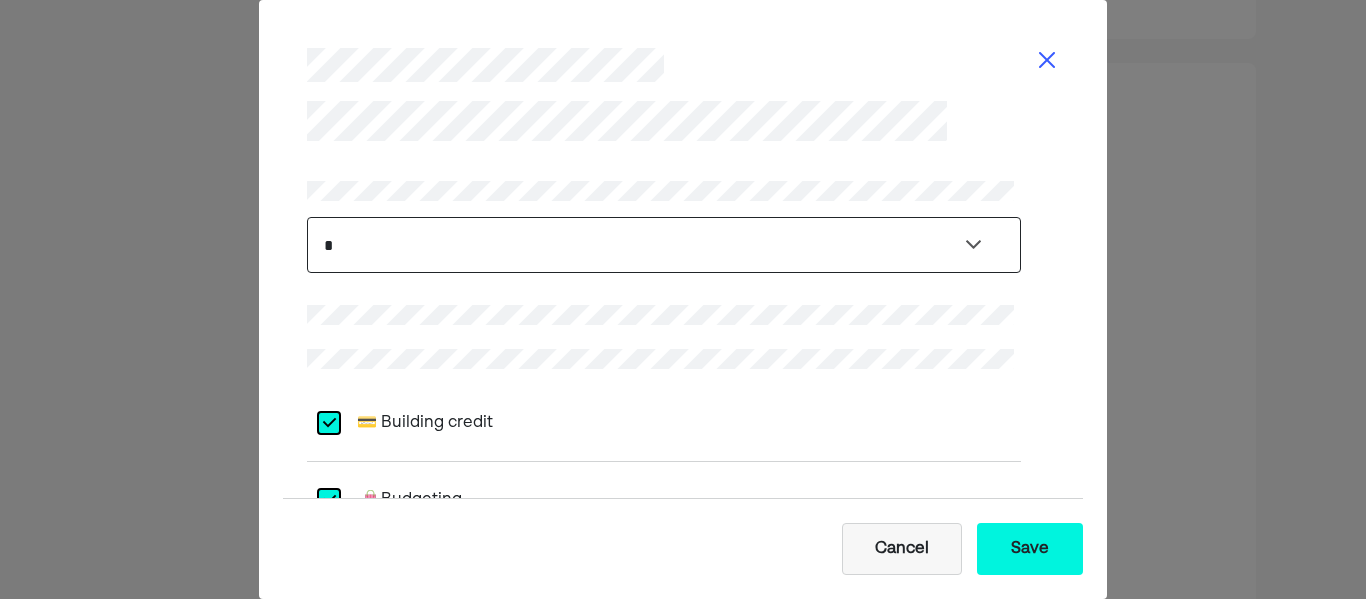 click on "**********" at bounding box center (664, 245) 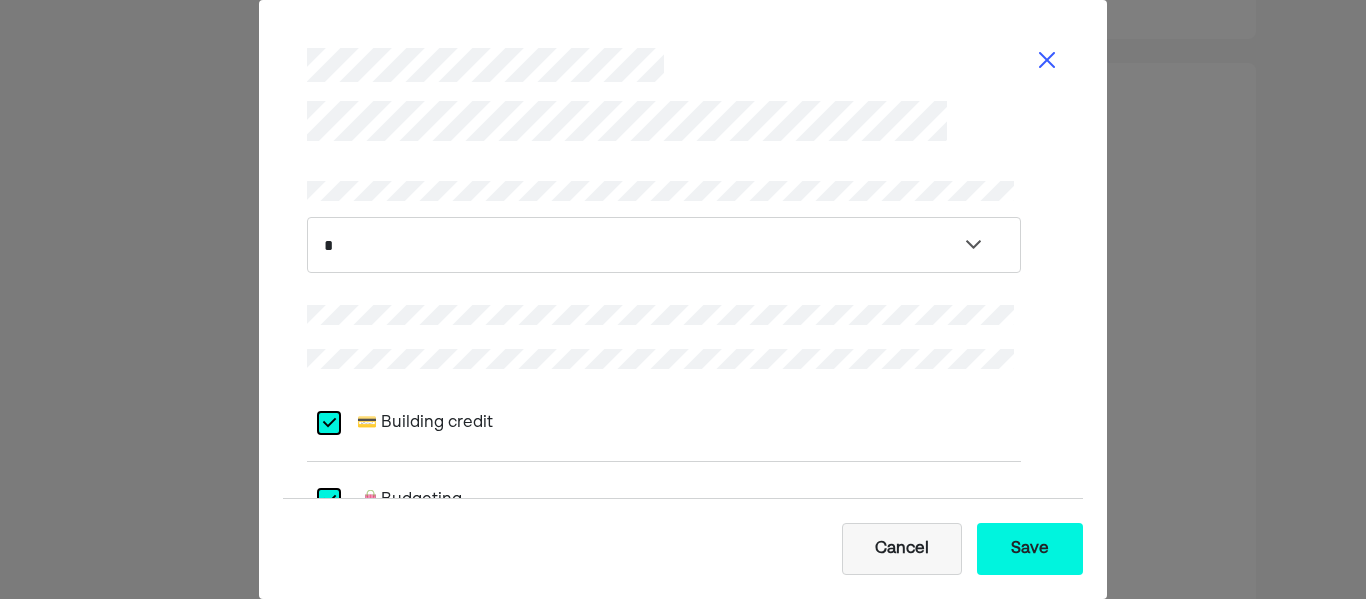 click on "L 💳 Building credit L 🛍️ Budgeting 🚀 Employee stock / stock options L 📈 Investing 📉 Paying down debt 💵 Salary benchmarking 🧾 Taxes 🛡️ Comprehensive insurance review 📜 Estate planning 📝 Incapacitation planning" at bounding box center [664, 726] 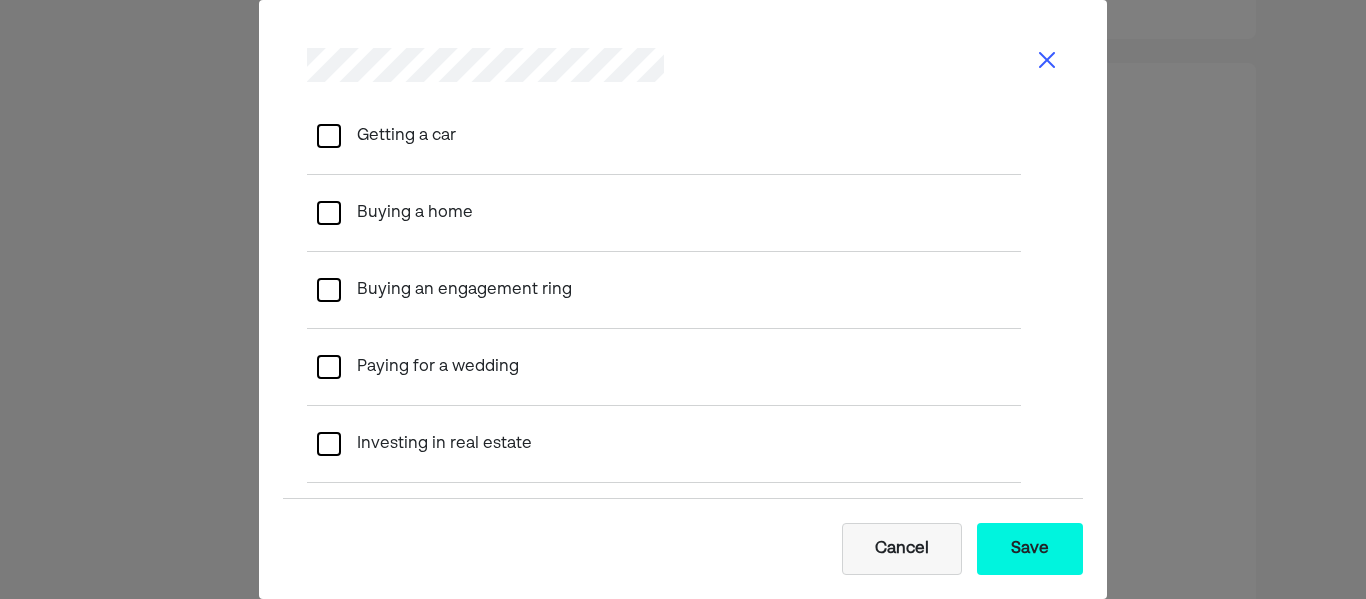 scroll, scrollTop: 1345, scrollLeft: 0, axis: vertical 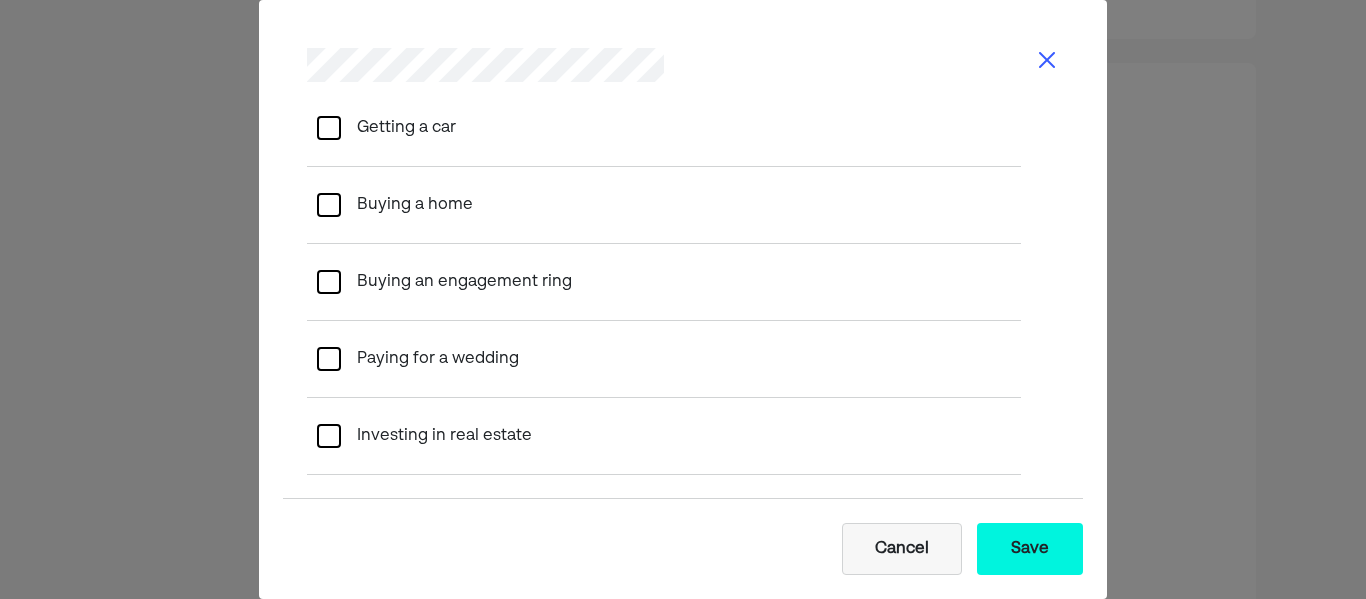 click at bounding box center [329, 205] 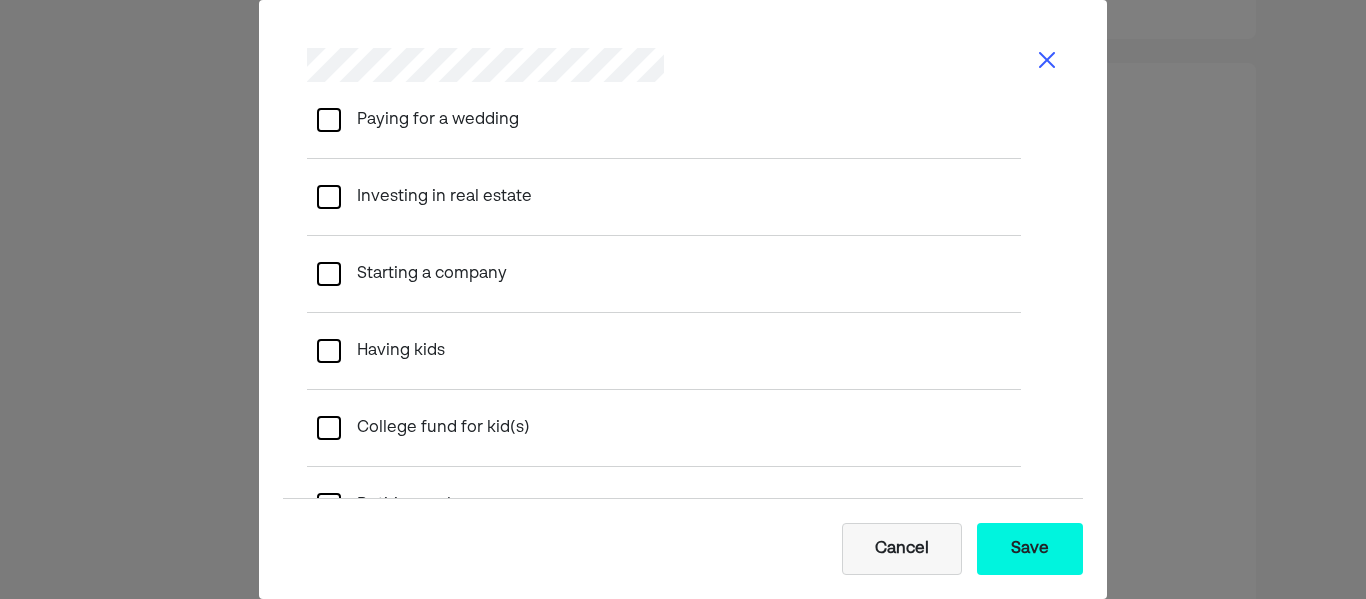 scroll, scrollTop: 1594, scrollLeft: 0, axis: vertical 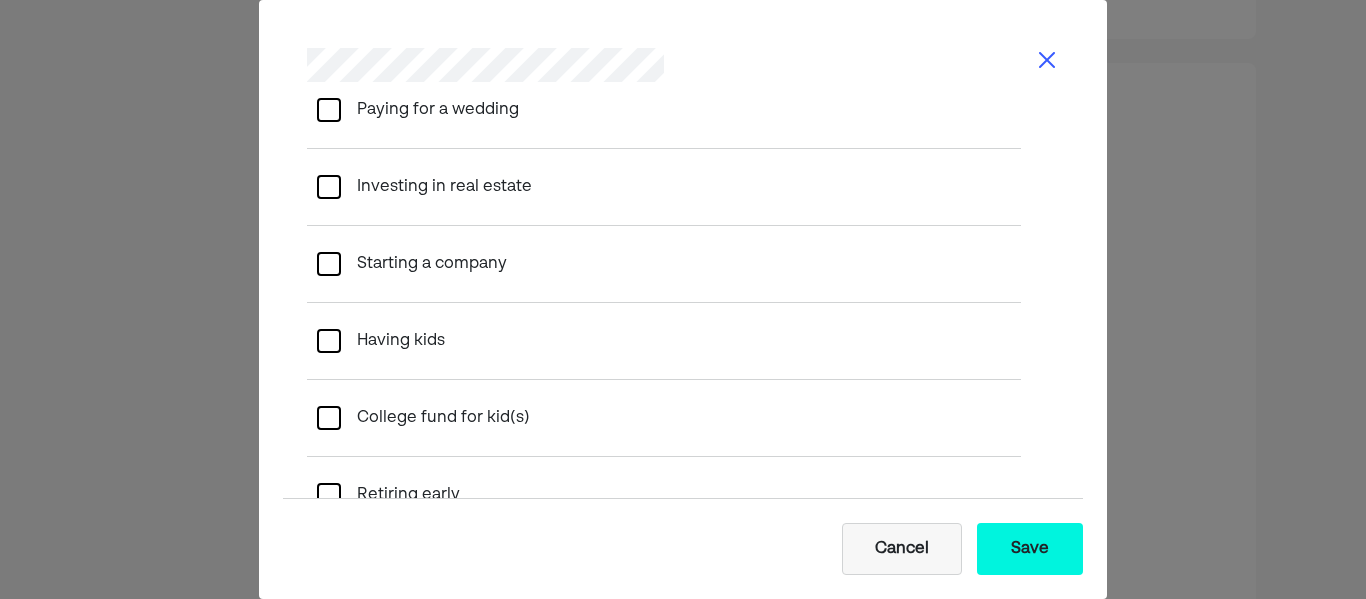 click on "Starting a company" at bounding box center [424, 264] 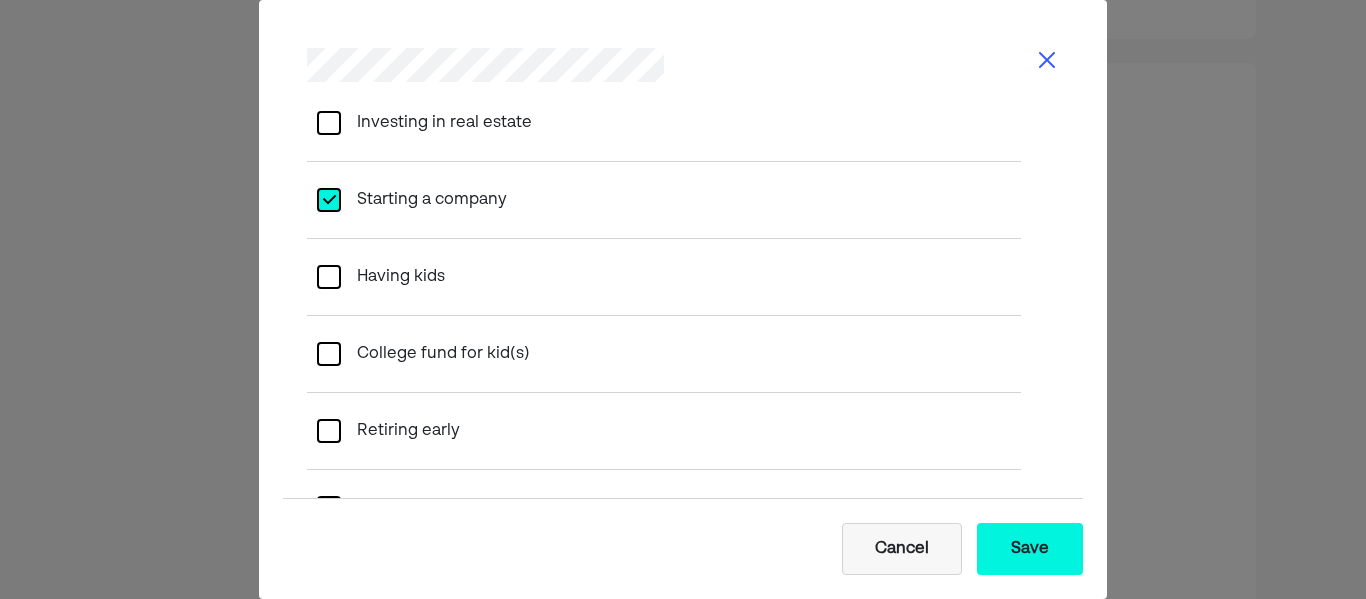 scroll, scrollTop: 1652, scrollLeft: 0, axis: vertical 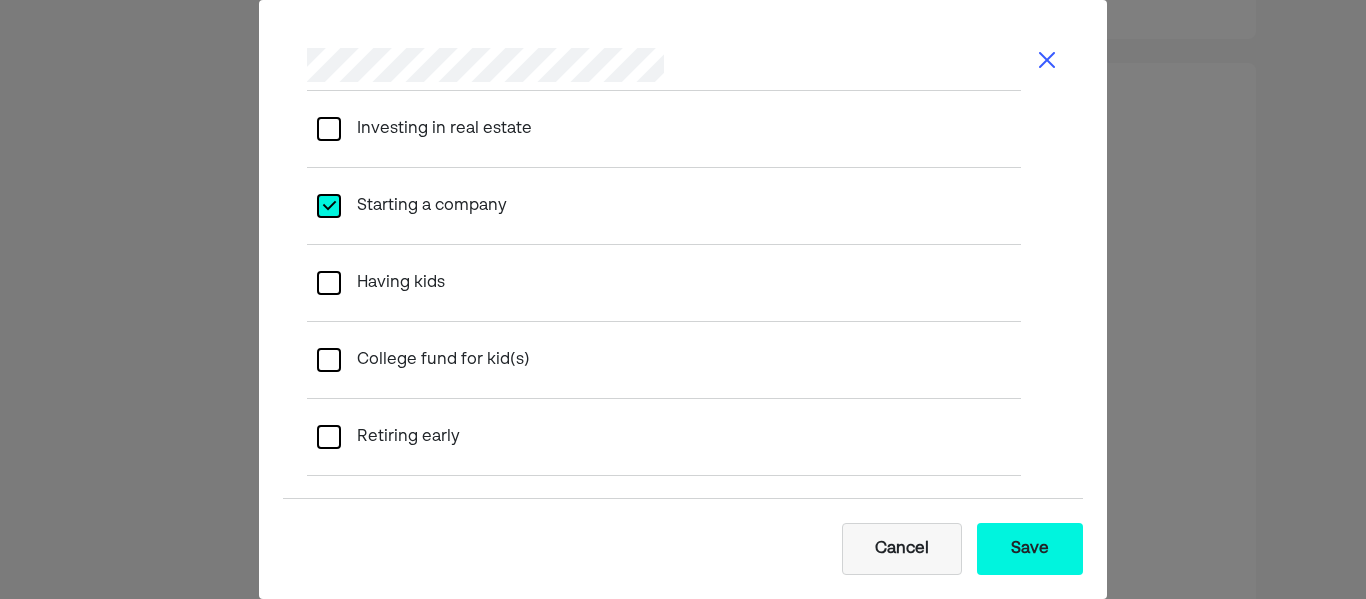 click at bounding box center (329, 283) 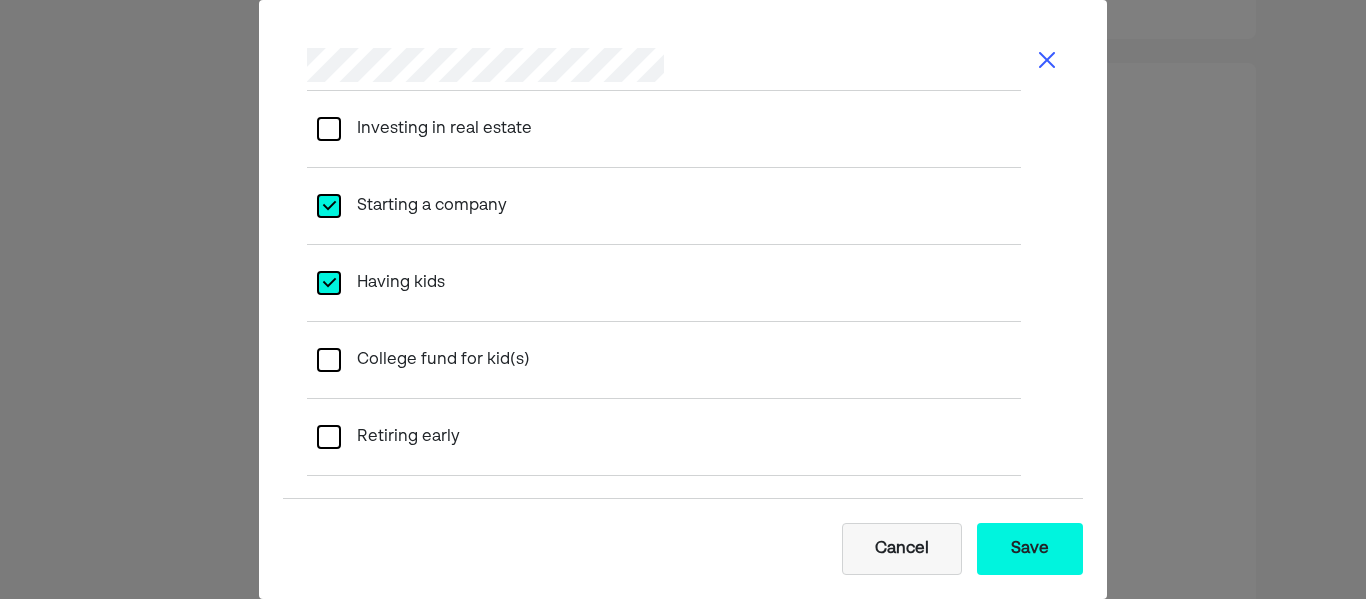 click at bounding box center [329, 129] 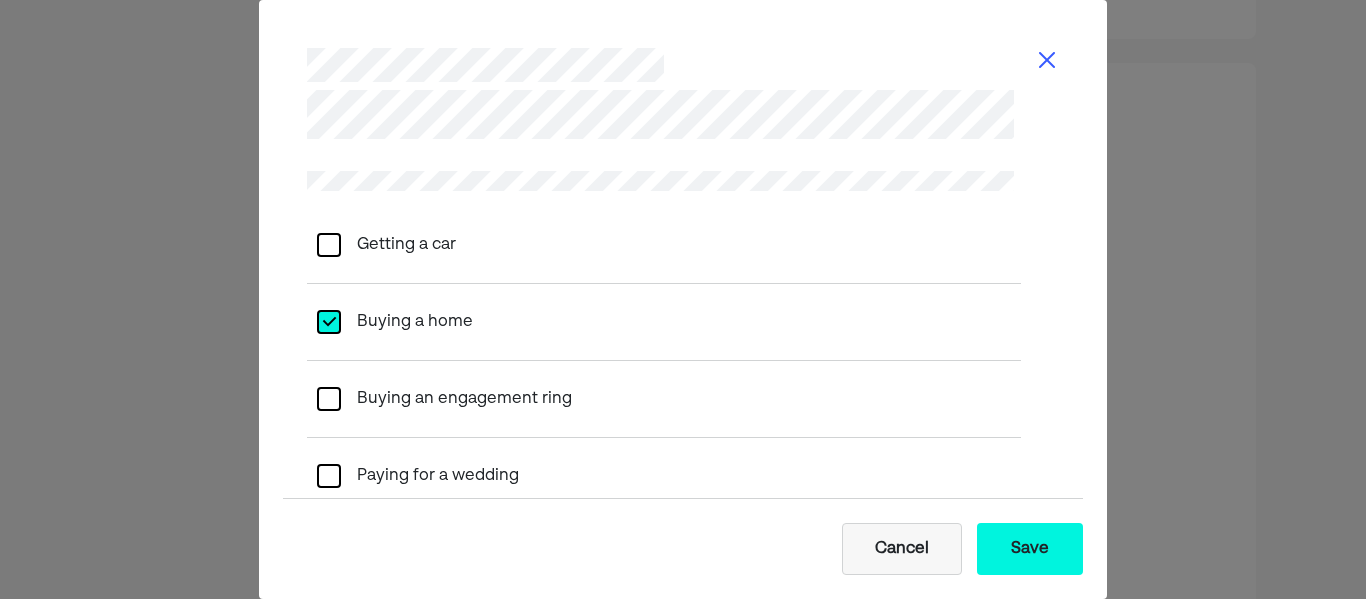 scroll, scrollTop: 1183, scrollLeft: 0, axis: vertical 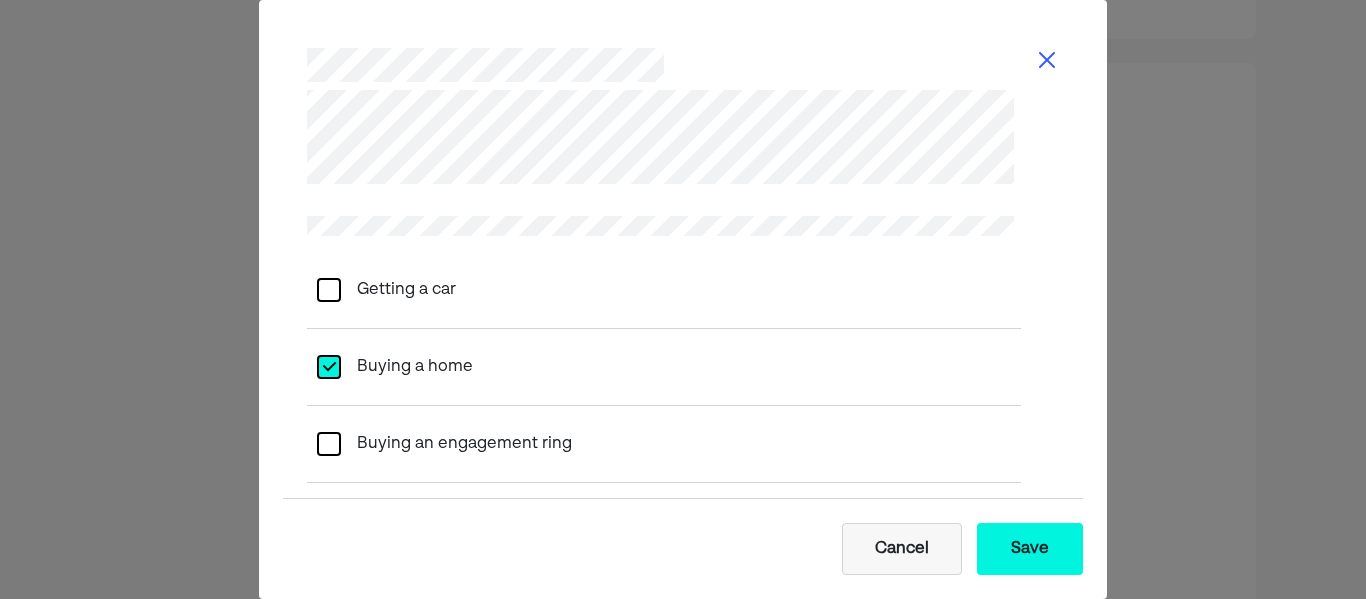click at bounding box center [329, 290] 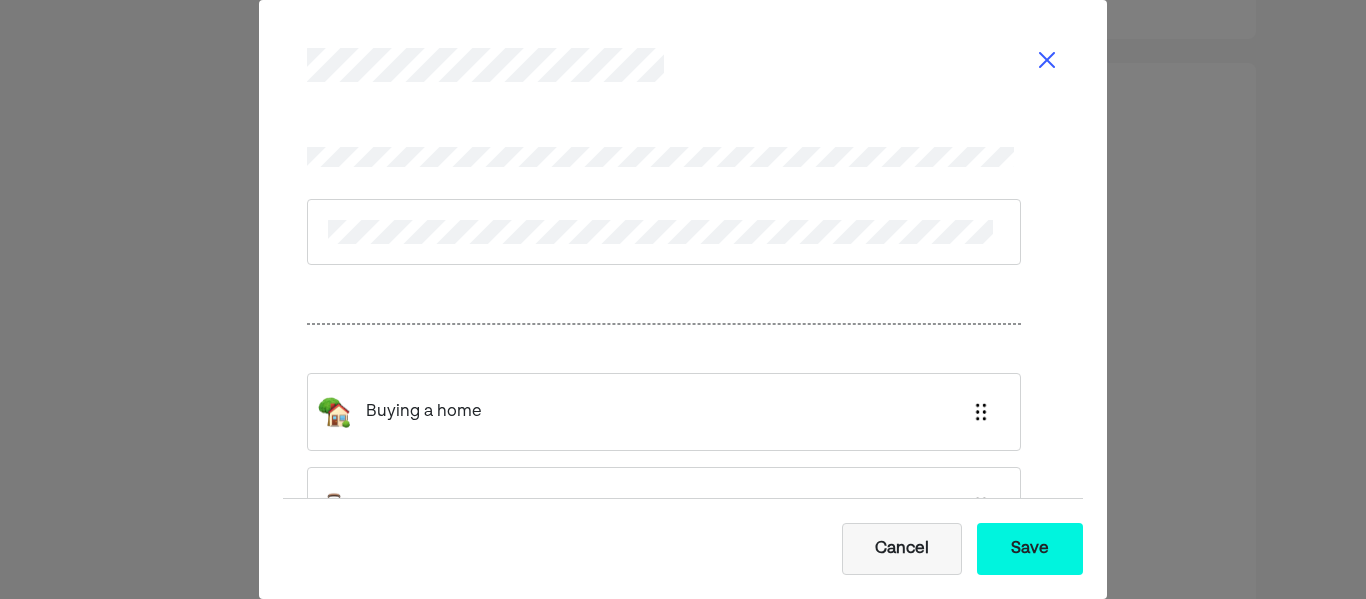 scroll, scrollTop: 2380, scrollLeft: 0, axis: vertical 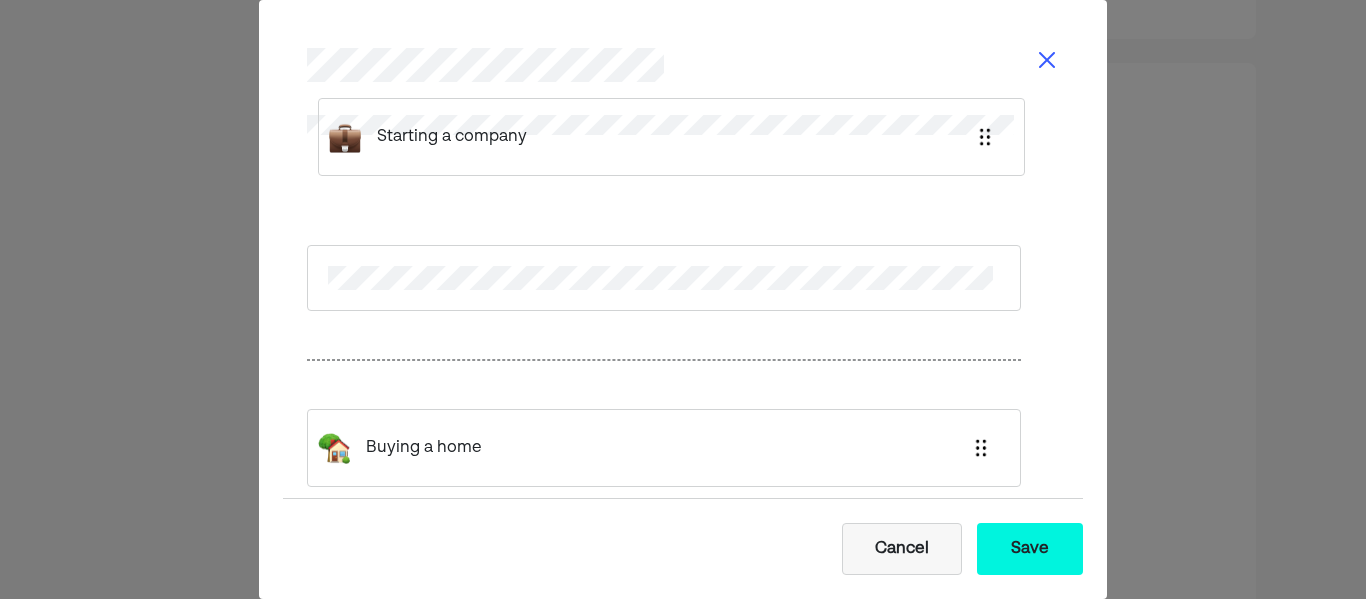 click on "Buying a home Starting a company Having kids Investing in real estate Getting a car" at bounding box center (664, 461) 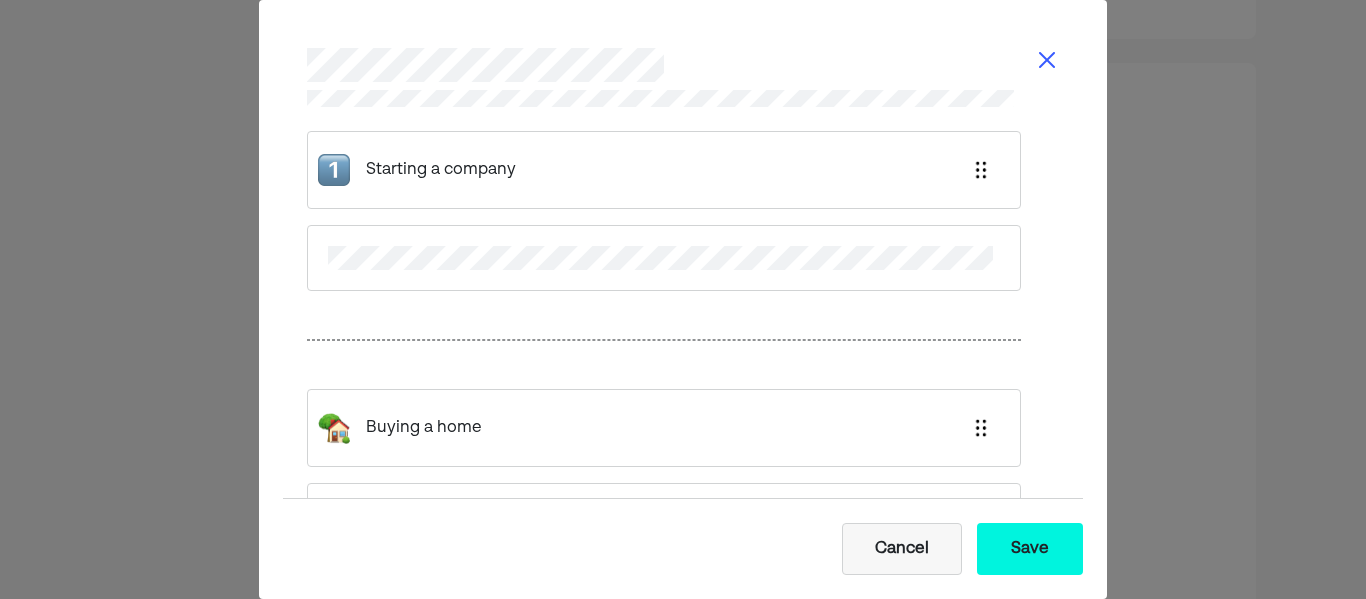 scroll, scrollTop: 2364, scrollLeft: 0, axis: vertical 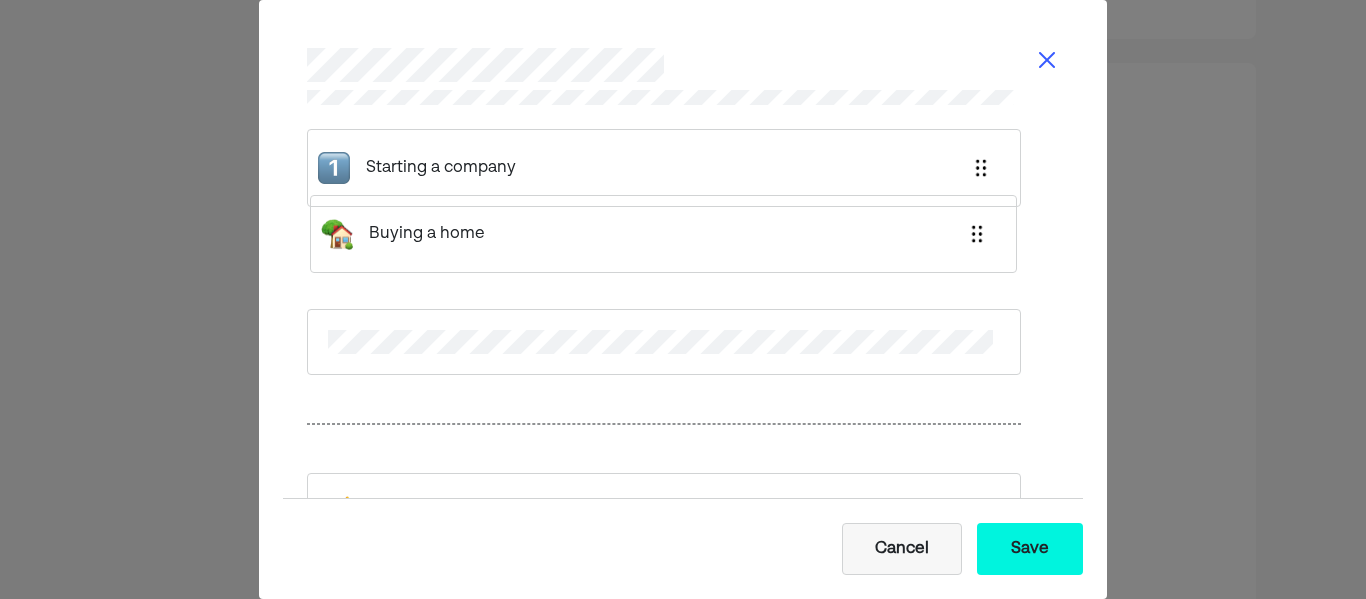 drag, startPoint x: 556, startPoint y: 424, endPoint x: 558, endPoint y: 220, distance: 204.0098 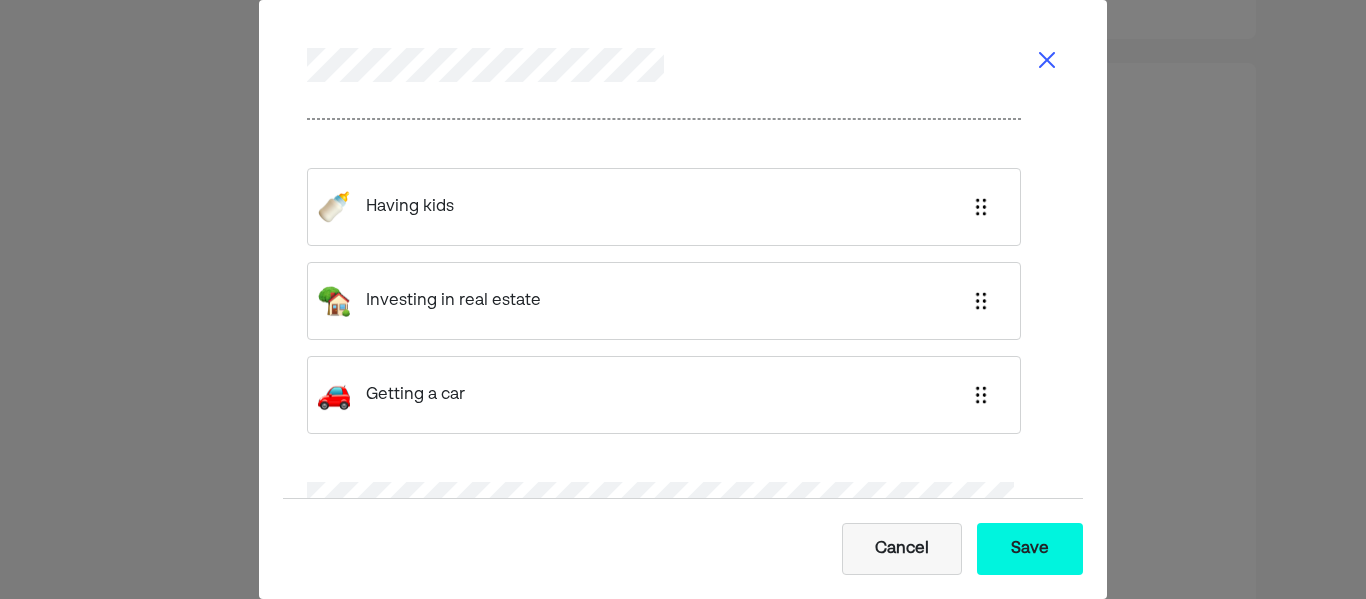 scroll, scrollTop: 2684, scrollLeft: 0, axis: vertical 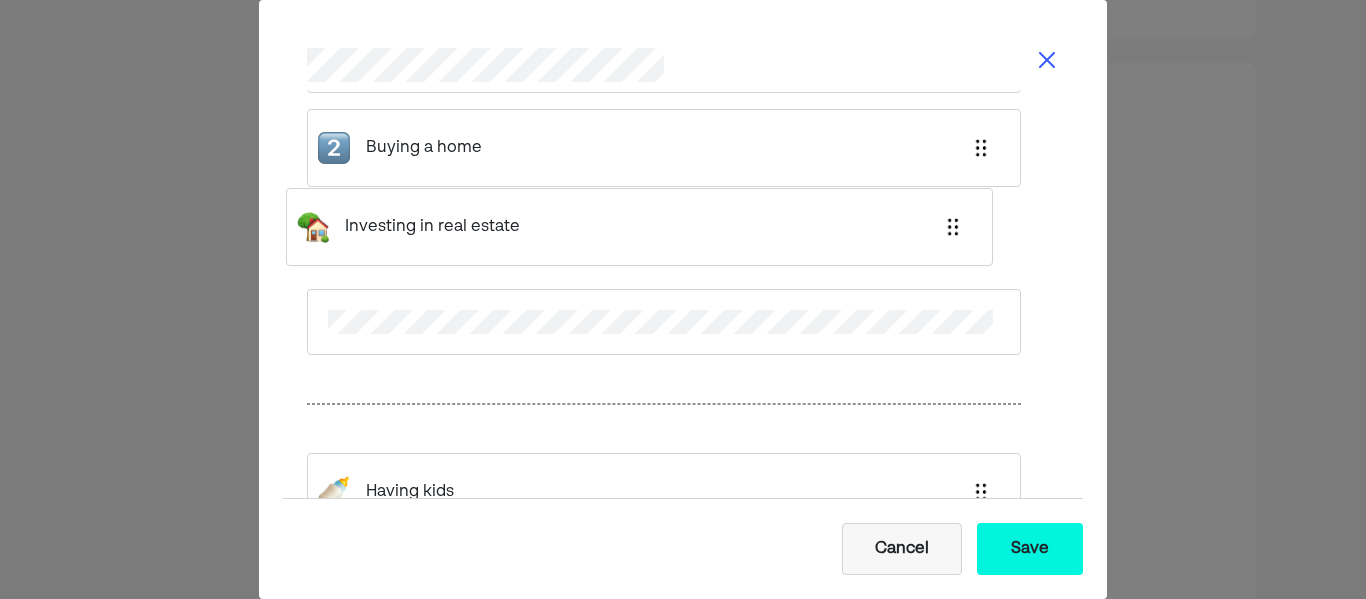 drag, startPoint x: 576, startPoint y: 299, endPoint x: 553, endPoint y: 213, distance: 89.02247 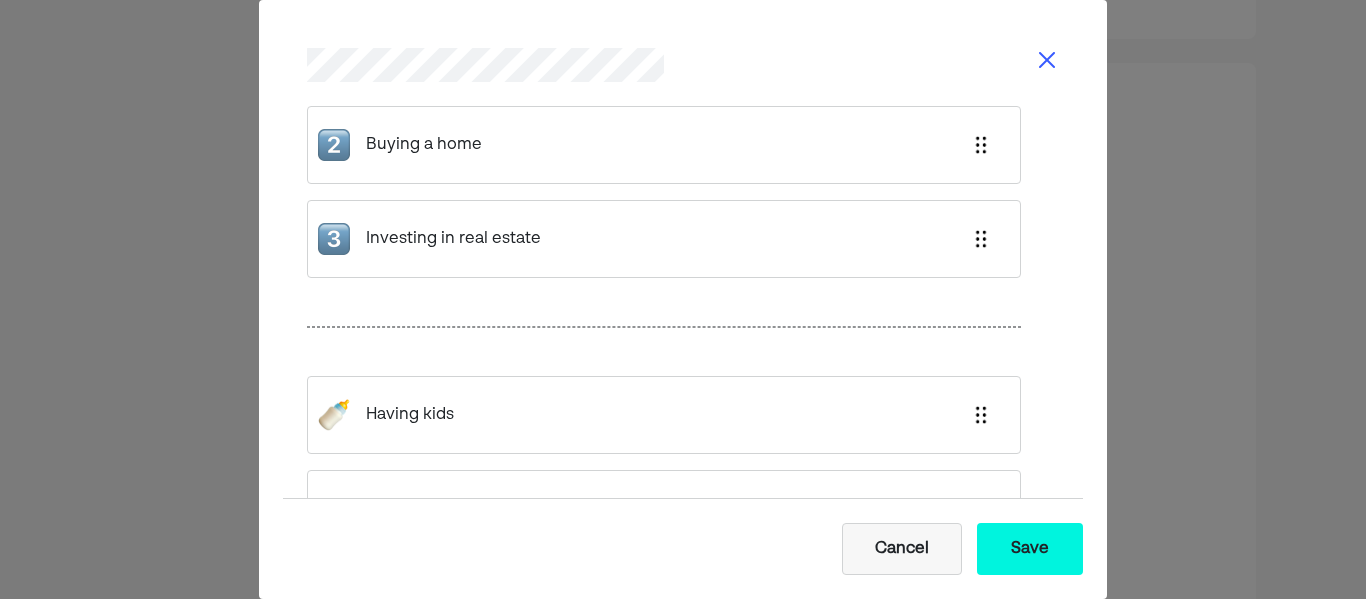 scroll, scrollTop: 2490, scrollLeft: 0, axis: vertical 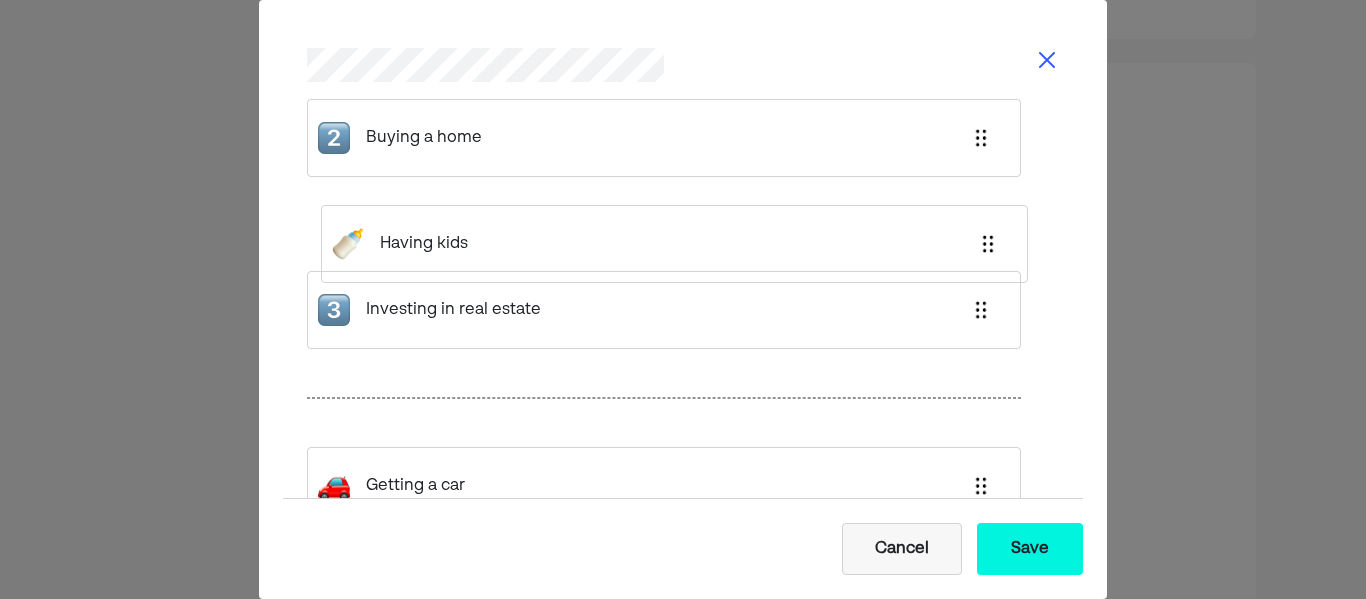 drag, startPoint x: 522, startPoint y: 401, endPoint x: 536, endPoint y: 227, distance: 174.56232 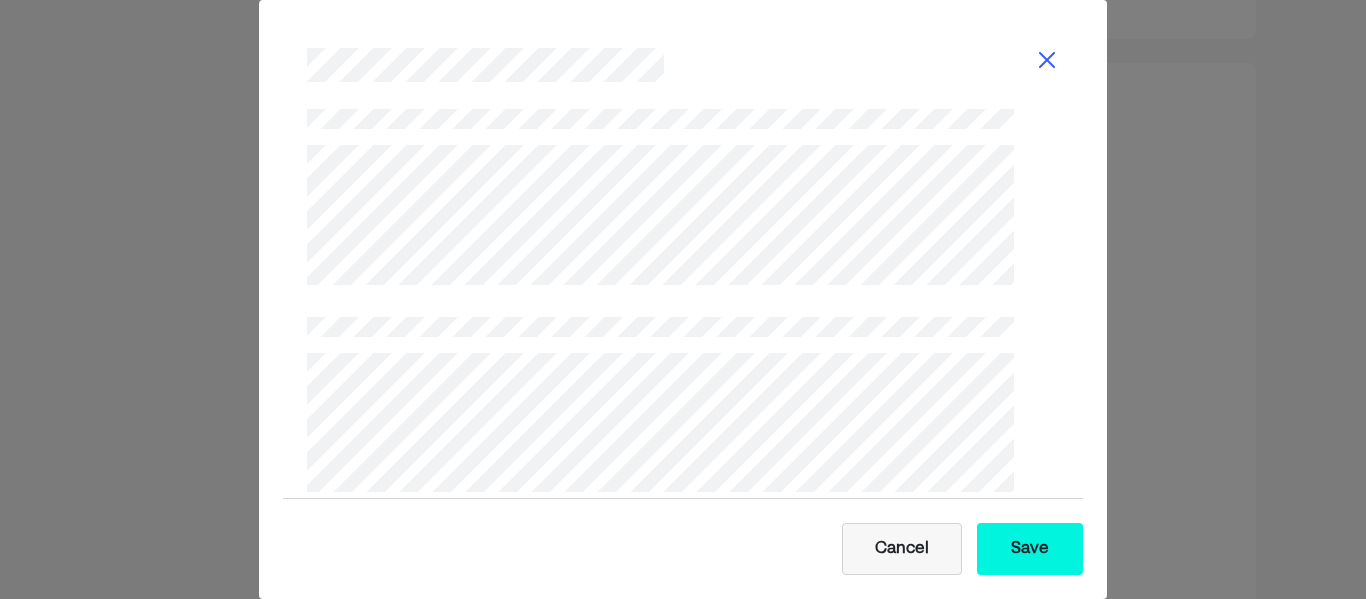 scroll, scrollTop: 2904, scrollLeft: 0, axis: vertical 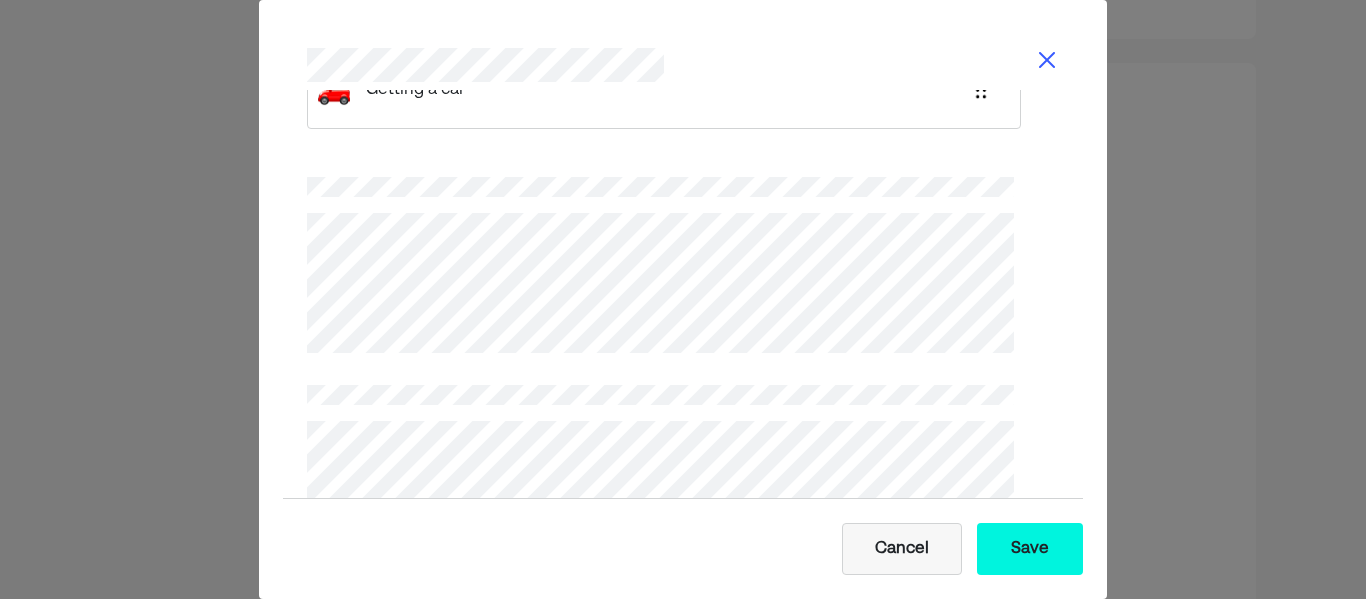 click on "**********" at bounding box center [683, 294] 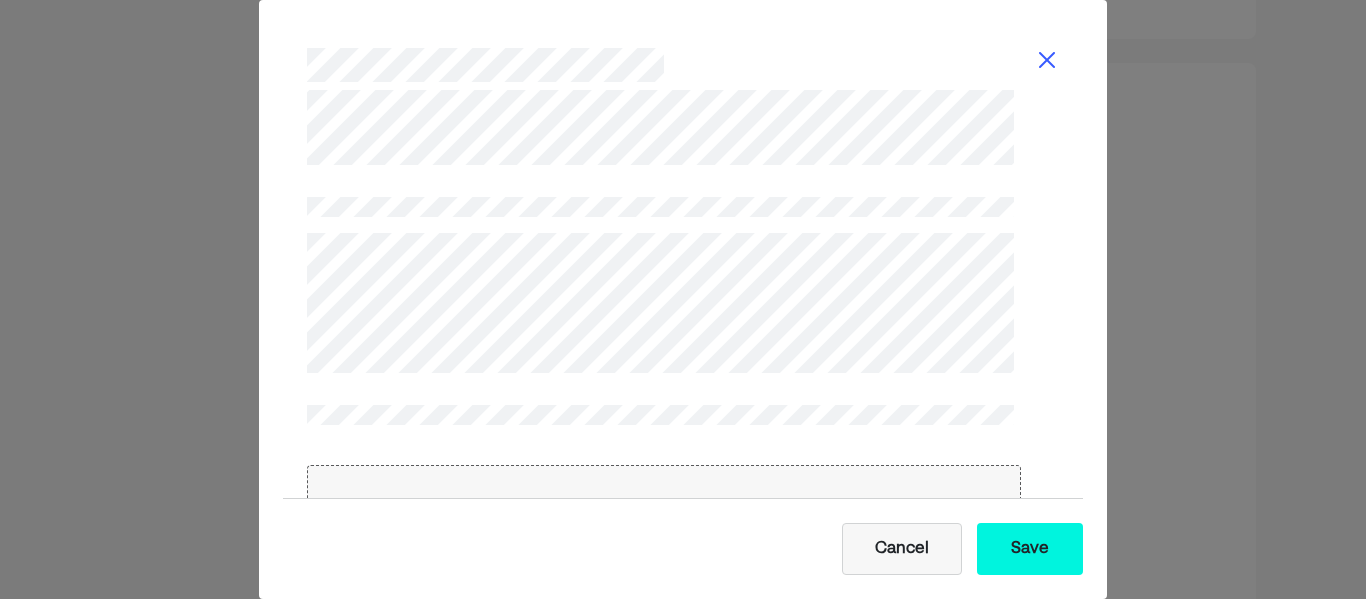 scroll, scrollTop: 3306, scrollLeft: 0, axis: vertical 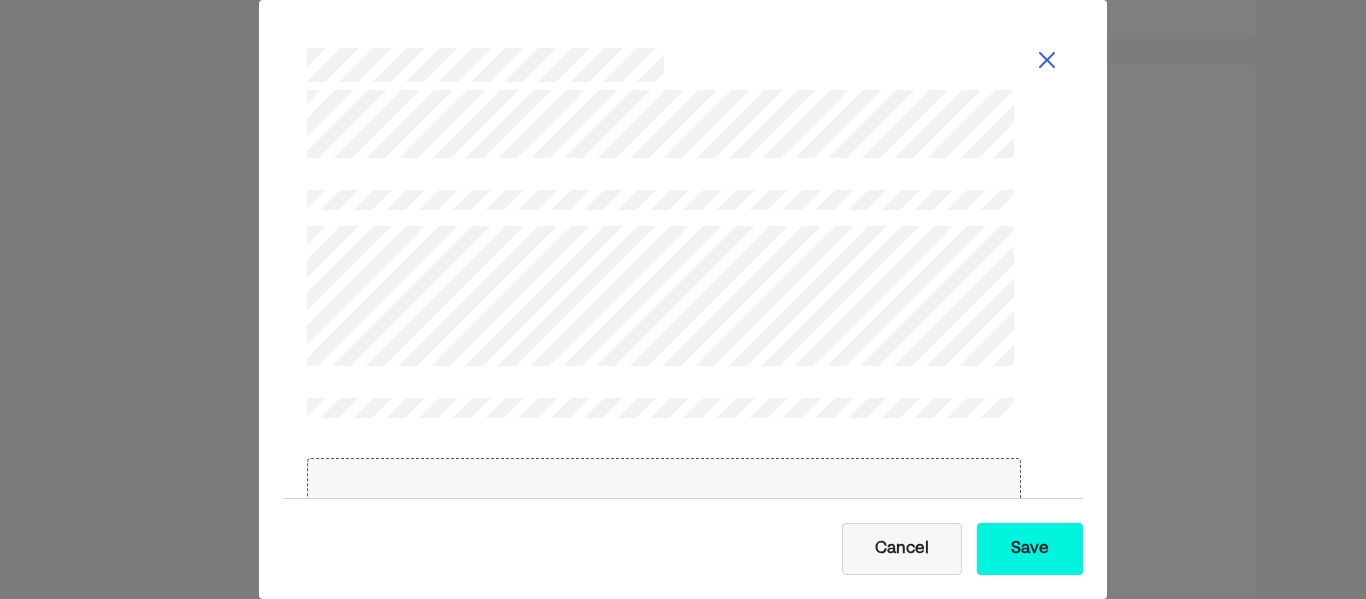 click on "Choose file   or drag here" at bounding box center (664, 542) 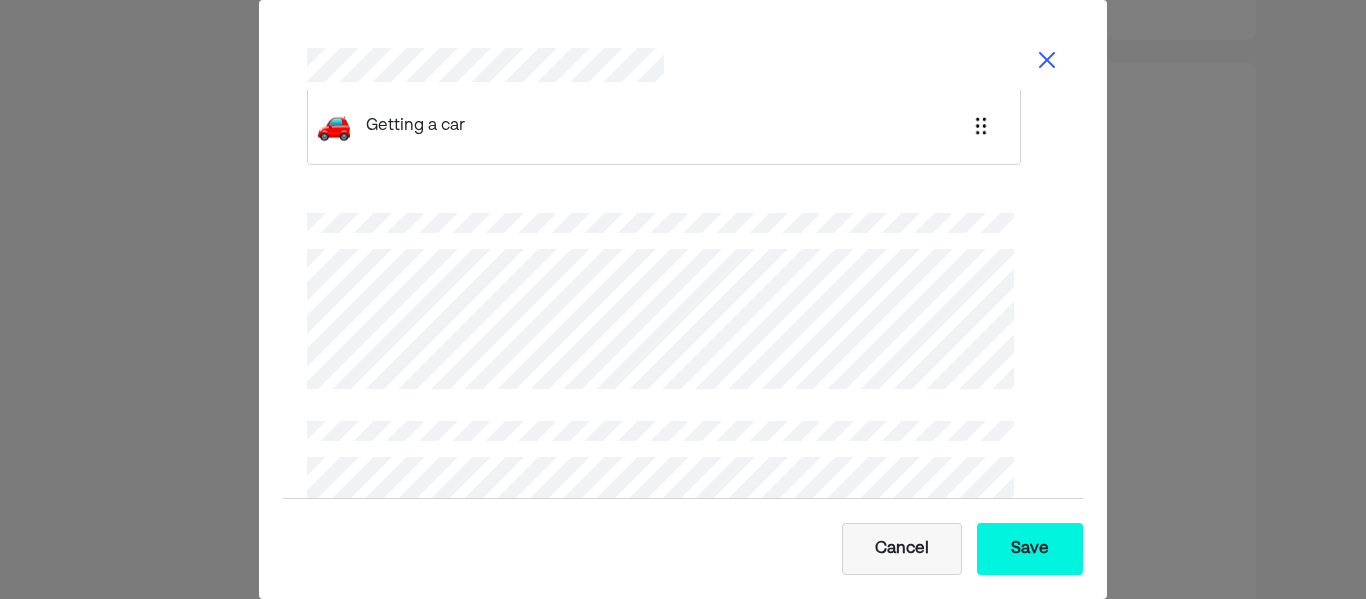 scroll, scrollTop: 2857, scrollLeft: 0, axis: vertical 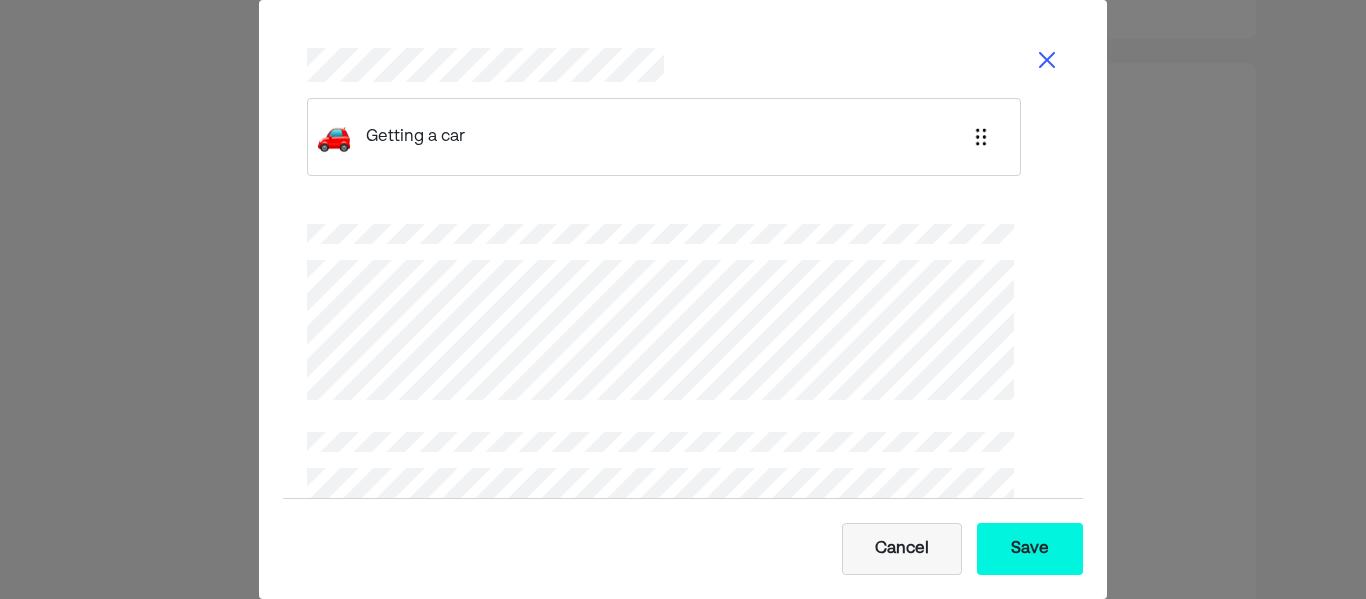 click on "**********" at bounding box center [683, 299] 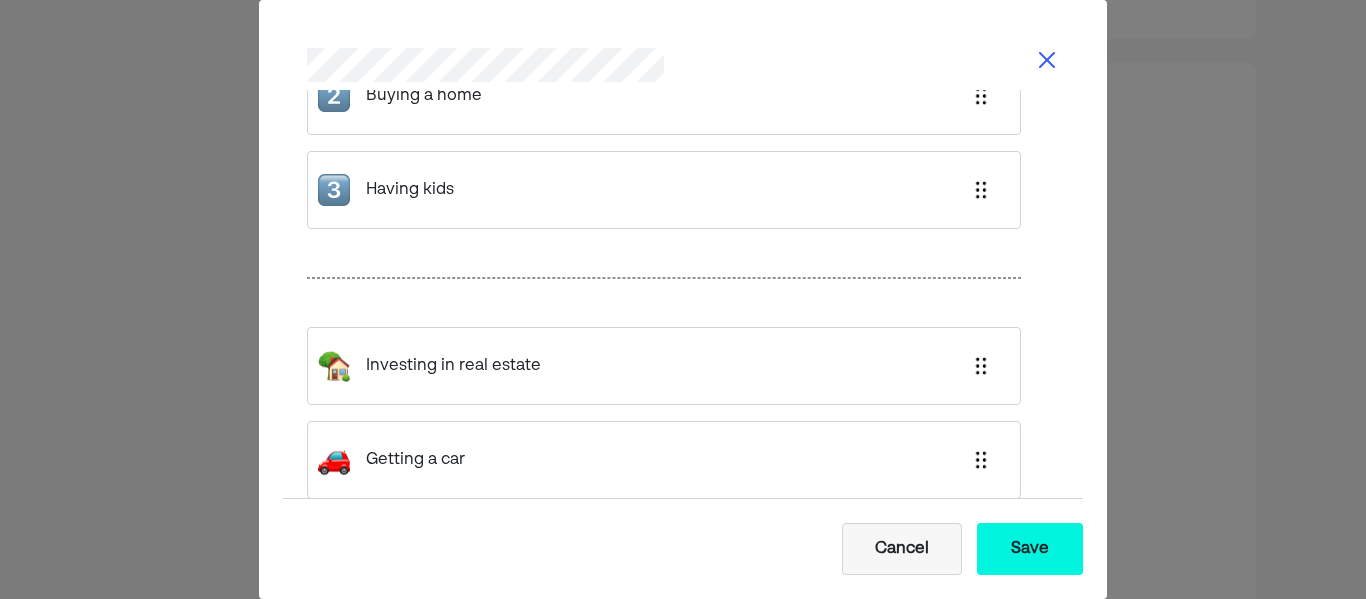 scroll, scrollTop: 2533, scrollLeft: 0, axis: vertical 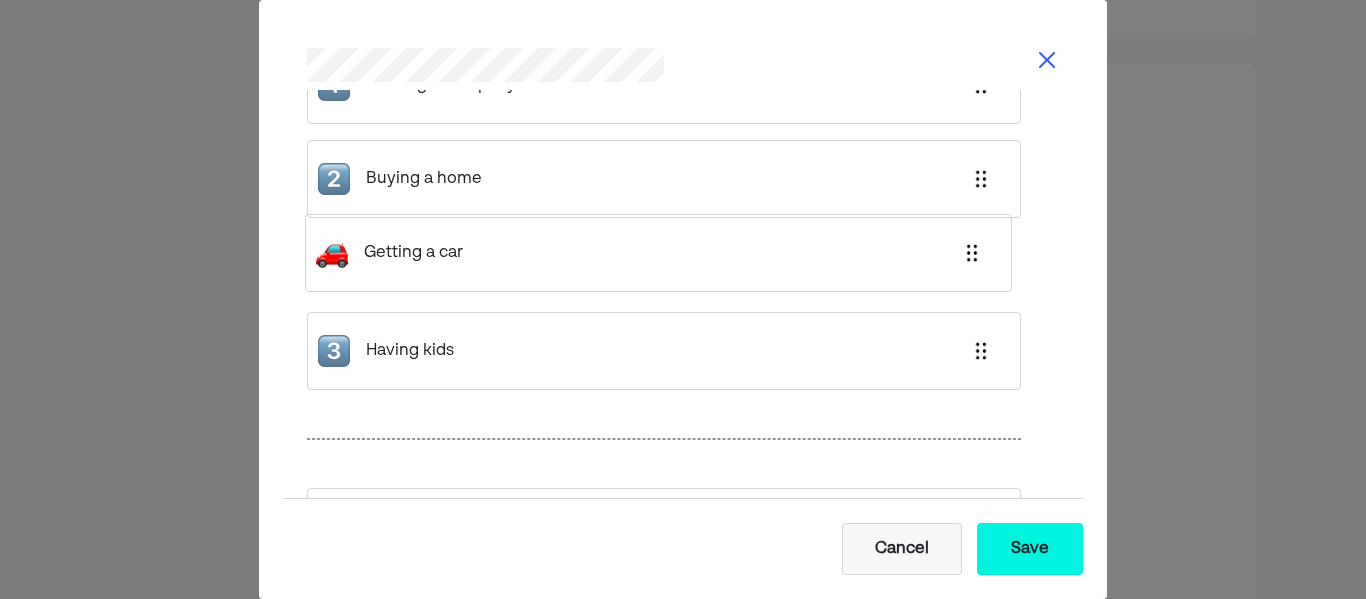 drag, startPoint x: 853, startPoint y: 480, endPoint x: 848, endPoint y: 267, distance: 213.05867 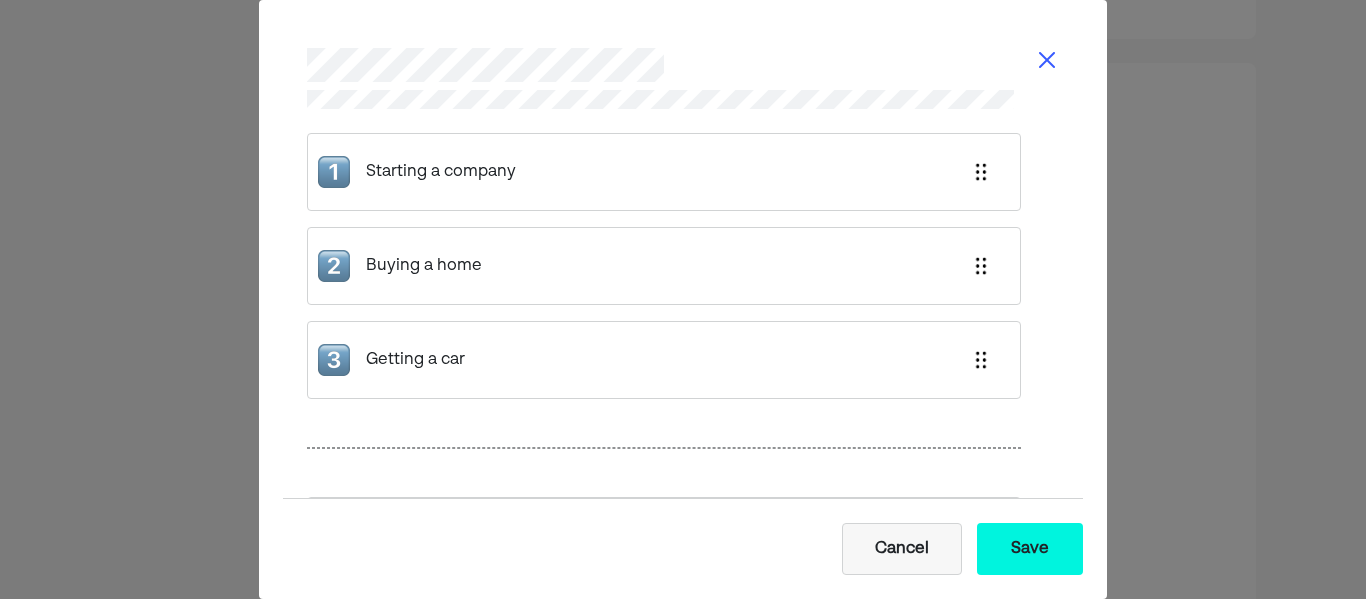 scroll, scrollTop: 2349, scrollLeft: 0, axis: vertical 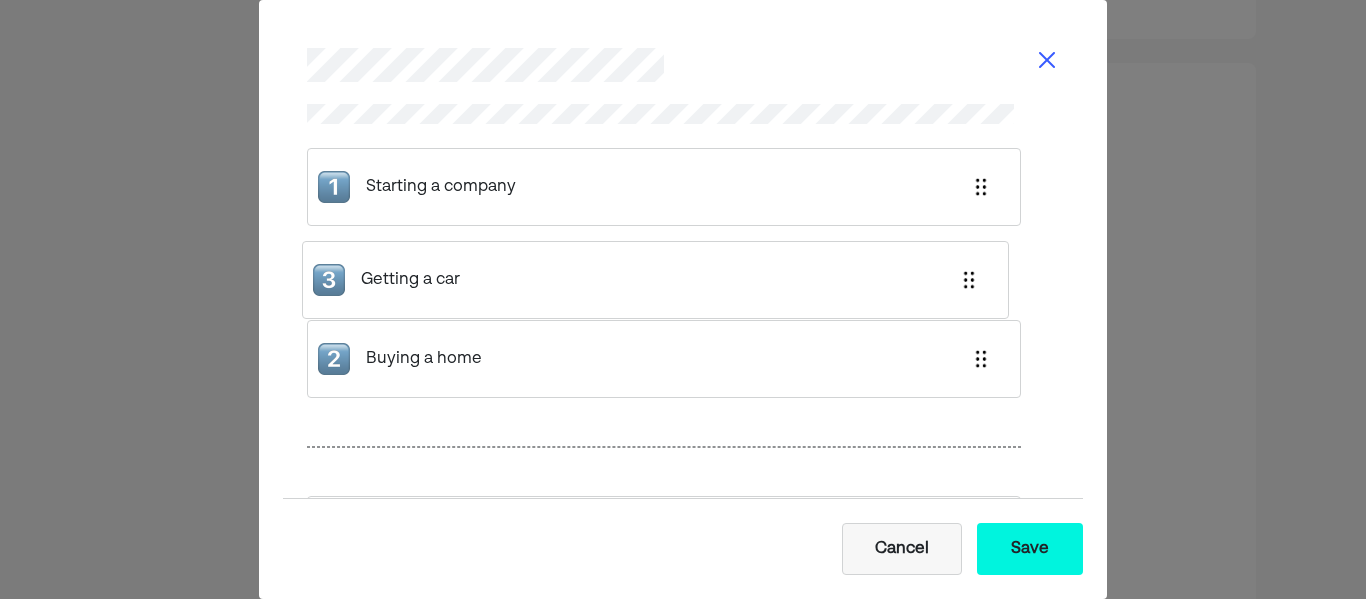 drag, startPoint x: 864, startPoint y: 383, endPoint x: 859, endPoint y: 281, distance: 102.122475 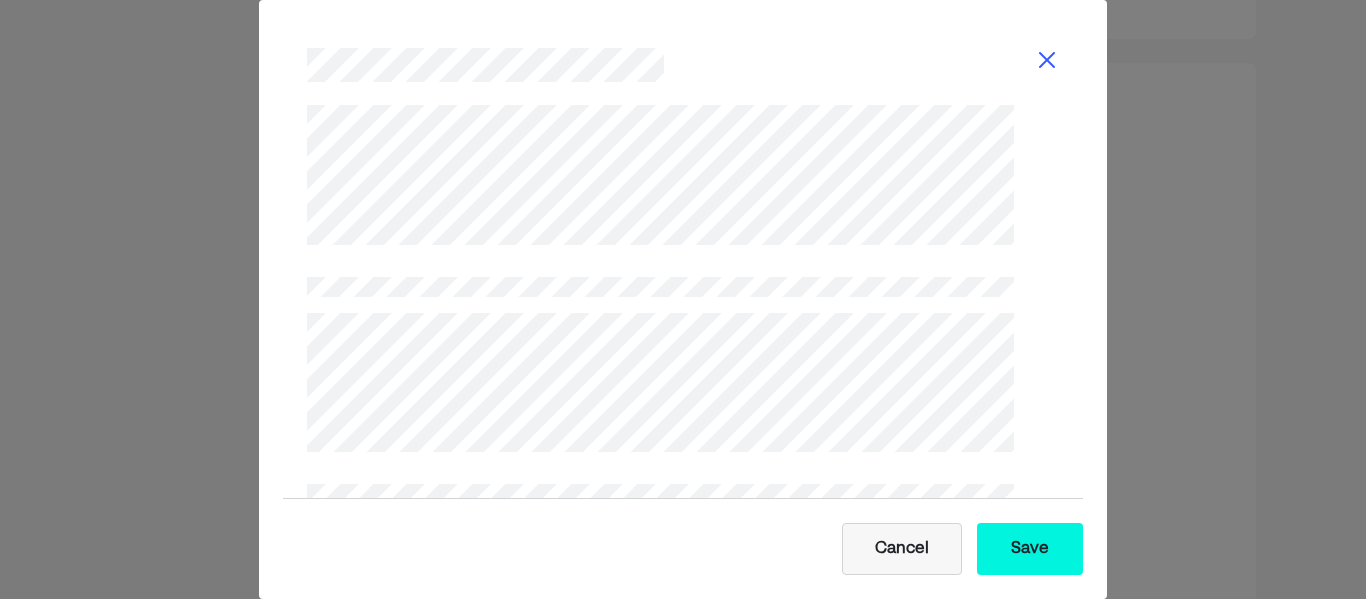 scroll, scrollTop: 3004, scrollLeft: 0, axis: vertical 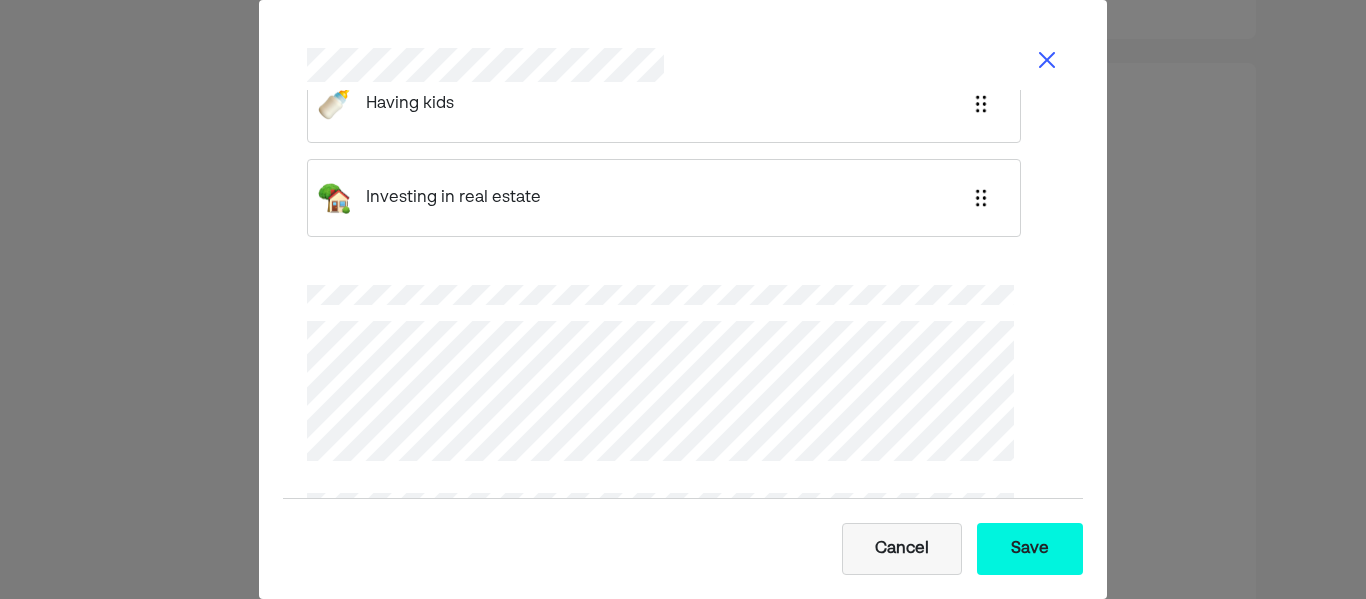 click at bounding box center [664, 369] 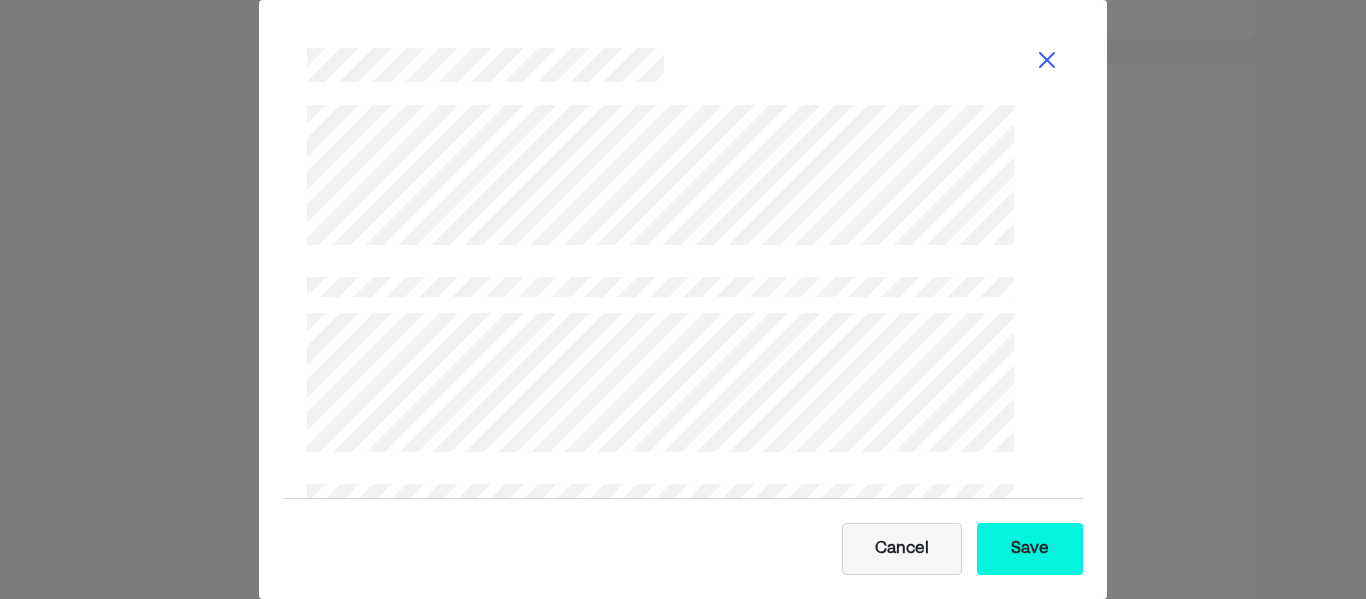 scroll, scrollTop: 3009, scrollLeft: 0, axis: vertical 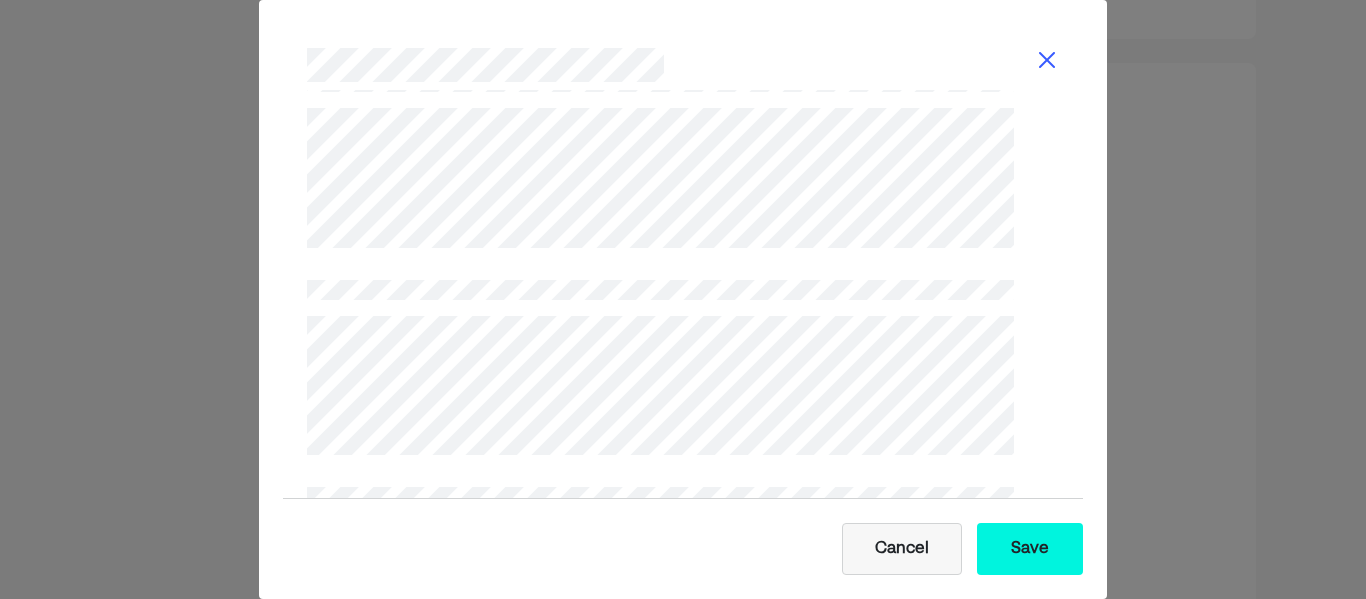 click on "**********" at bounding box center [683, 299] 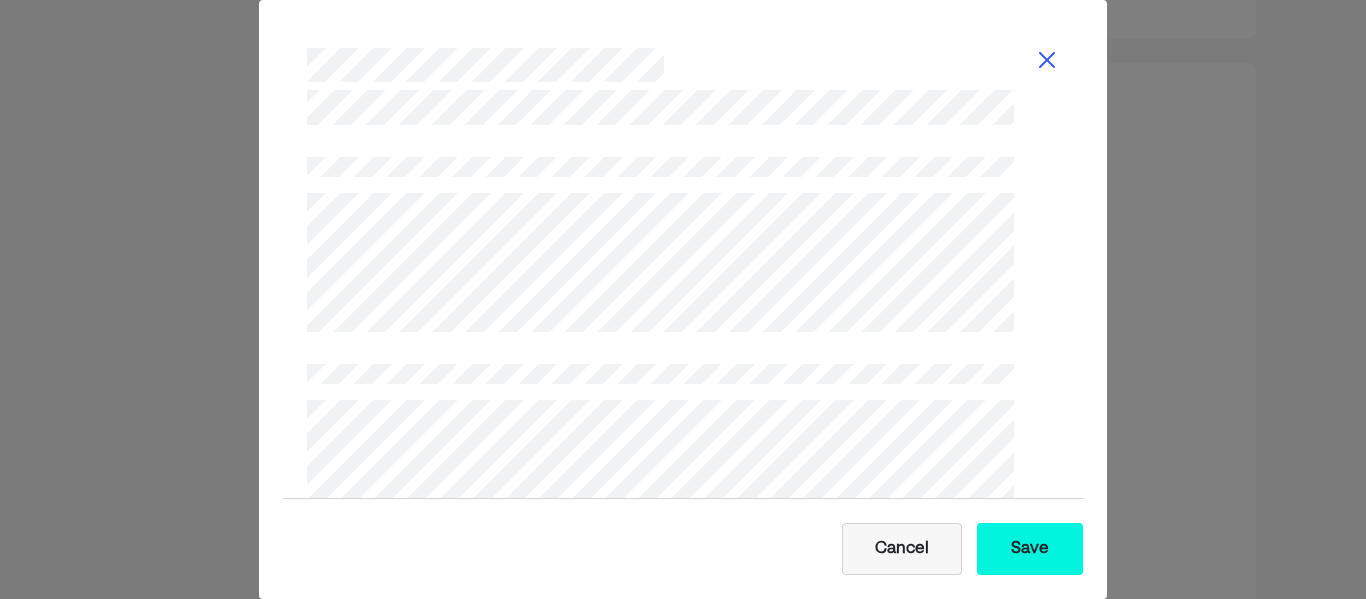scroll, scrollTop: 3134, scrollLeft: 0, axis: vertical 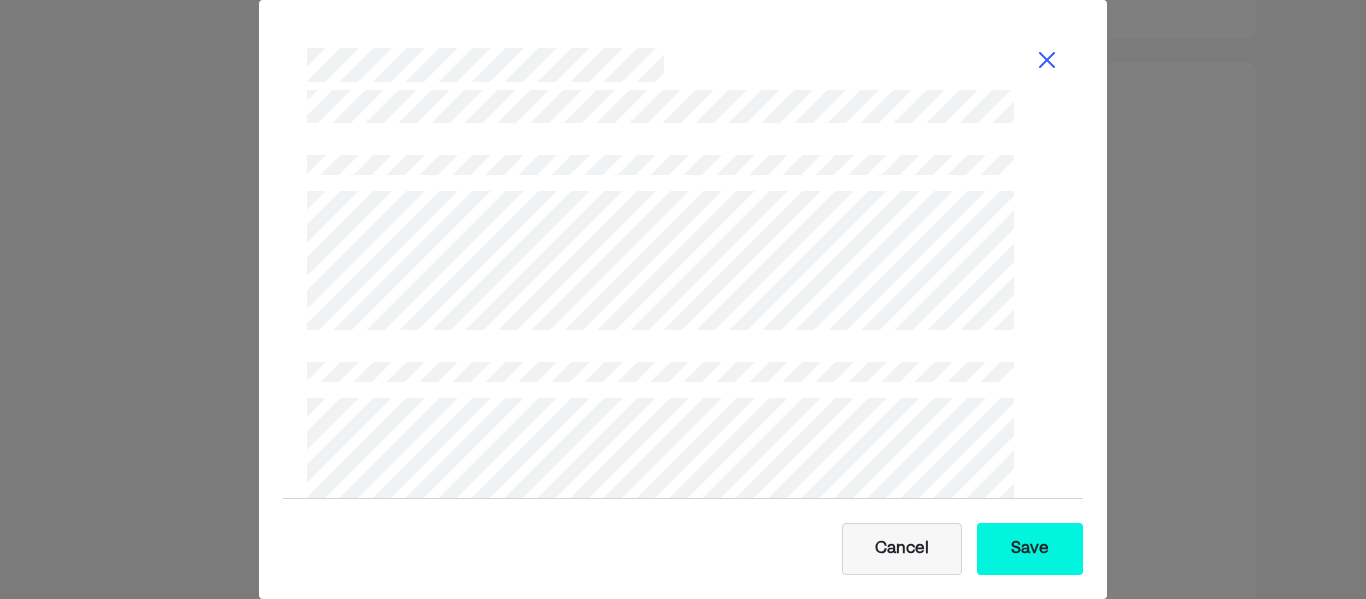 click on "**********" at bounding box center (683, 294) 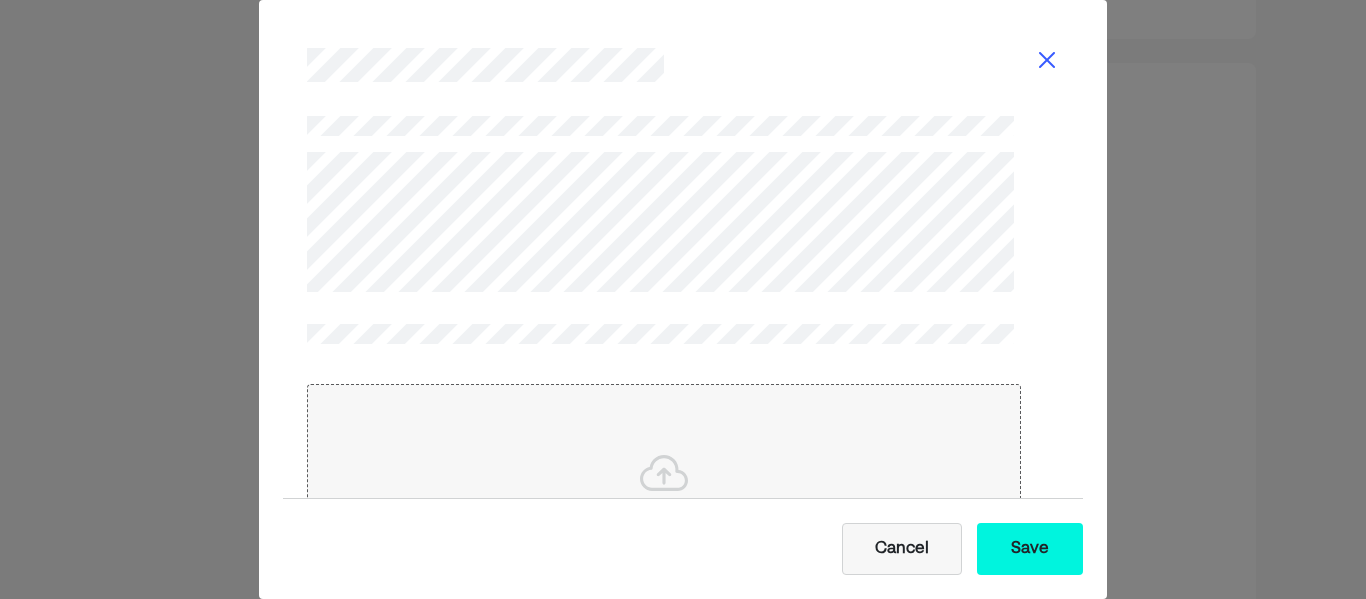 scroll, scrollTop: 3621, scrollLeft: 0, axis: vertical 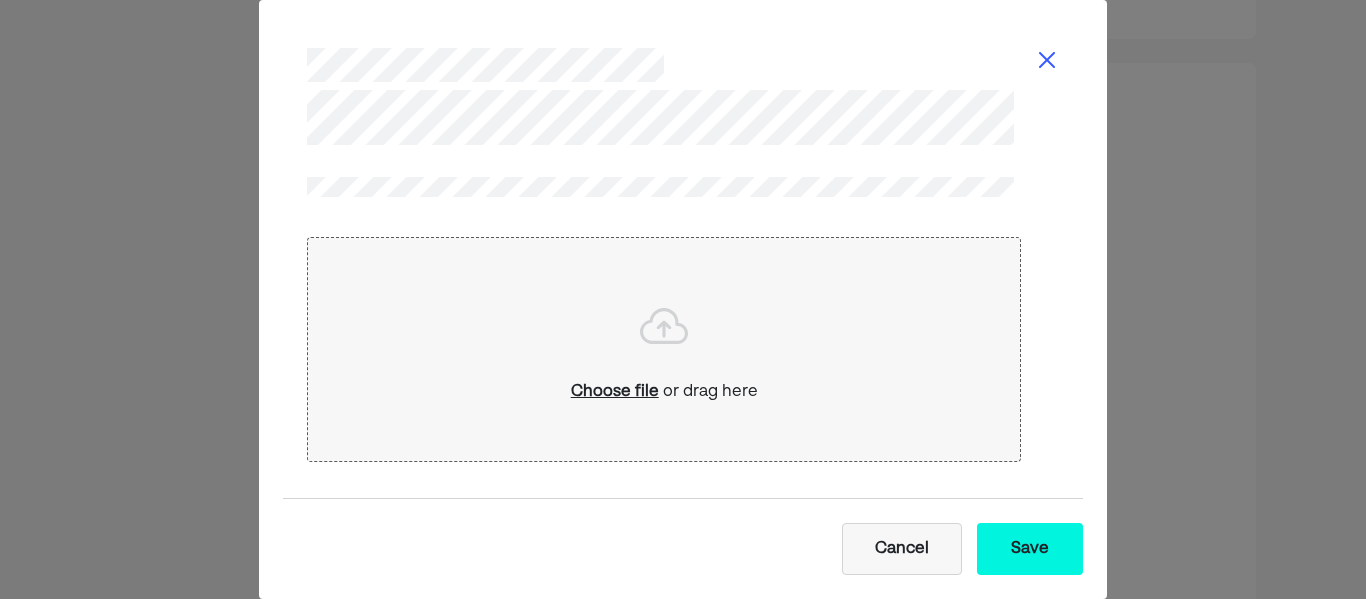click on "Save" at bounding box center [1030, 549] 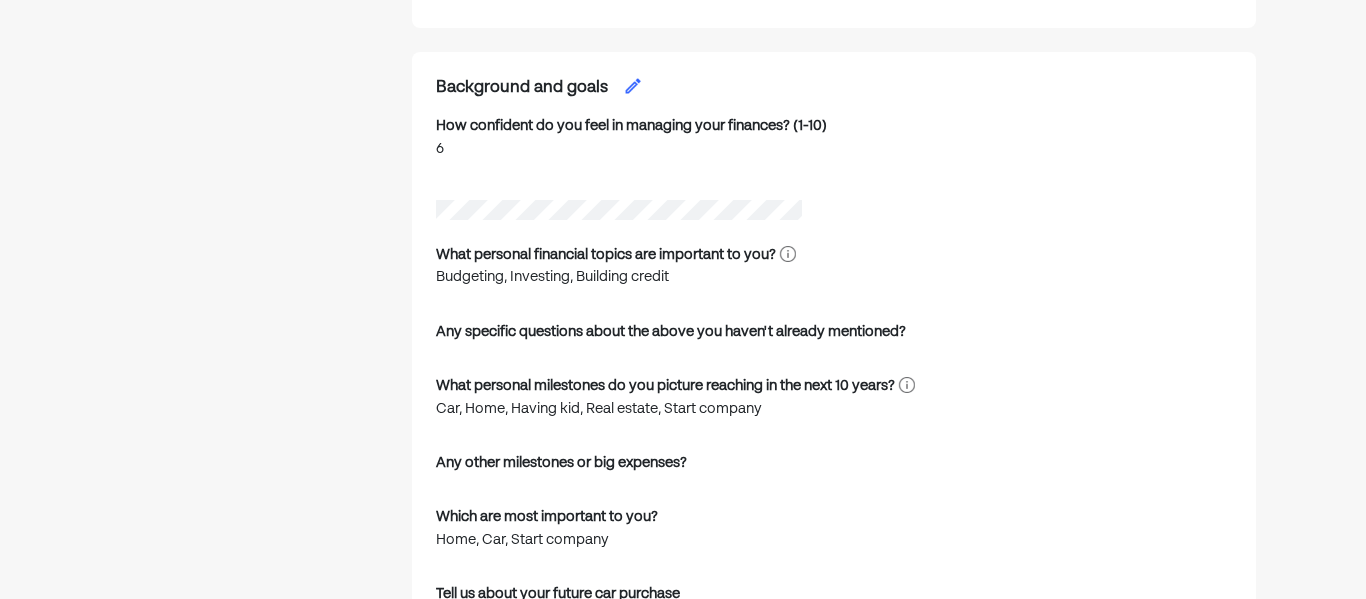scroll, scrollTop: 2060, scrollLeft: 0, axis: vertical 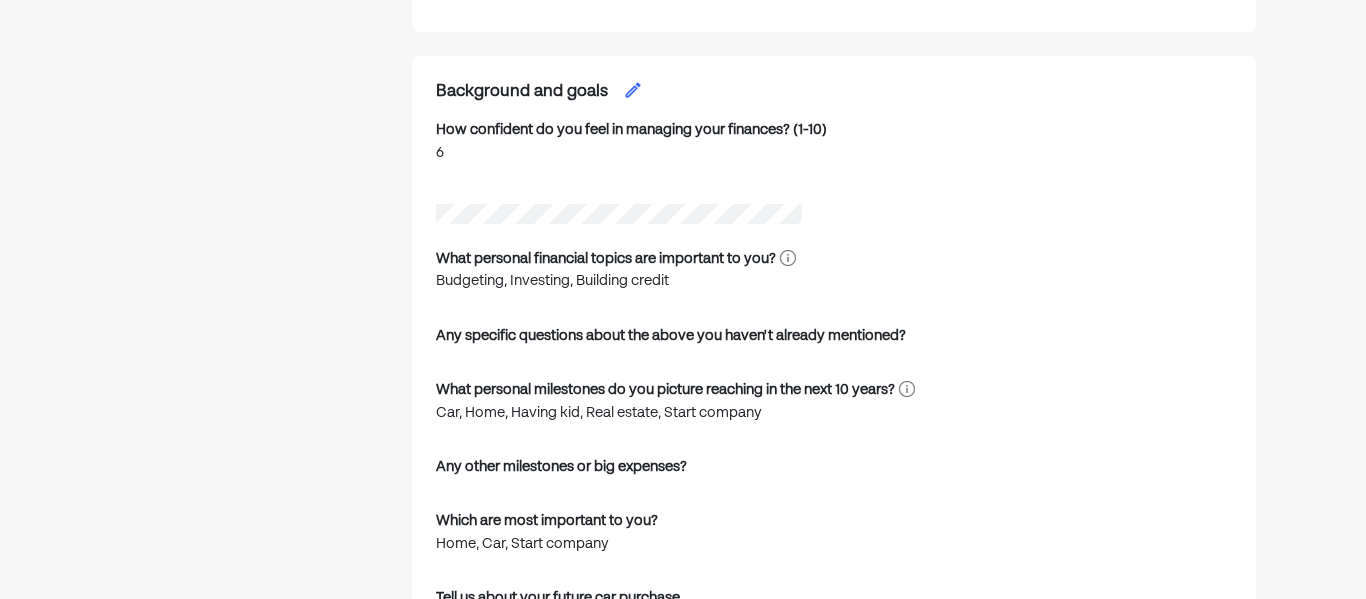 click at bounding box center (633, 90) 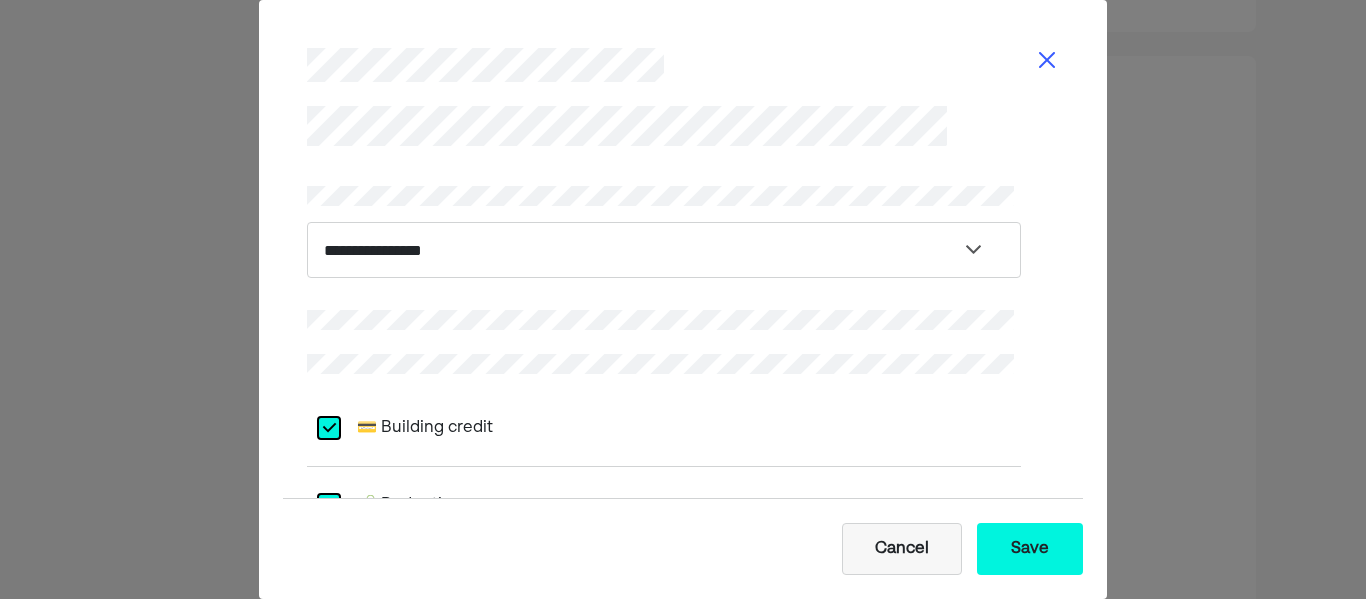 select on "*" 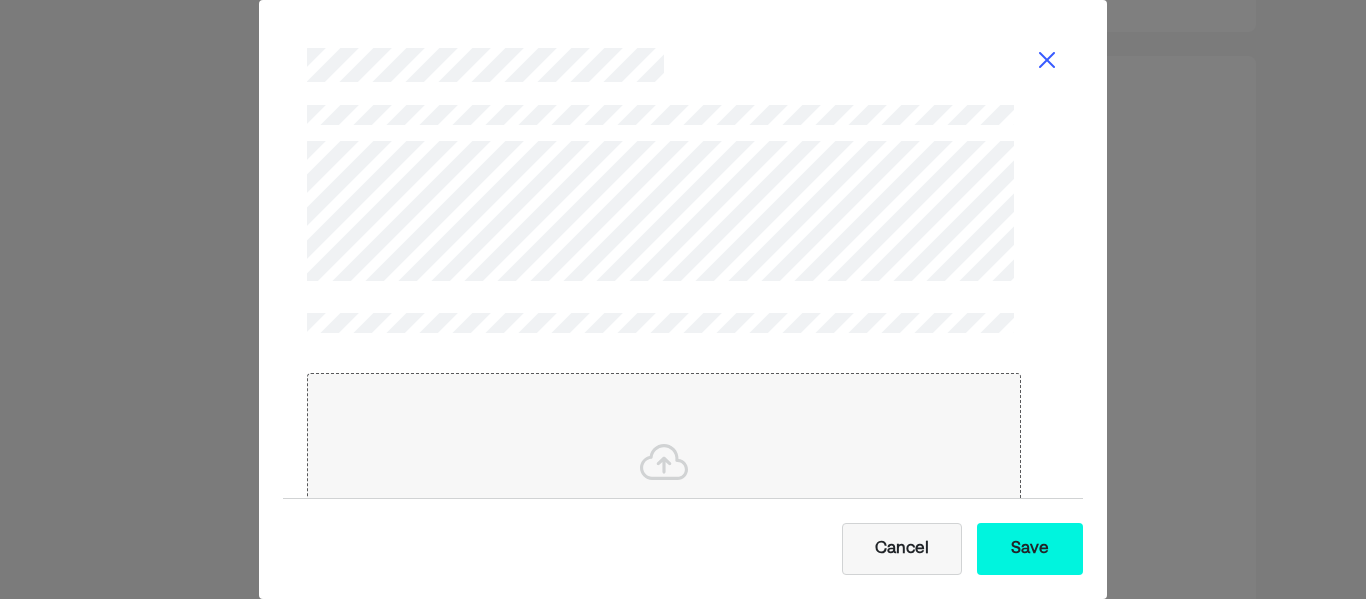 scroll, scrollTop: 3390, scrollLeft: 0, axis: vertical 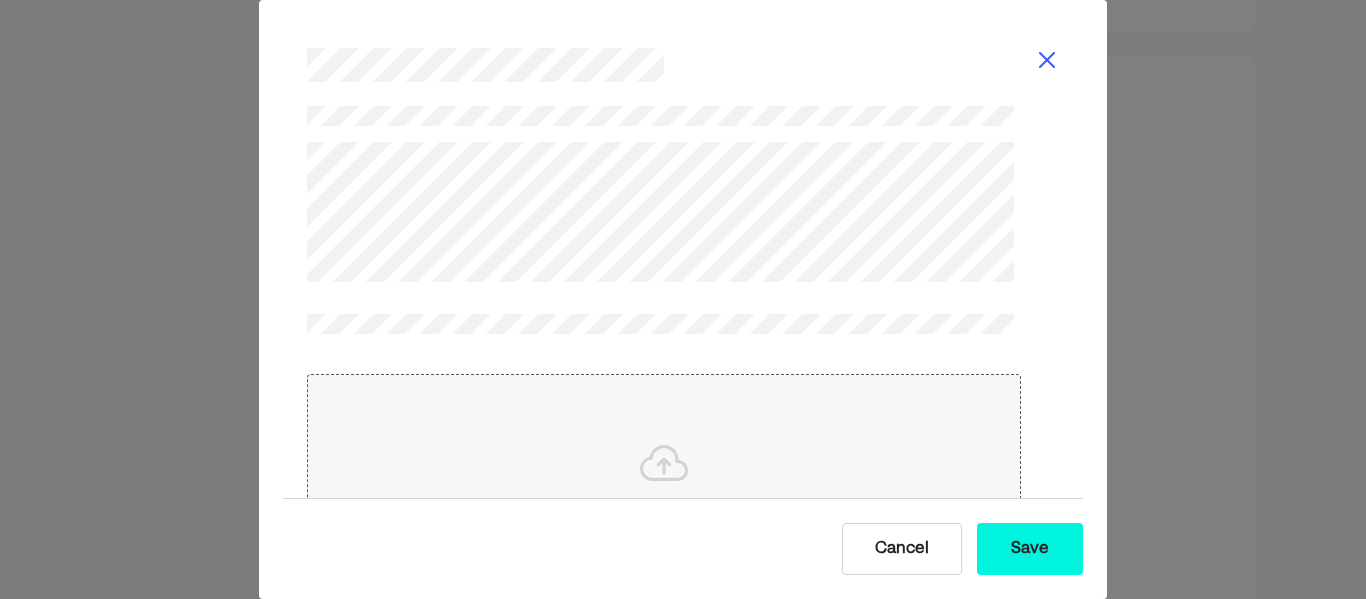 click on "Cancel" at bounding box center (902, 549) 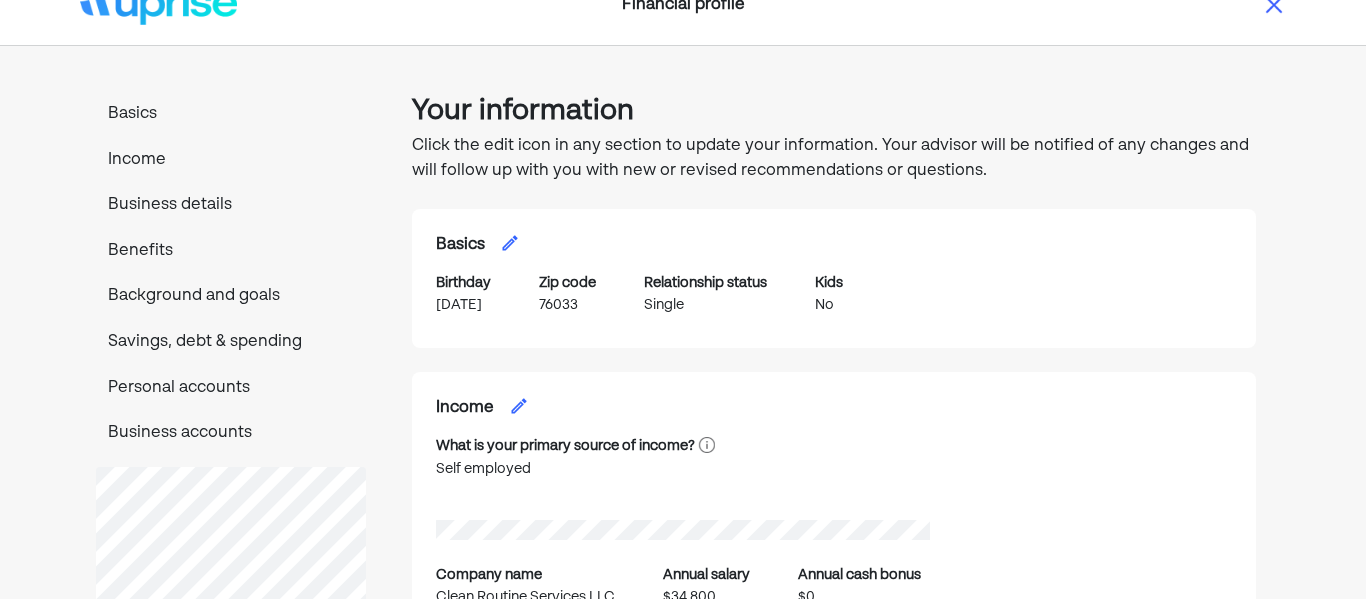 scroll, scrollTop: 0, scrollLeft: 0, axis: both 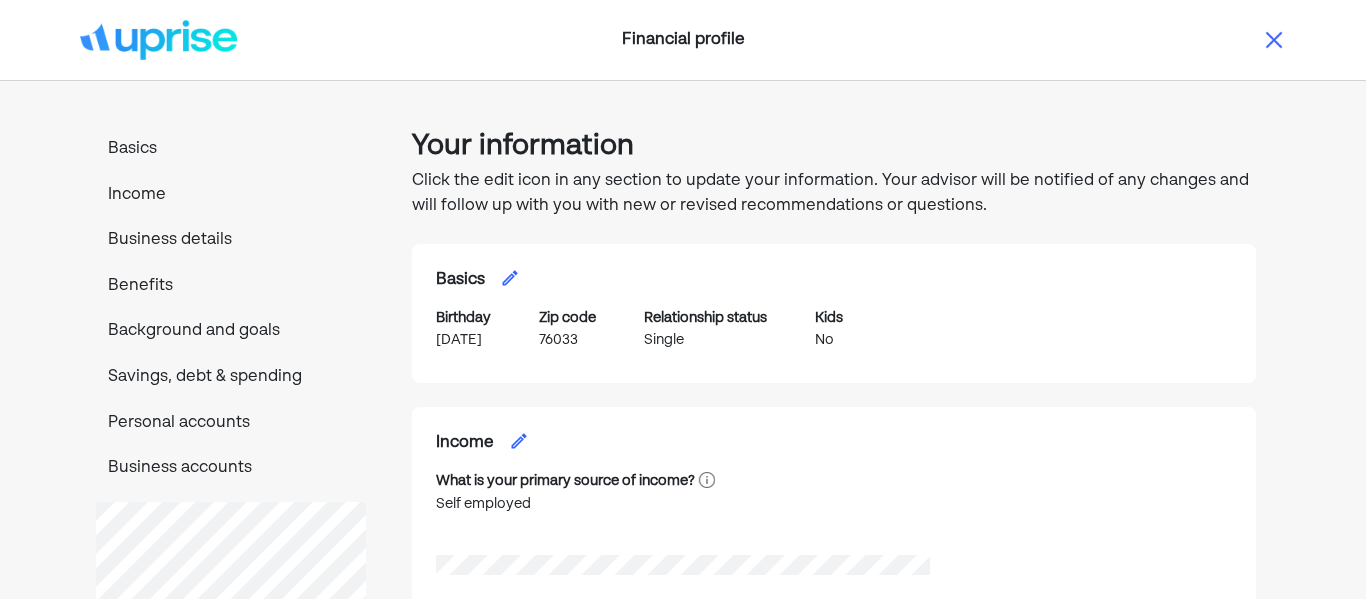 click on "Basics" at bounding box center [231, 150] 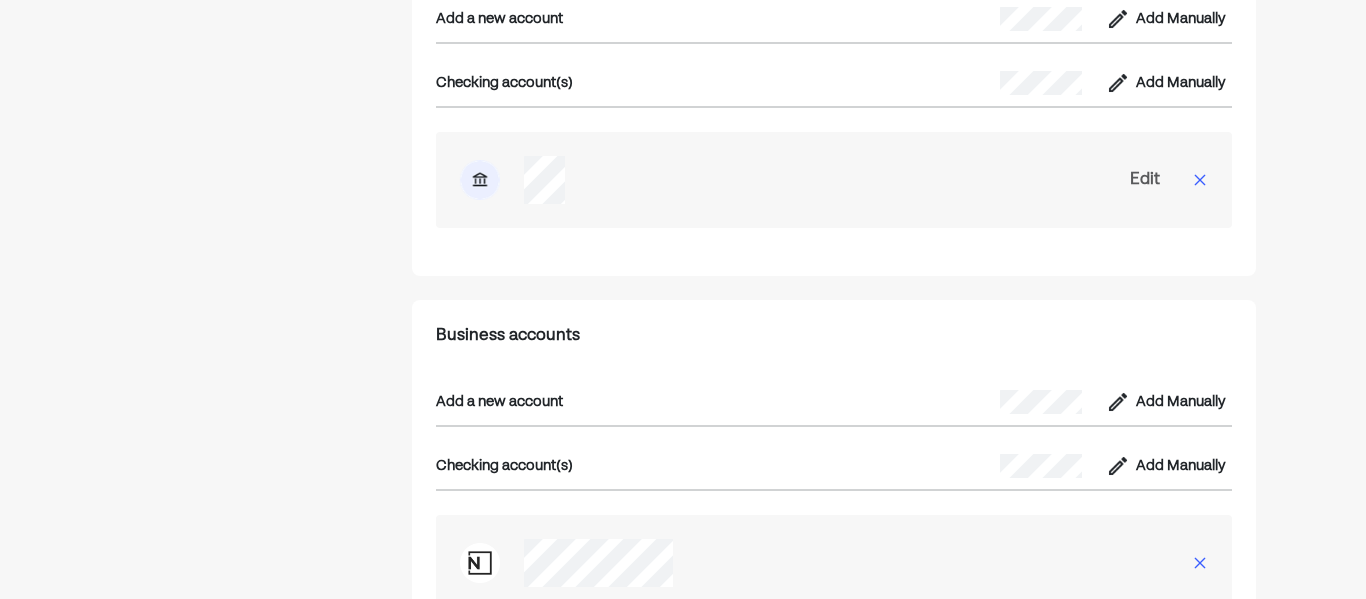 scroll, scrollTop: 3760, scrollLeft: 0, axis: vertical 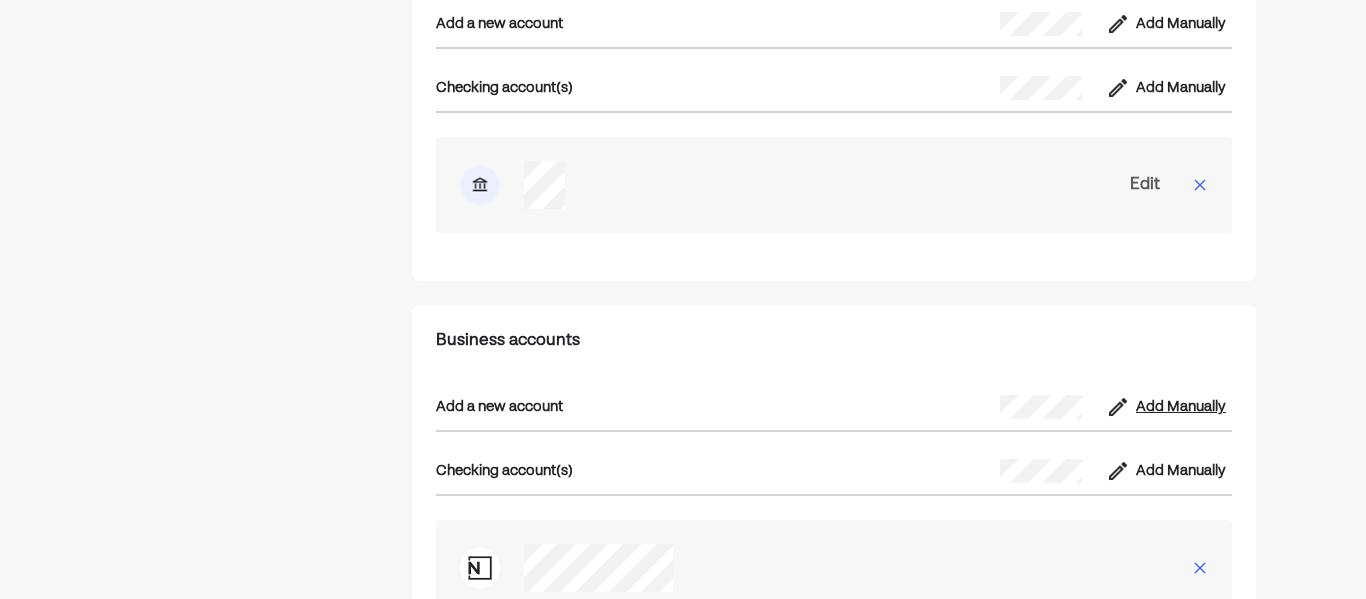 click on "Add Manually" at bounding box center [1181, 407] 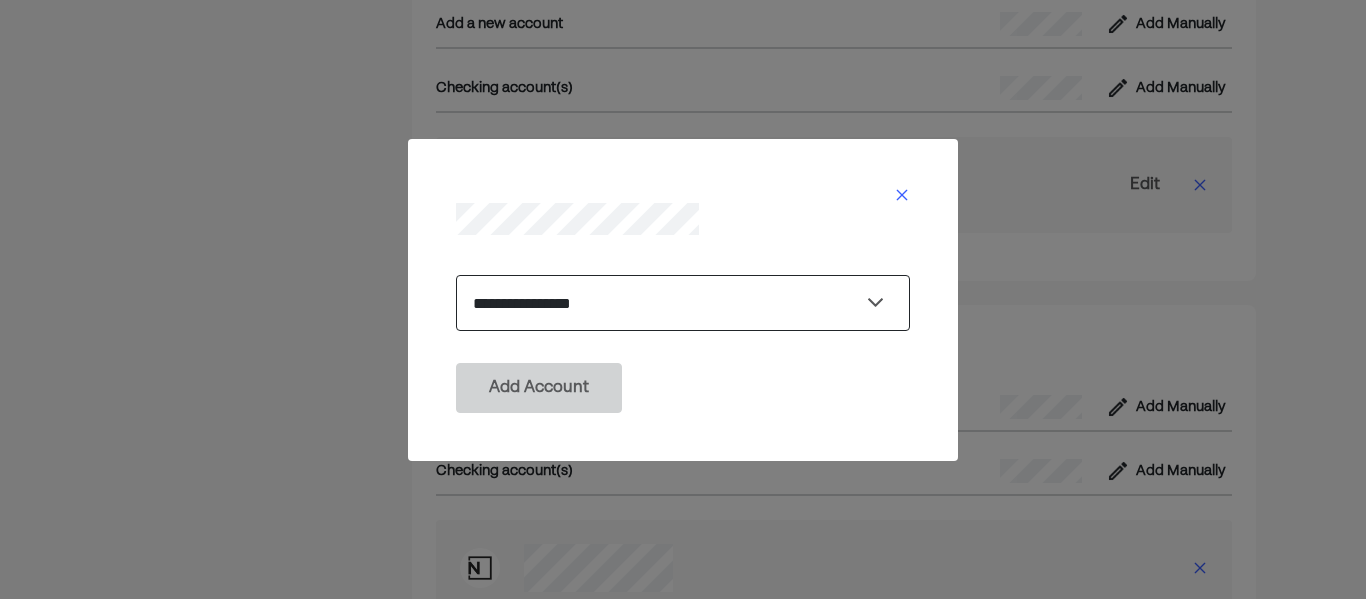 click on "**********" at bounding box center (683, 303) 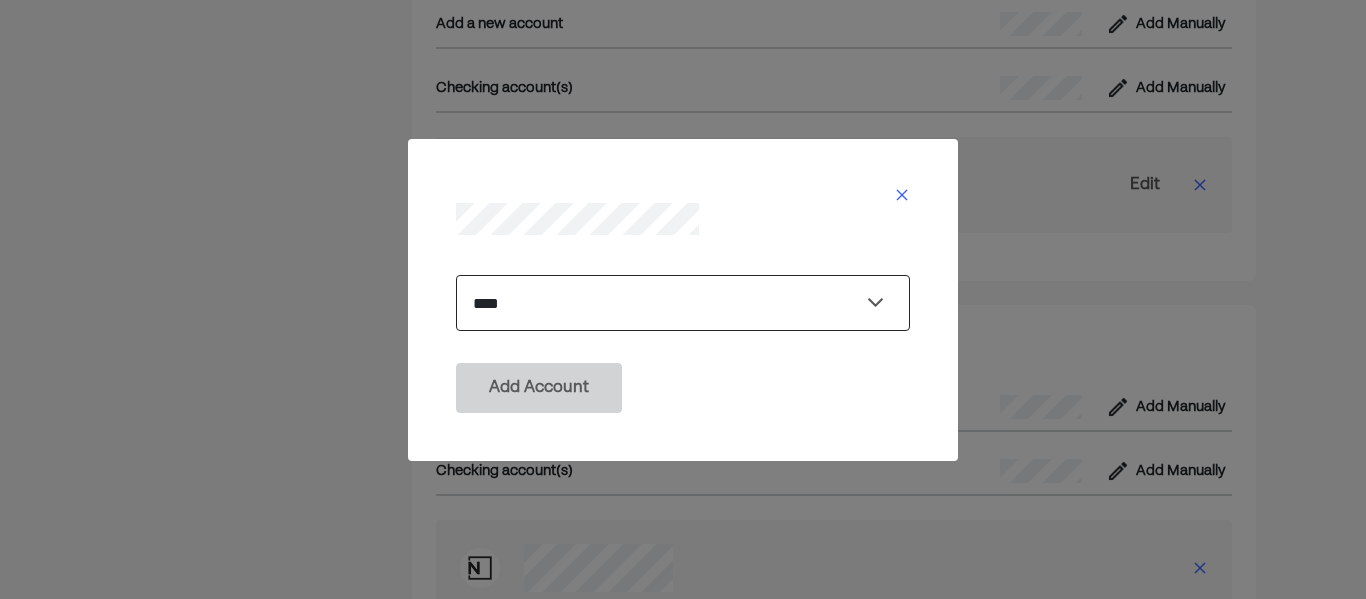 click on "**********" at bounding box center (683, 303) 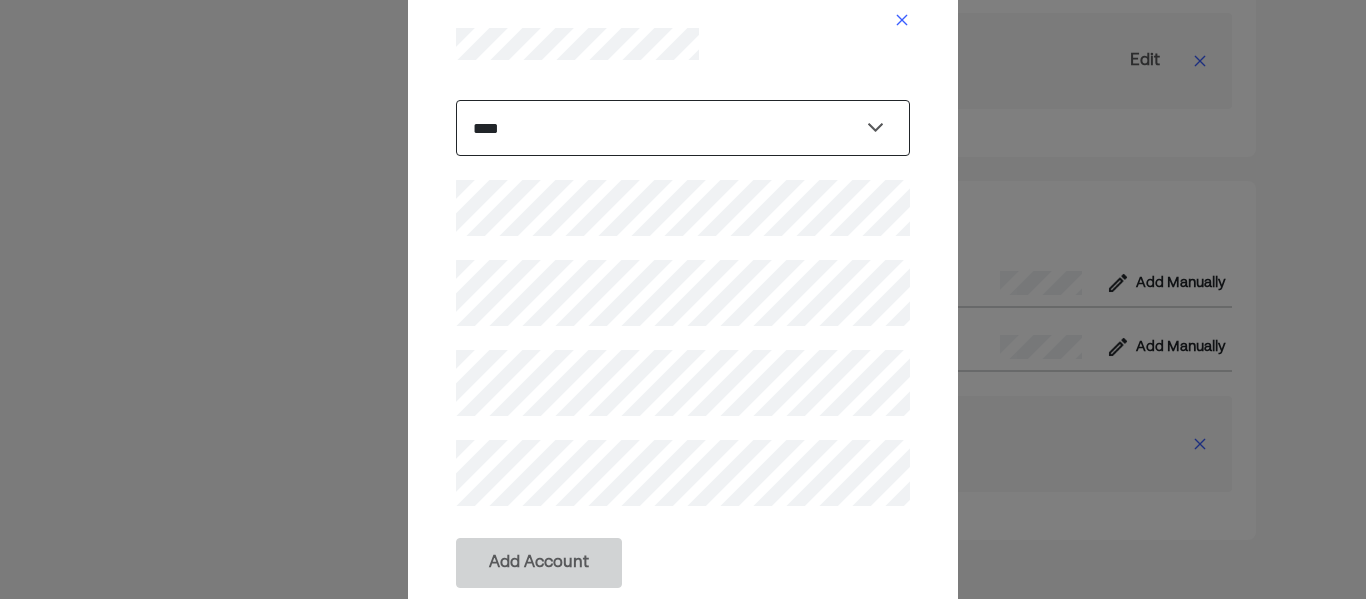 scroll, scrollTop: 3885, scrollLeft: 0, axis: vertical 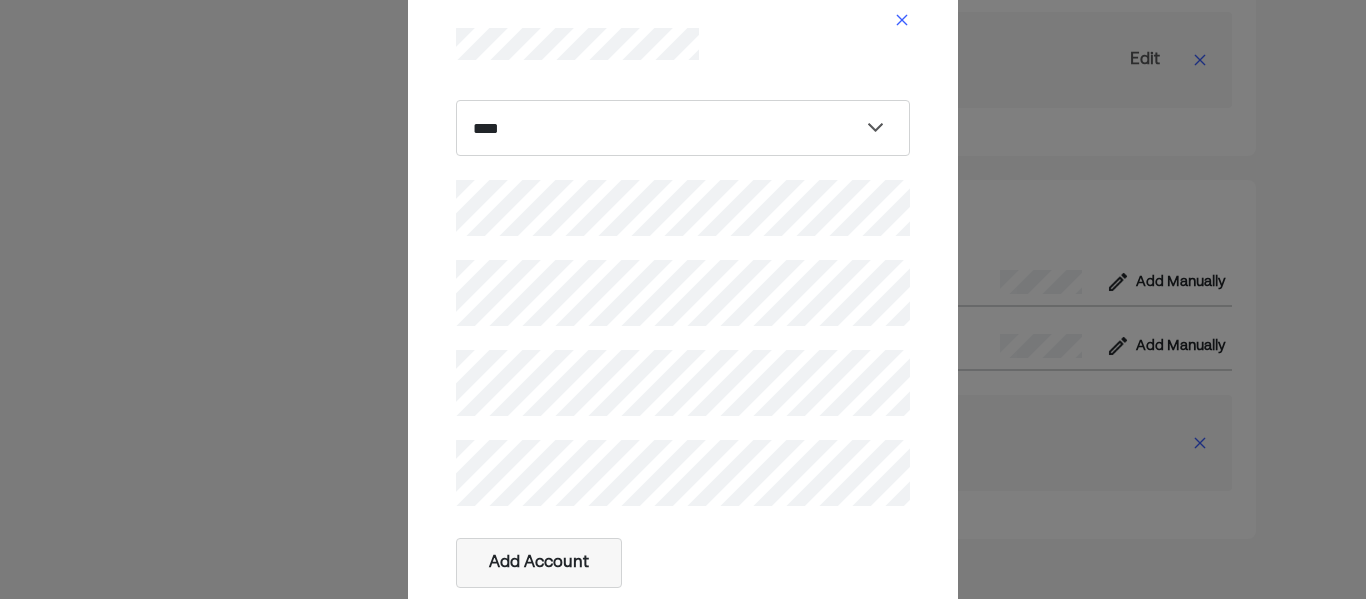 click at bounding box center [683, 343] 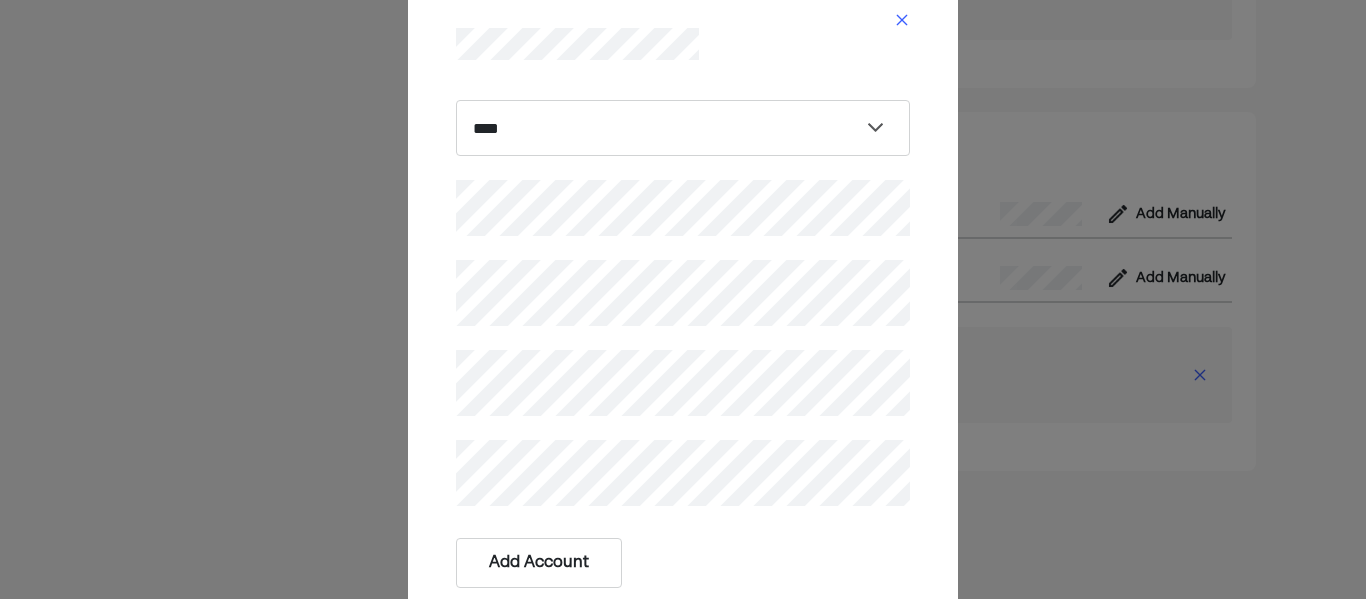 click on "Add Account" at bounding box center (539, 563) 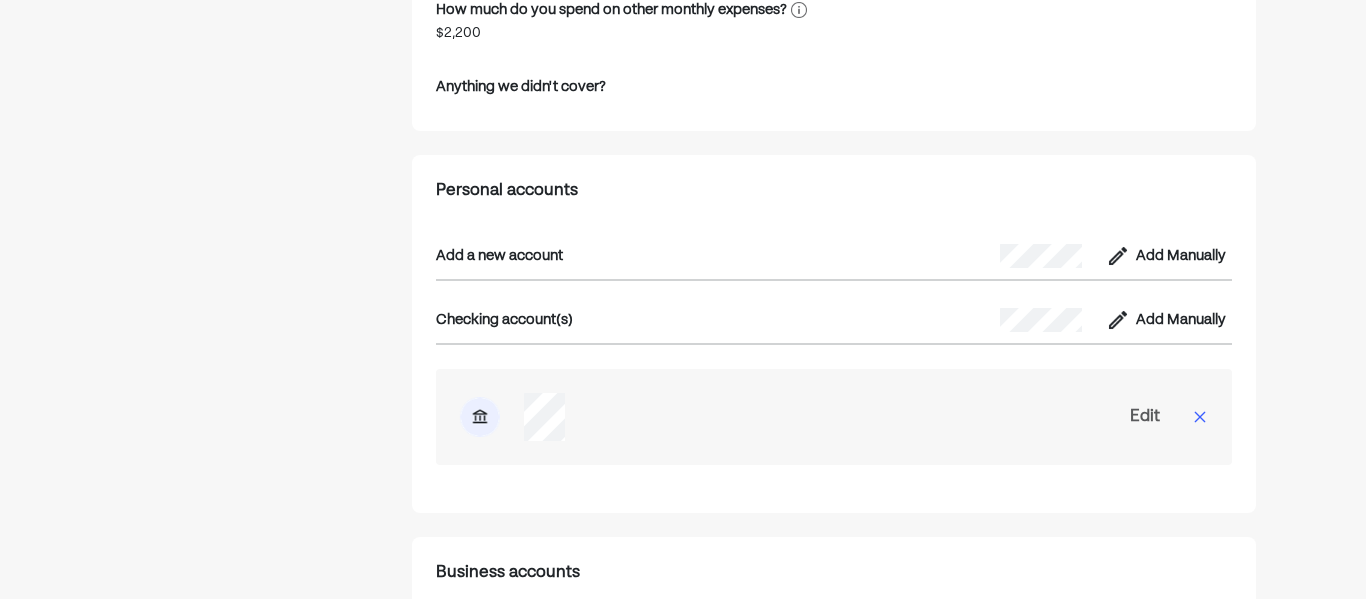 scroll, scrollTop: 3526, scrollLeft: 0, axis: vertical 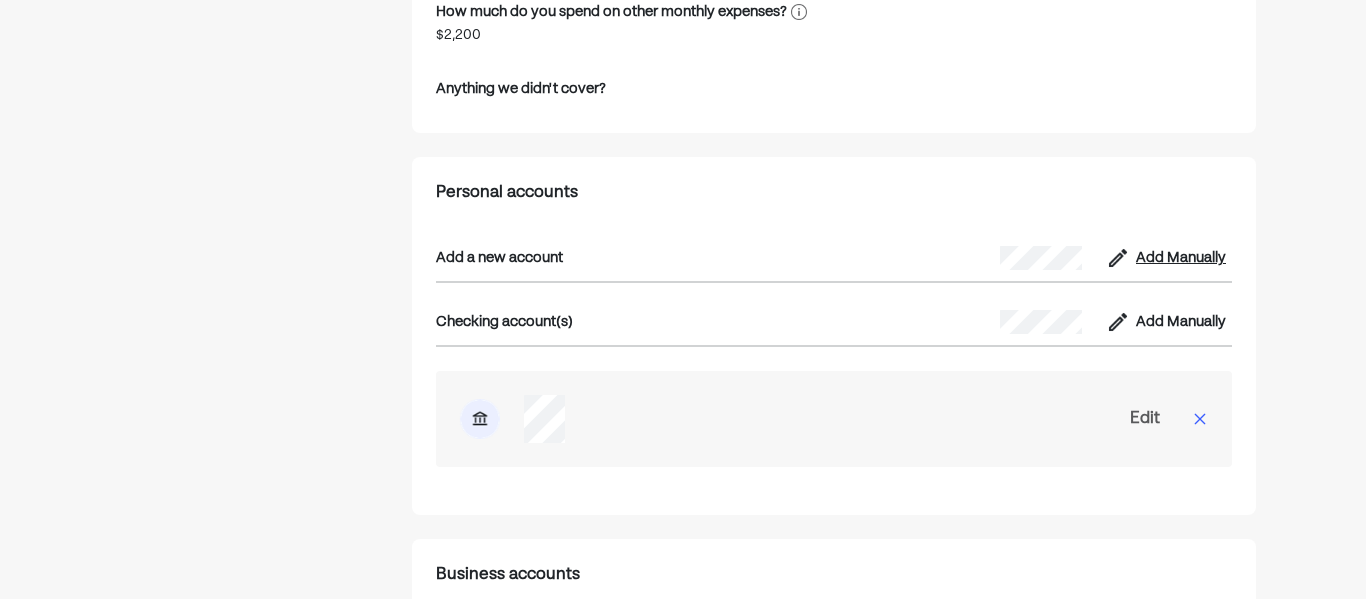 click on "Add Manually" at bounding box center [1181, 258] 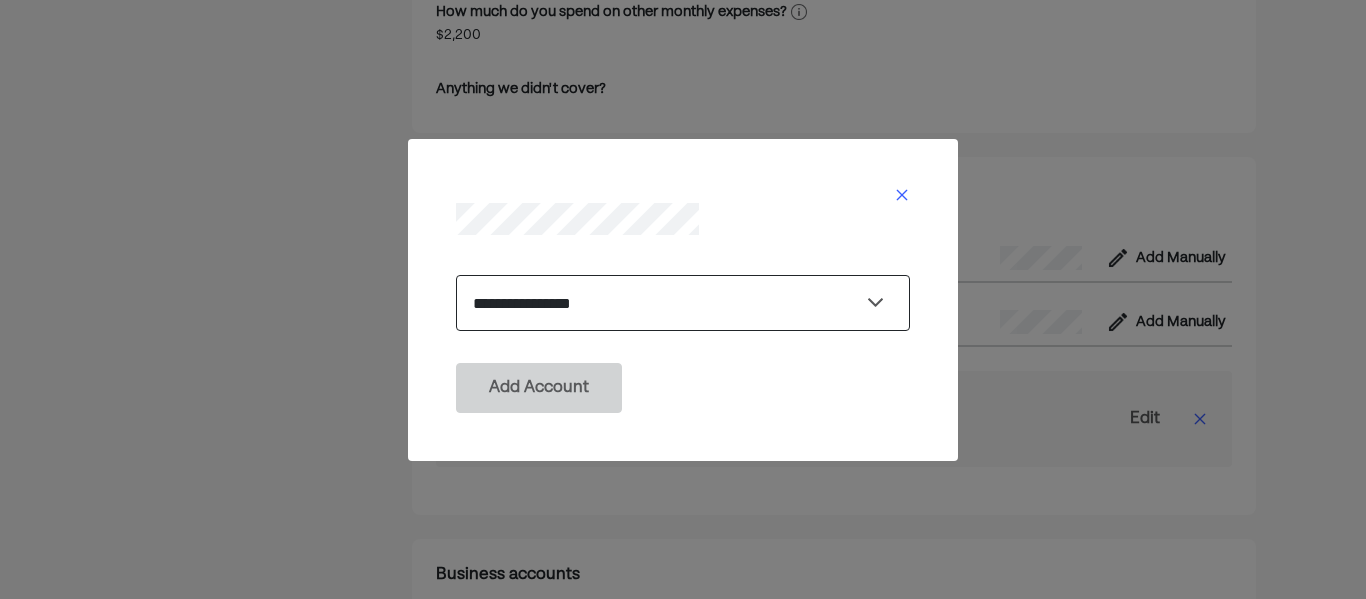 click on "**********" at bounding box center [683, 303] 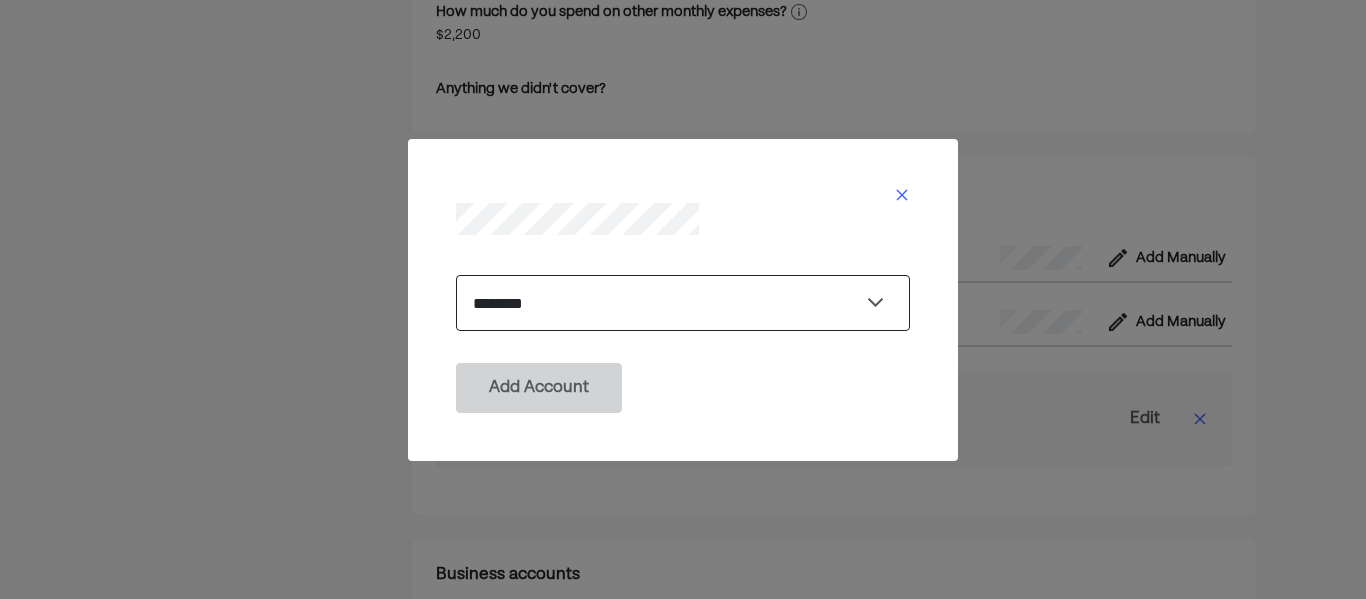 click on "**********" at bounding box center [683, 303] 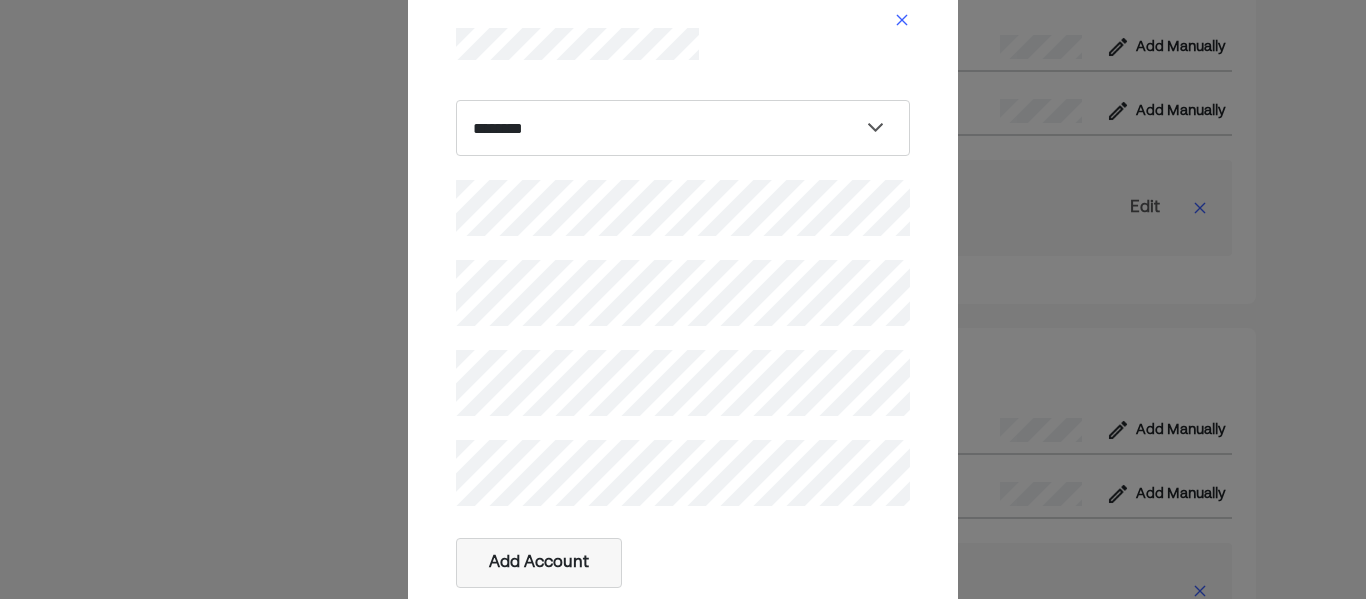 scroll, scrollTop: 3743, scrollLeft: 0, axis: vertical 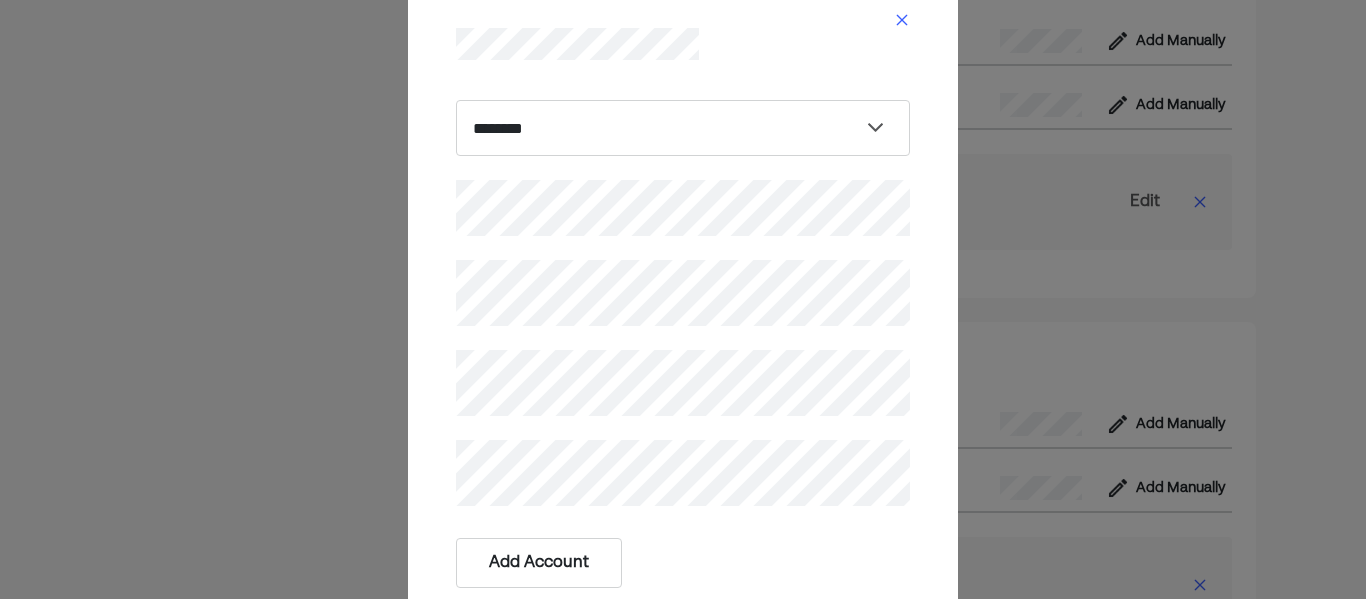 click on "Add Account" at bounding box center [539, 563] 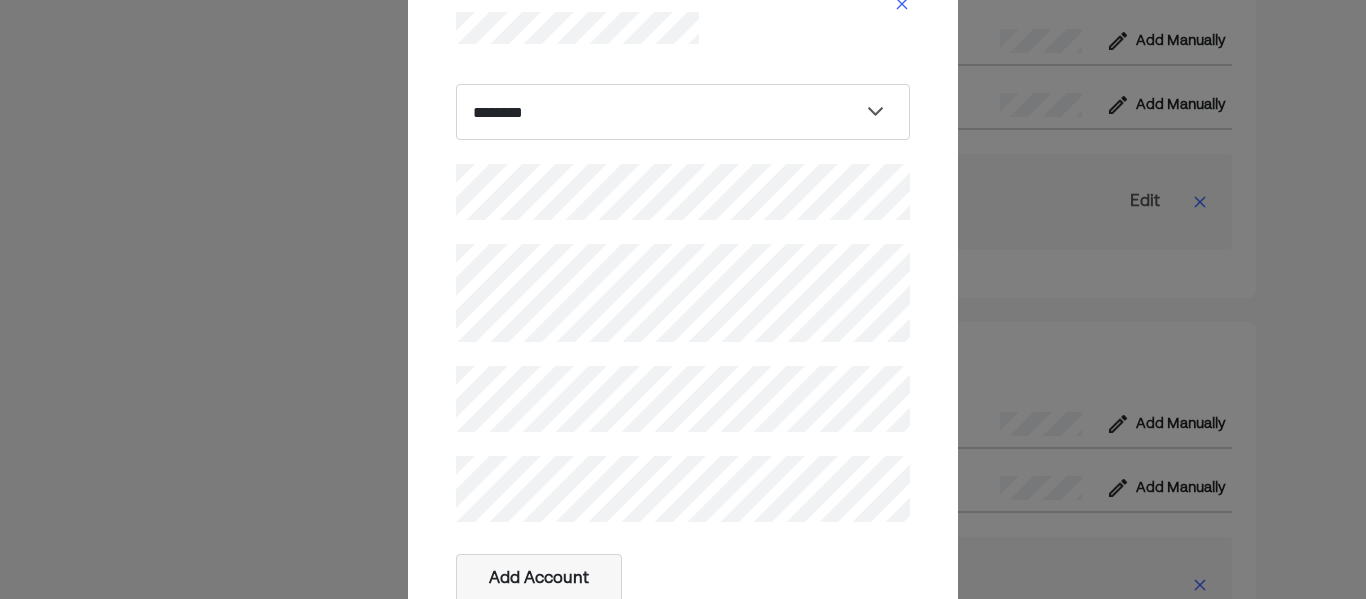 click on "**********" at bounding box center (683, 299) 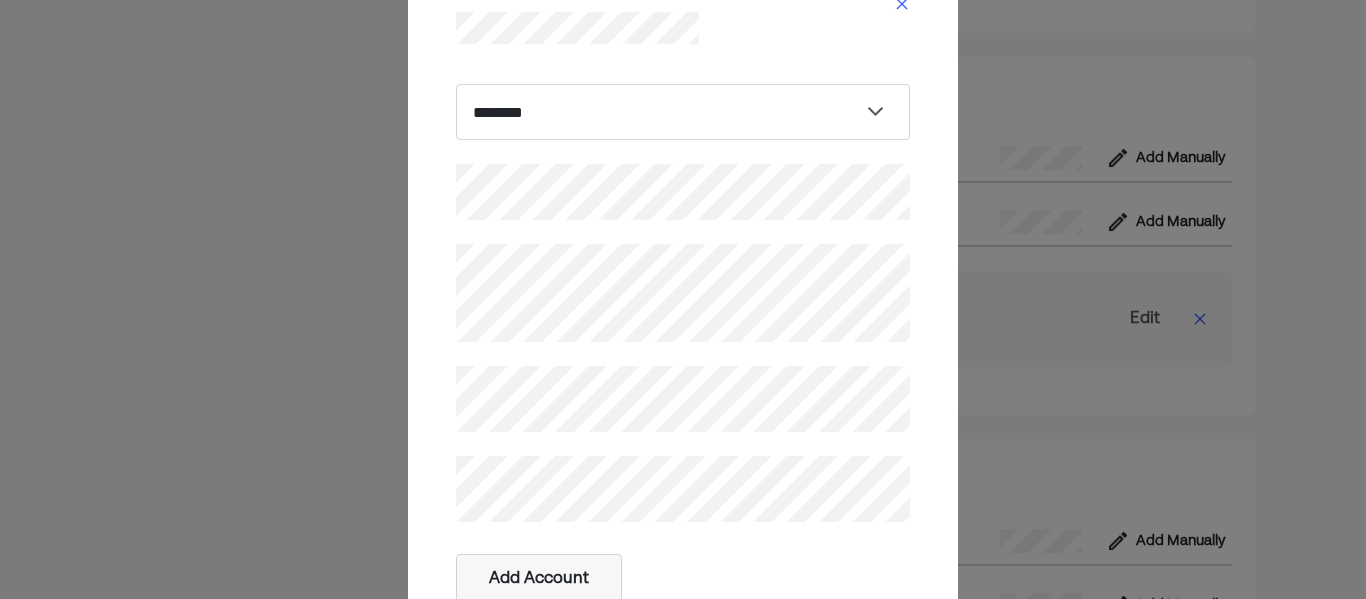 scroll, scrollTop: 3622, scrollLeft: 0, axis: vertical 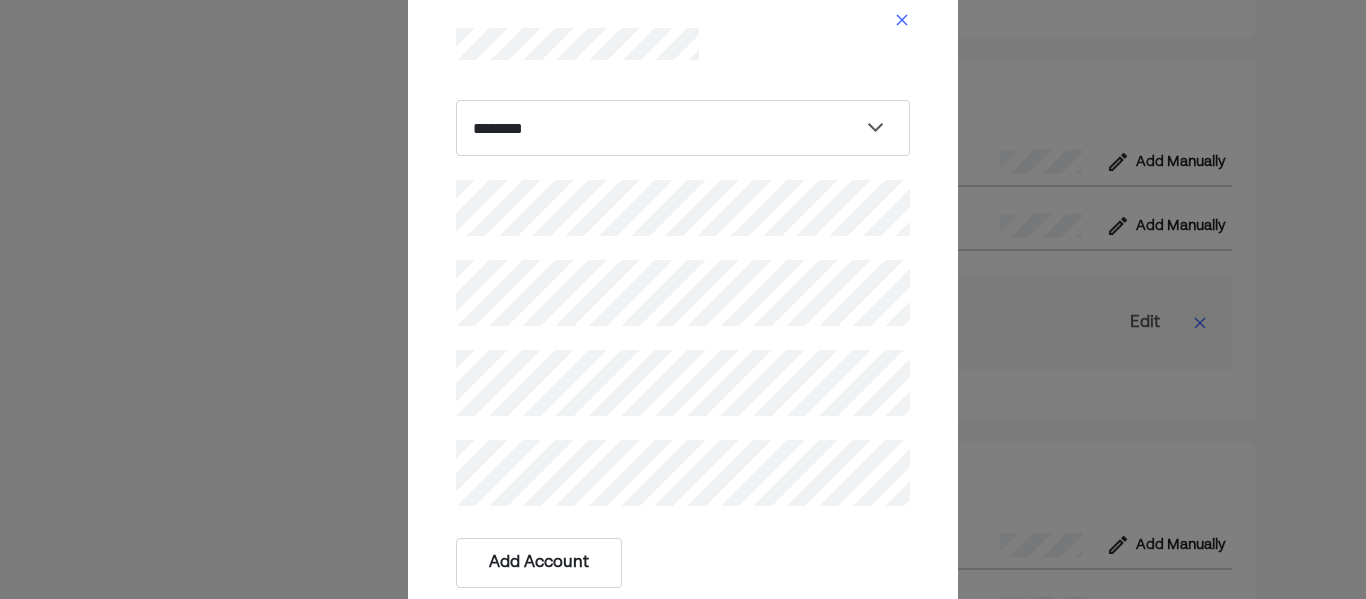 click on "Add Account" at bounding box center [539, 563] 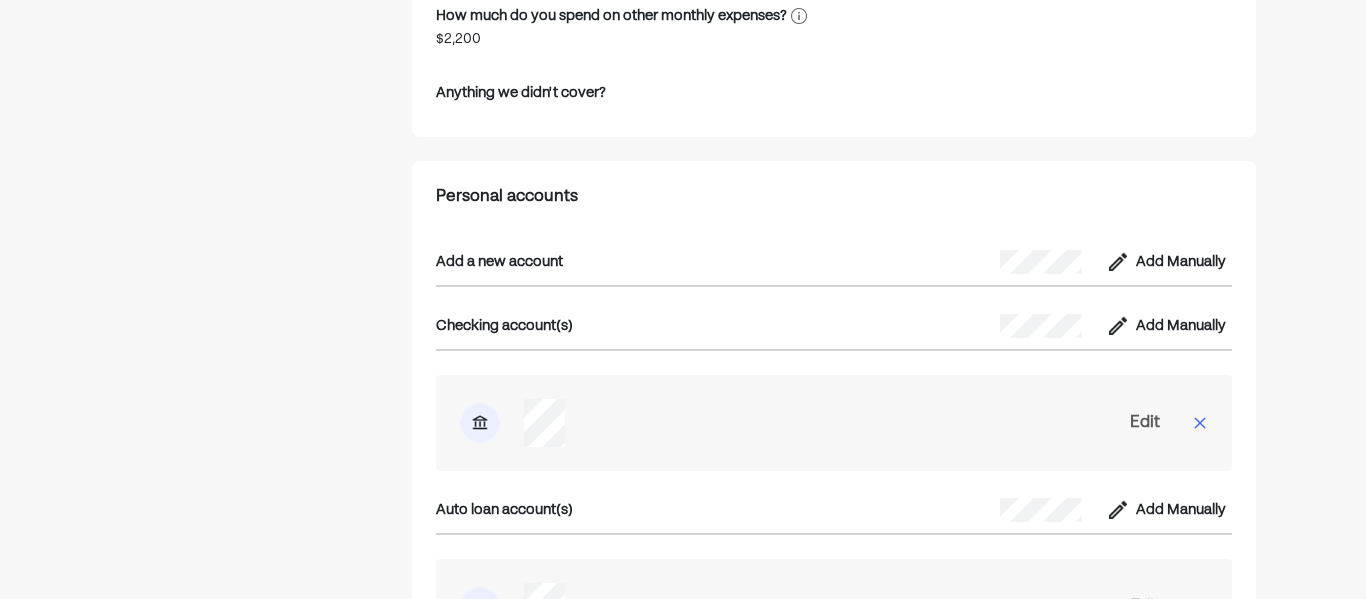 scroll, scrollTop: 3523, scrollLeft: 0, axis: vertical 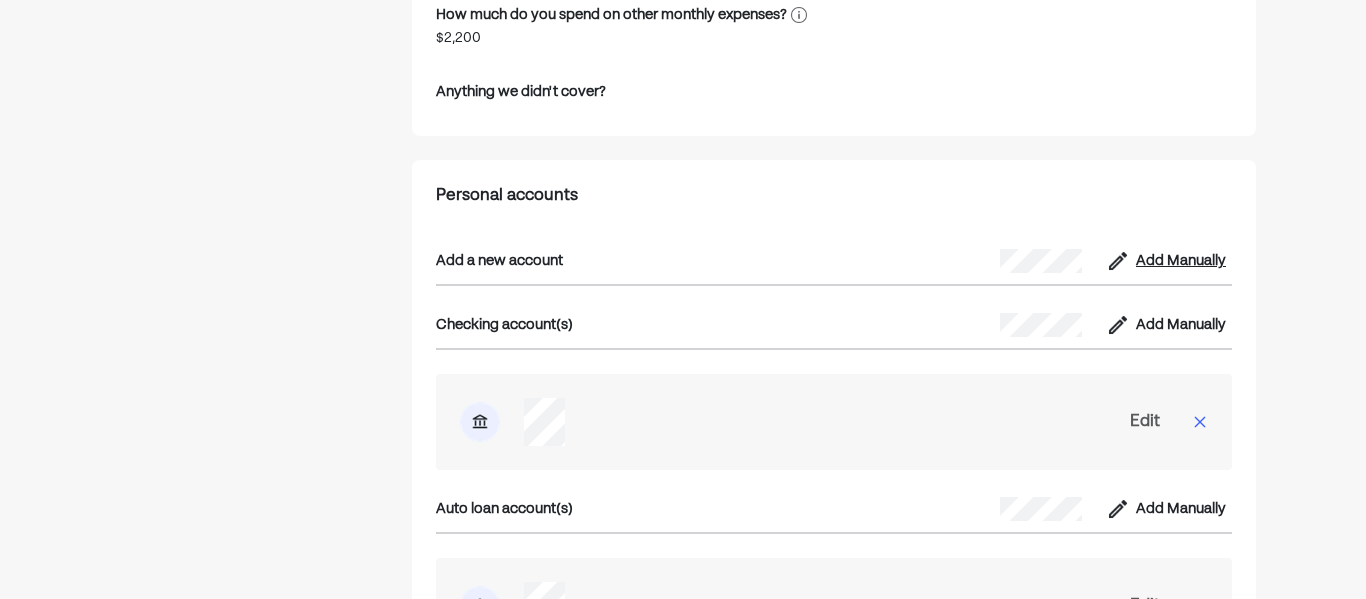 click on "Add Manually" at bounding box center (1181, 261) 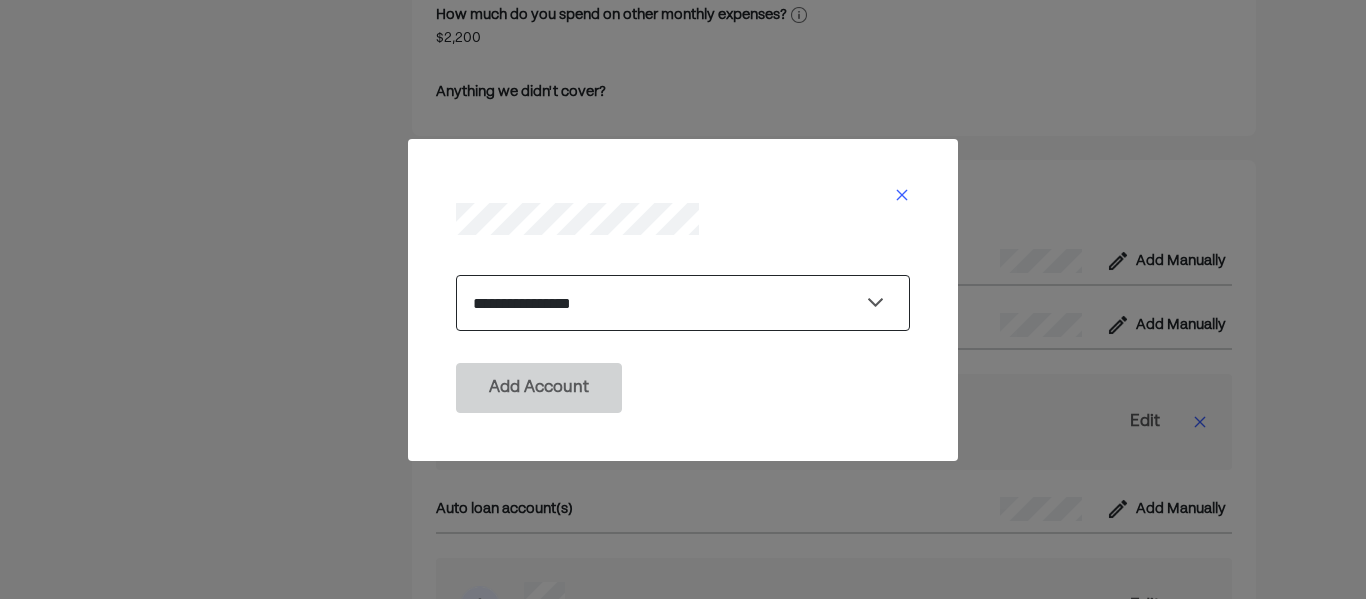 click on "**********" at bounding box center [683, 303] 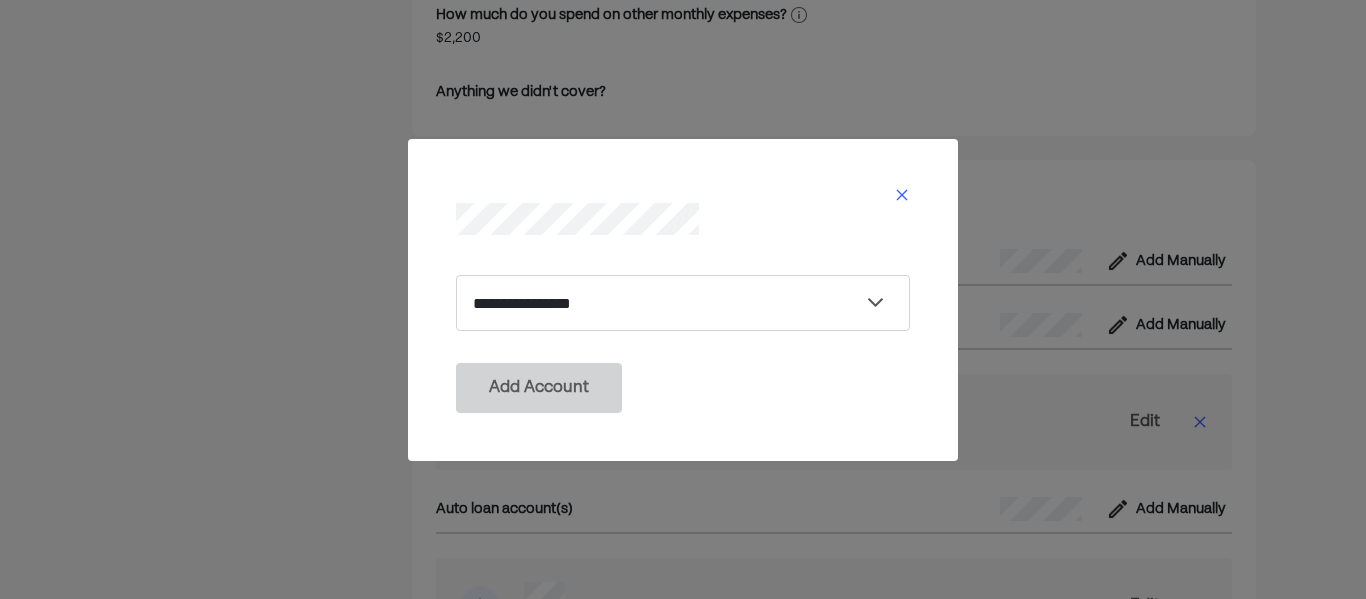 click on "Add Account" at bounding box center (683, 388) 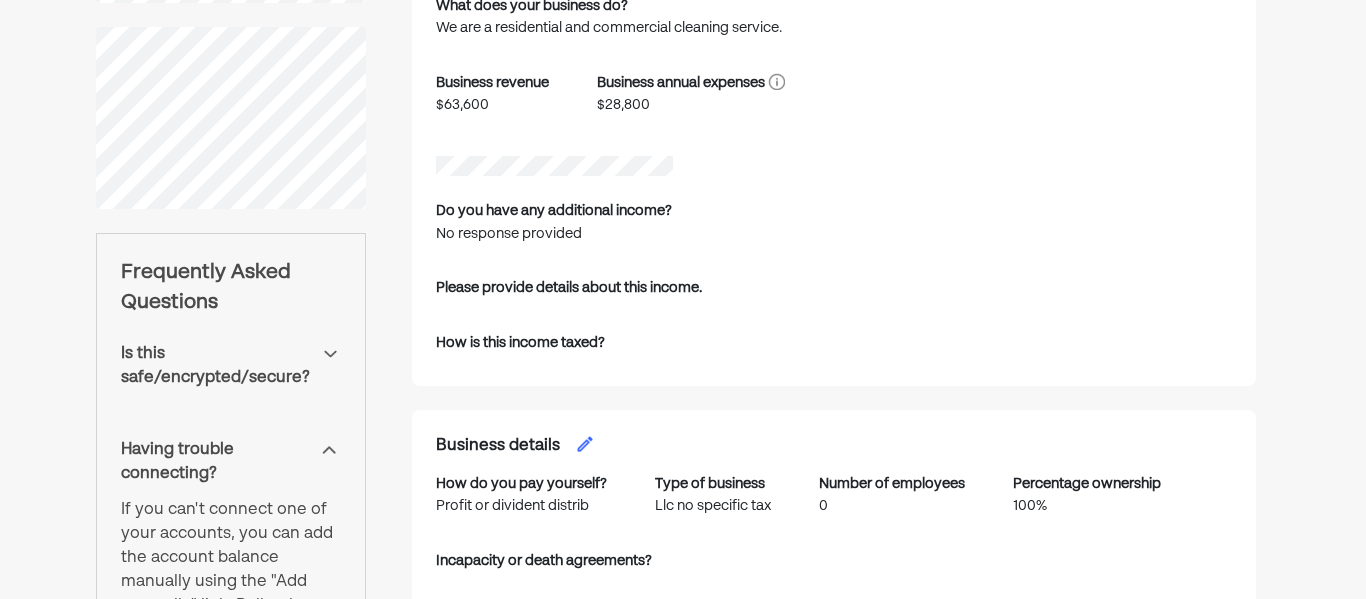 scroll, scrollTop: 679, scrollLeft: 0, axis: vertical 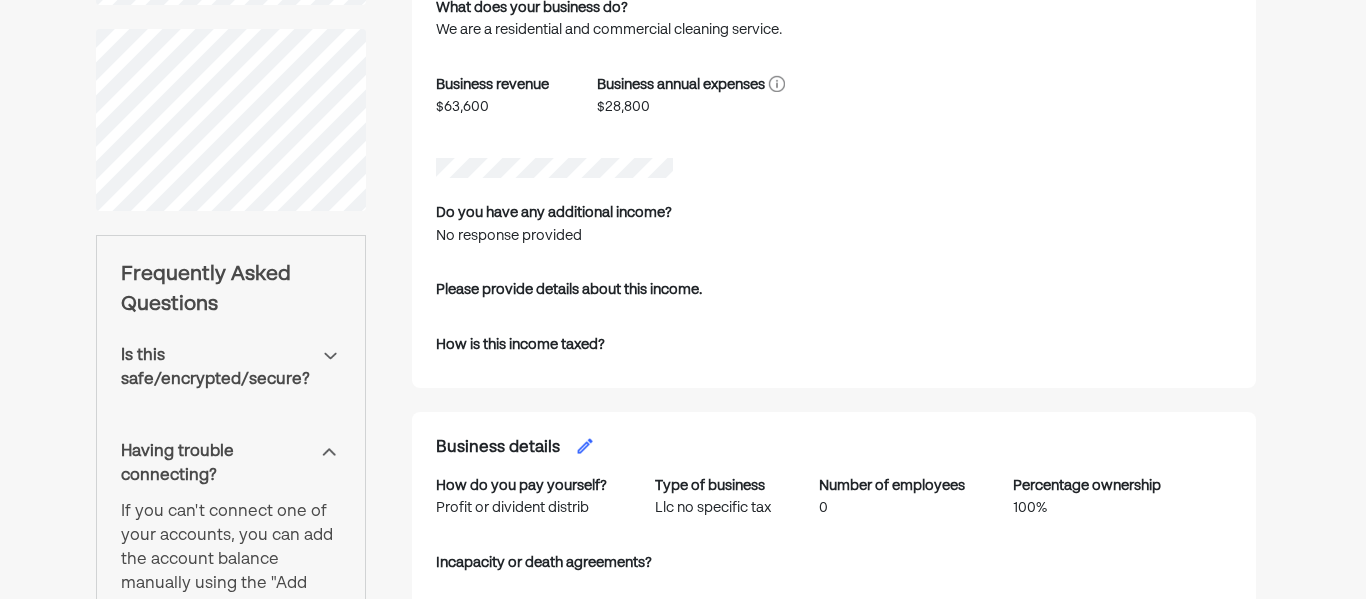 click at bounding box center (329, 452) 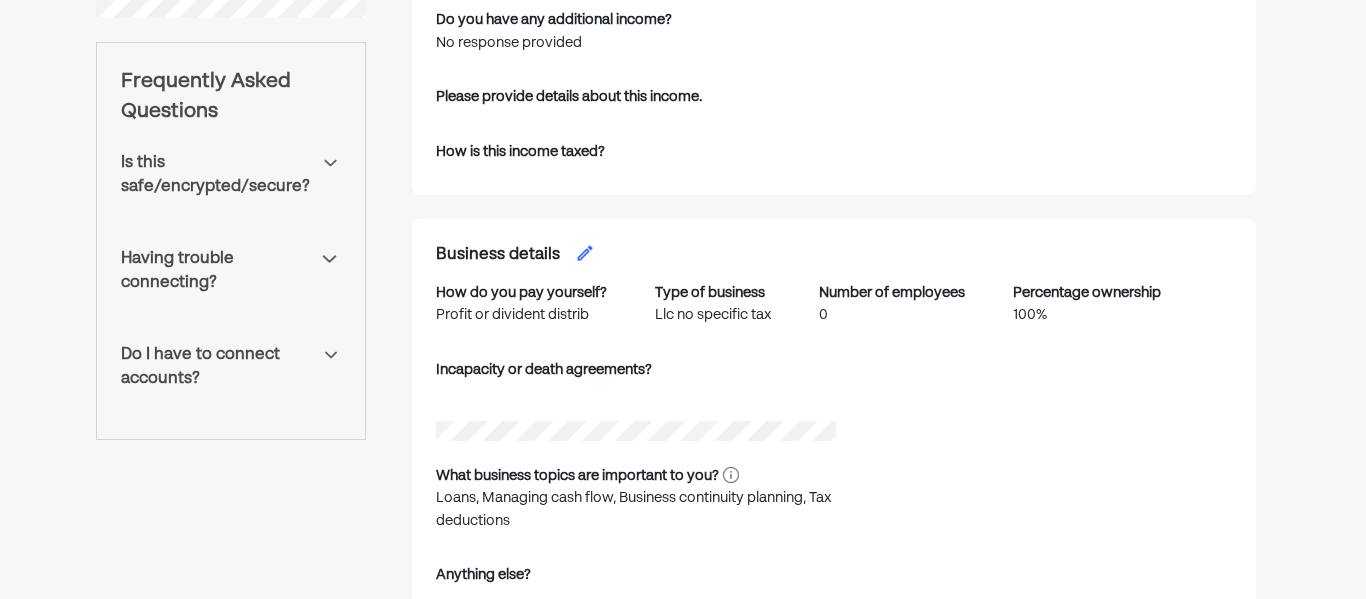 scroll, scrollTop: 873, scrollLeft: 0, axis: vertical 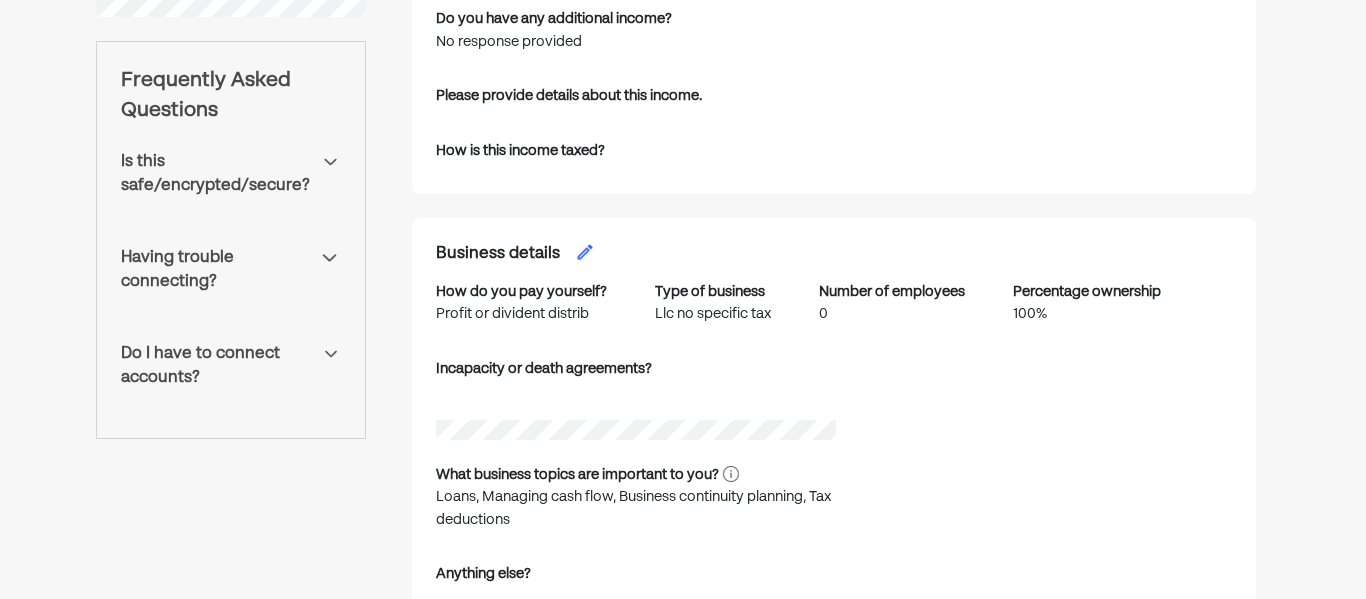 click at bounding box center (331, 354) 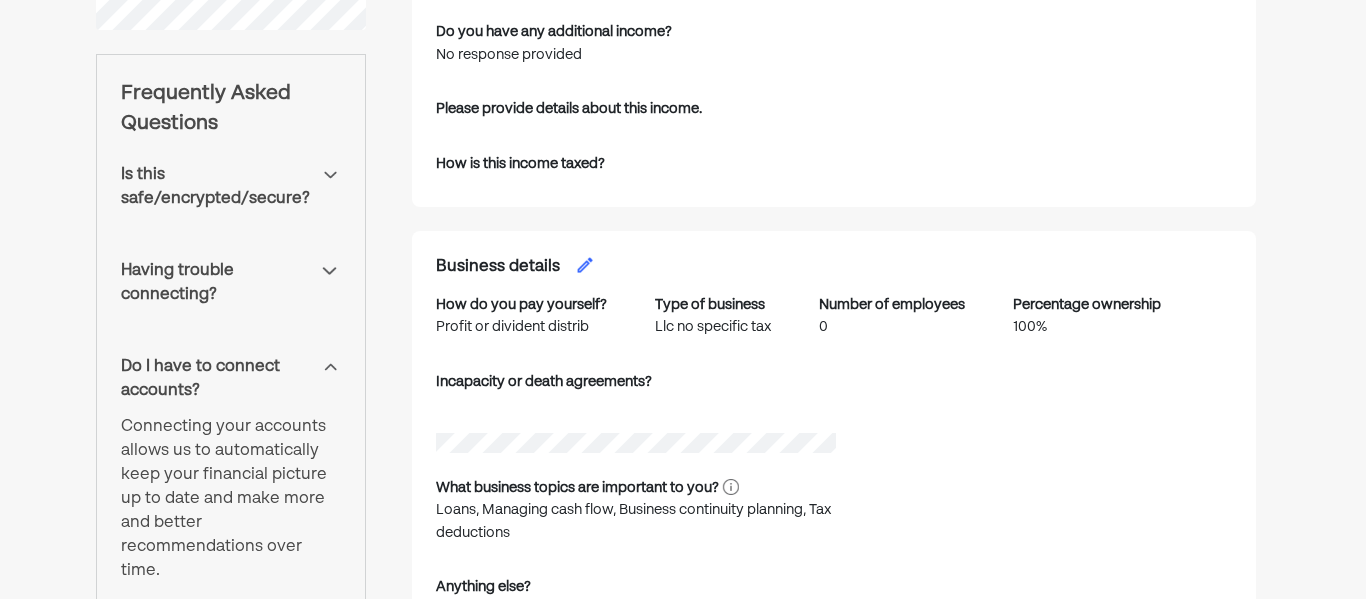 scroll, scrollTop: 851, scrollLeft: 0, axis: vertical 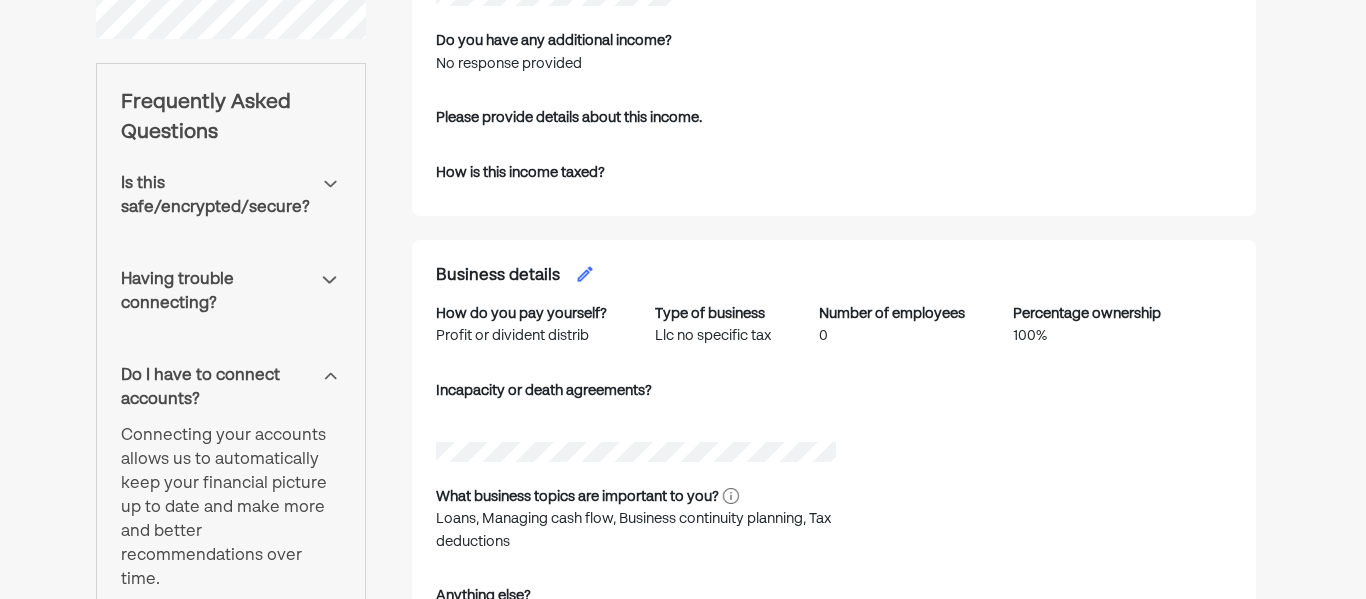 click at bounding box center [331, 376] 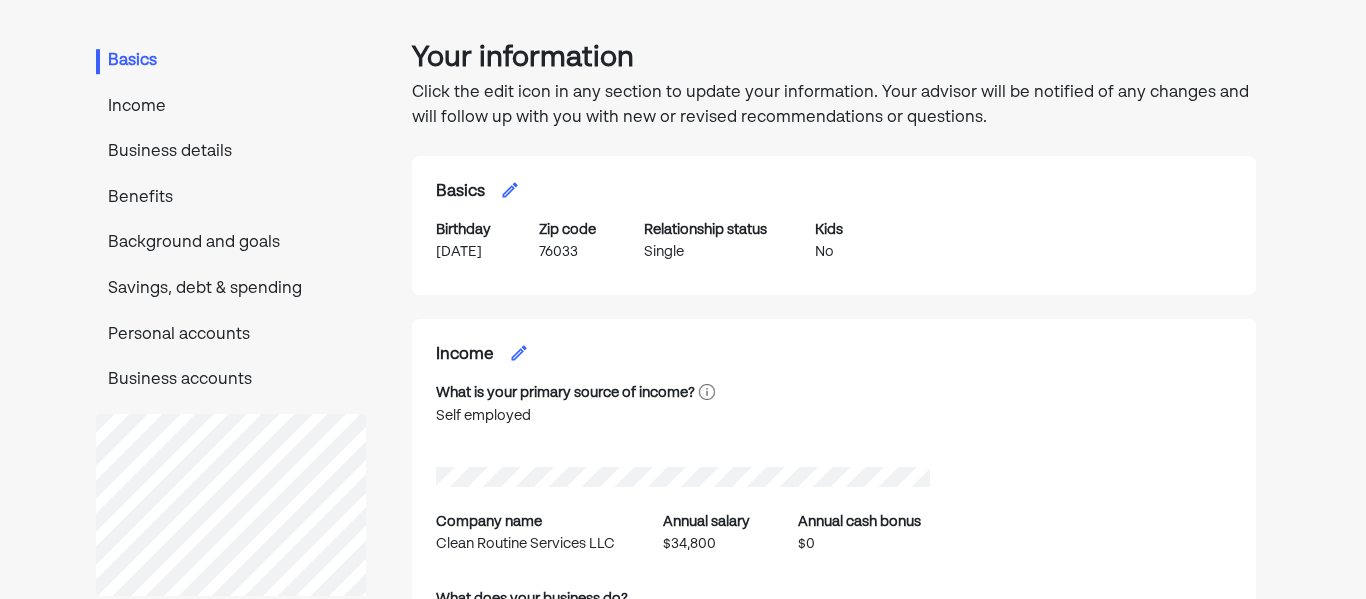 scroll, scrollTop: 0, scrollLeft: 0, axis: both 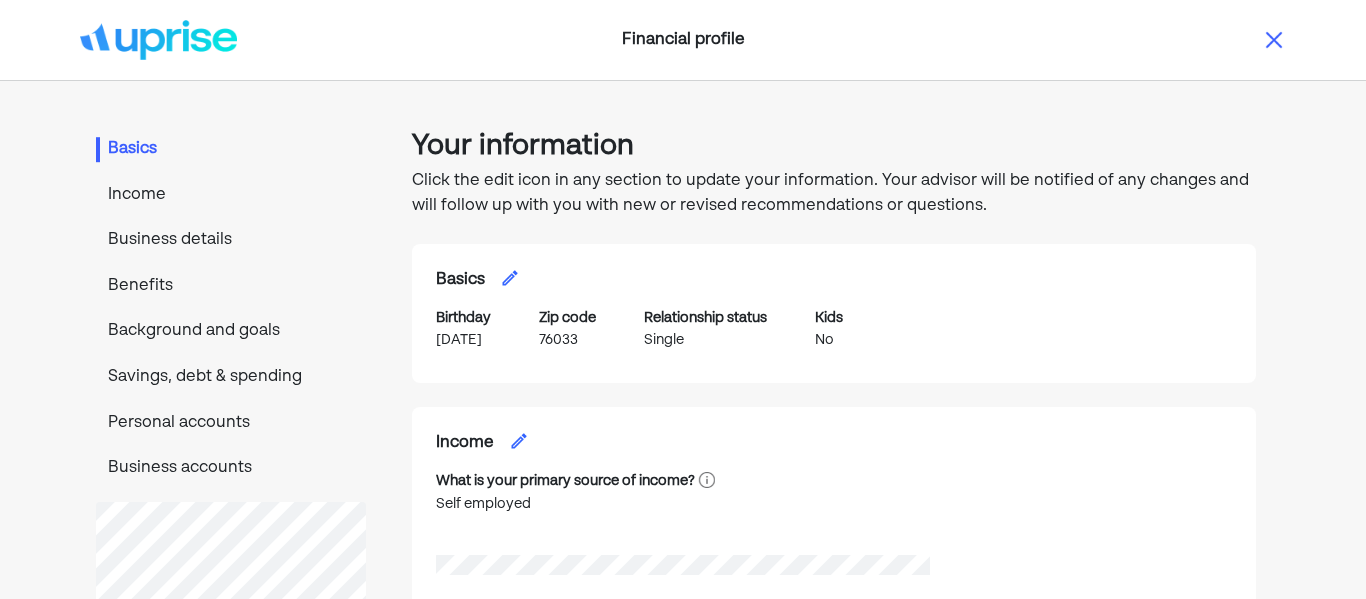 click on "Basics Income Business details Benefits Background and goals Savings, debt & spending Personal accounts Business accounts" at bounding box center [231, 309] 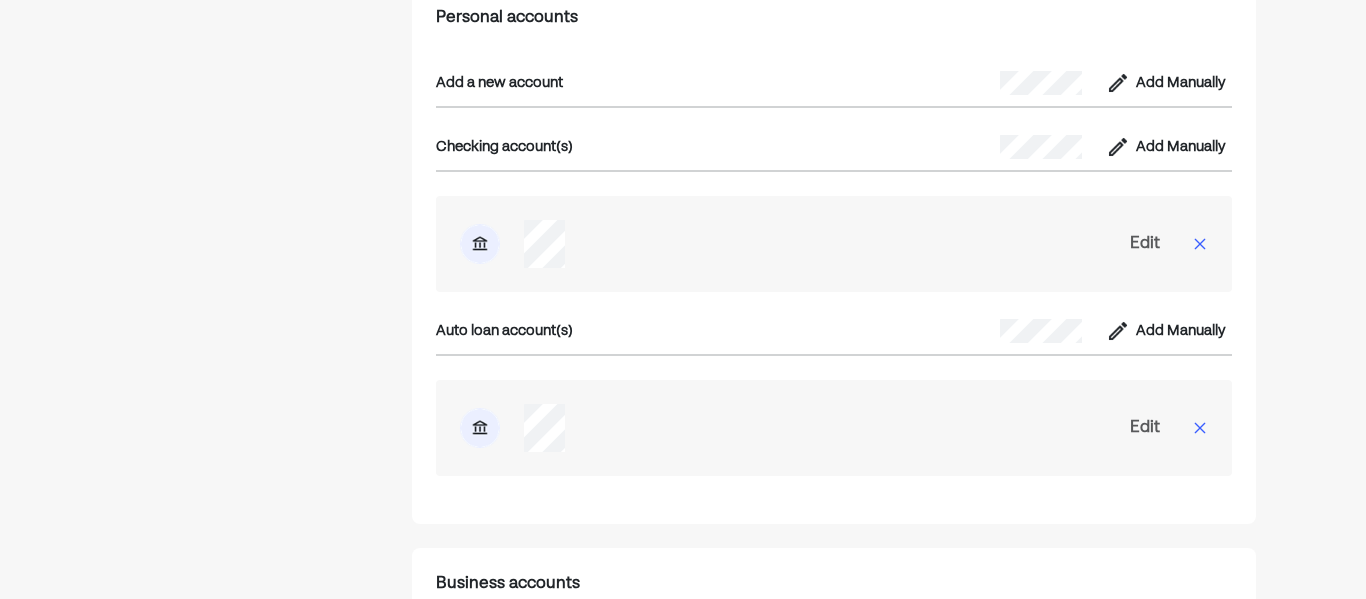 scroll, scrollTop: 3685, scrollLeft: 0, axis: vertical 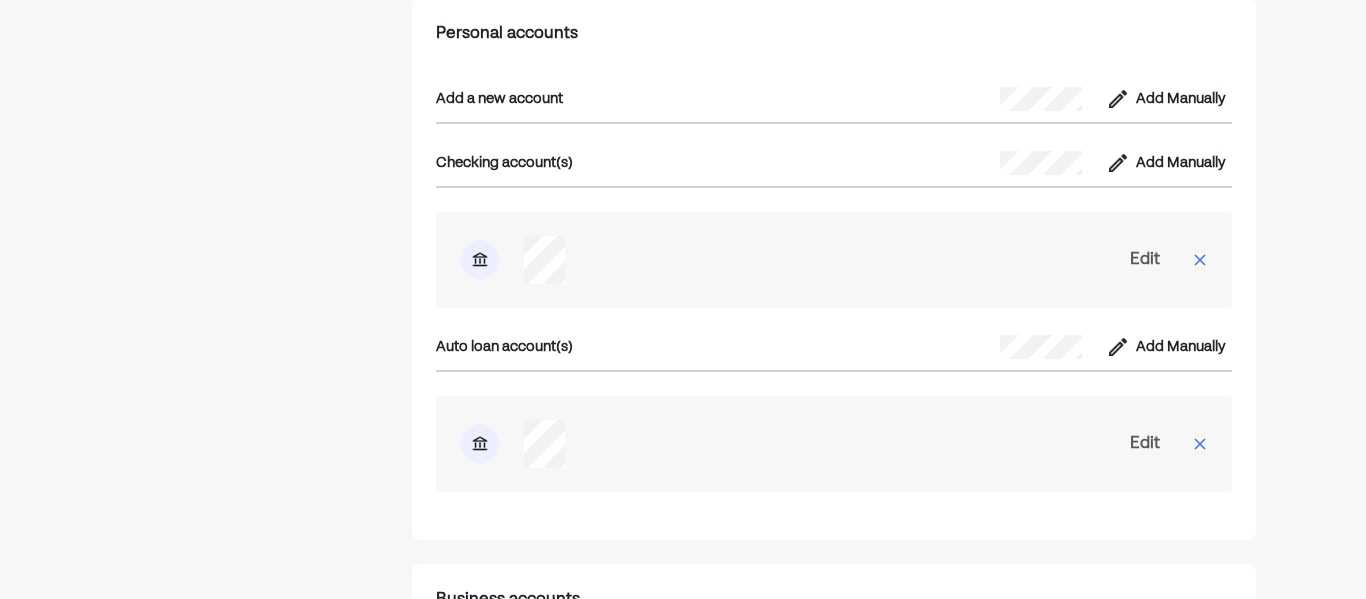 click on "Edit" at bounding box center [1145, 444] 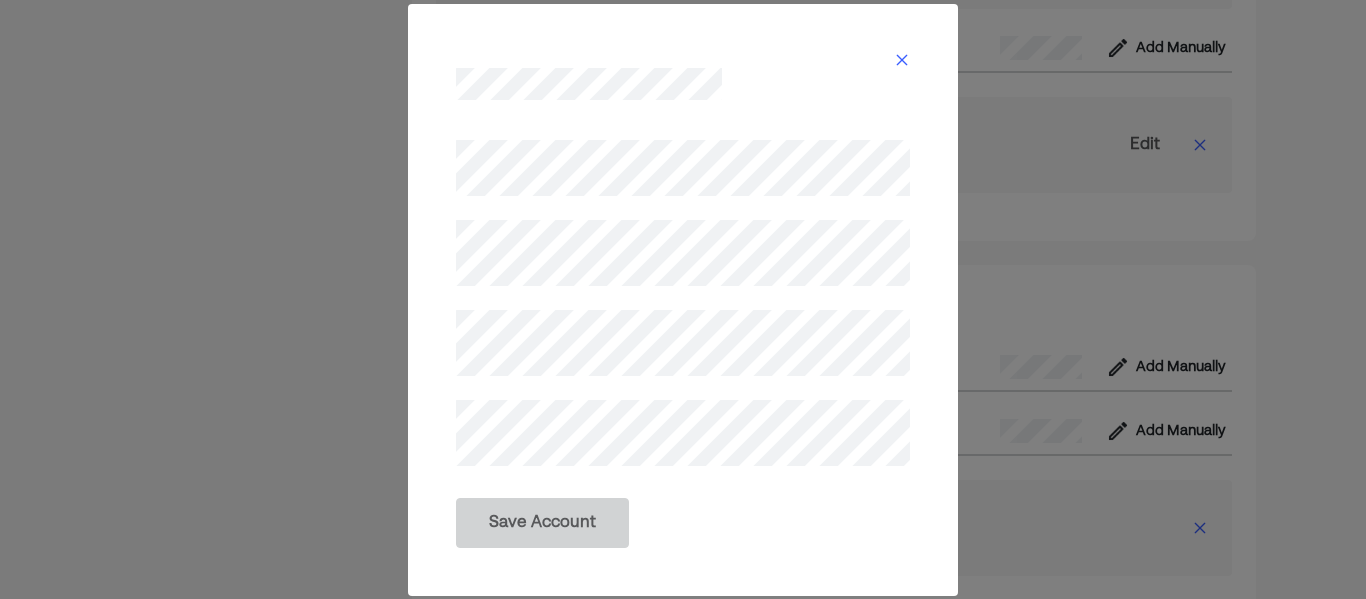 scroll, scrollTop: 3988, scrollLeft: 0, axis: vertical 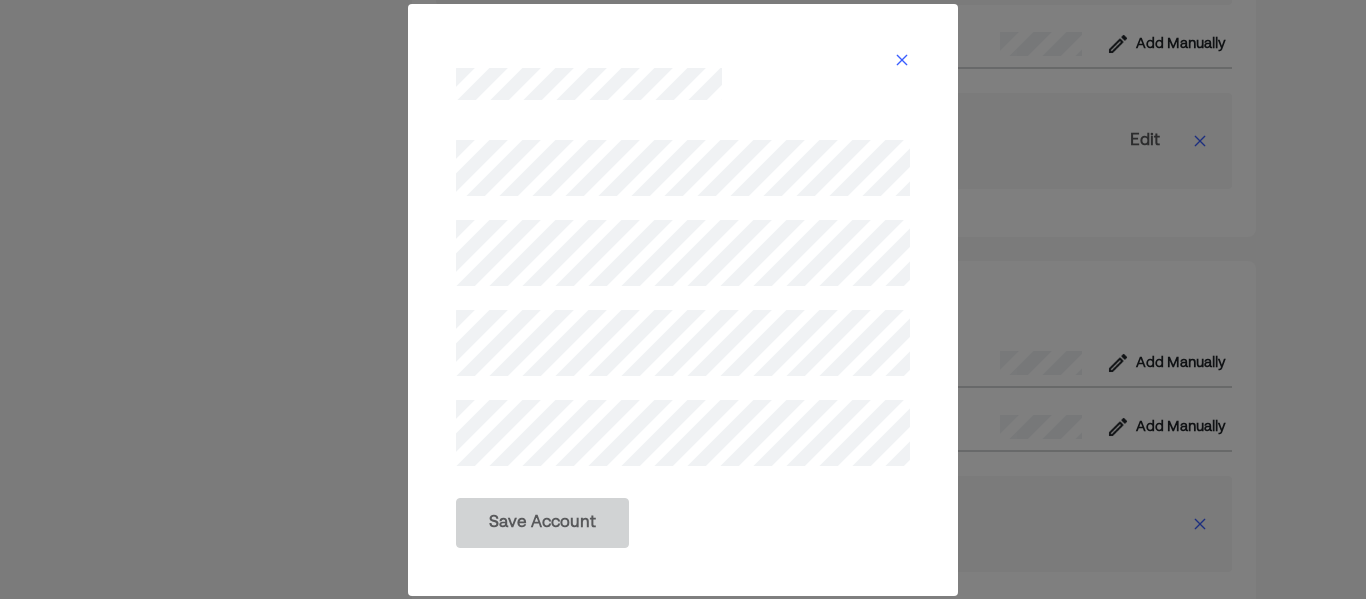 click at bounding box center (902, 60) 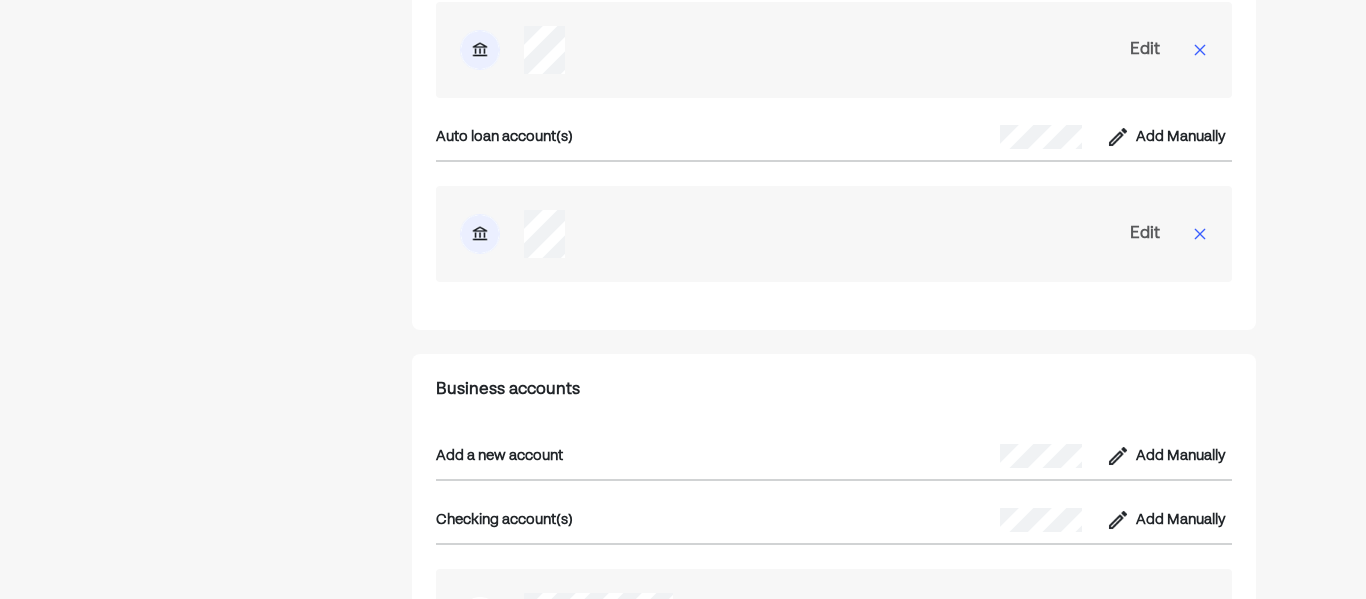 scroll, scrollTop: 3893, scrollLeft: 0, axis: vertical 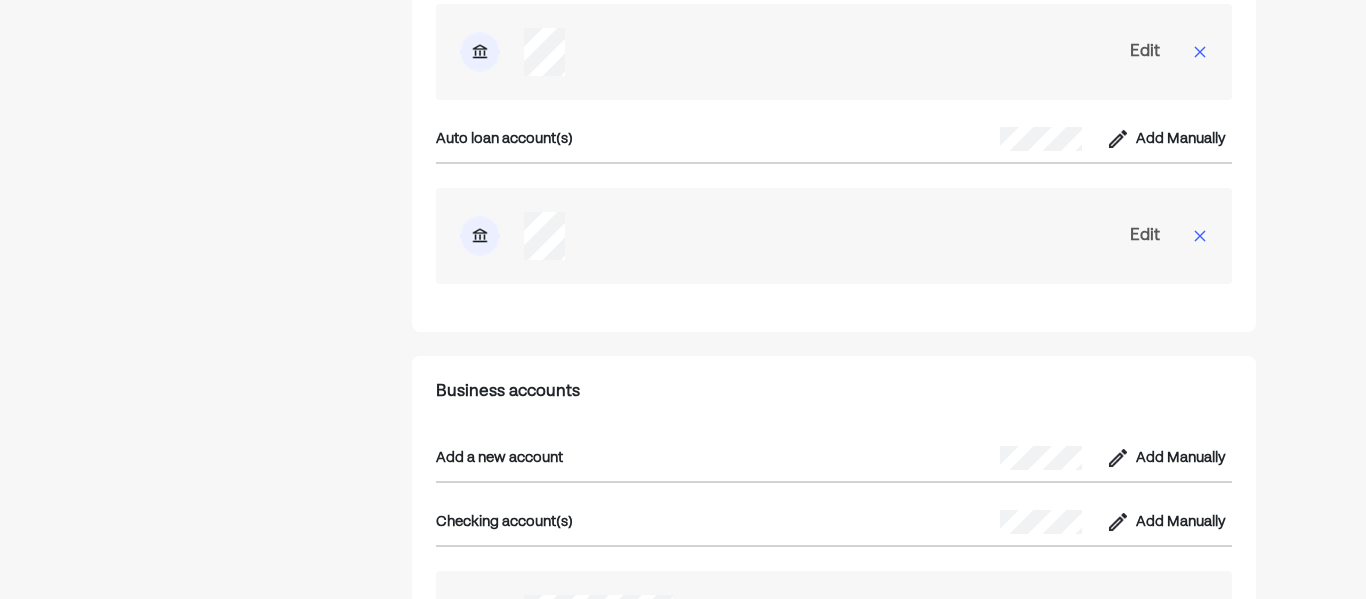 click at bounding box center (1200, 236) 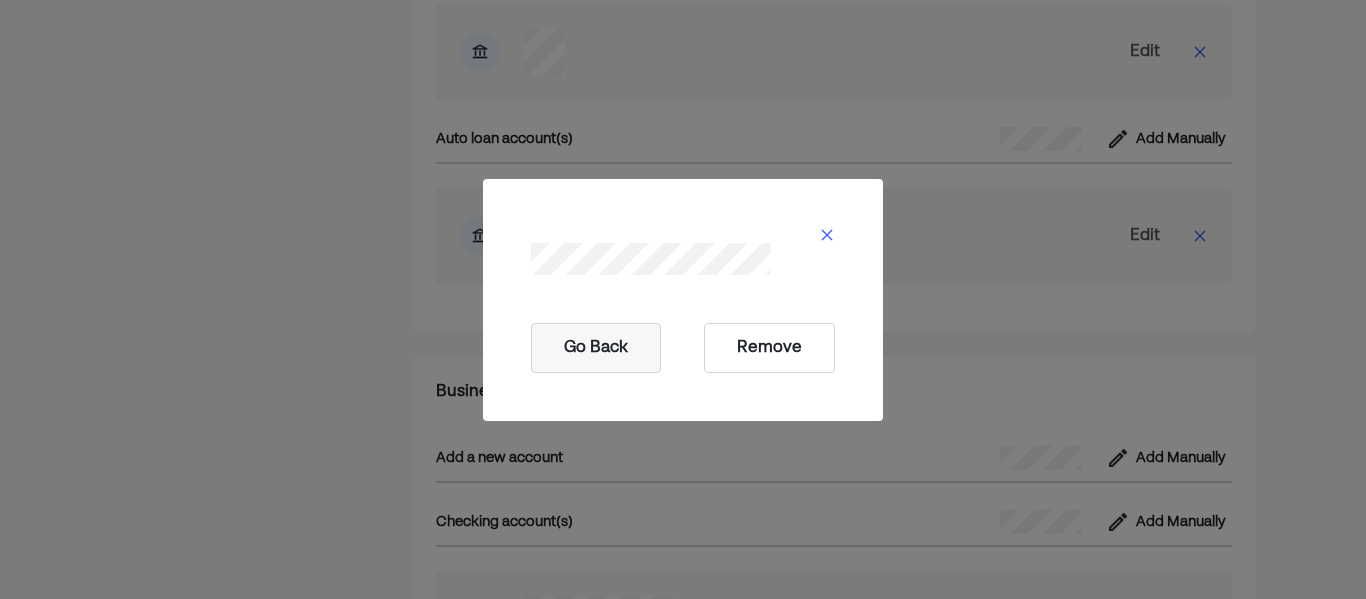 click on "Remove" at bounding box center [769, 348] 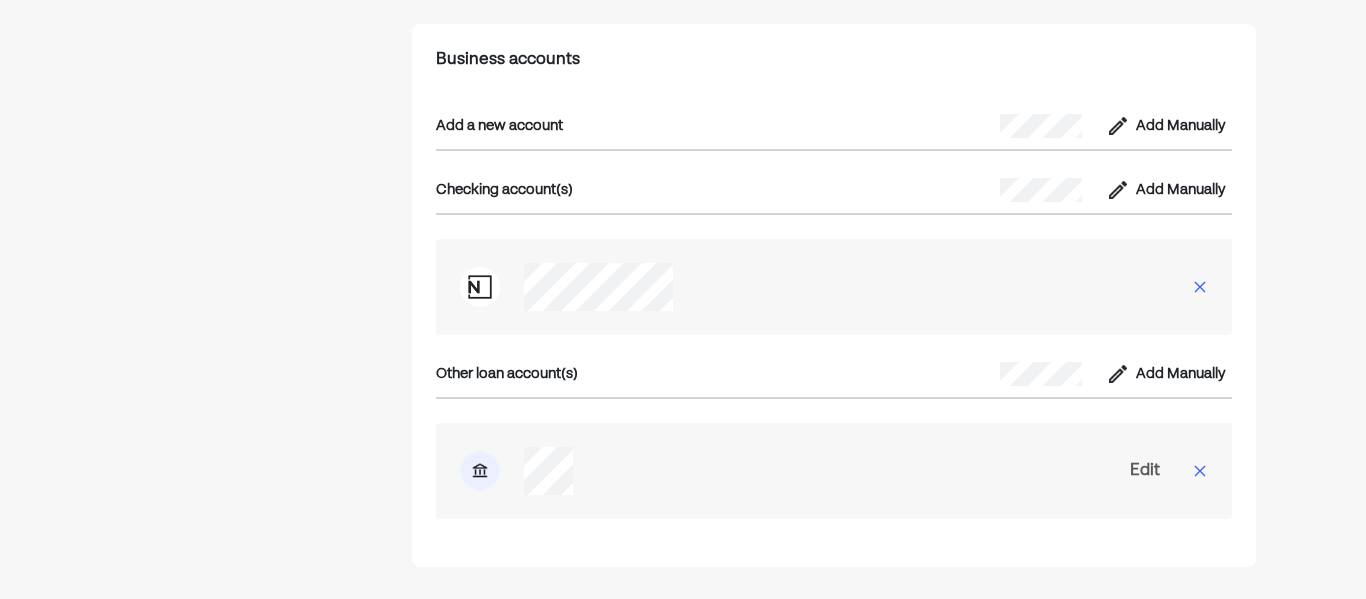 scroll, scrollTop: 4037, scrollLeft: 0, axis: vertical 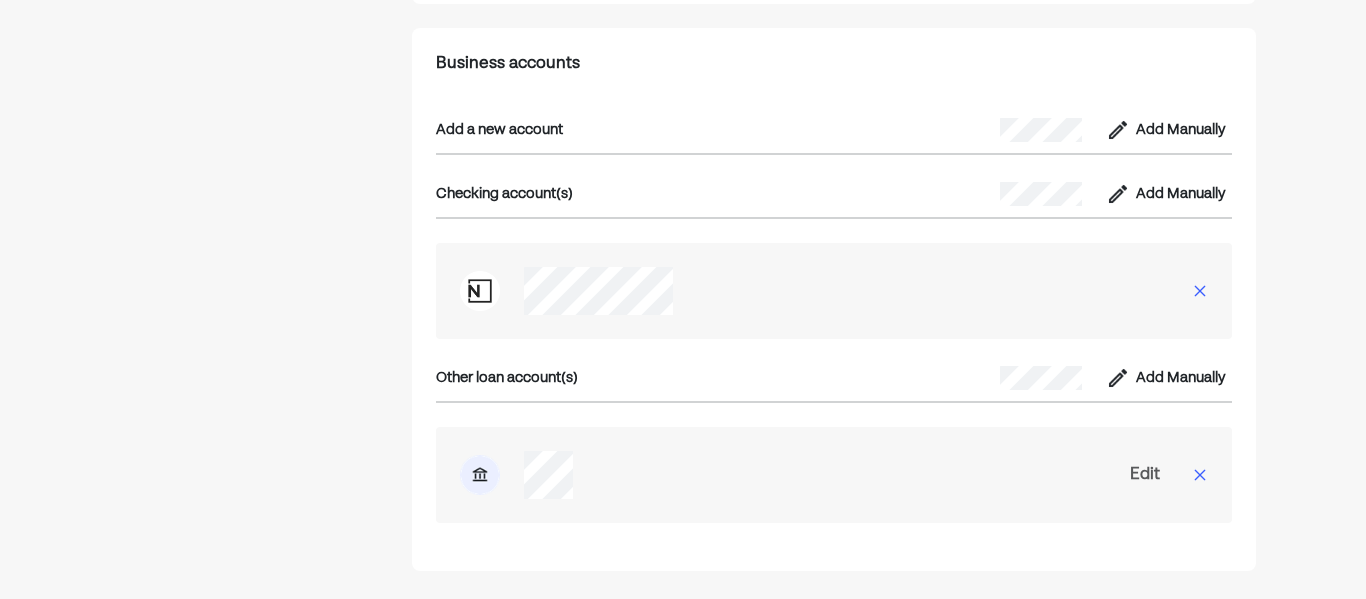 click on "Edit" at bounding box center (1145, 475) 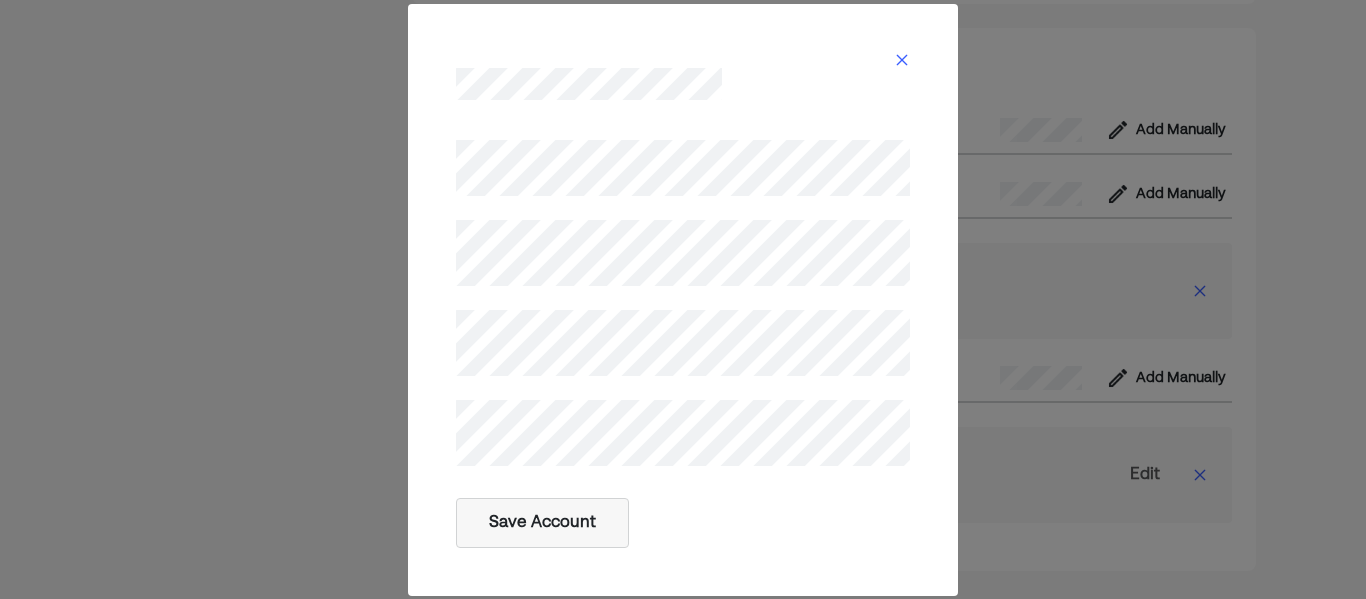 scroll, scrollTop: 4137, scrollLeft: 0, axis: vertical 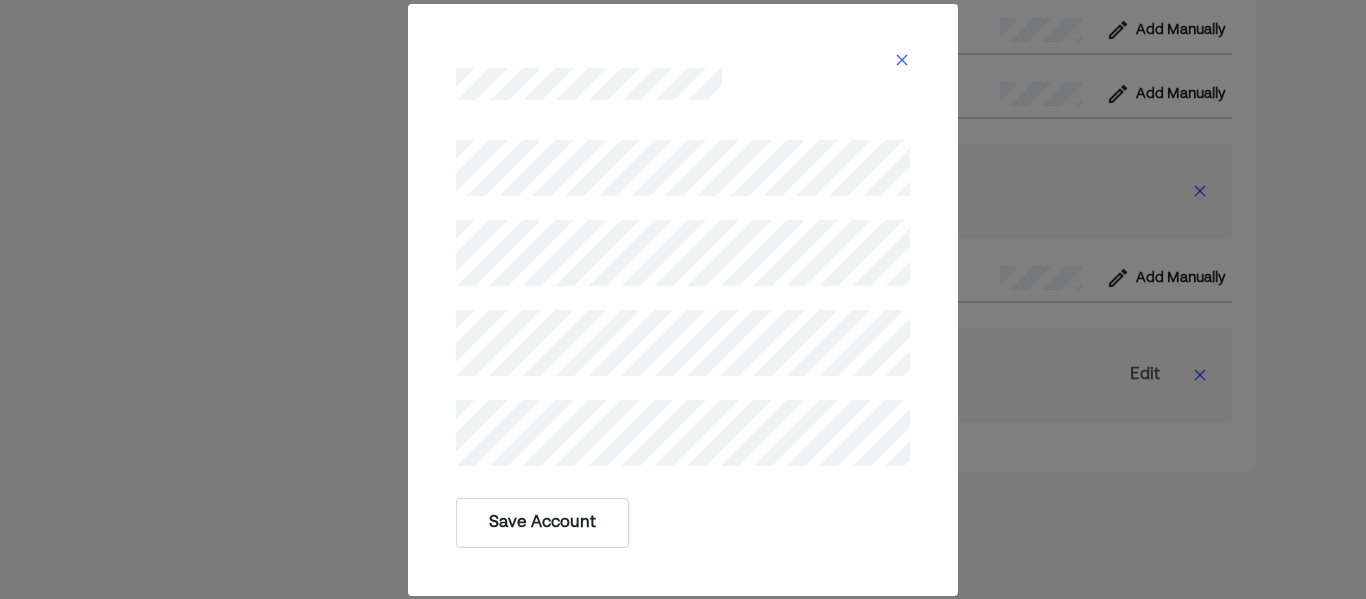 click on "Save Account" at bounding box center [542, 523] 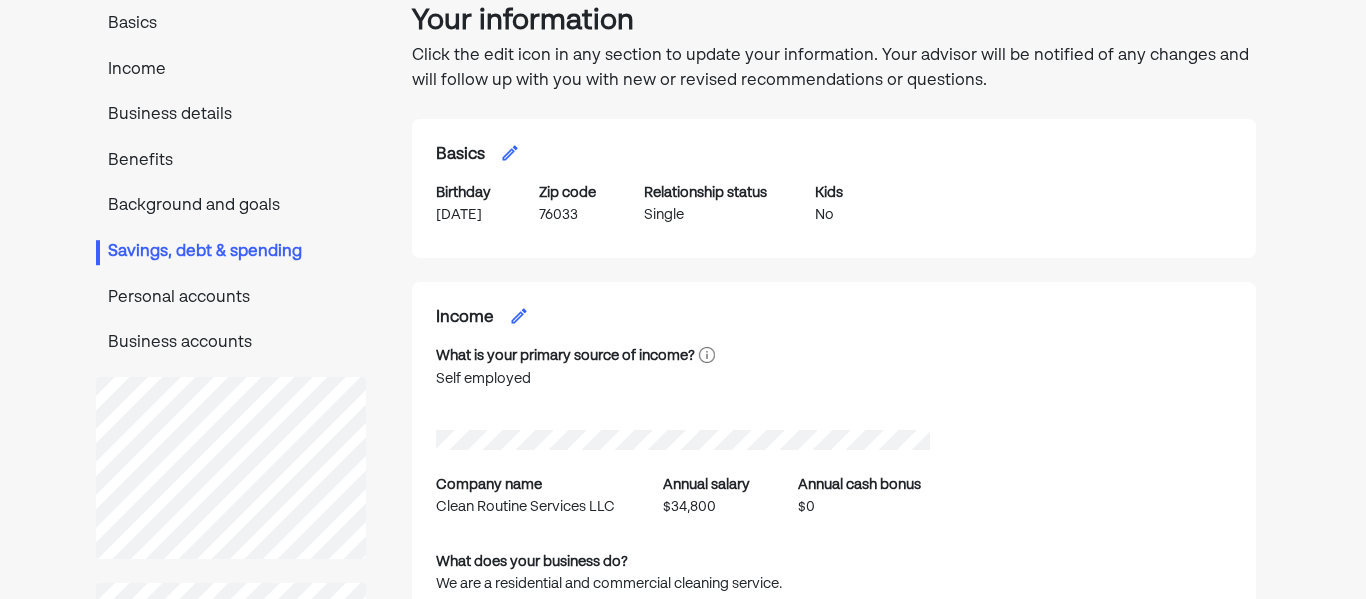 scroll, scrollTop: 141, scrollLeft: 0, axis: vertical 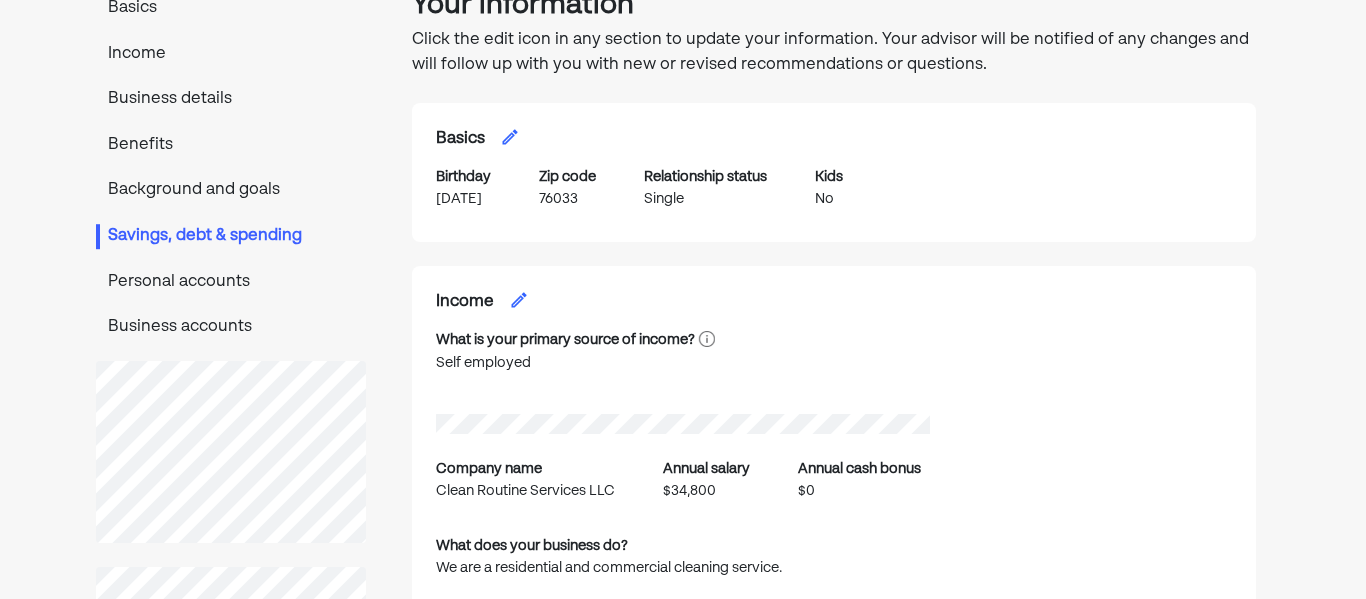 click on "Personal accounts" at bounding box center [231, 283] 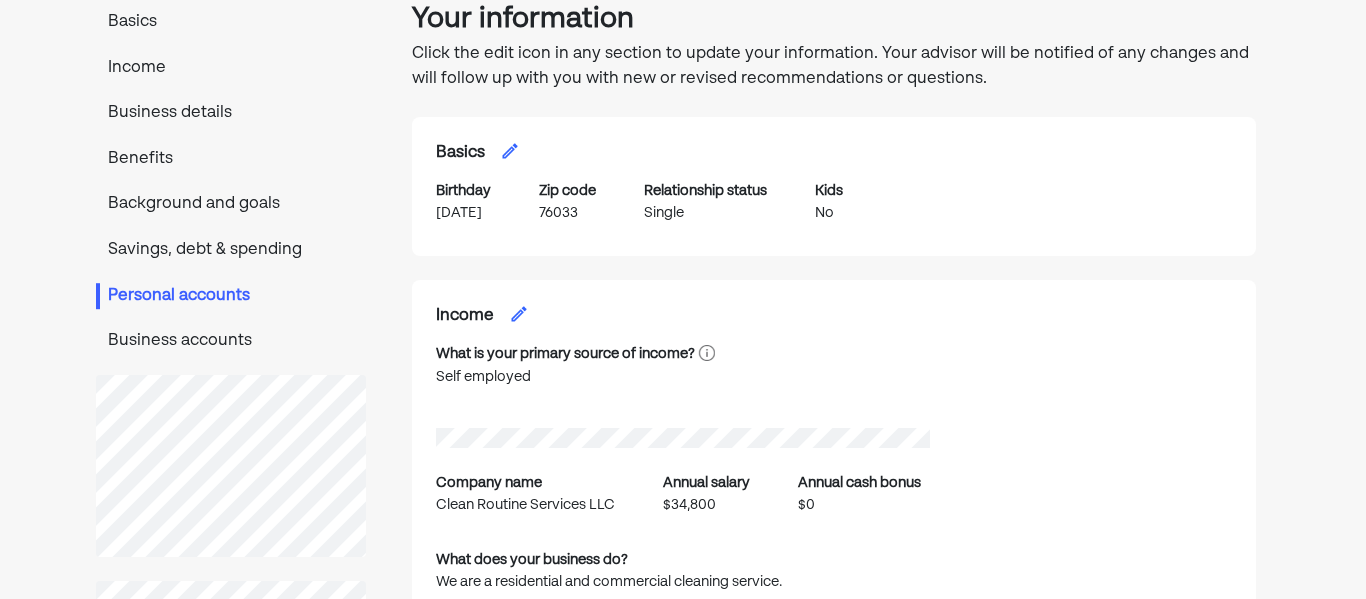scroll, scrollTop: 125, scrollLeft: 0, axis: vertical 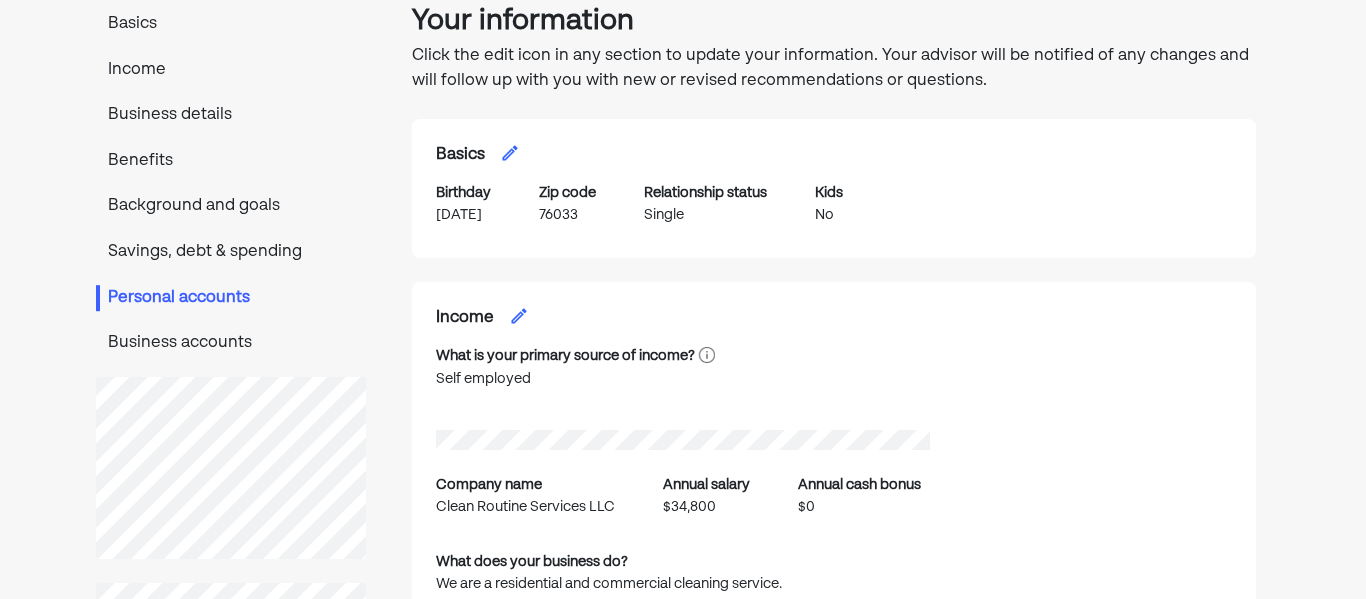 click on "Business accounts" at bounding box center (231, 344) 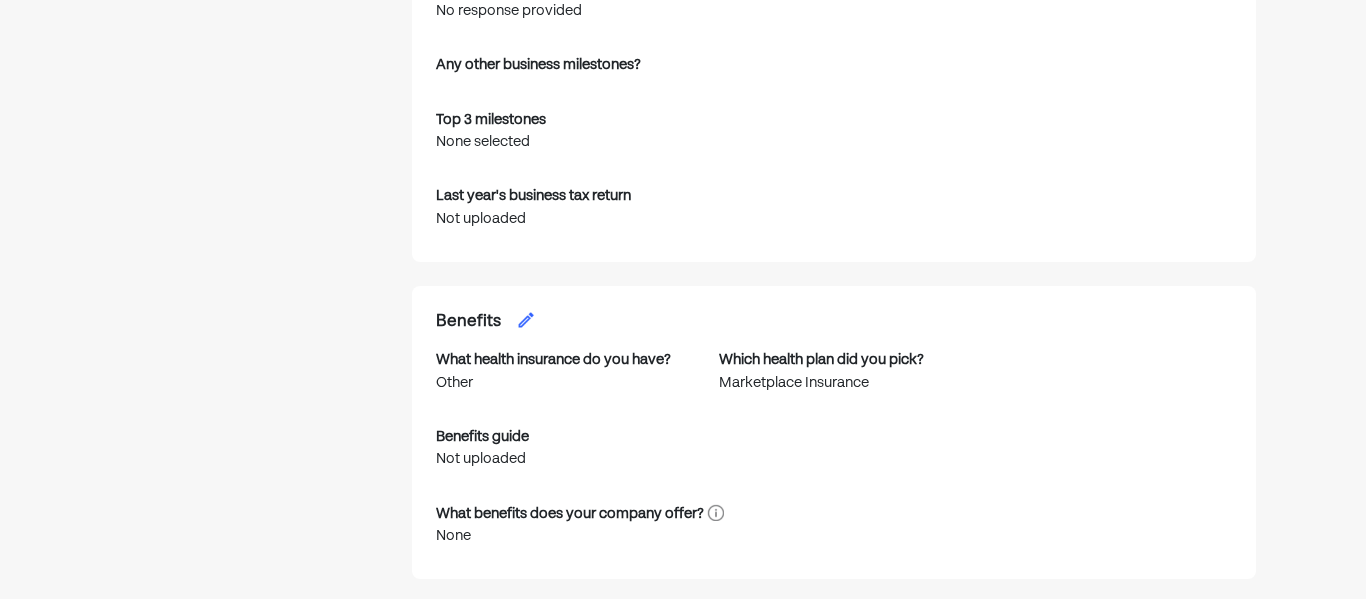 scroll, scrollTop: 0, scrollLeft: 0, axis: both 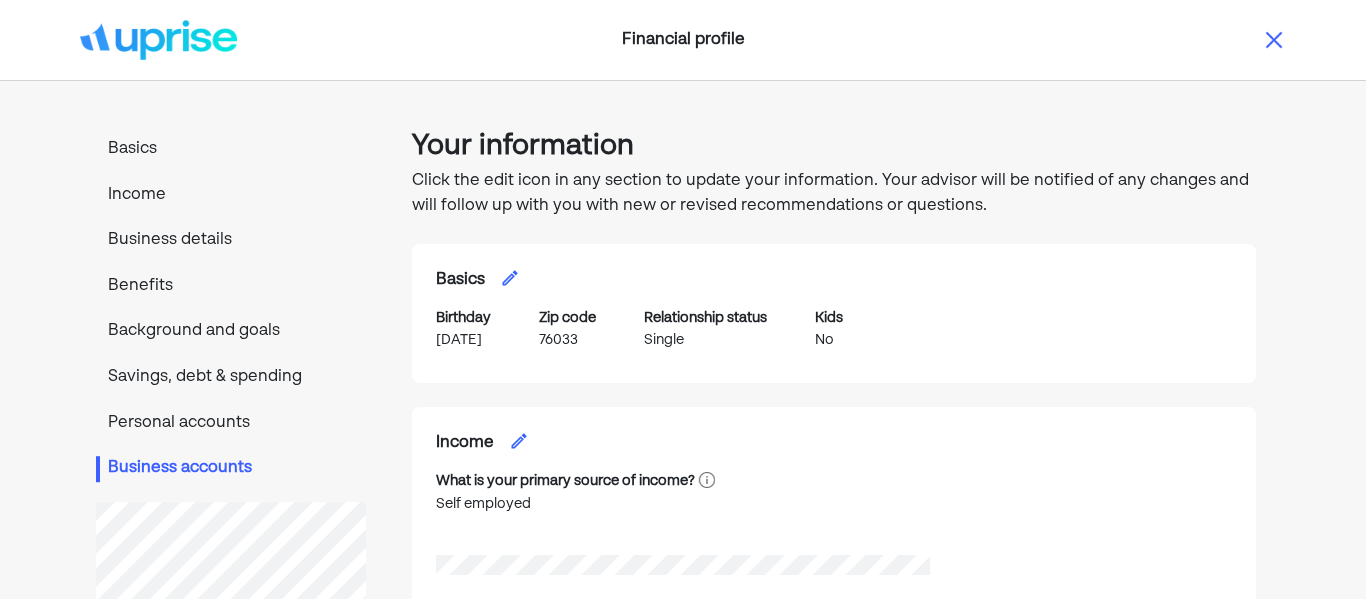click at bounding box center [1274, 40] 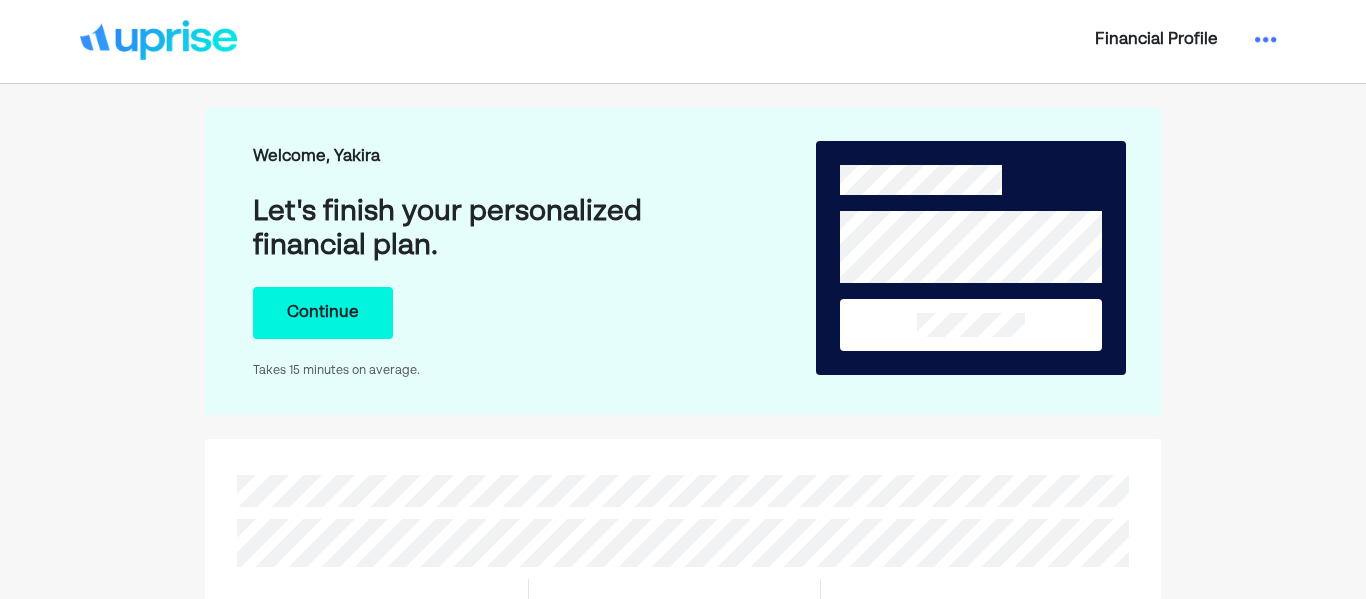 click on "Continue" at bounding box center (323, 313) 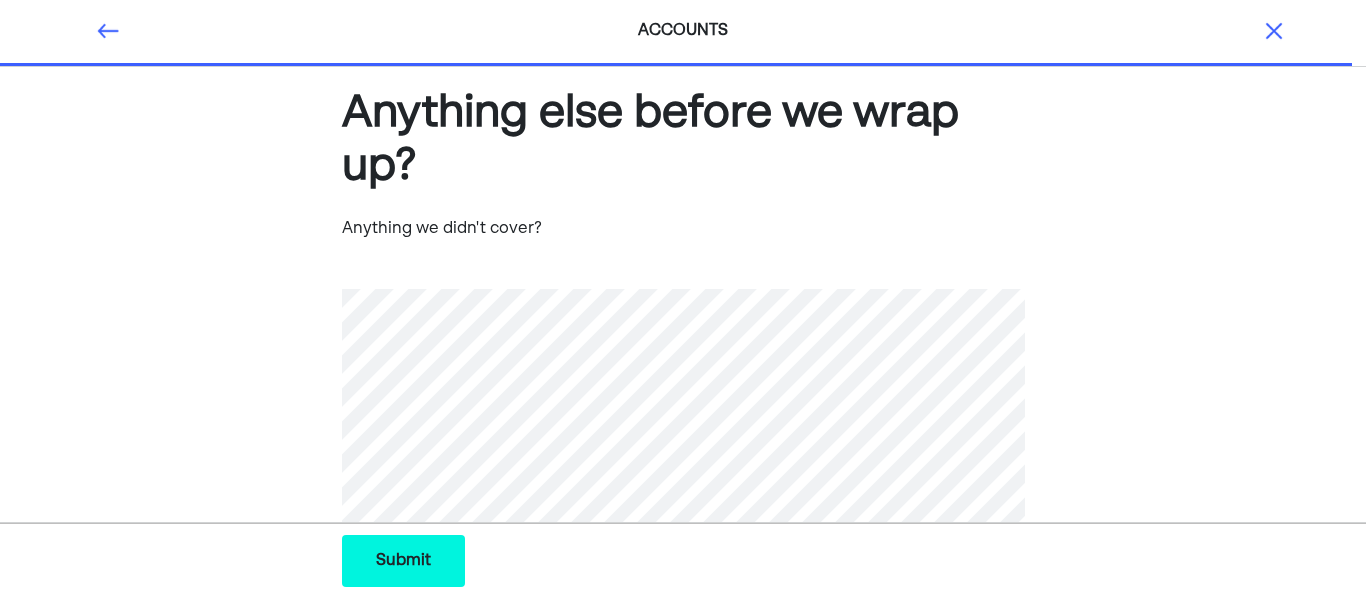 scroll, scrollTop: 42, scrollLeft: 0, axis: vertical 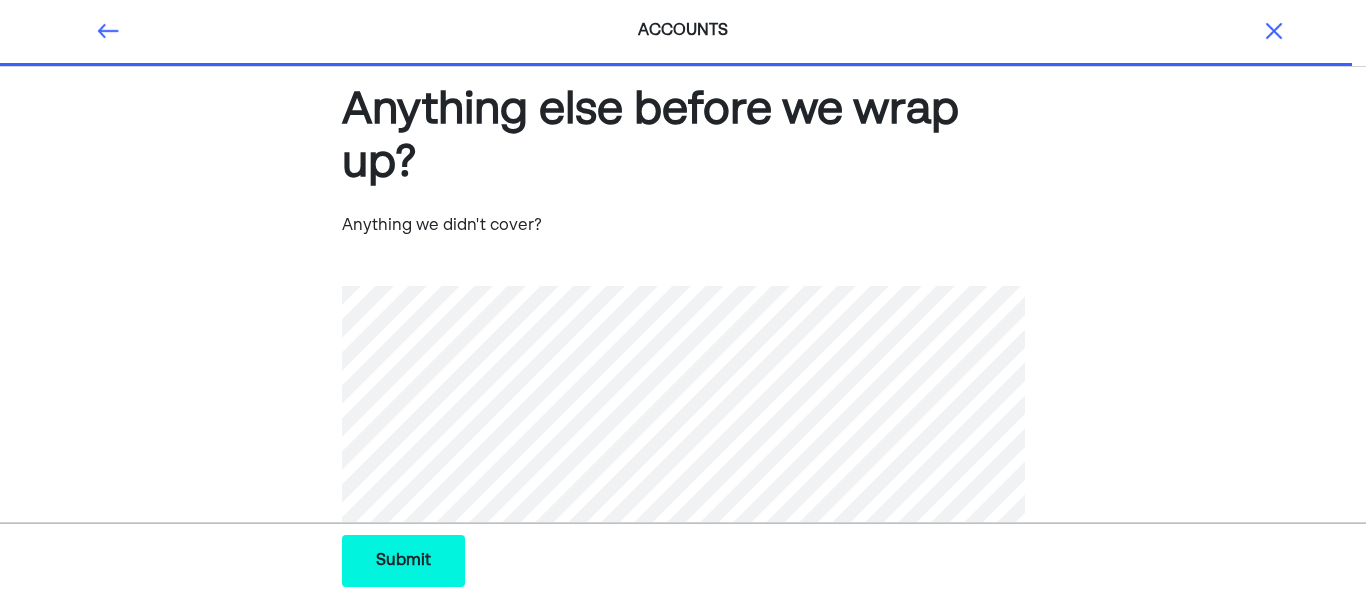 click at bounding box center (1274, 31) 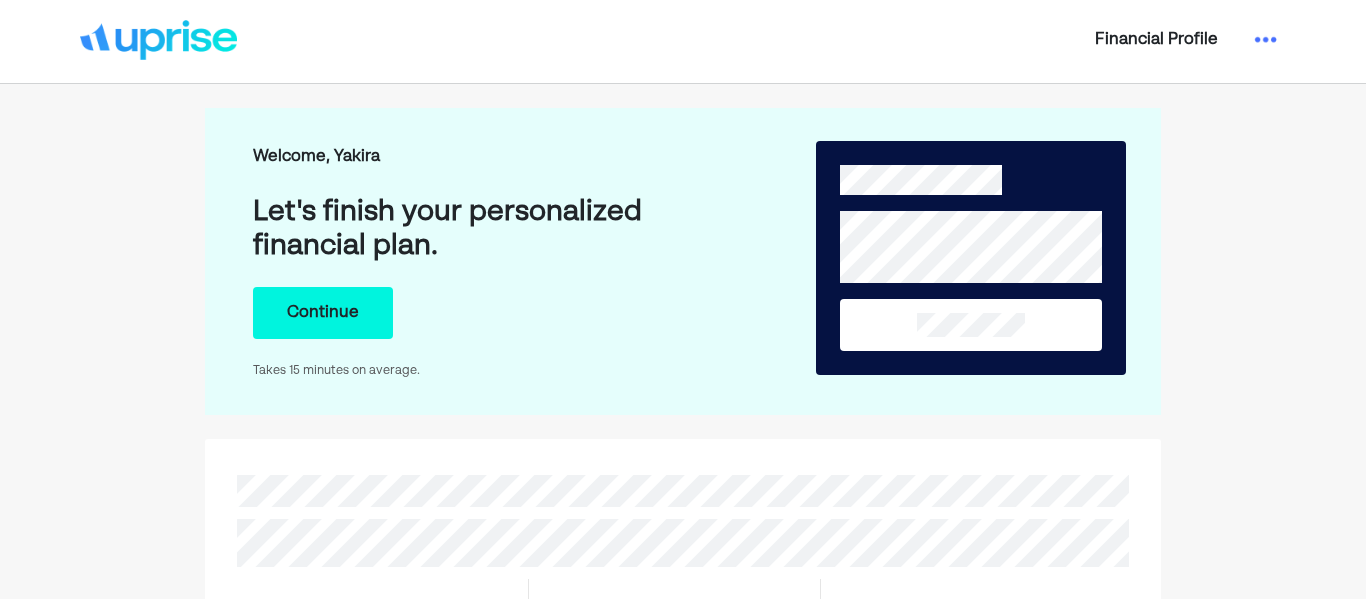 click on "Financial Profile" at bounding box center (1156, 40) 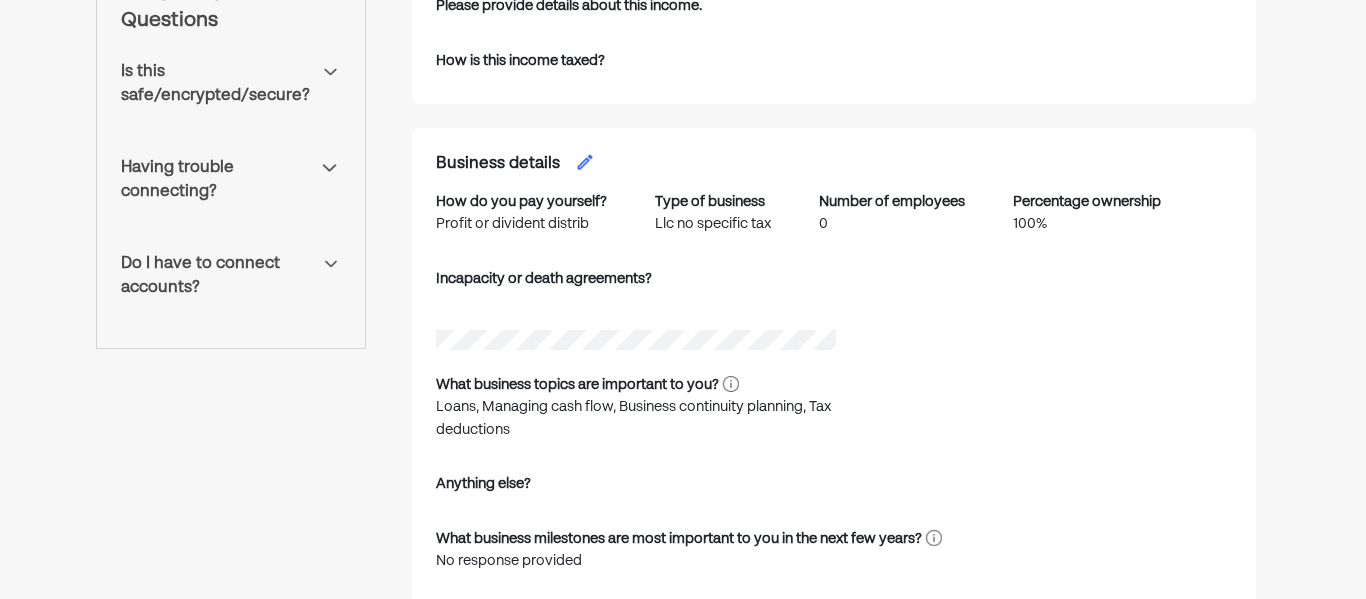 scroll, scrollTop: 961, scrollLeft: 0, axis: vertical 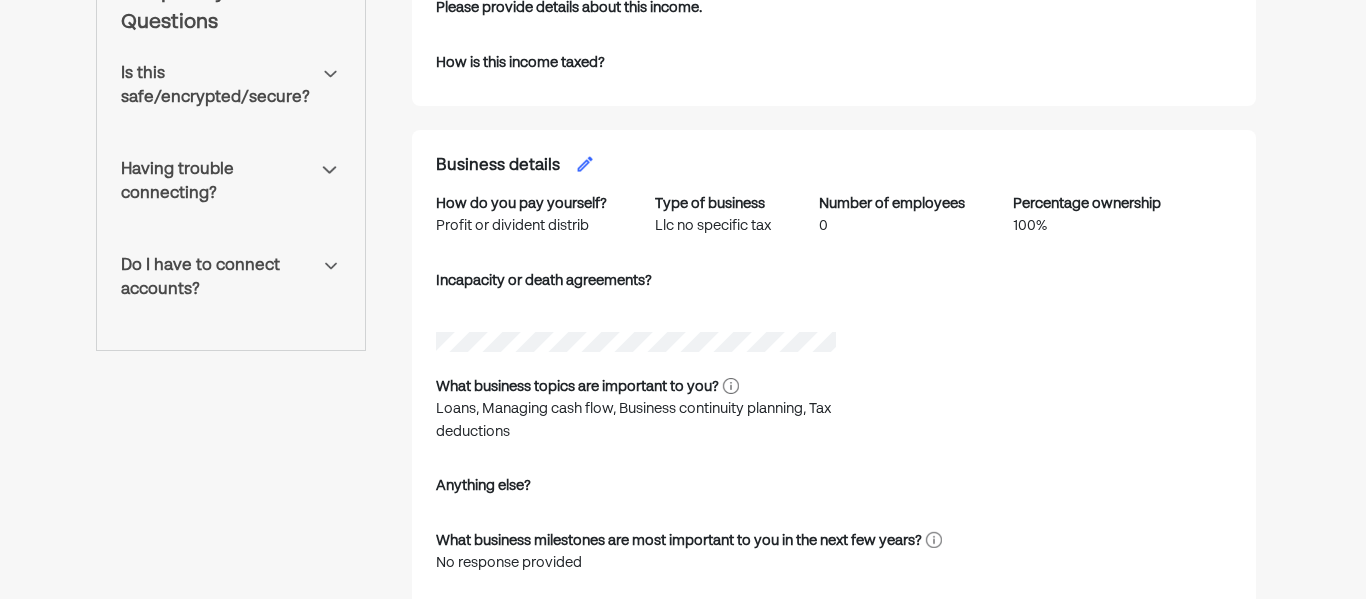 click at bounding box center [585, 164] 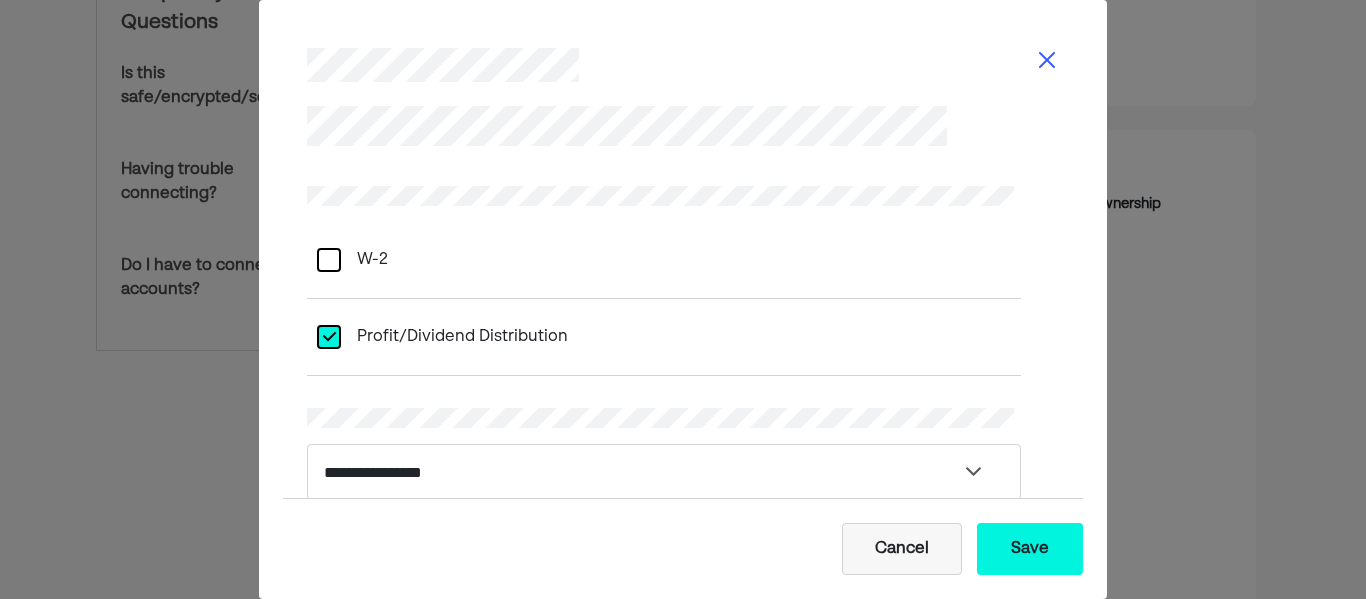 select on "**********" 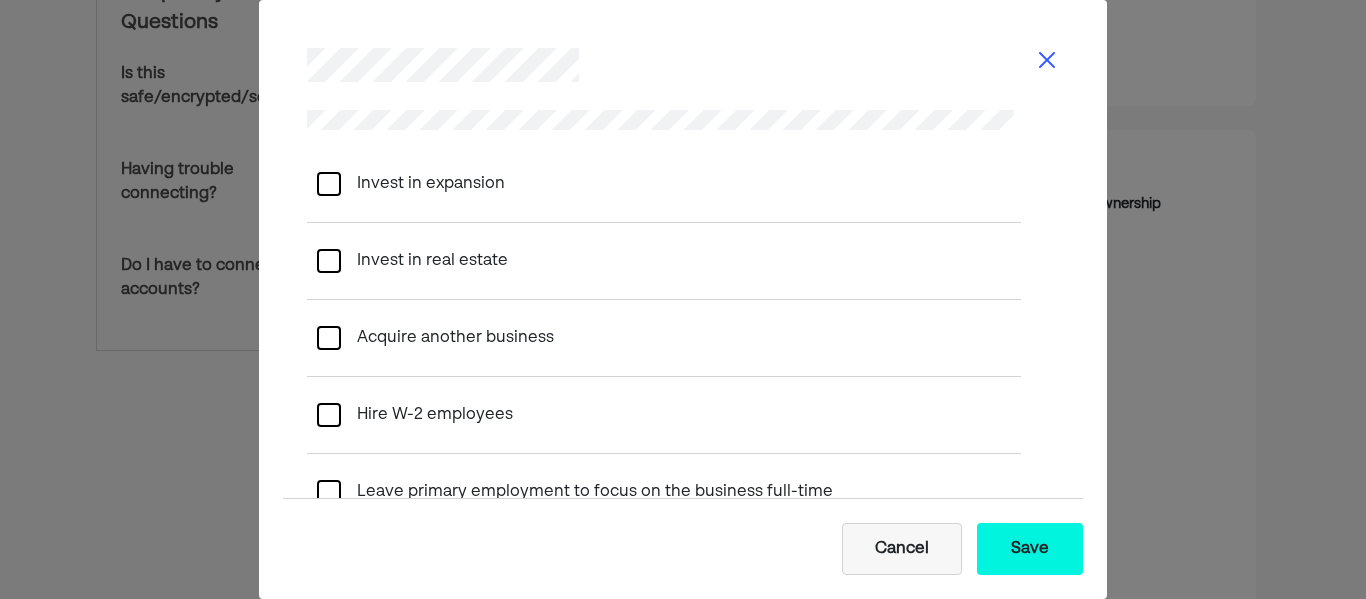 scroll, scrollTop: 1548, scrollLeft: 0, axis: vertical 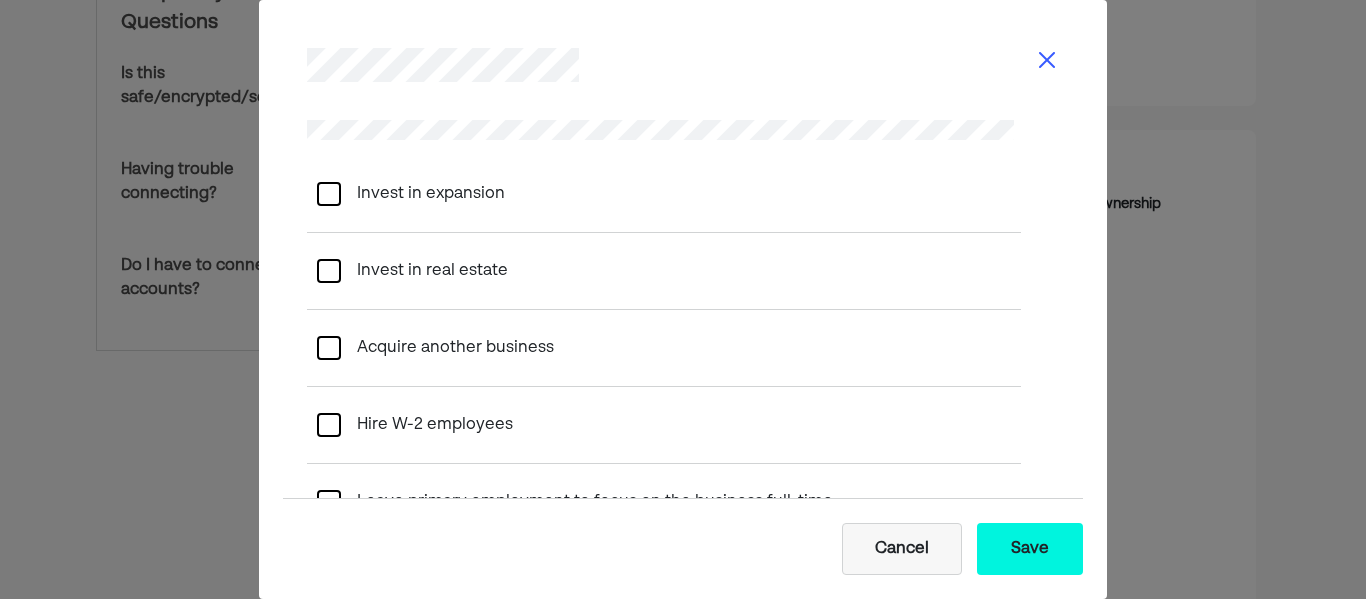 click at bounding box center (329, 194) 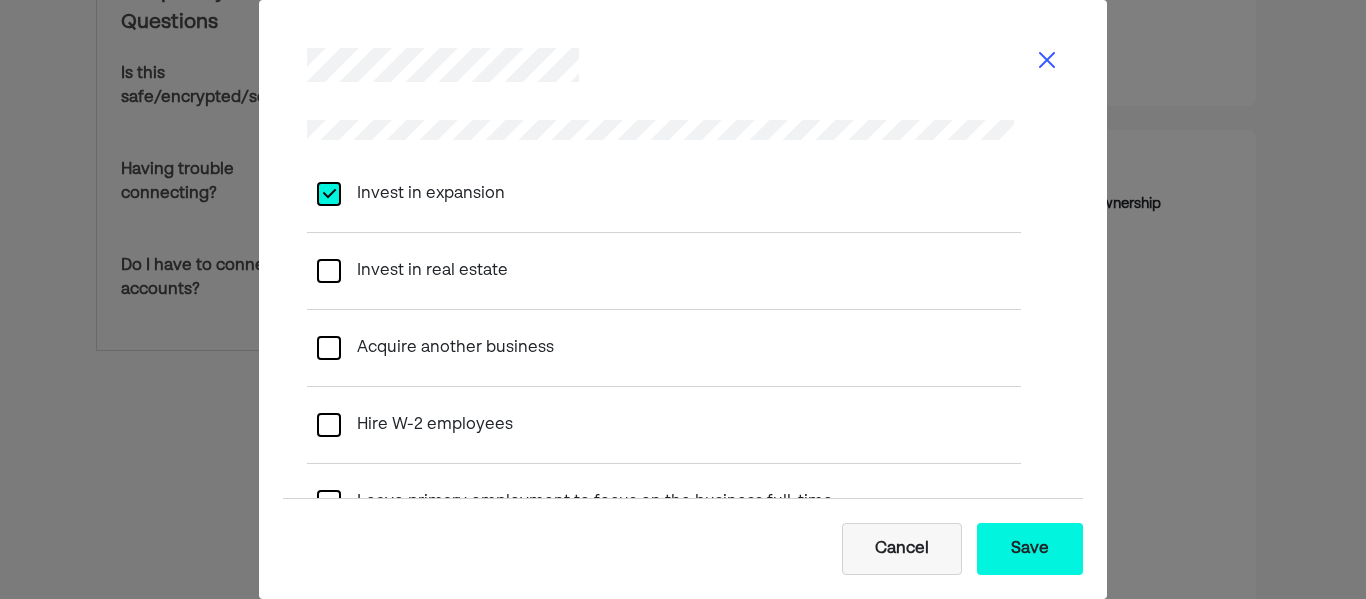 click at bounding box center [329, 271] 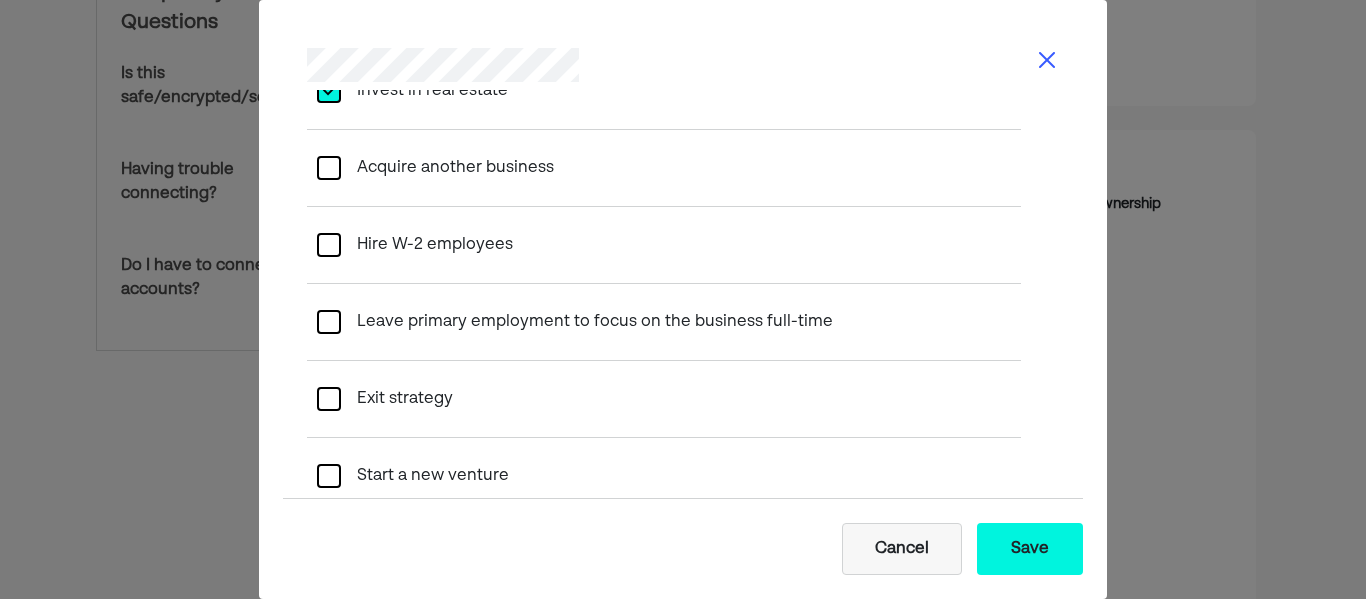 scroll, scrollTop: 1731, scrollLeft: 0, axis: vertical 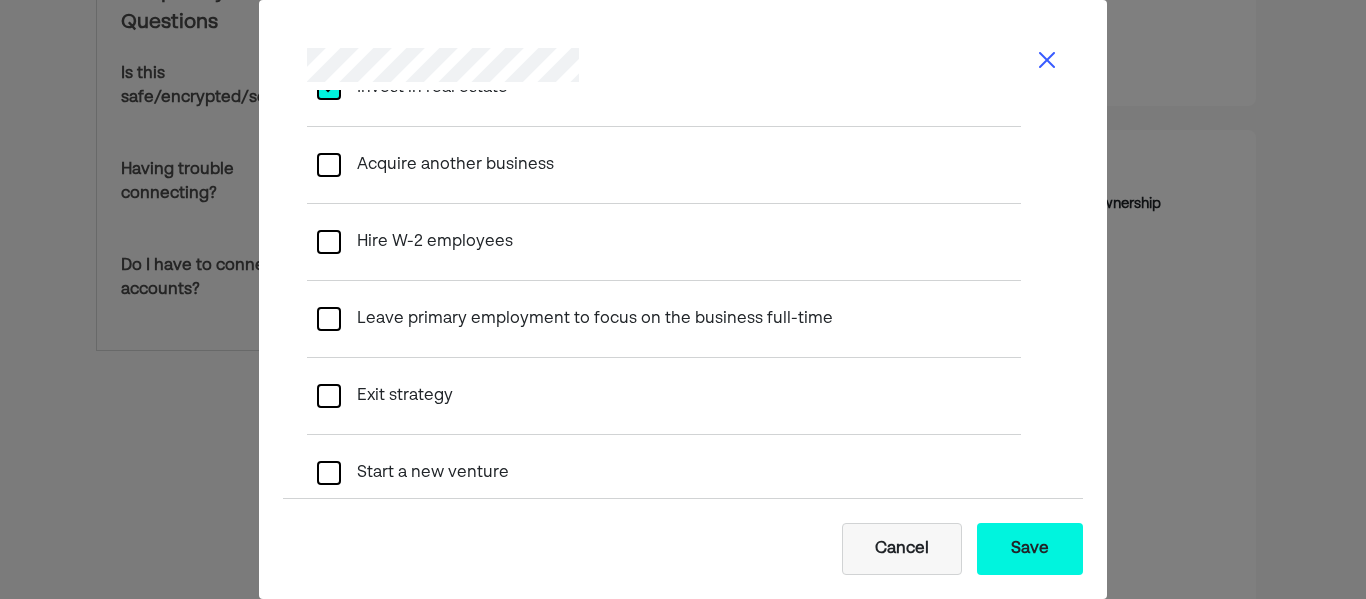 click at bounding box center (329, 165) 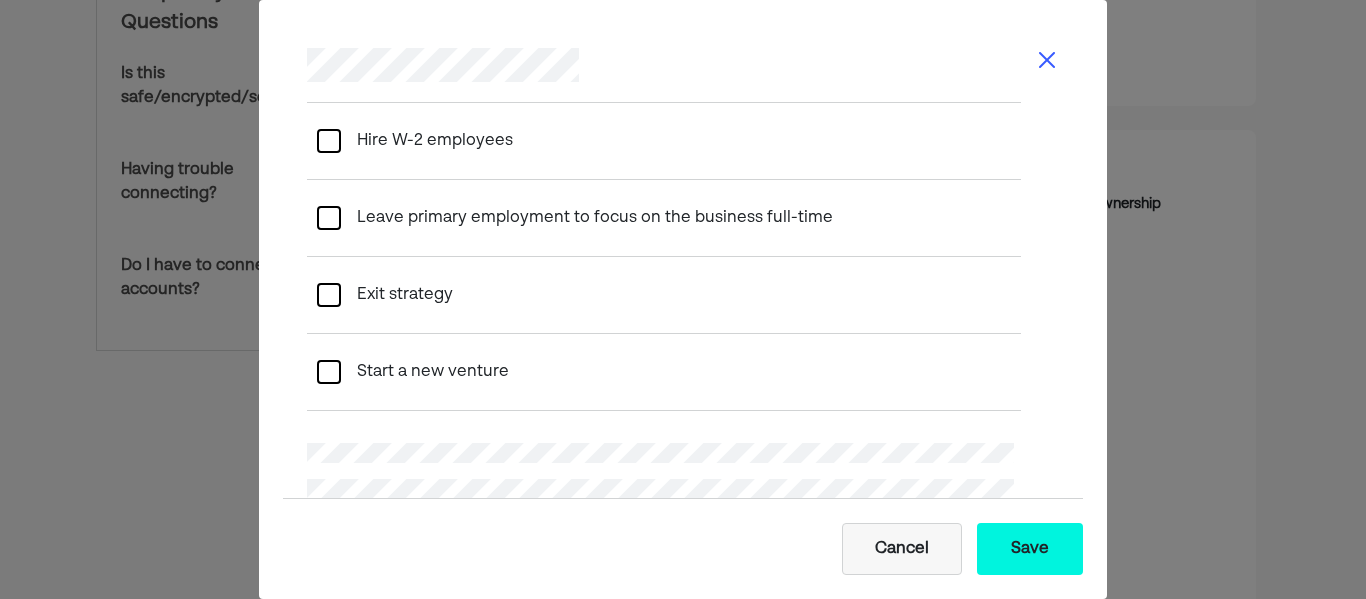 scroll, scrollTop: 1836, scrollLeft: 0, axis: vertical 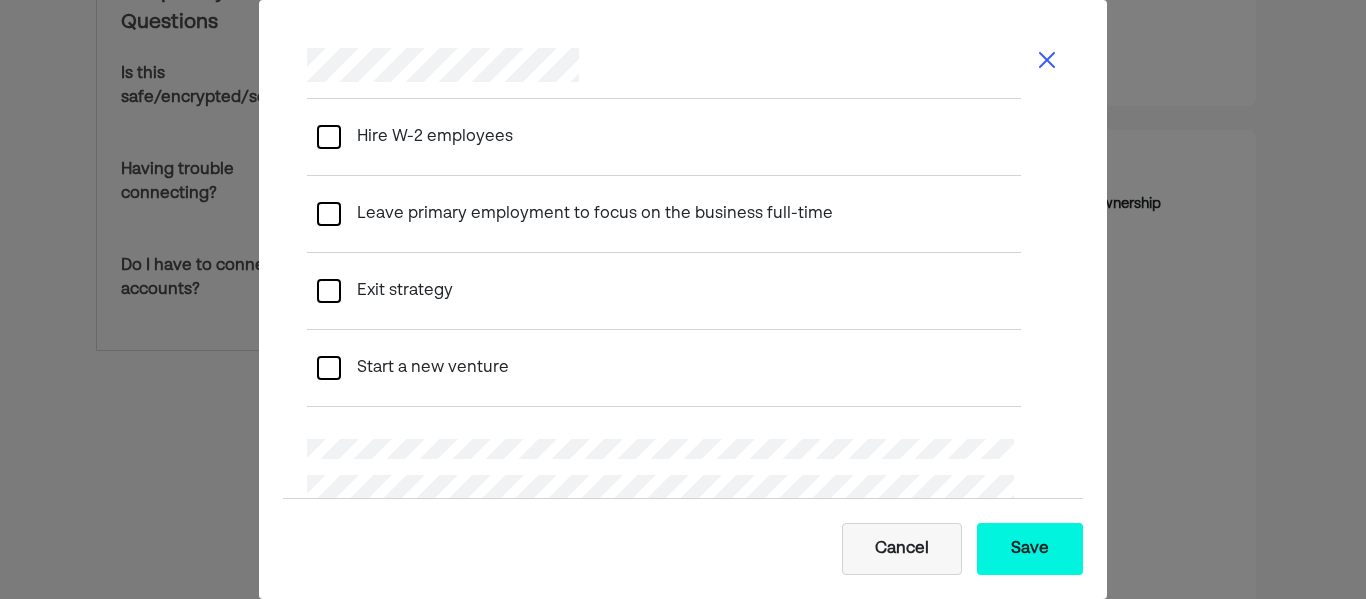 click on "Exit strategy" at bounding box center (664, 291) 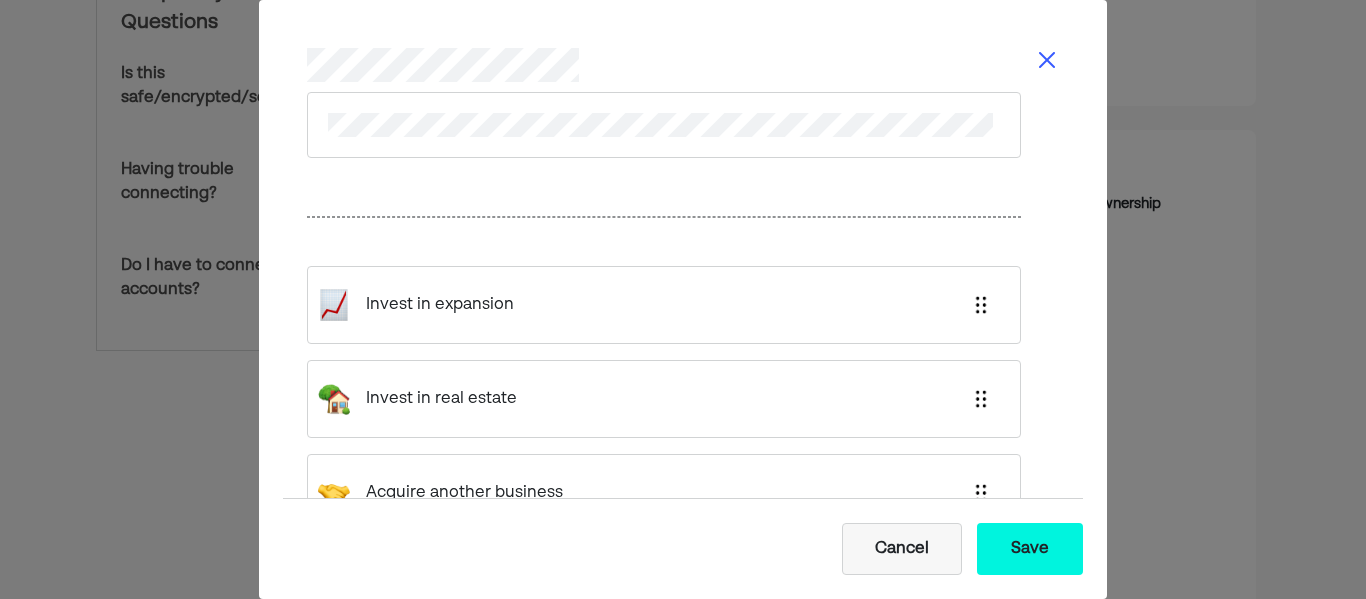 scroll, scrollTop: 2450, scrollLeft: 0, axis: vertical 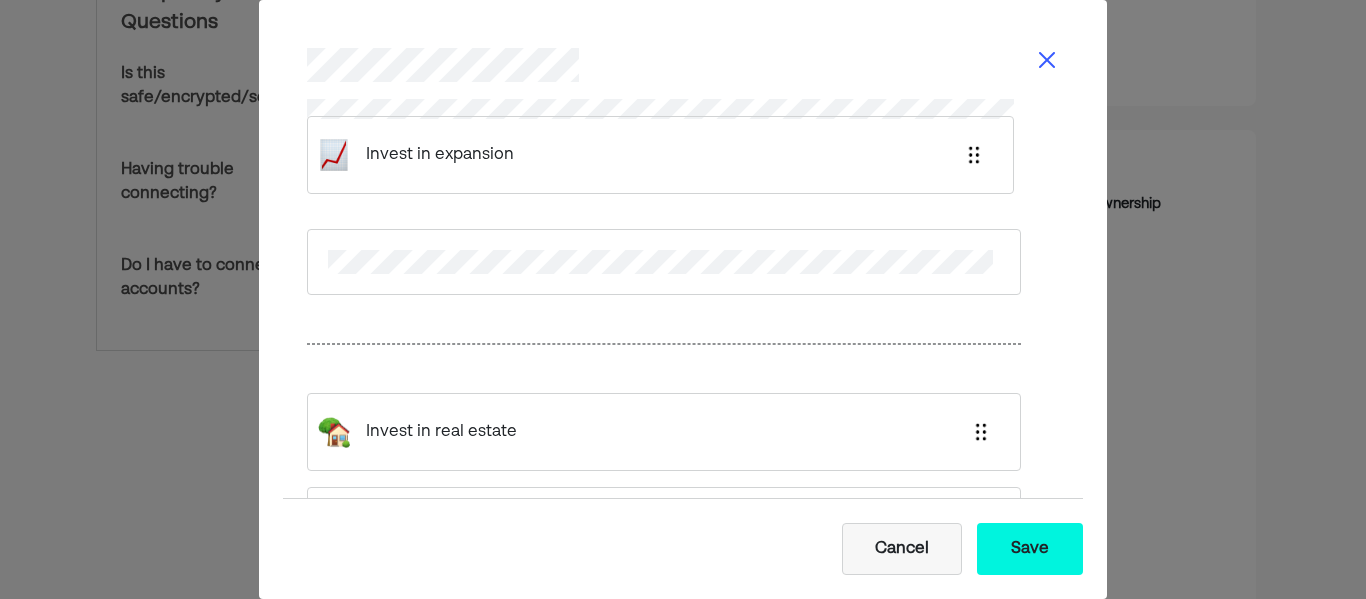 drag, startPoint x: 551, startPoint y: 307, endPoint x: 543, endPoint y: 122, distance: 185.1729 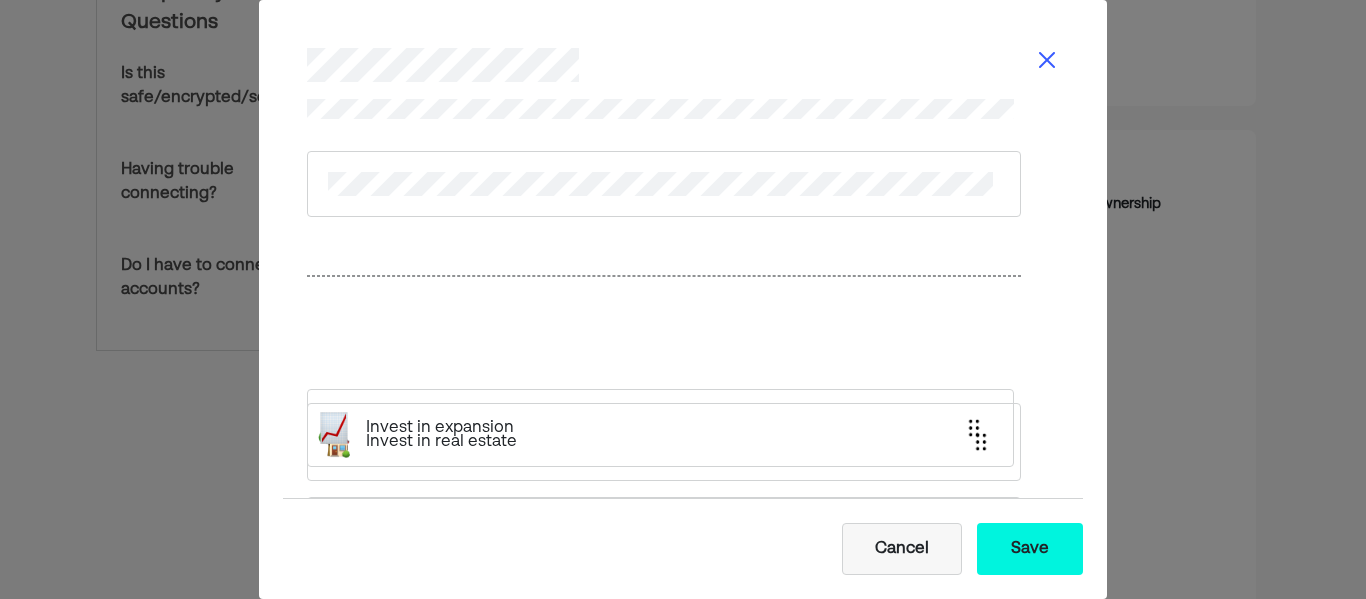 scroll, scrollTop: 2344, scrollLeft: 0, axis: vertical 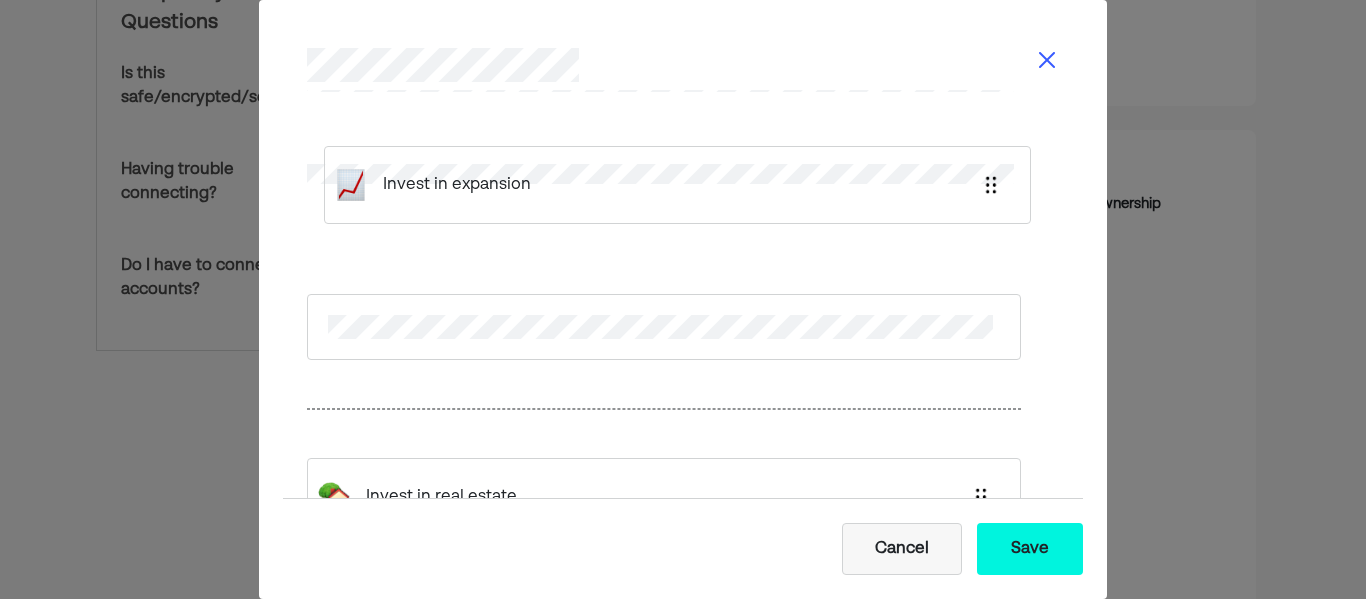 drag, startPoint x: 492, startPoint y: 410, endPoint x: 510, endPoint y: 209, distance: 201.80437 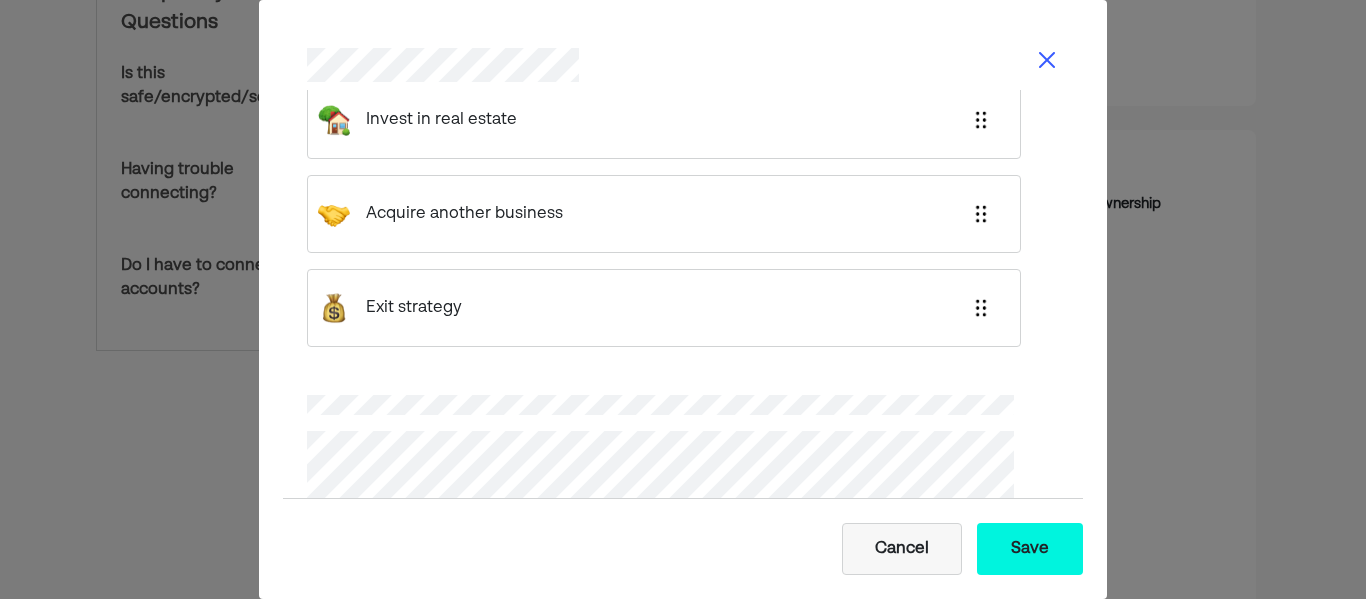 scroll, scrollTop: 2559, scrollLeft: 0, axis: vertical 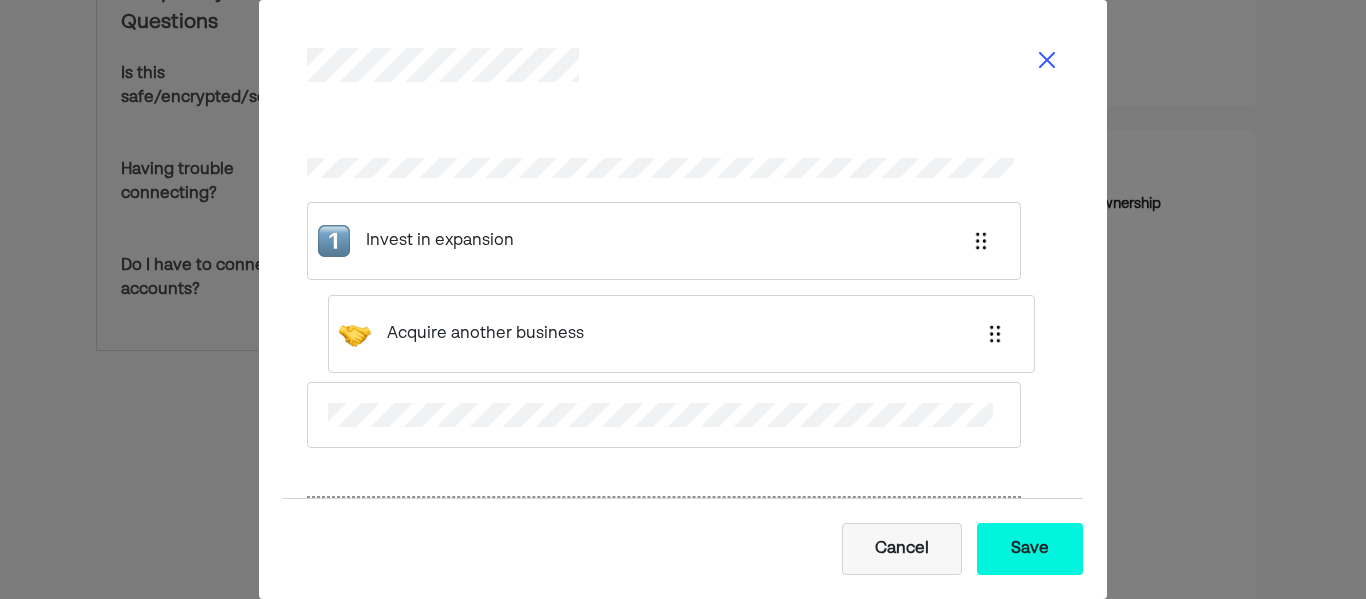 drag, startPoint x: 589, startPoint y: 373, endPoint x: 609, endPoint y: 326, distance: 51.078373 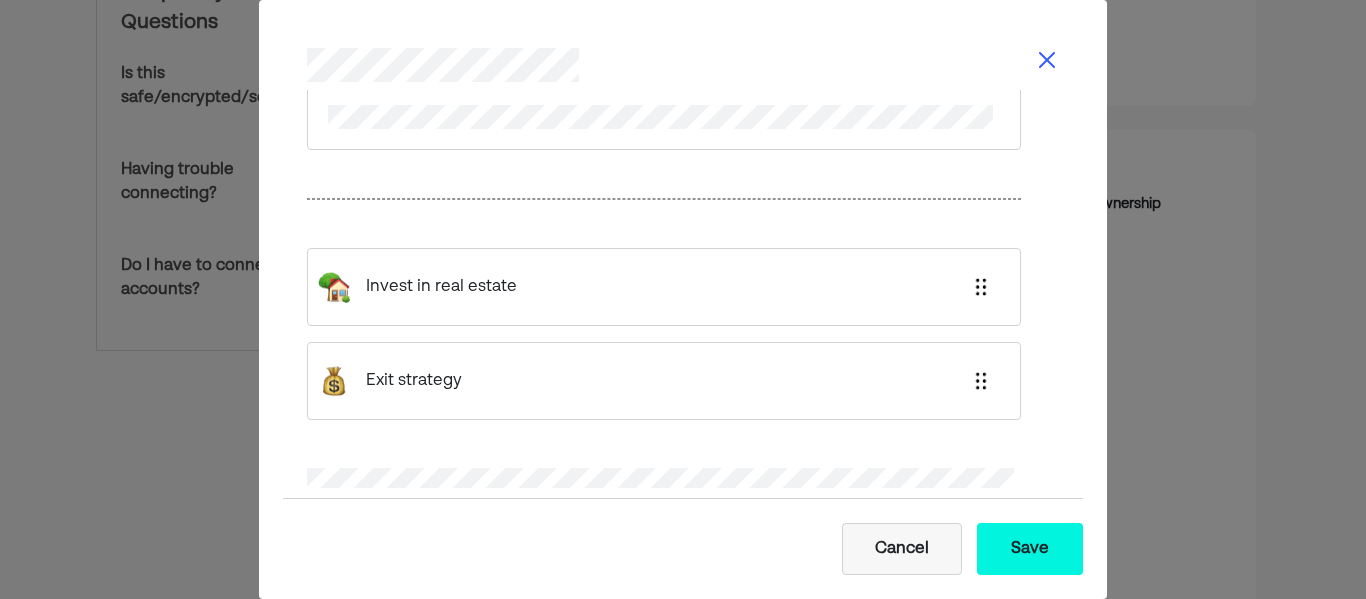 scroll, scrollTop: 2644, scrollLeft: 0, axis: vertical 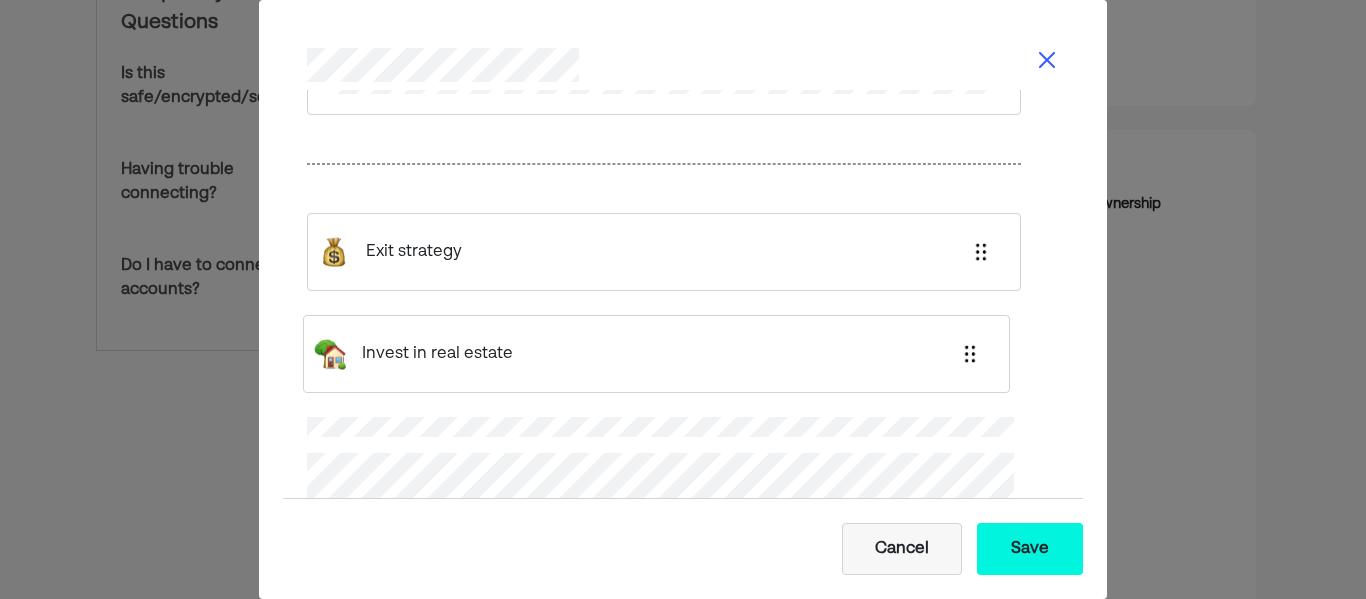 drag, startPoint x: 580, startPoint y: 298, endPoint x: 575, endPoint y: 365, distance: 67.18631 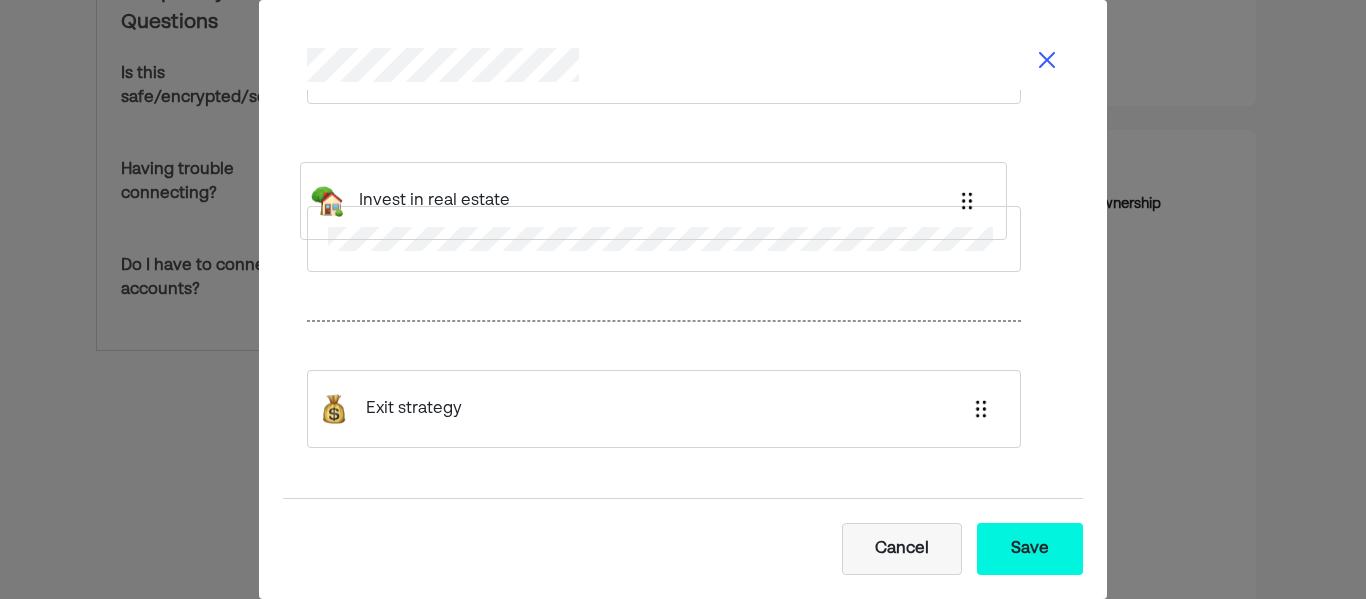 scroll, scrollTop: 2590, scrollLeft: 0, axis: vertical 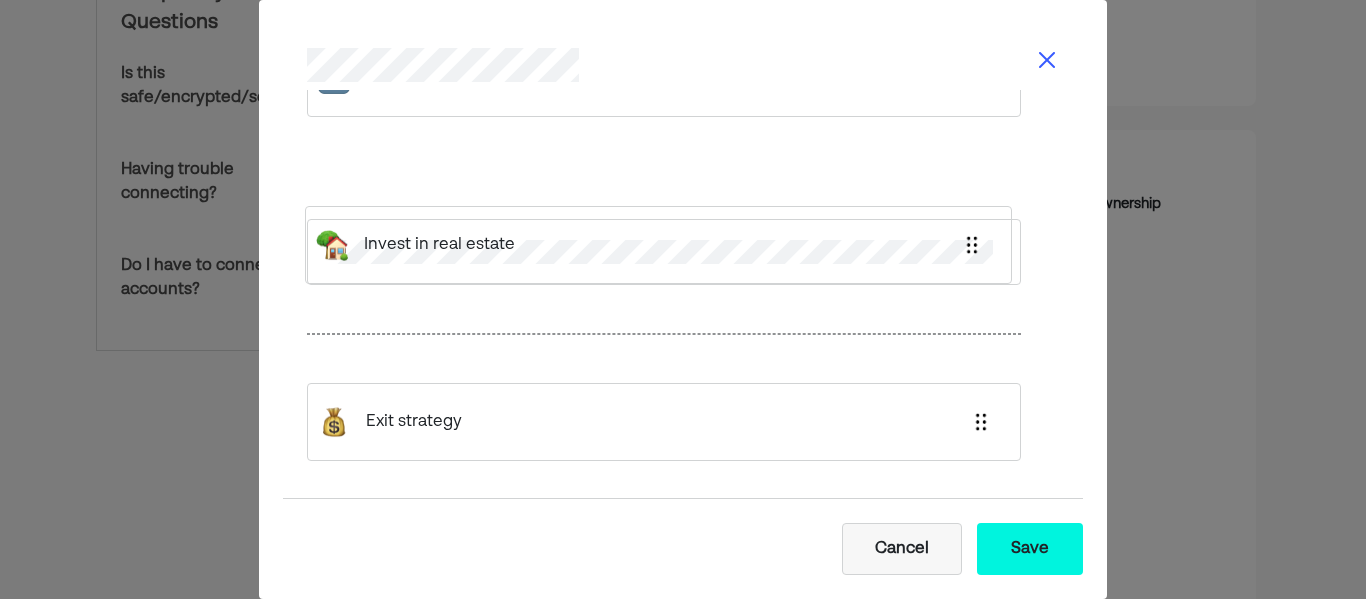 drag, startPoint x: 555, startPoint y: 356, endPoint x: 548, endPoint y: 237, distance: 119.2057 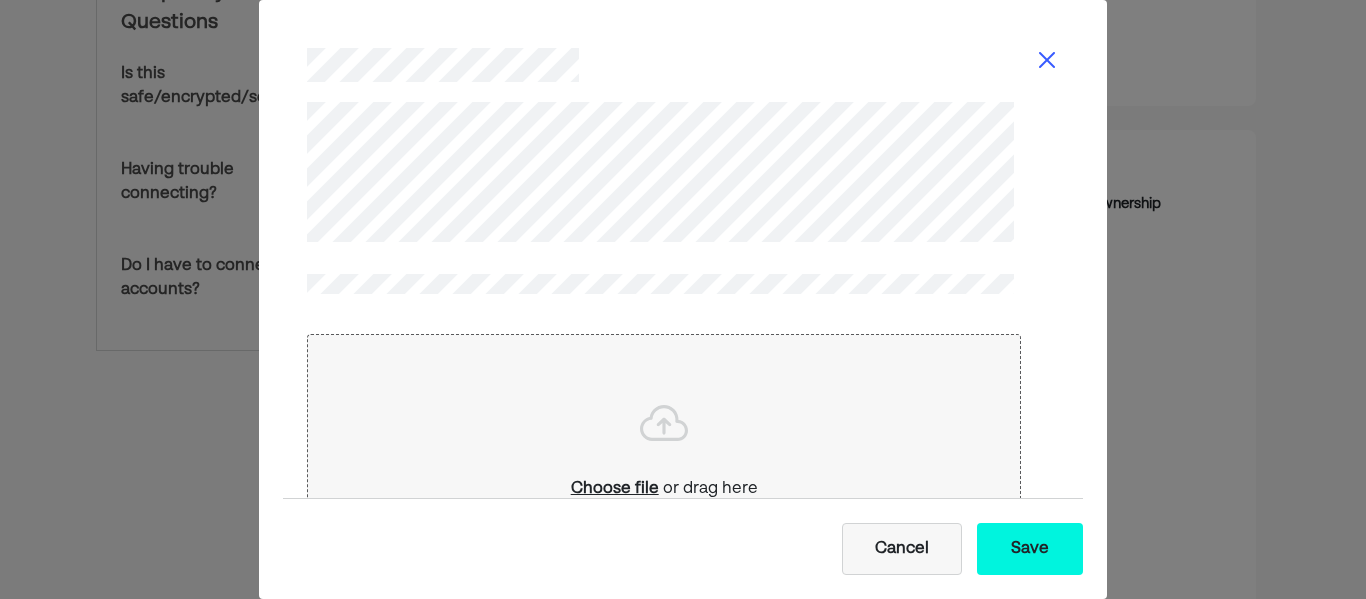 scroll, scrollTop: 3477, scrollLeft: 0, axis: vertical 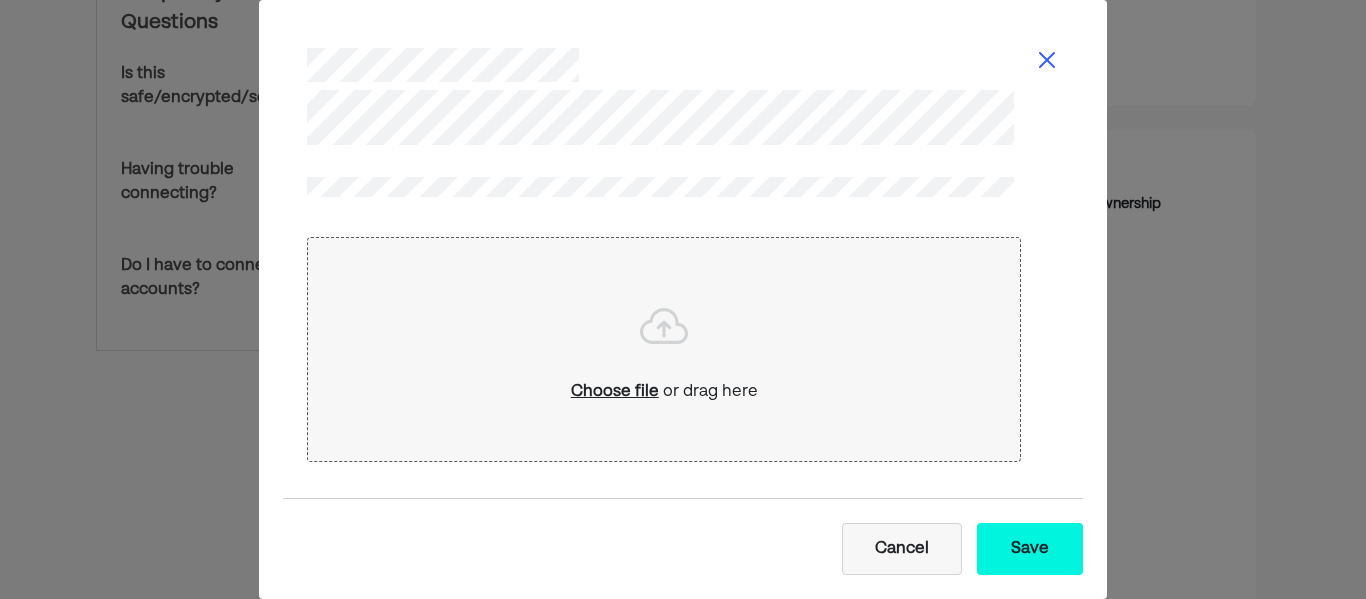 click on "Save" at bounding box center (1030, 549) 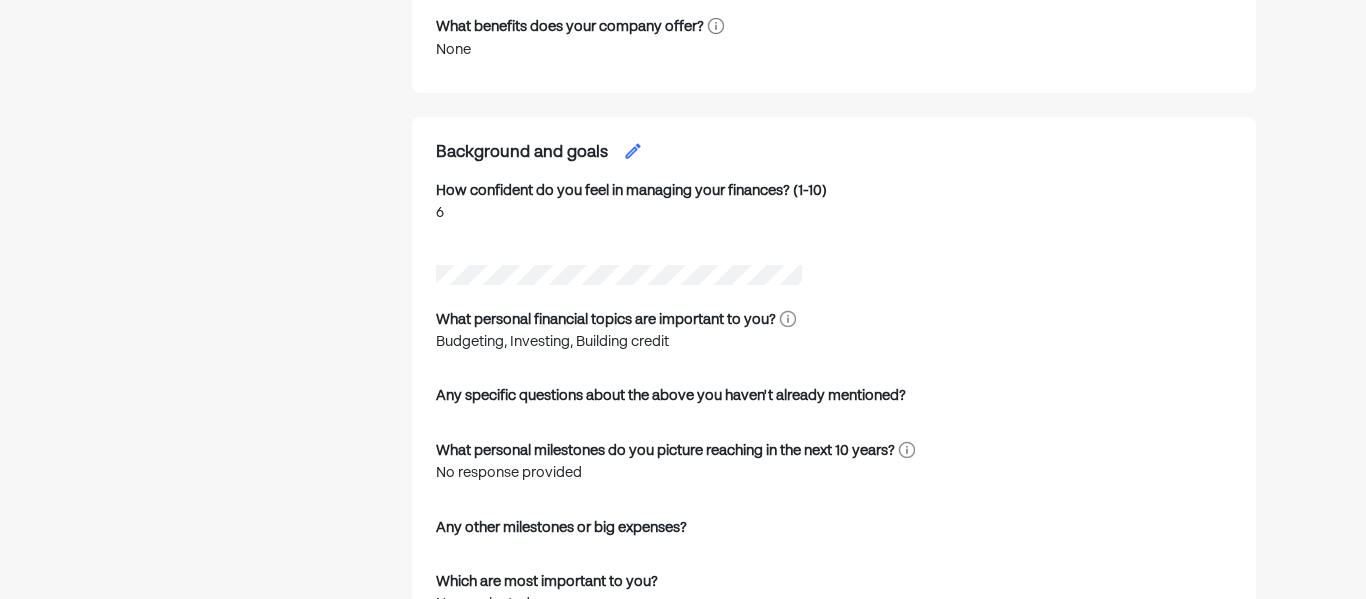 scroll, scrollTop: 2399, scrollLeft: 0, axis: vertical 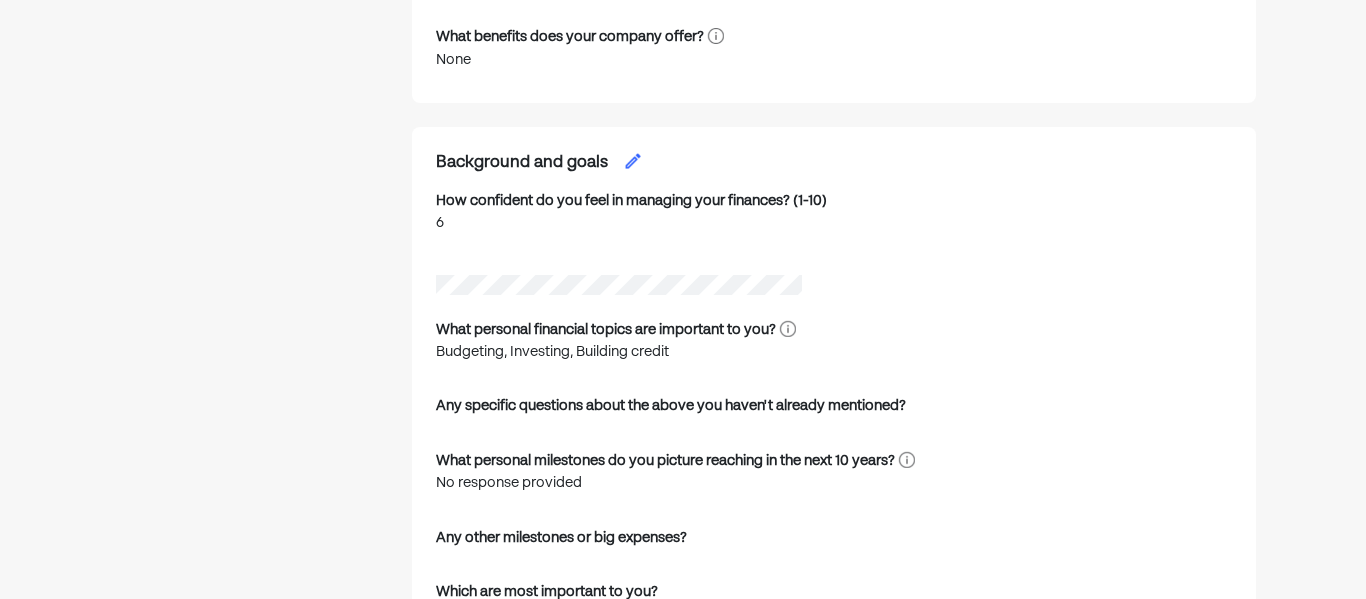 click at bounding box center (633, 161) 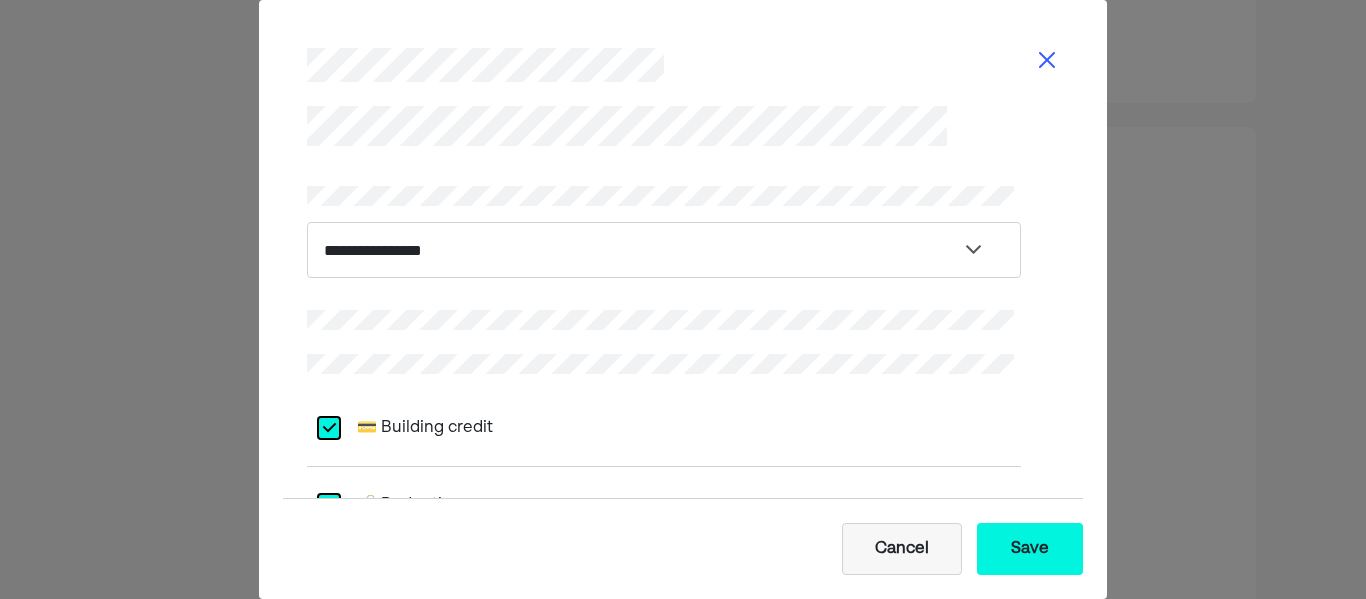 select on "*" 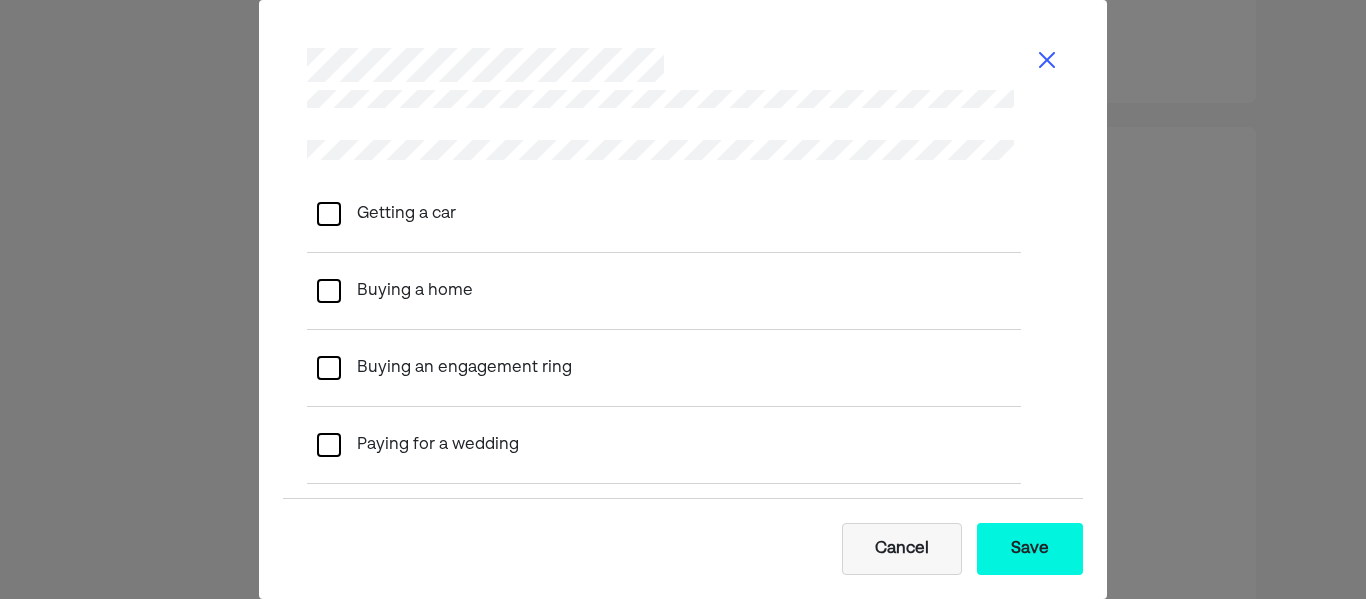 scroll, scrollTop: 1270, scrollLeft: 0, axis: vertical 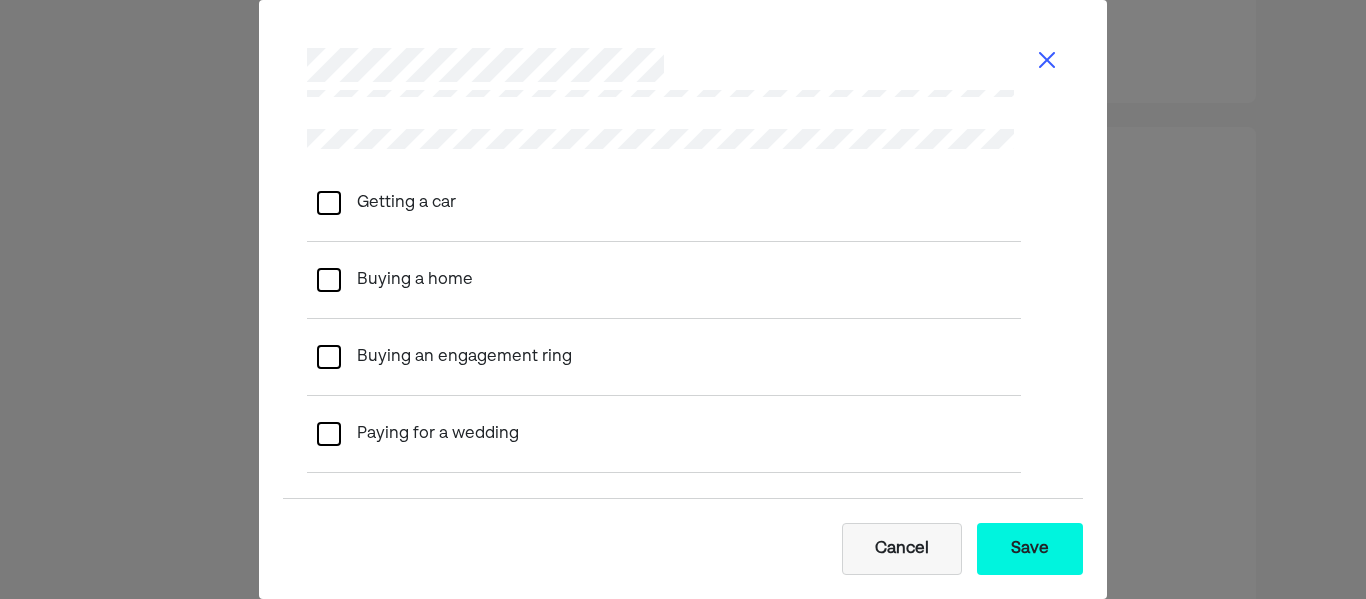 click at bounding box center [329, 203] 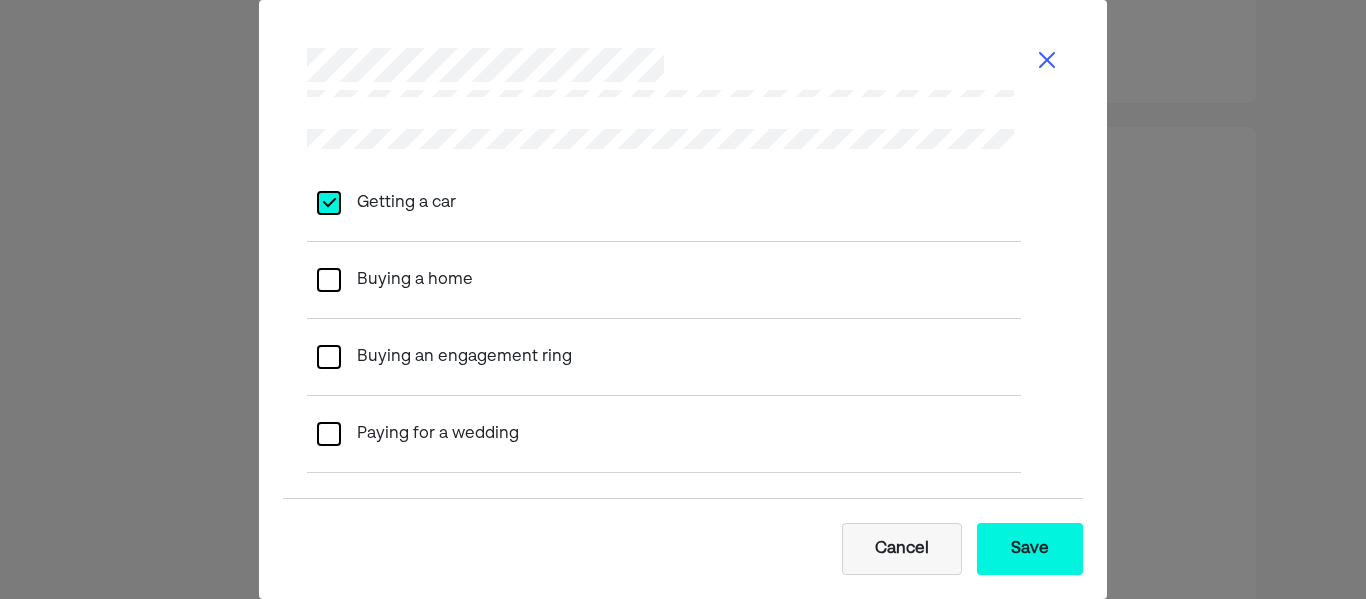 click at bounding box center [329, 280] 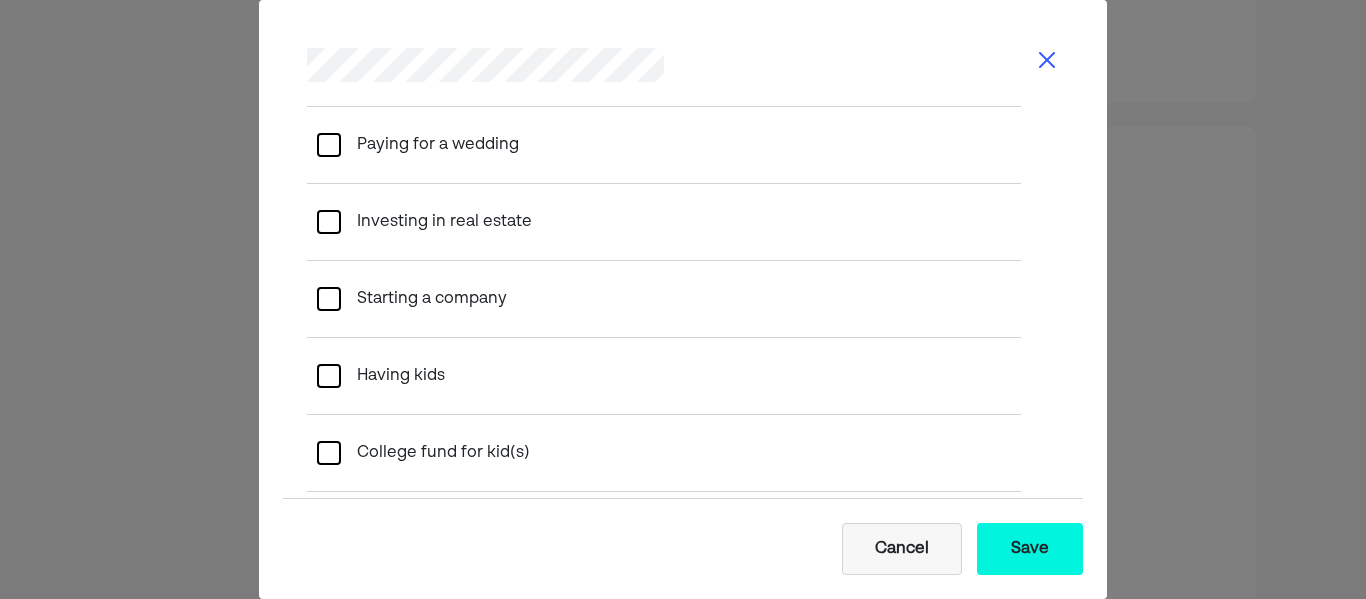 scroll, scrollTop: 1597, scrollLeft: 0, axis: vertical 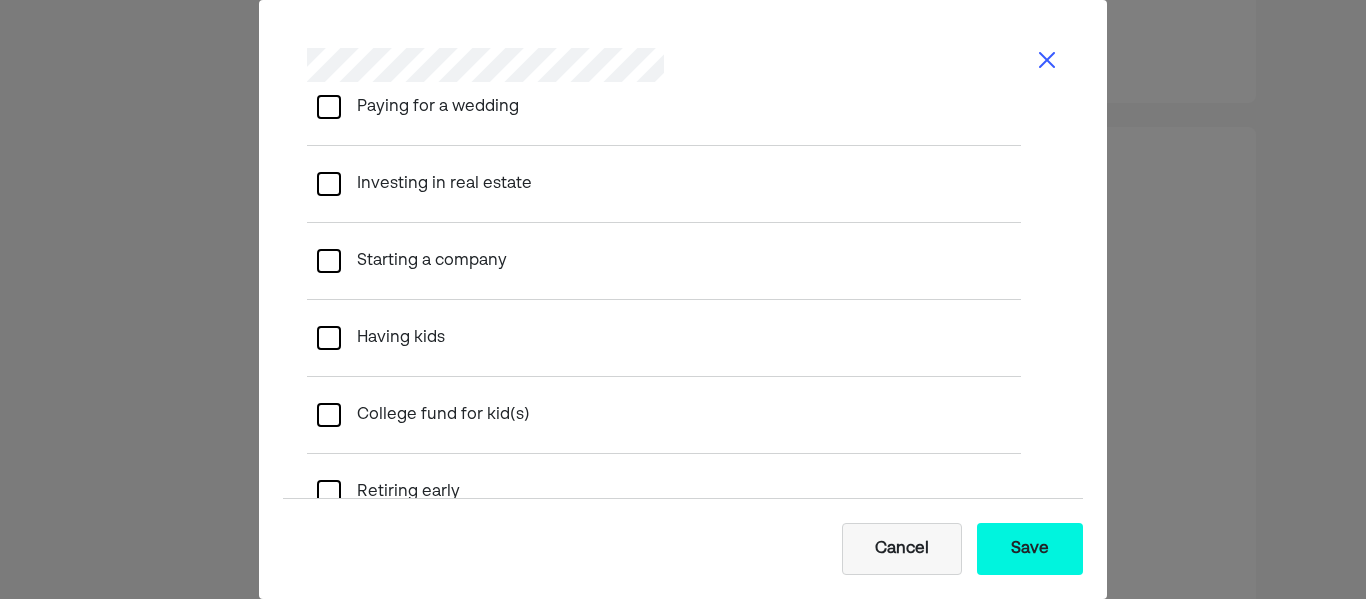 click at bounding box center (329, 184) 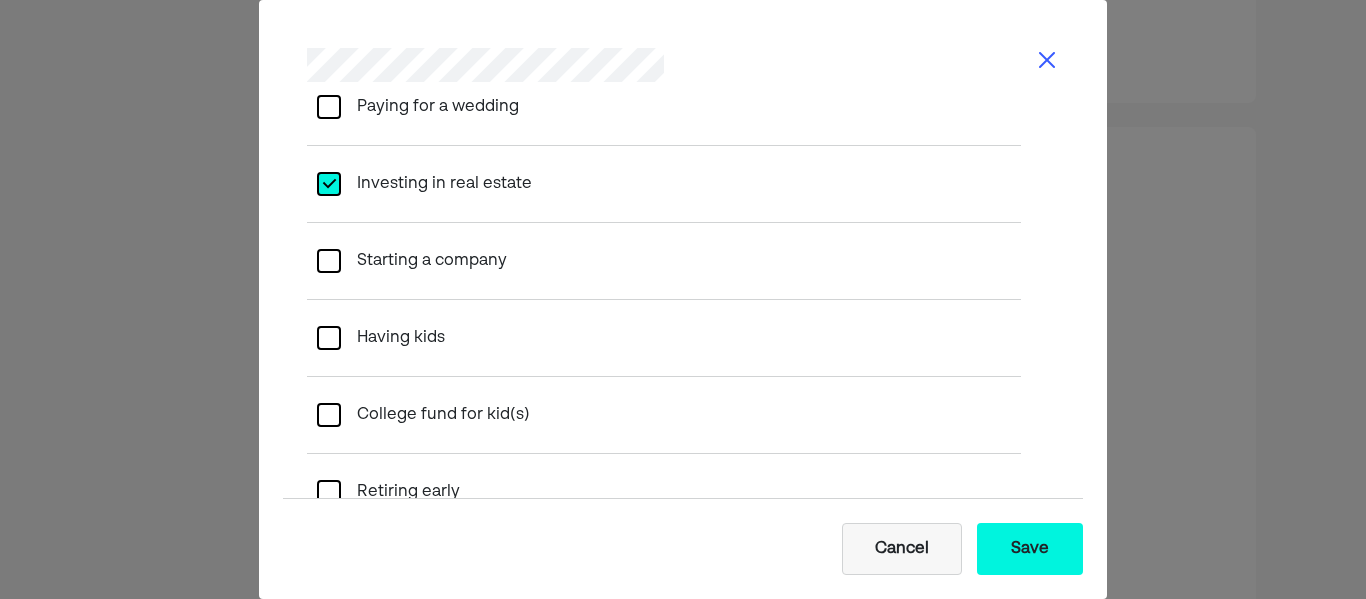 click at bounding box center [329, 261] 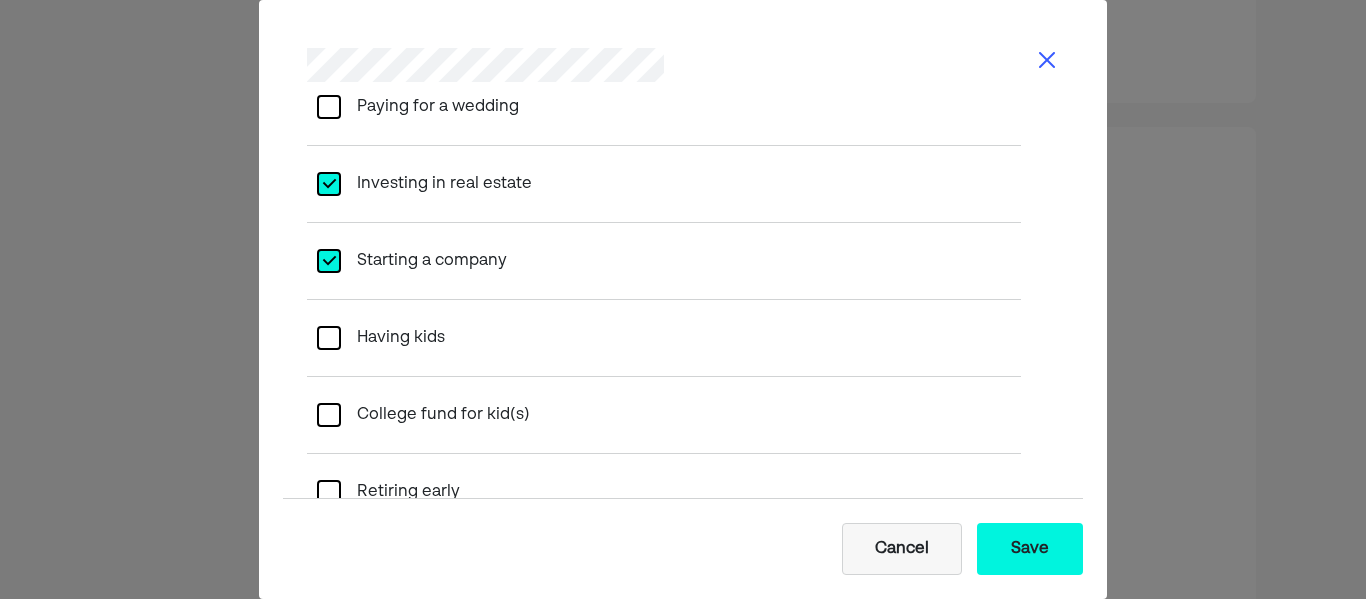 click at bounding box center [329, 338] 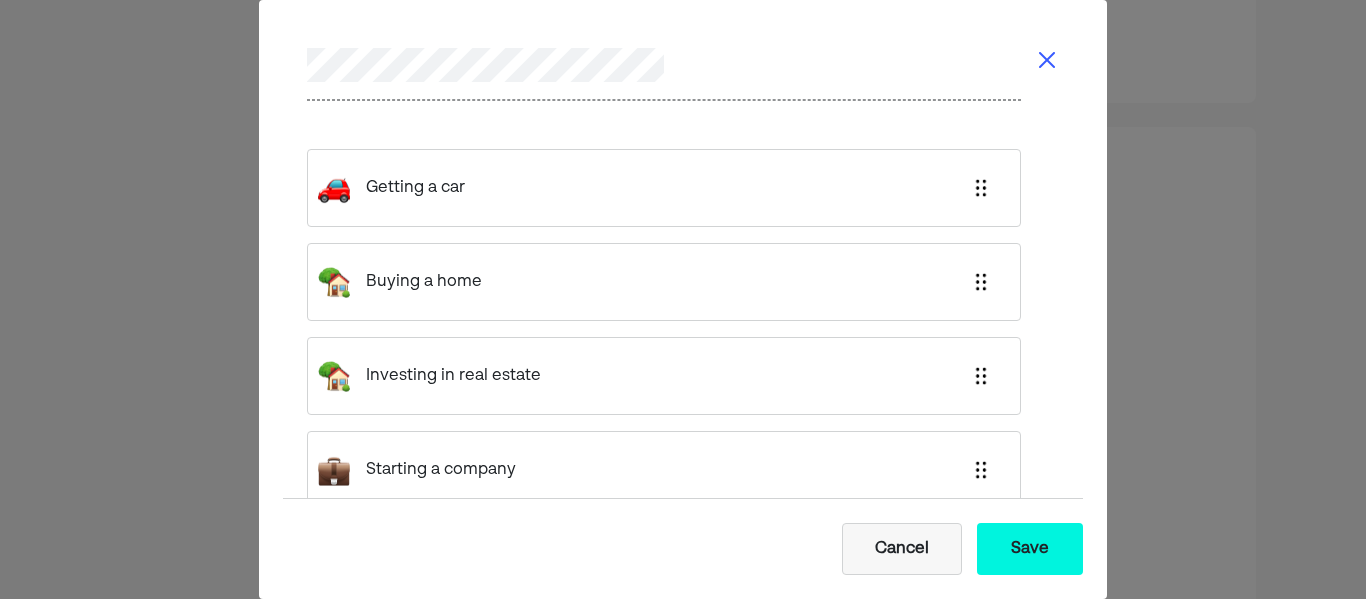 scroll, scrollTop: 2533, scrollLeft: 0, axis: vertical 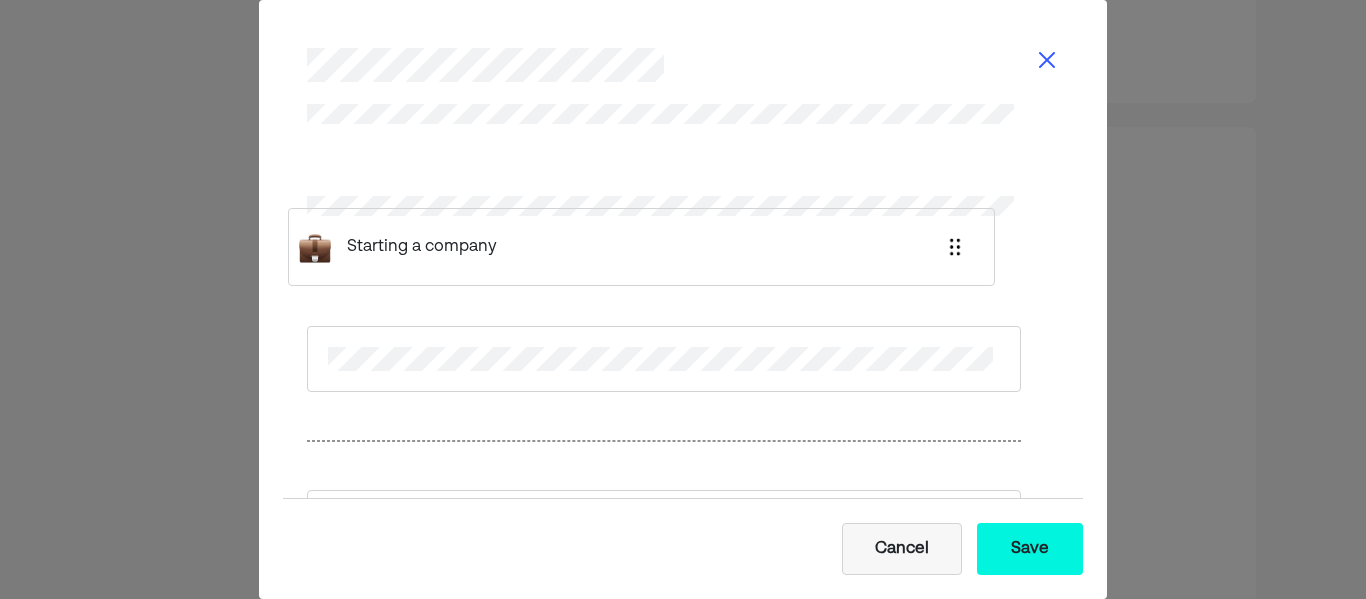 drag, startPoint x: 562, startPoint y: 461, endPoint x: 541, endPoint y: 232, distance: 229.96086 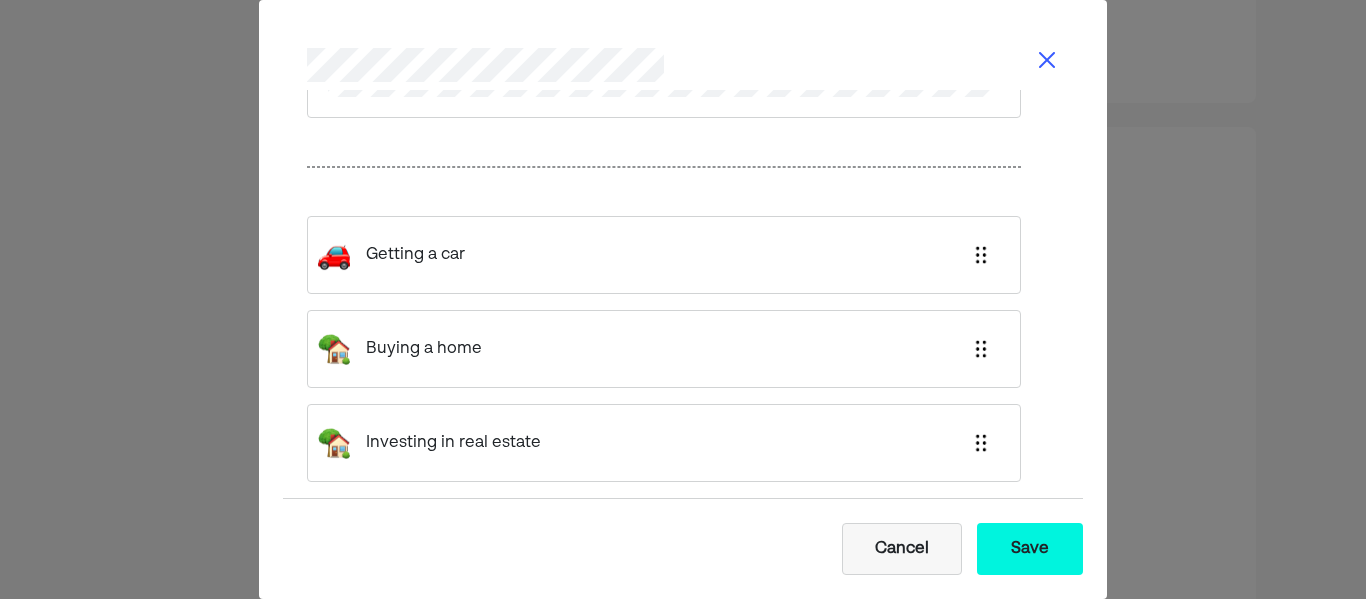 scroll, scrollTop: 2545, scrollLeft: 0, axis: vertical 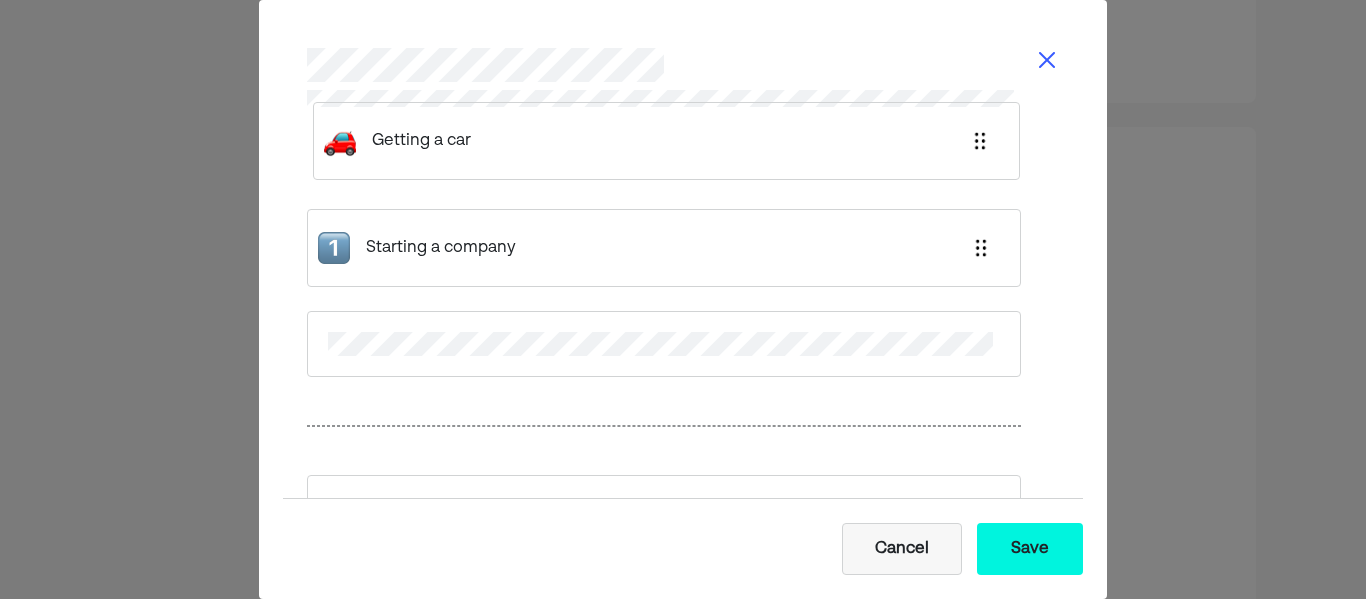drag, startPoint x: 527, startPoint y: 239, endPoint x: 532, endPoint y: 122, distance: 117.10679 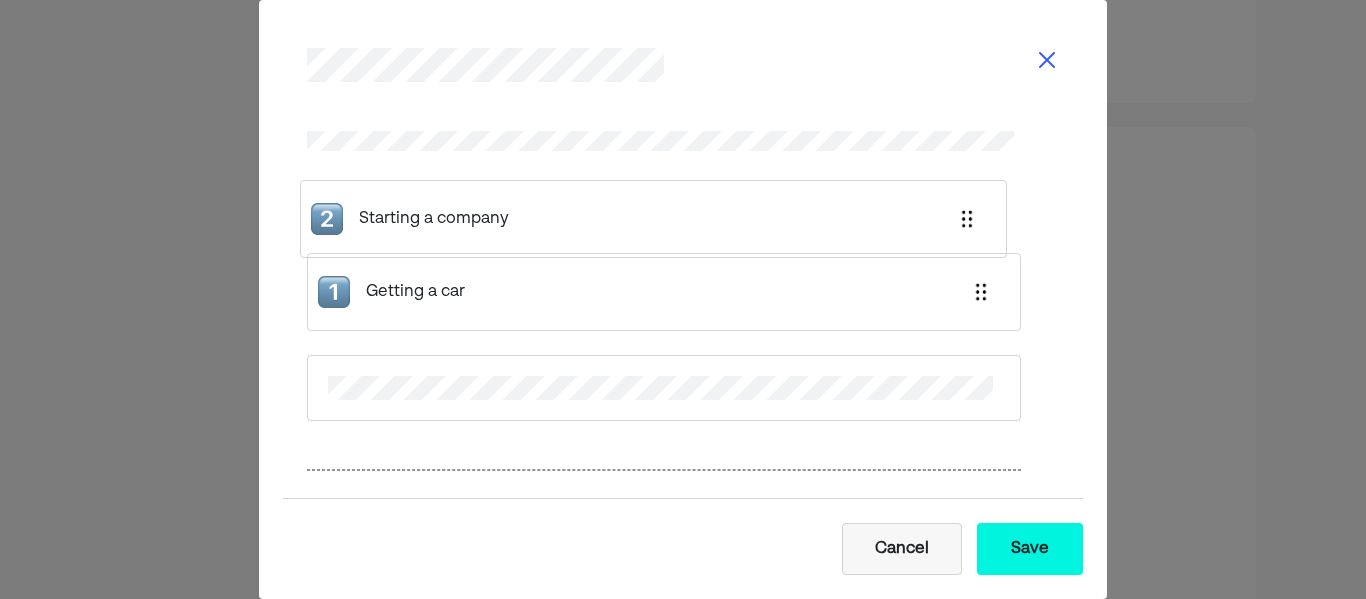 drag, startPoint x: 498, startPoint y: 297, endPoint x: 488, endPoint y: 191, distance: 106.47065 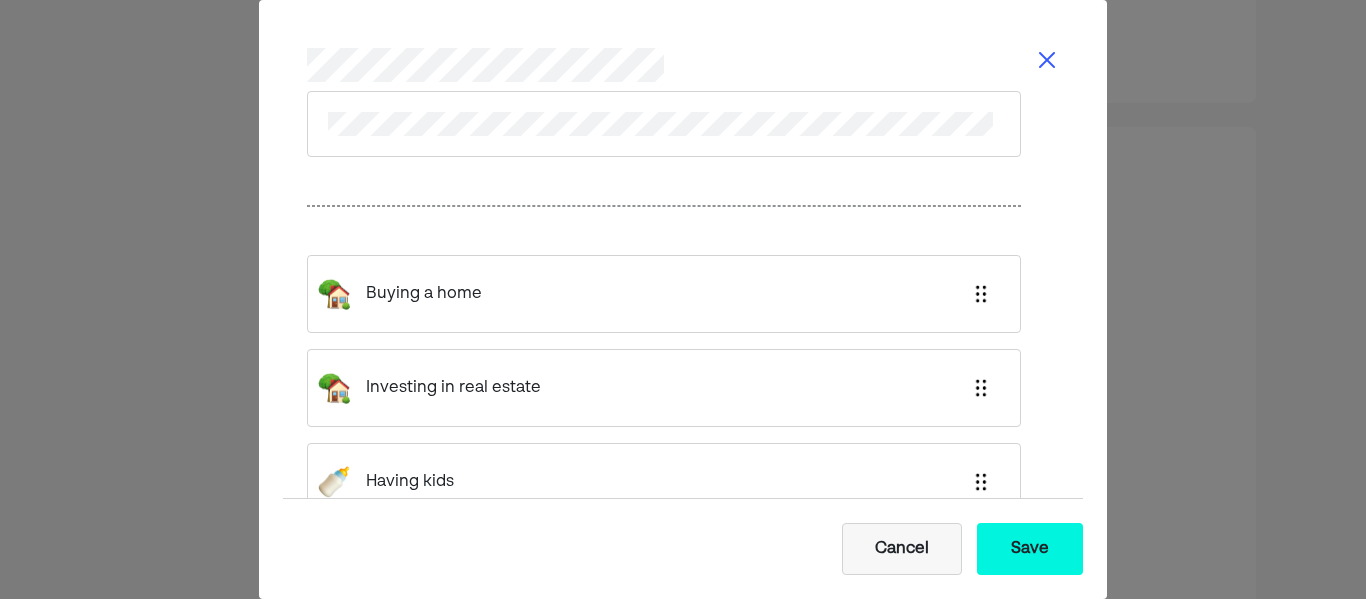 scroll, scrollTop: 2595, scrollLeft: 0, axis: vertical 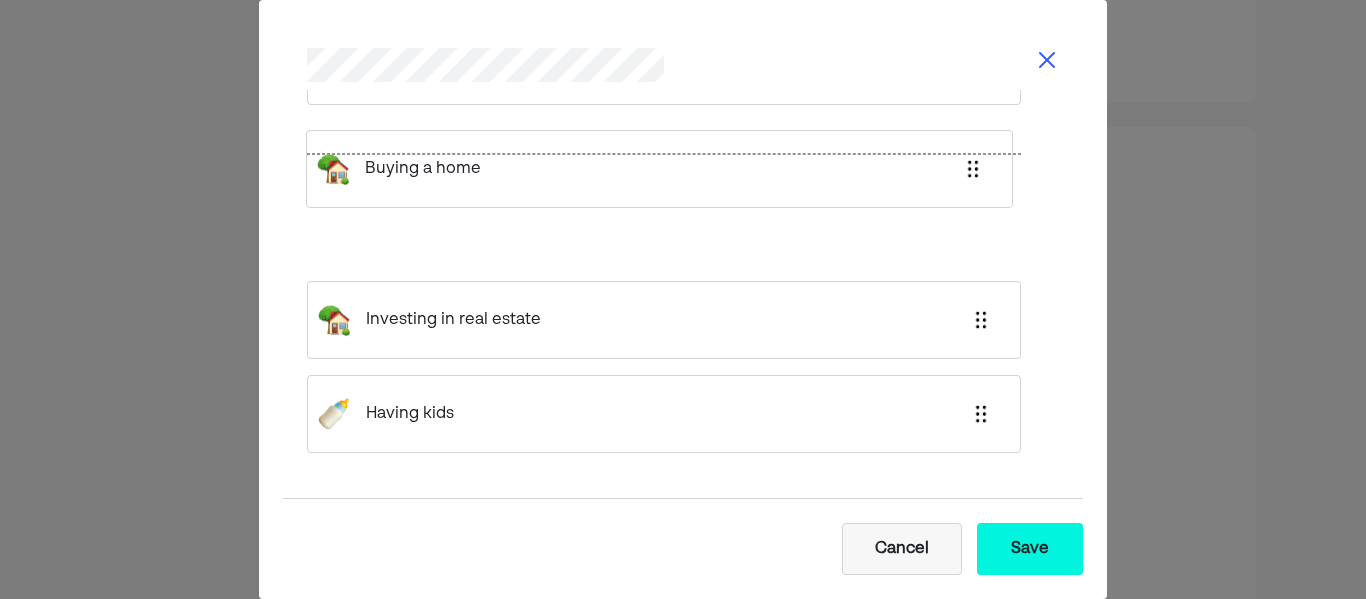 drag, startPoint x: 546, startPoint y: 303, endPoint x: 545, endPoint y: 141, distance: 162.00308 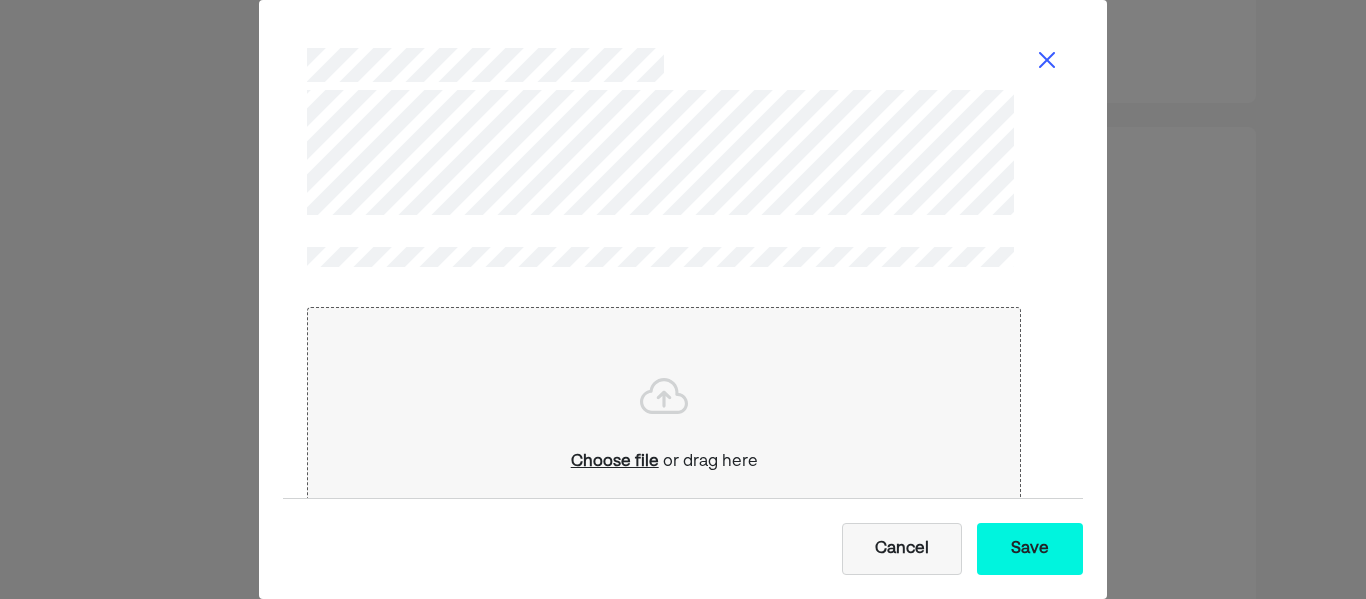 scroll, scrollTop: 3527, scrollLeft: 0, axis: vertical 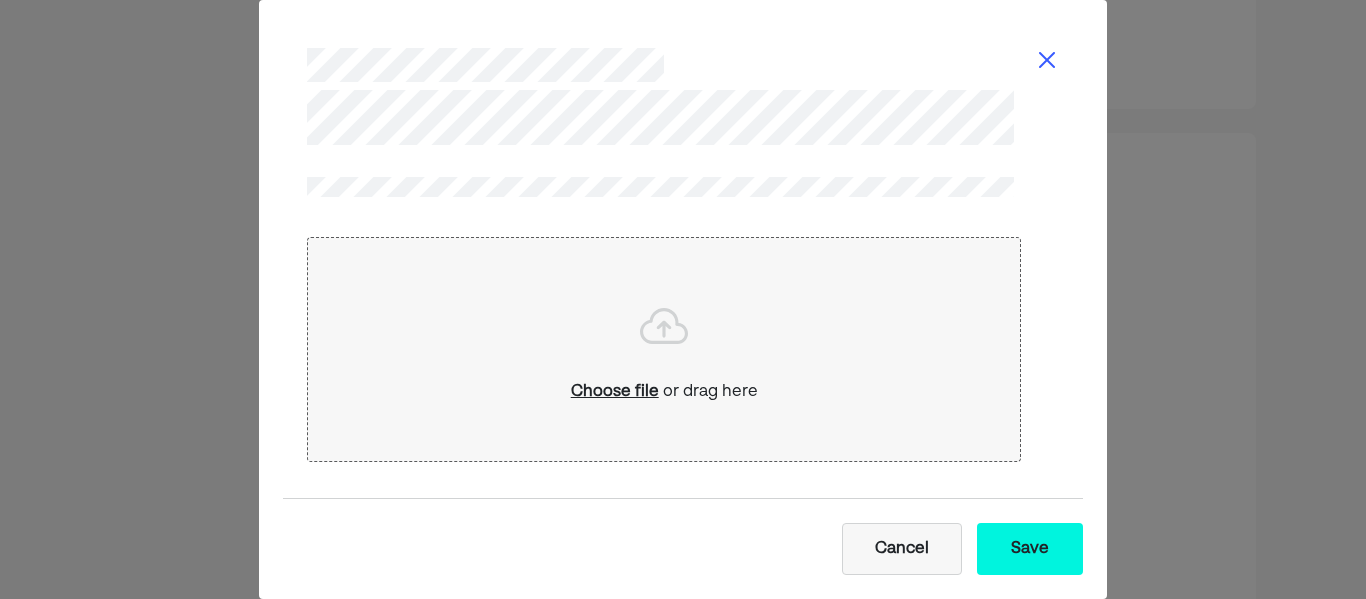 click on "Save" at bounding box center (1030, 549) 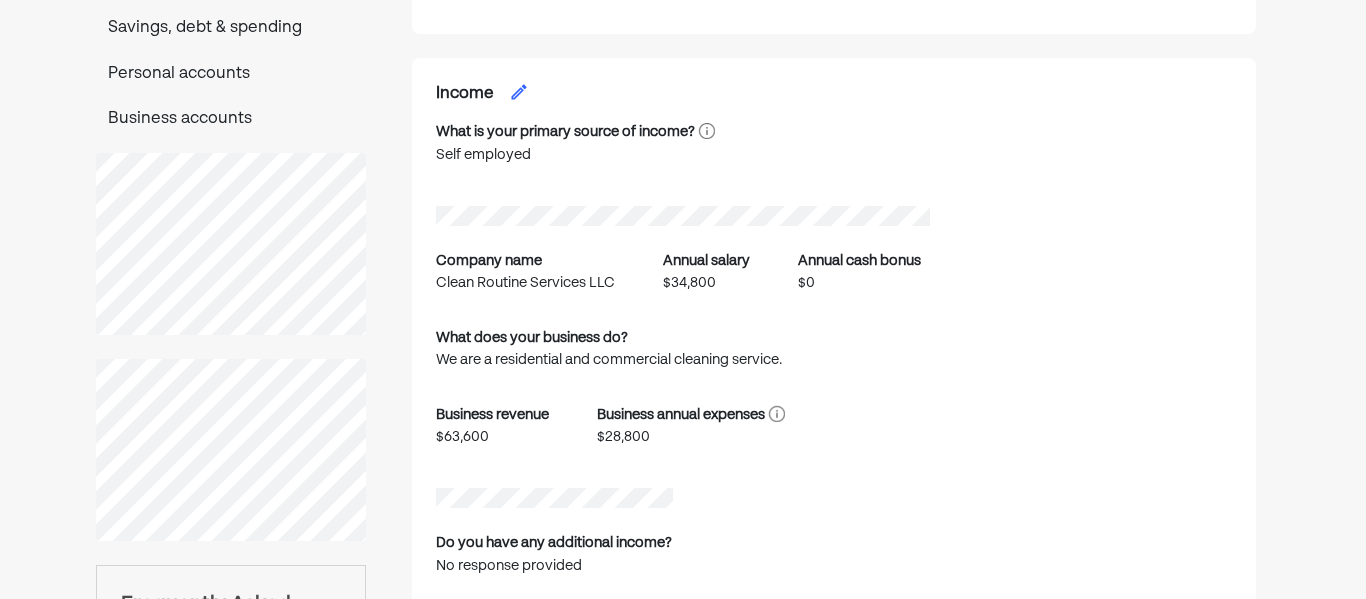 scroll, scrollTop: 0, scrollLeft: 0, axis: both 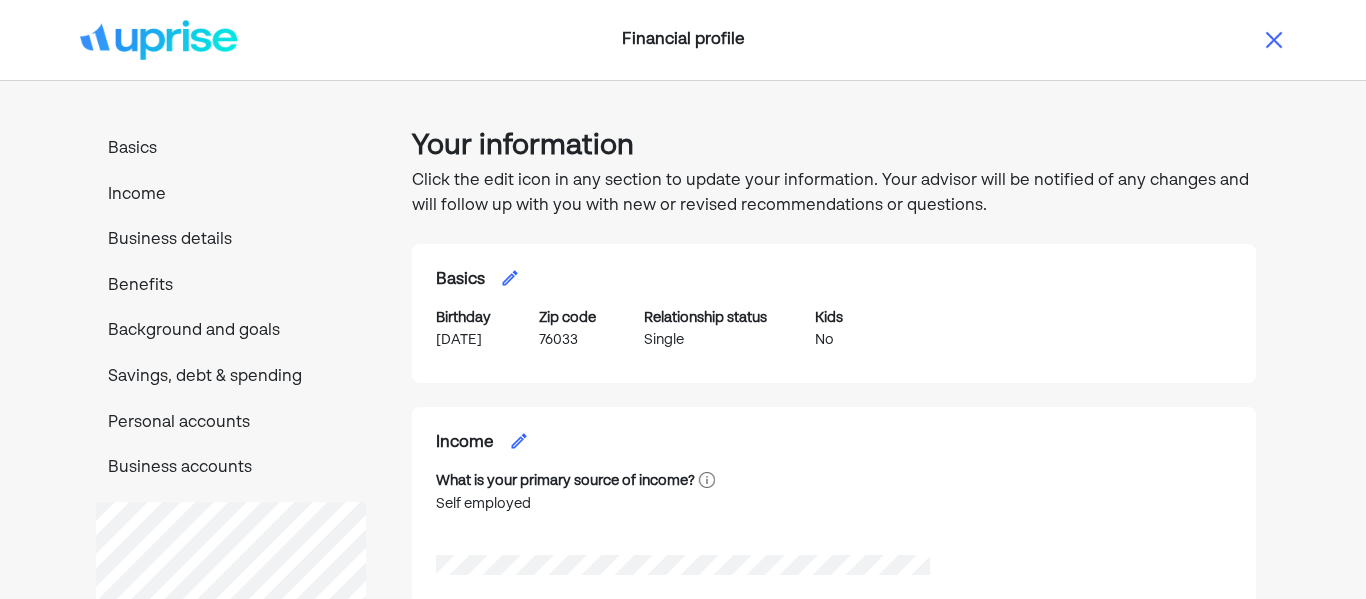 click on "Personal accounts" at bounding box center (231, 424) 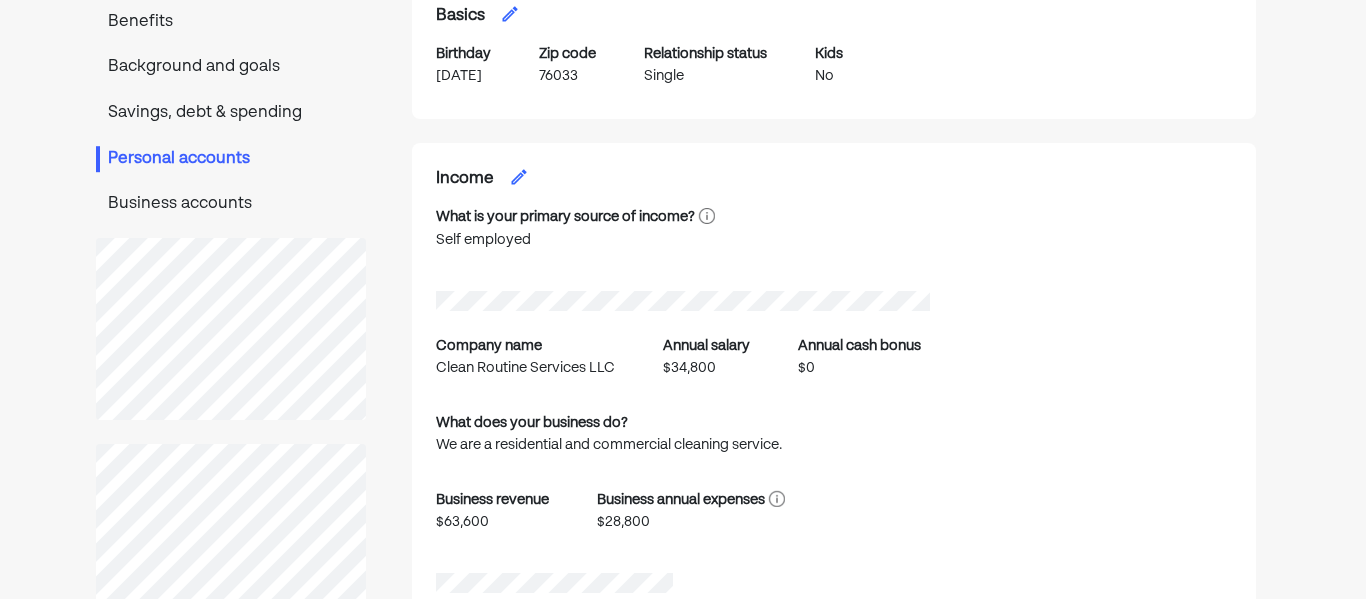 scroll, scrollTop: 0, scrollLeft: 0, axis: both 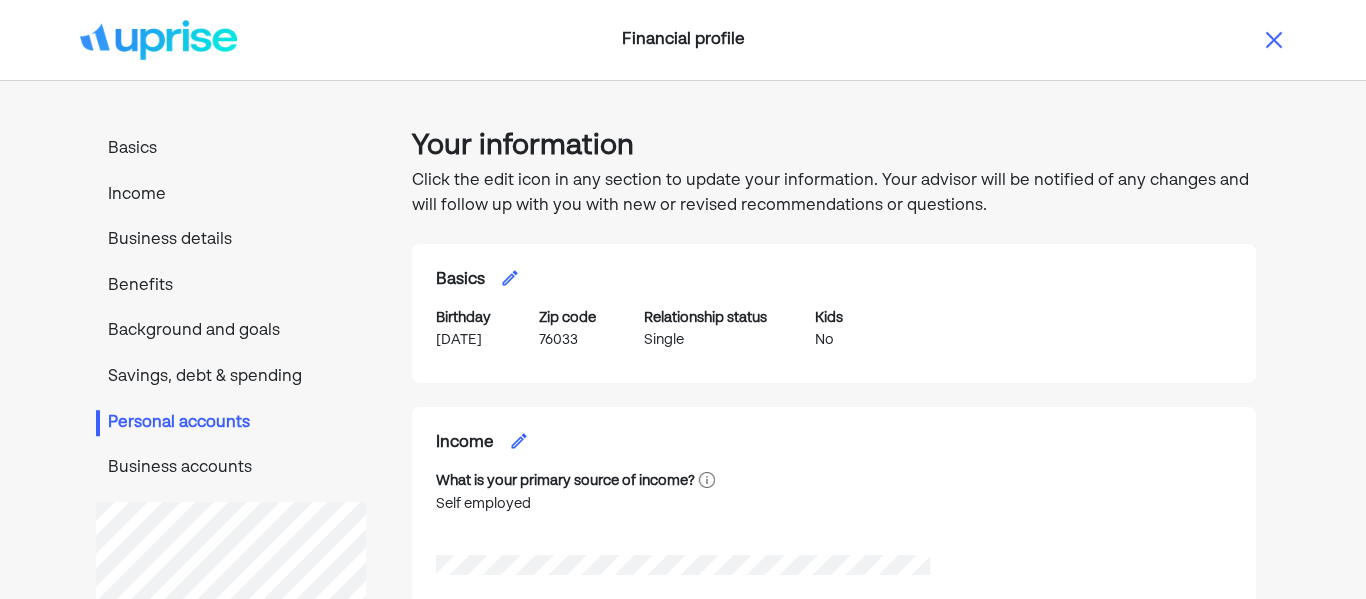 click on "Savings, debt & spending" at bounding box center [231, 378] 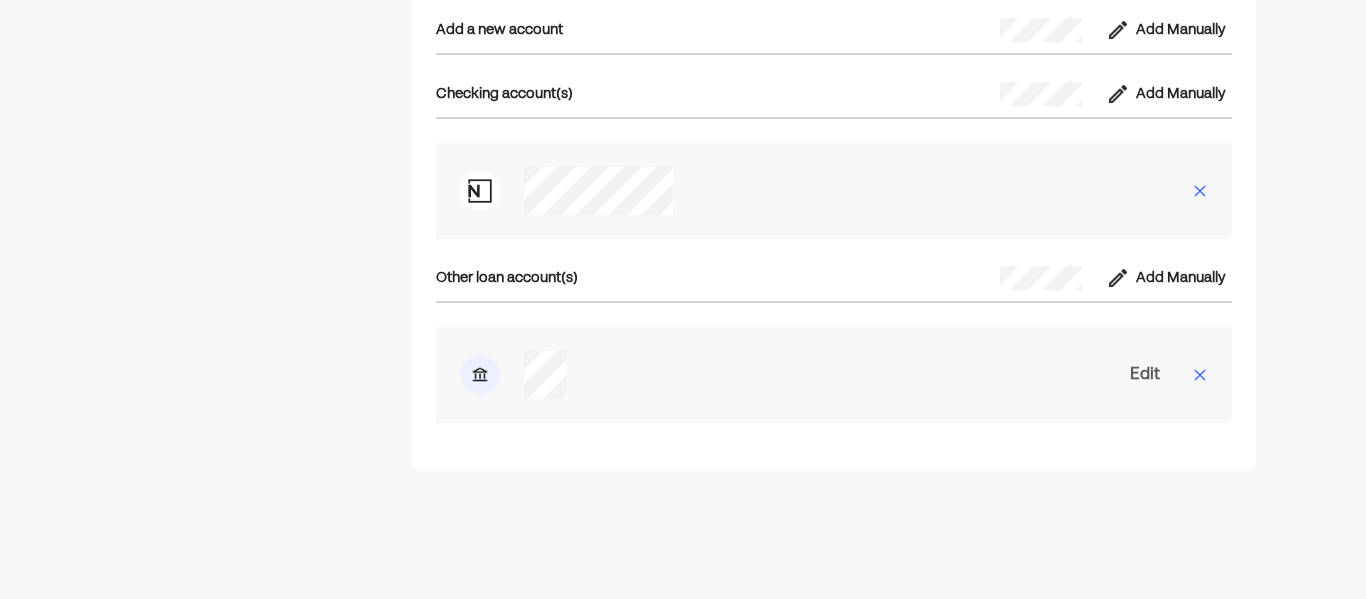 scroll, scrollTop: 0, scrollLeft: 0, axis: both 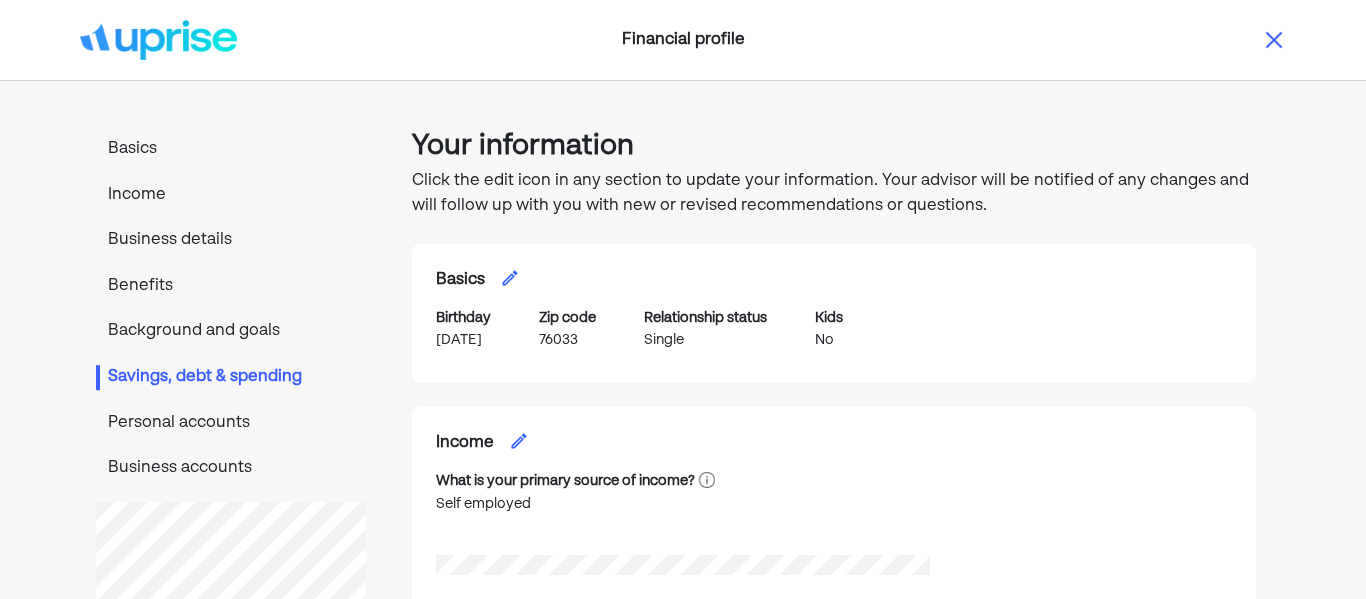 click on "Basics" at bounding box center [231, 150] 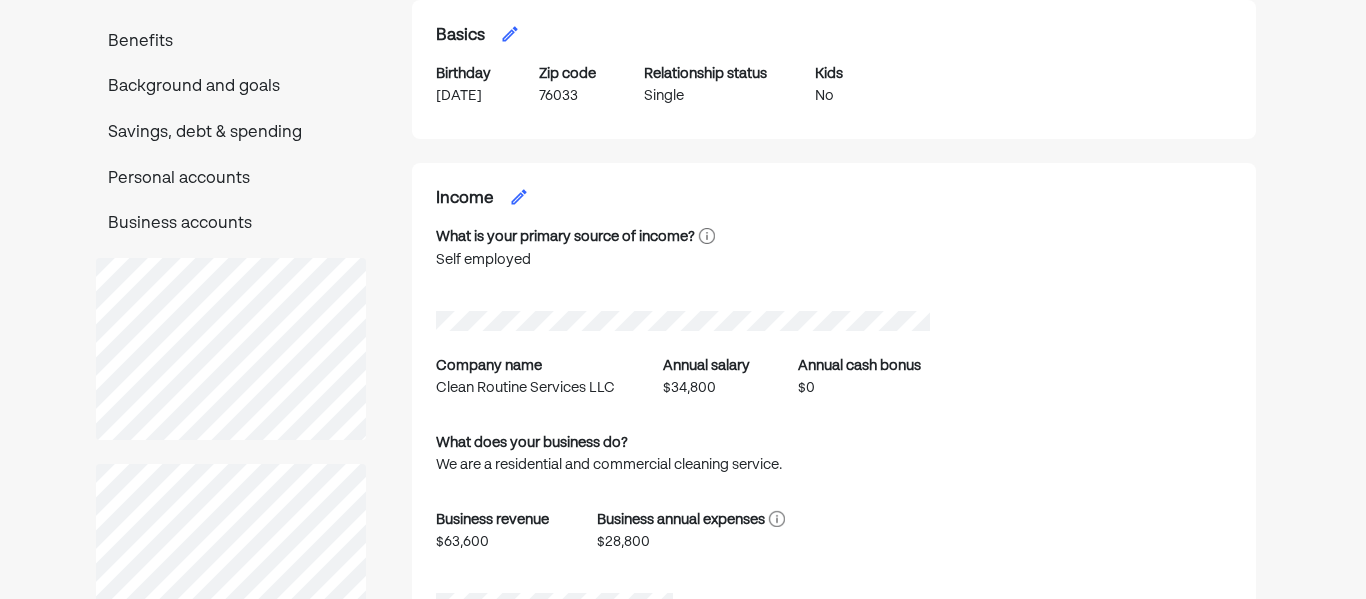 scroll, scrollTop: 0, scrollLeft: 0, axis: both 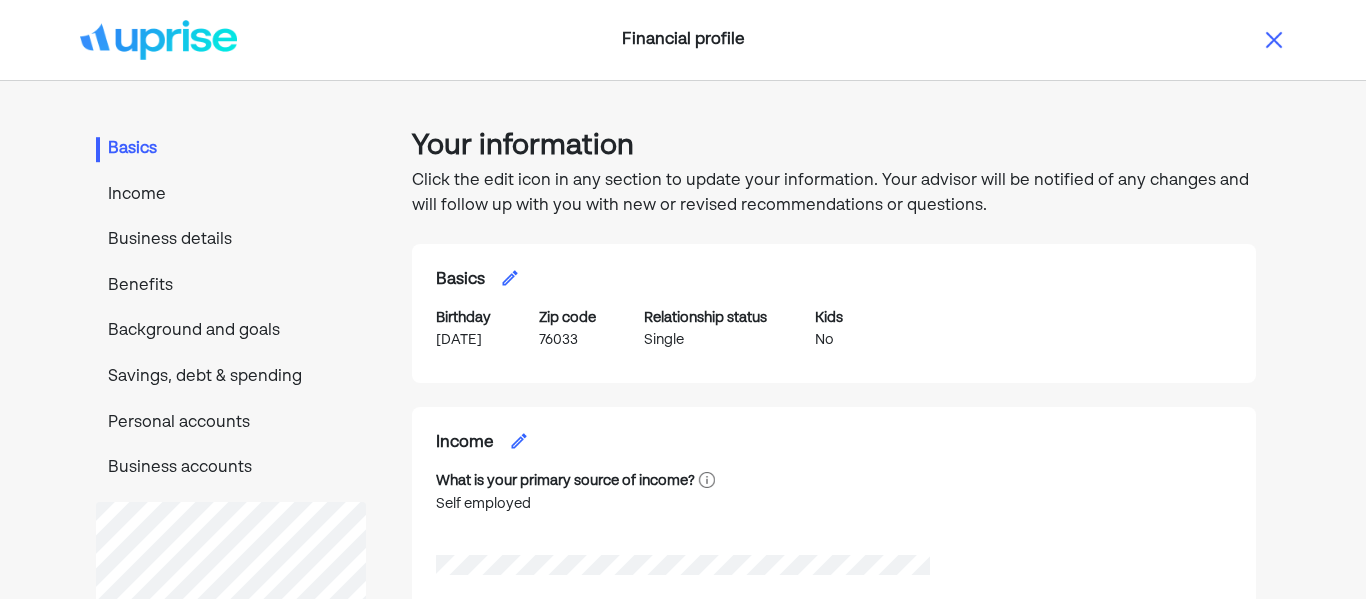 click at bounding box center [158, 40] 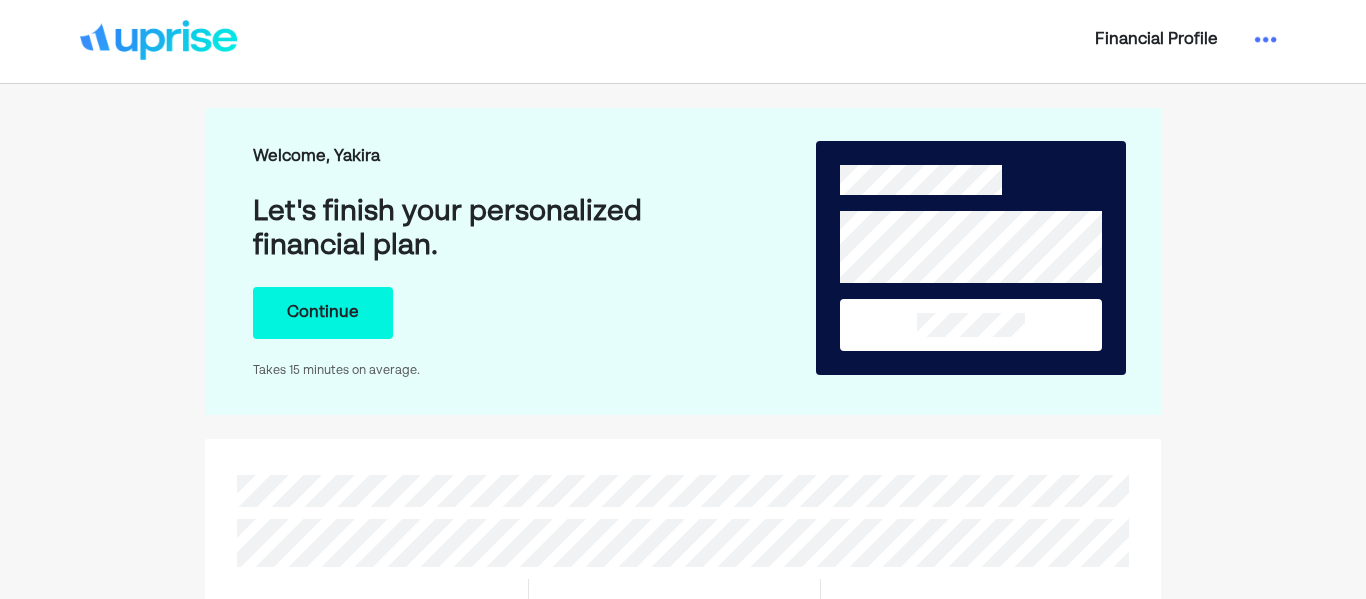 click on "Continue" at bounding box center [323, 313] 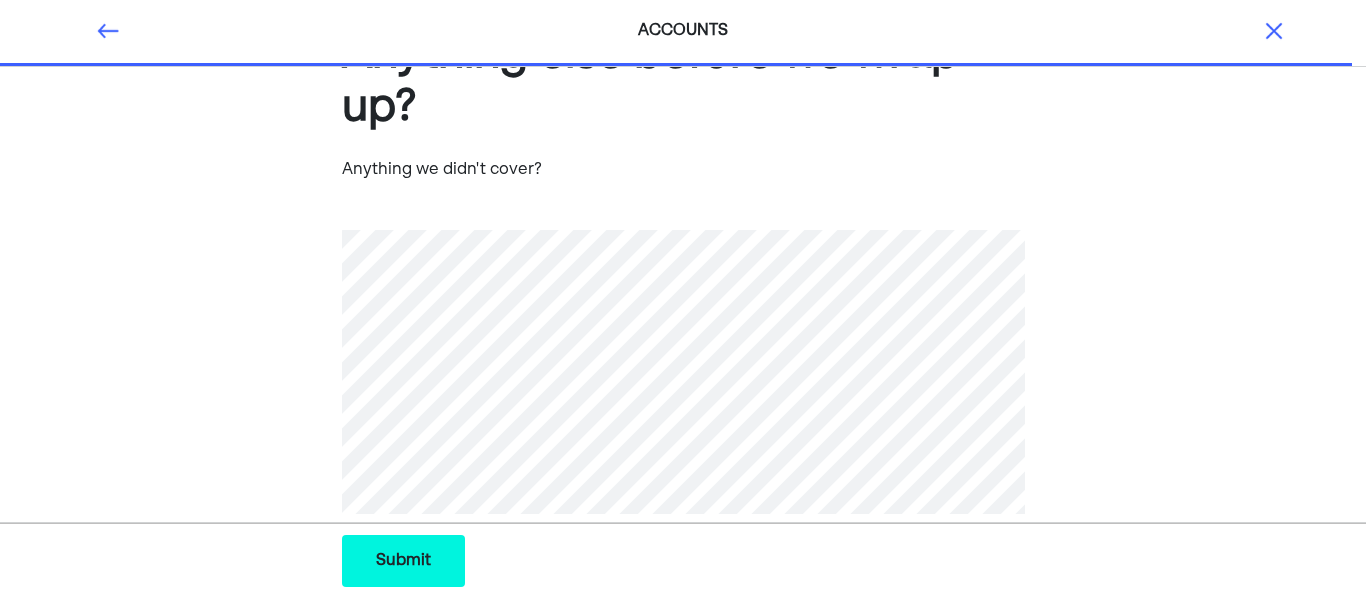 scroll, scrollTop: 133, scrollLeft: 0, axis: vertical 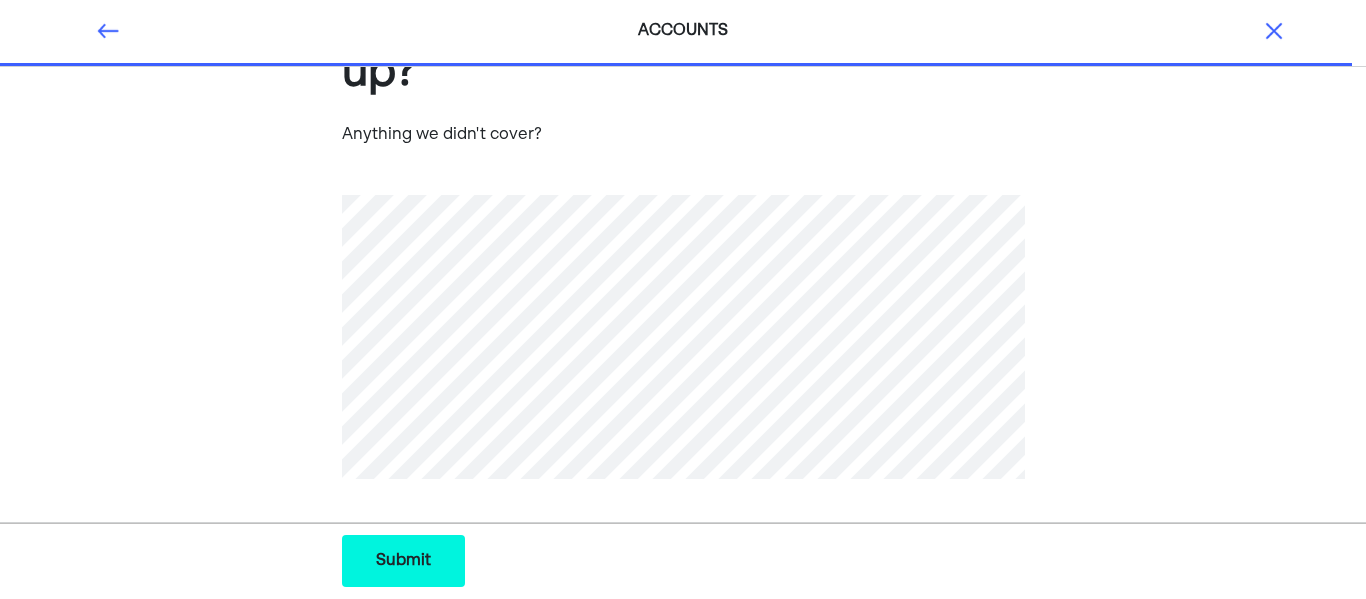 click on "Submit" at bounding box center [403, 561] 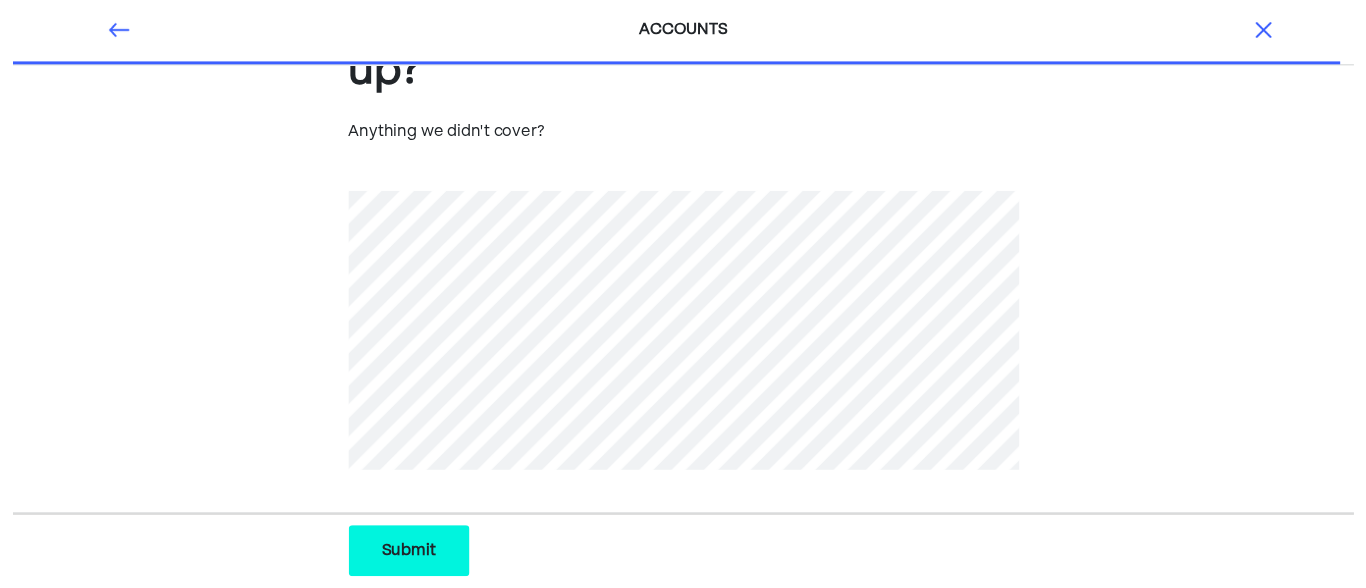 scroll, scrollTop: 11, scrollLeft: 0, axis: vertical 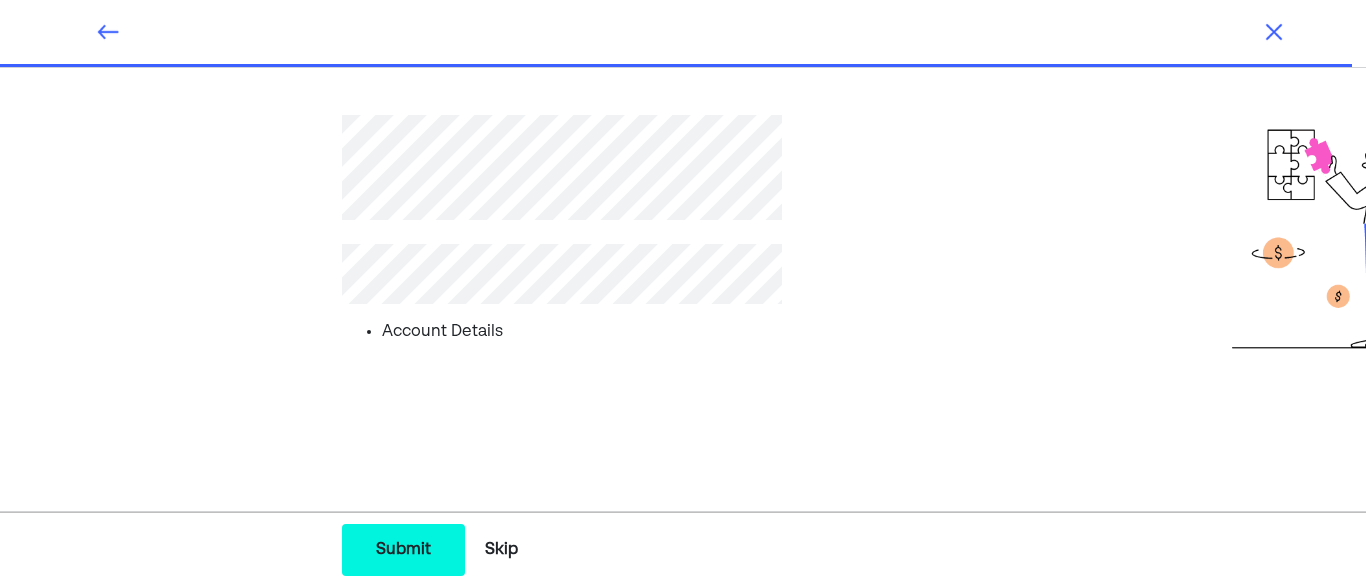 click on "Submit" at bounding box center [403, 550] 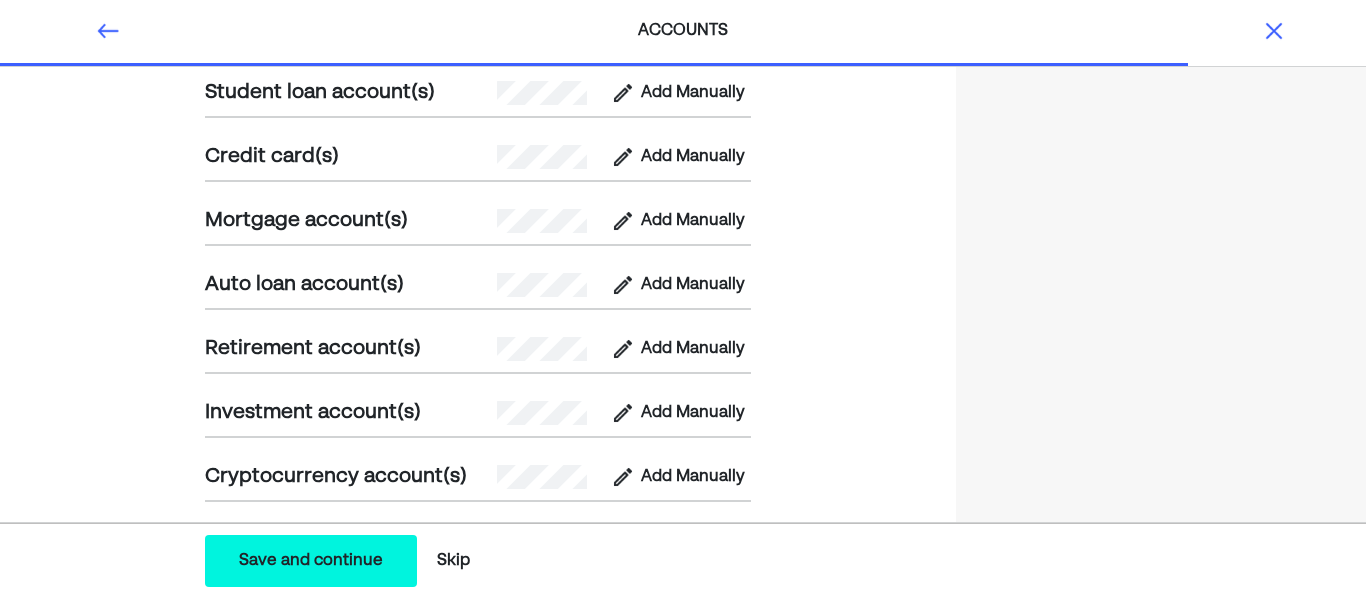 scroll, scrollTop: 629, scrollLeft: 0, axis: vertical 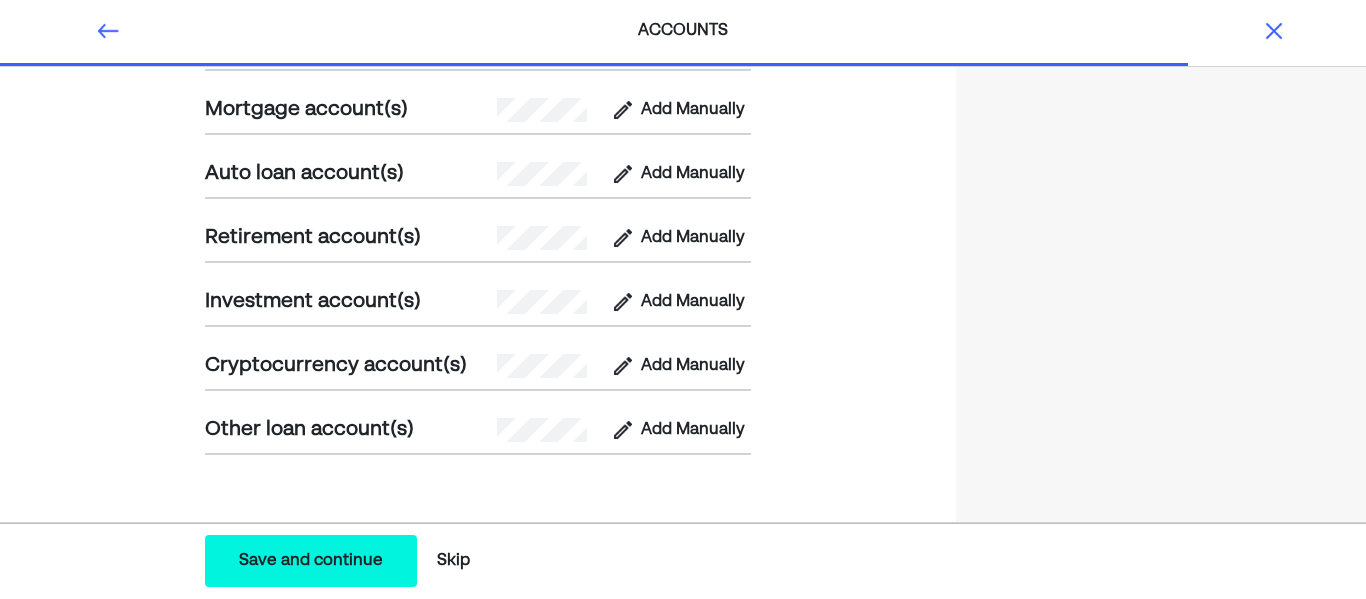 click on "Save and continue" at bounding box center (311, 561) 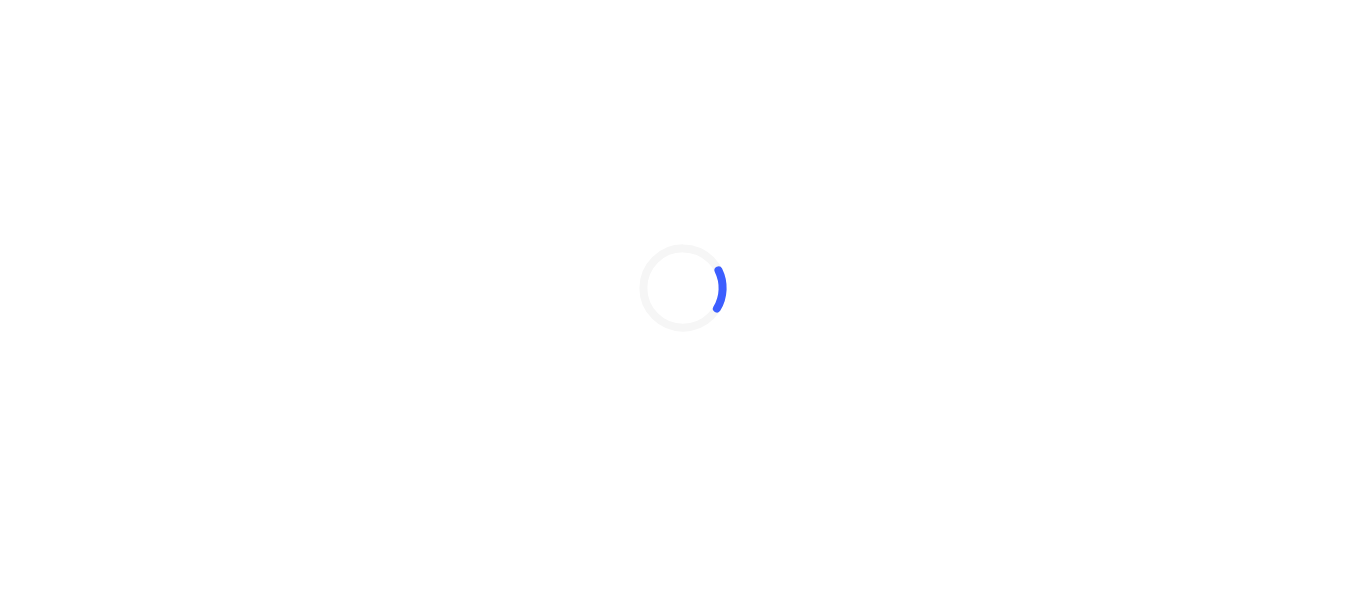 scroll, scrollTop: 0, scrollLeft: 0, axis: both 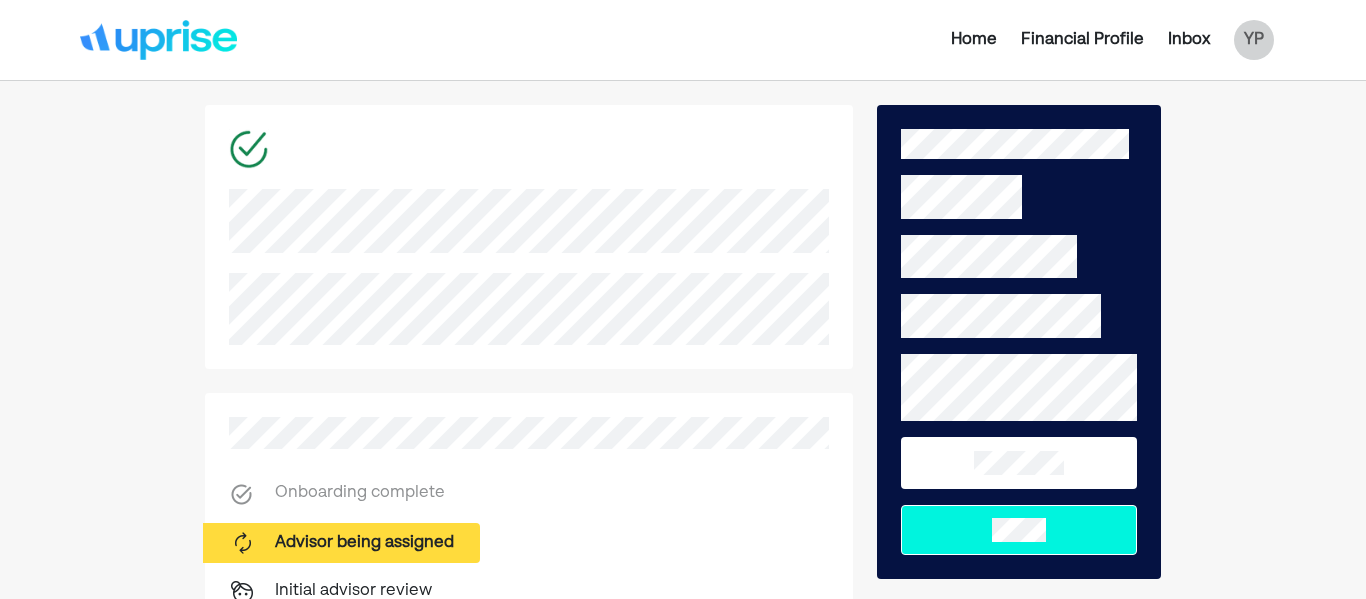 click on "Financial Profile" at bounding box center [1082, 40] 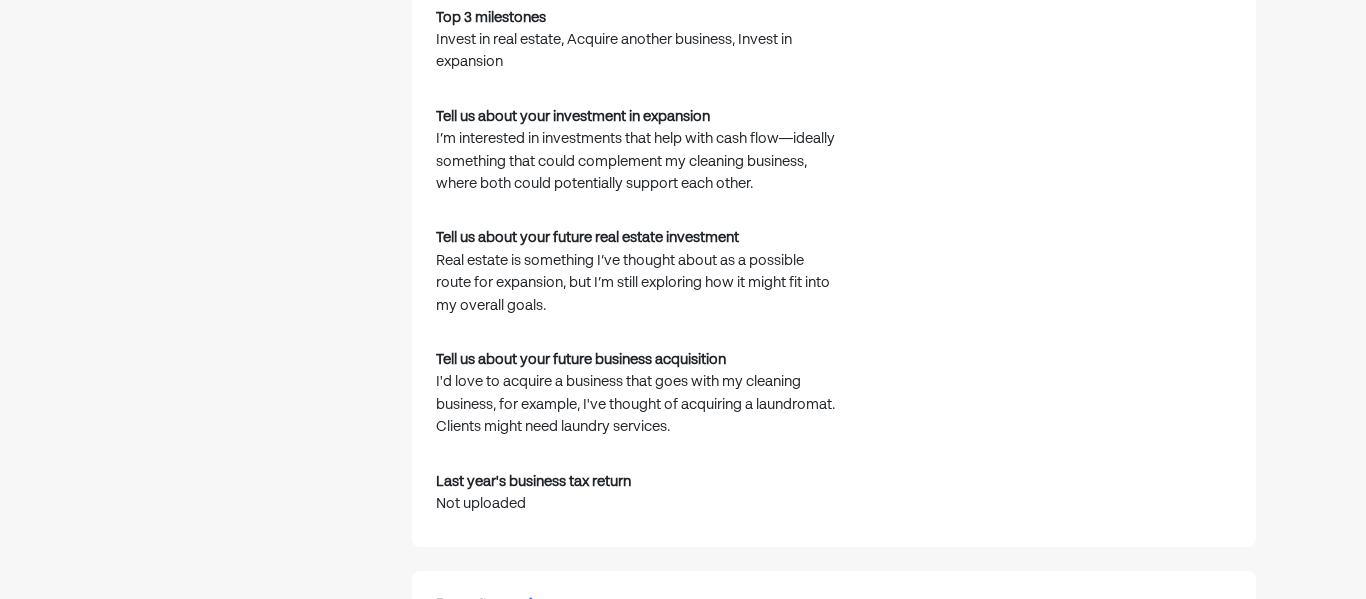 scroll, scrollTop: 0, scrollLeft: 0, axis: both 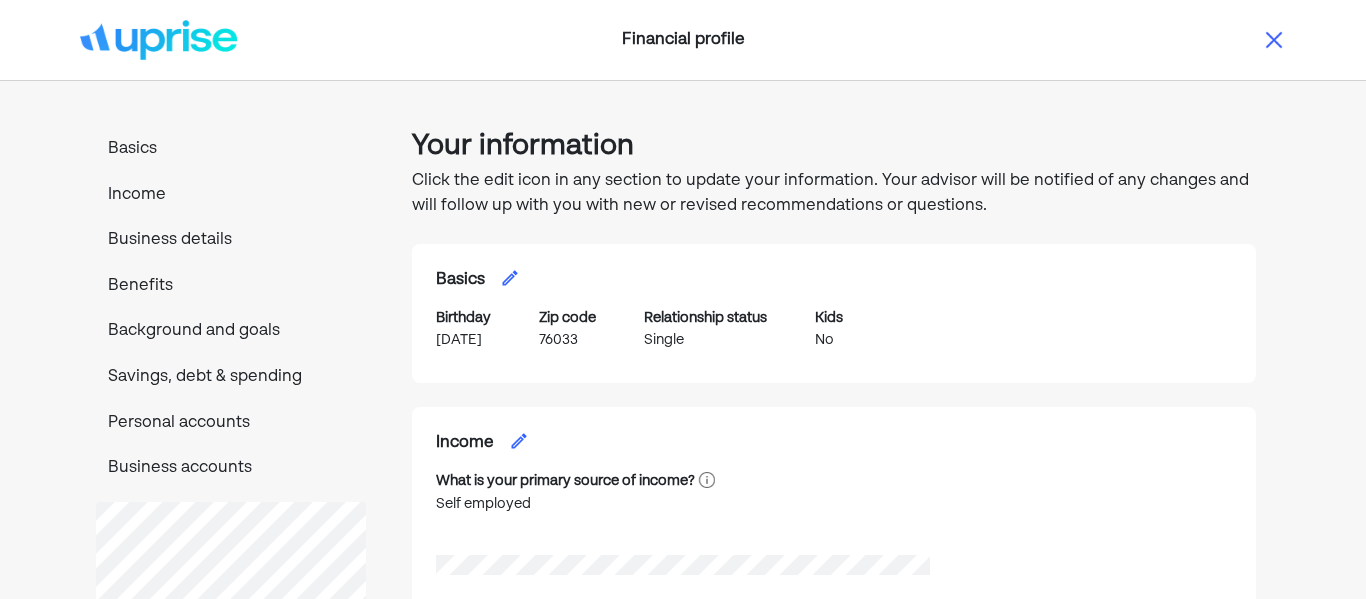 click at bounding box center (1274, 40) 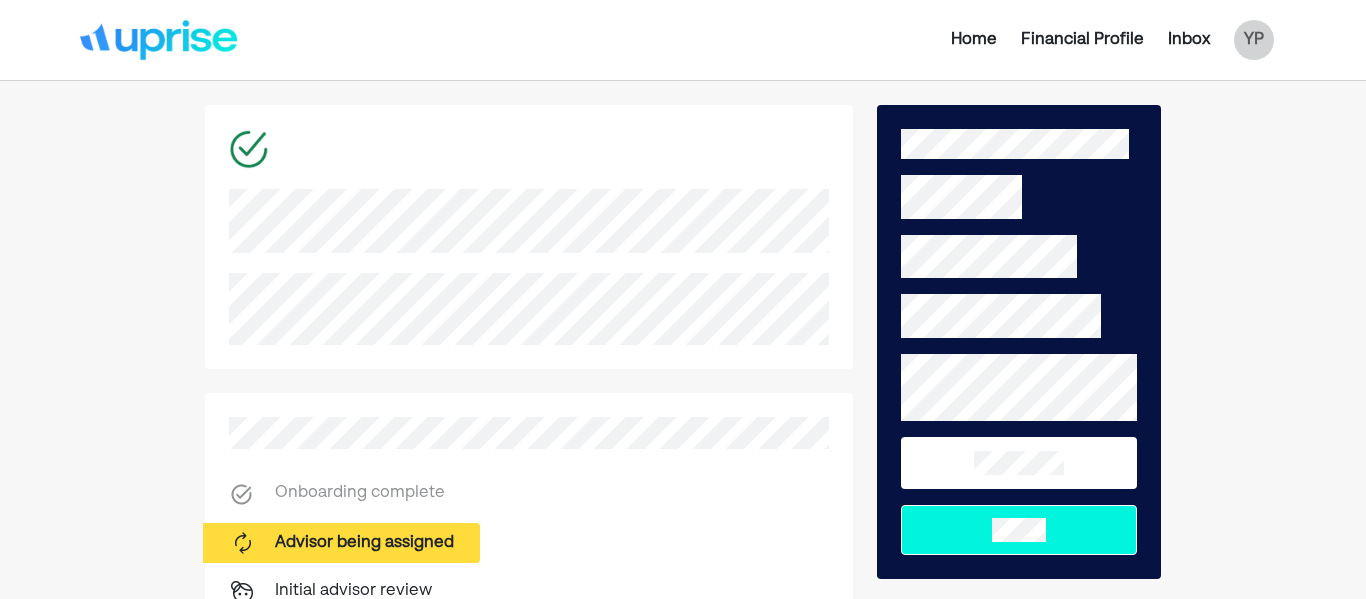 click on "Inbox" at bounding box center [1189, 40] 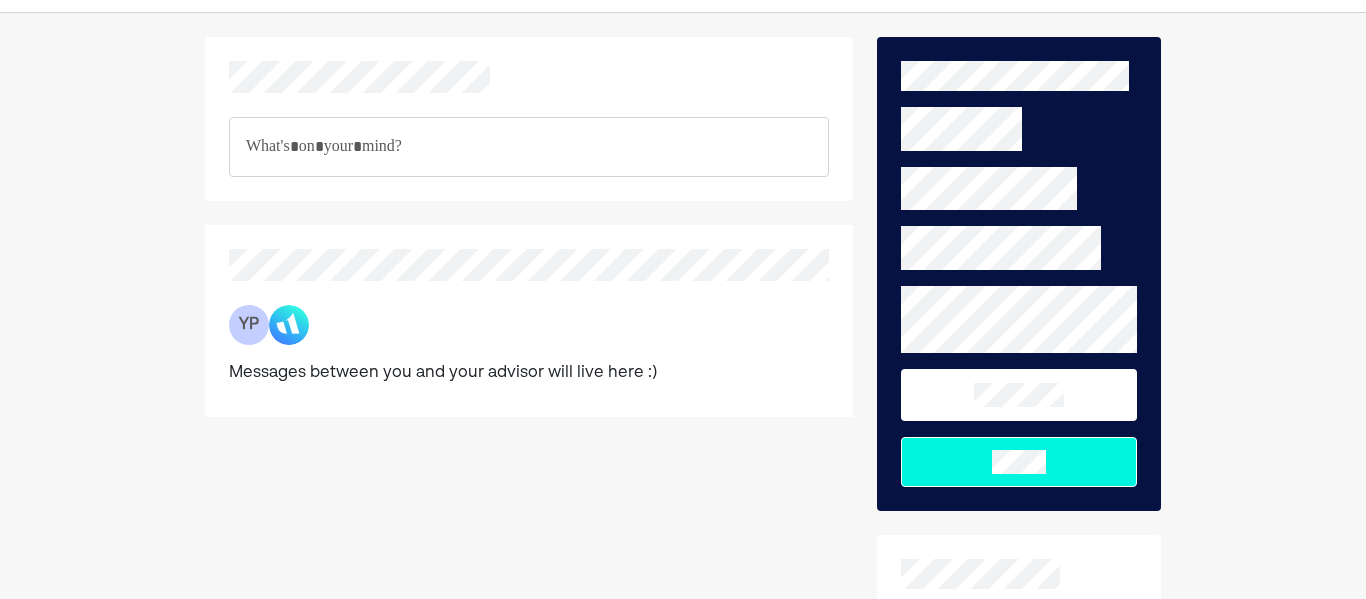 scroll, scrollTop: 0, scrollLeft: 0, axis: both 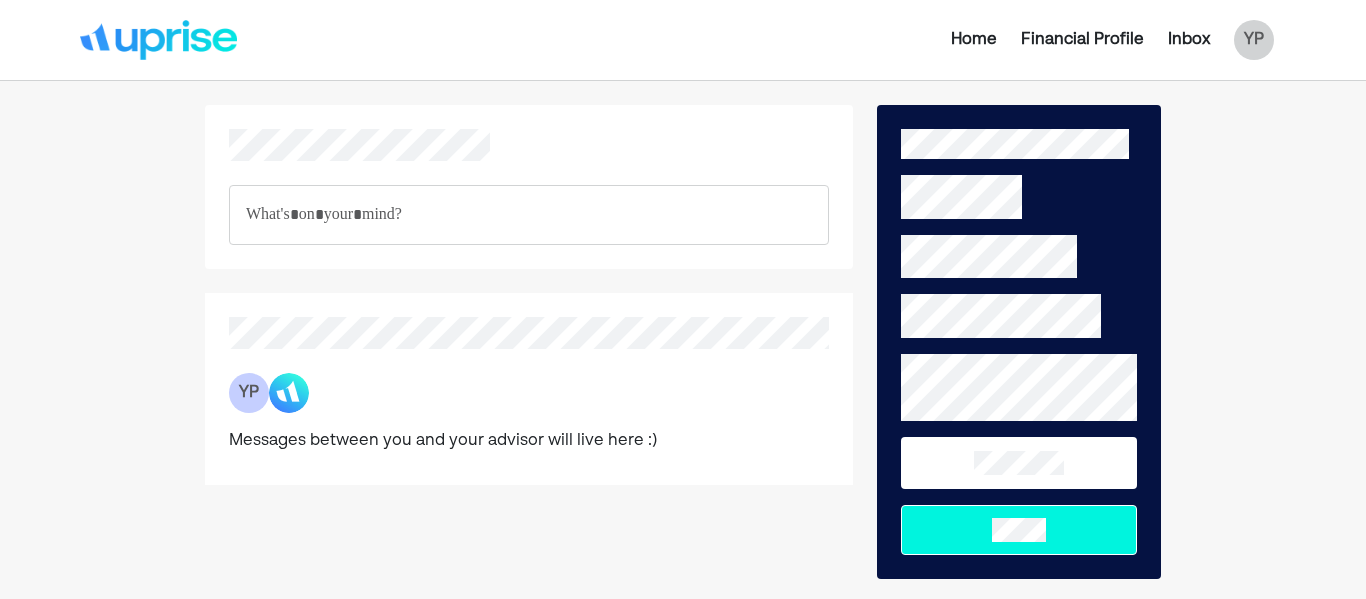 click on "Messages between you and your advisor will live here :)" at bounding box center (443, 441) 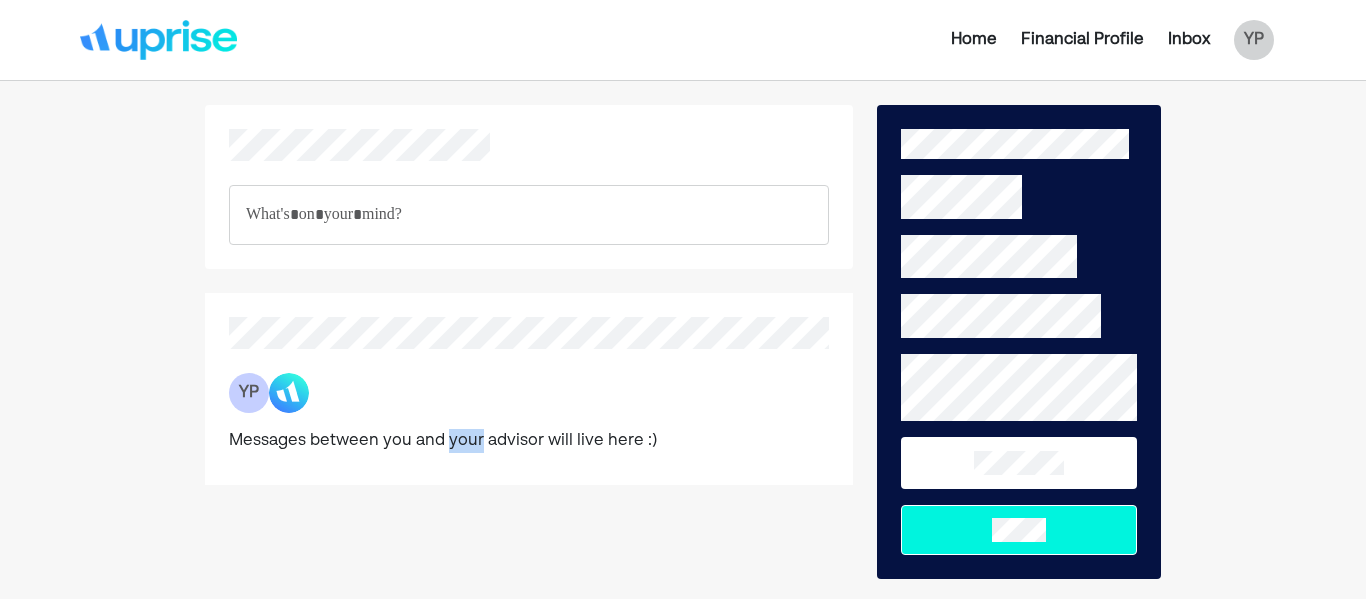 click on "Messages between you and your advisor will live here :)" at bounding box center [443, 441] 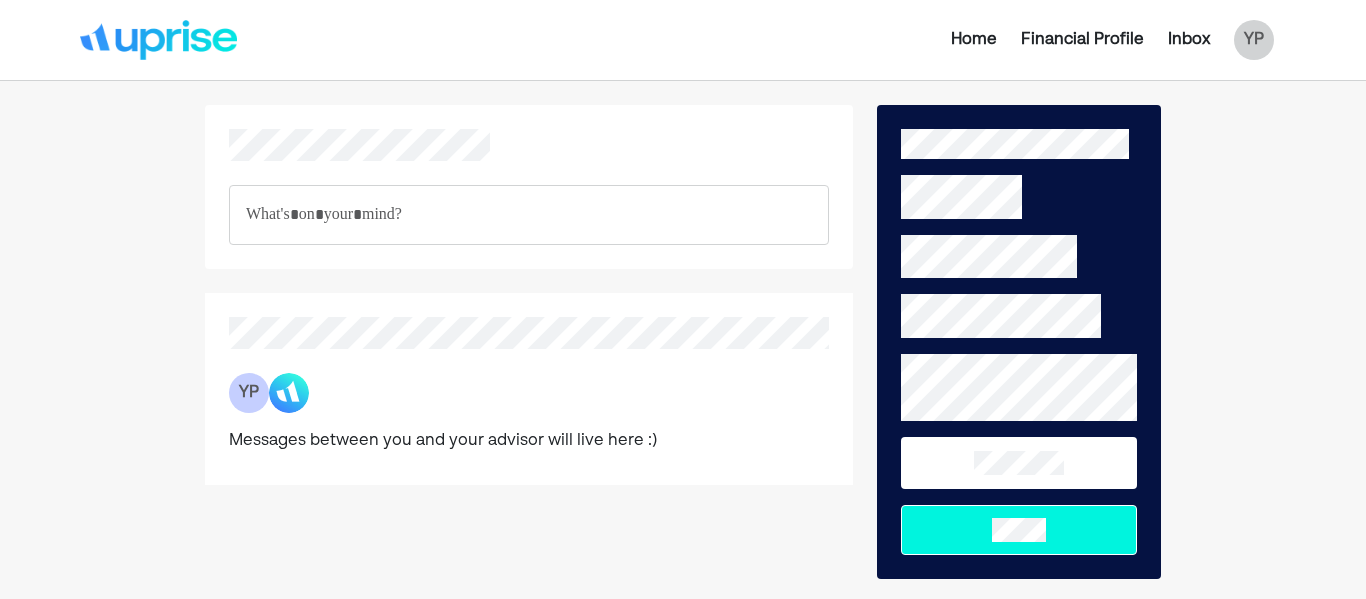click on "Home" at bounding box center [974, 40] 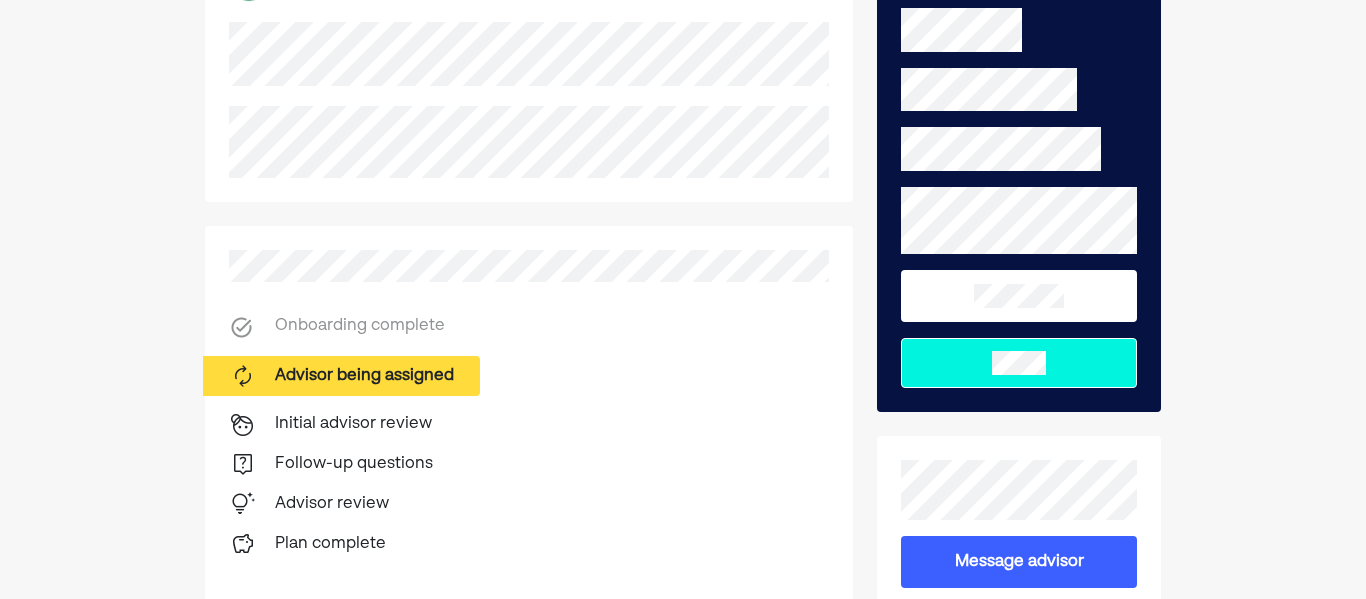 scroll, scrollTop: 0, scrollLeft: 0, axis: both 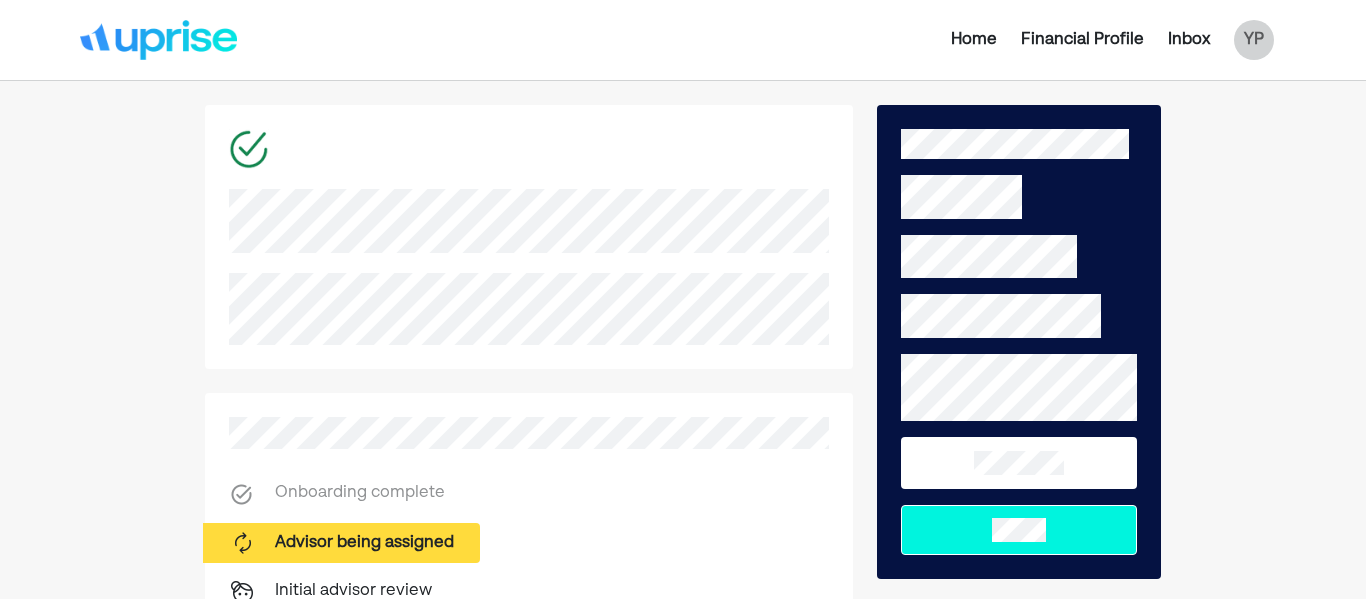 click on "Financial Profile" at bounding box center [1082, 40] 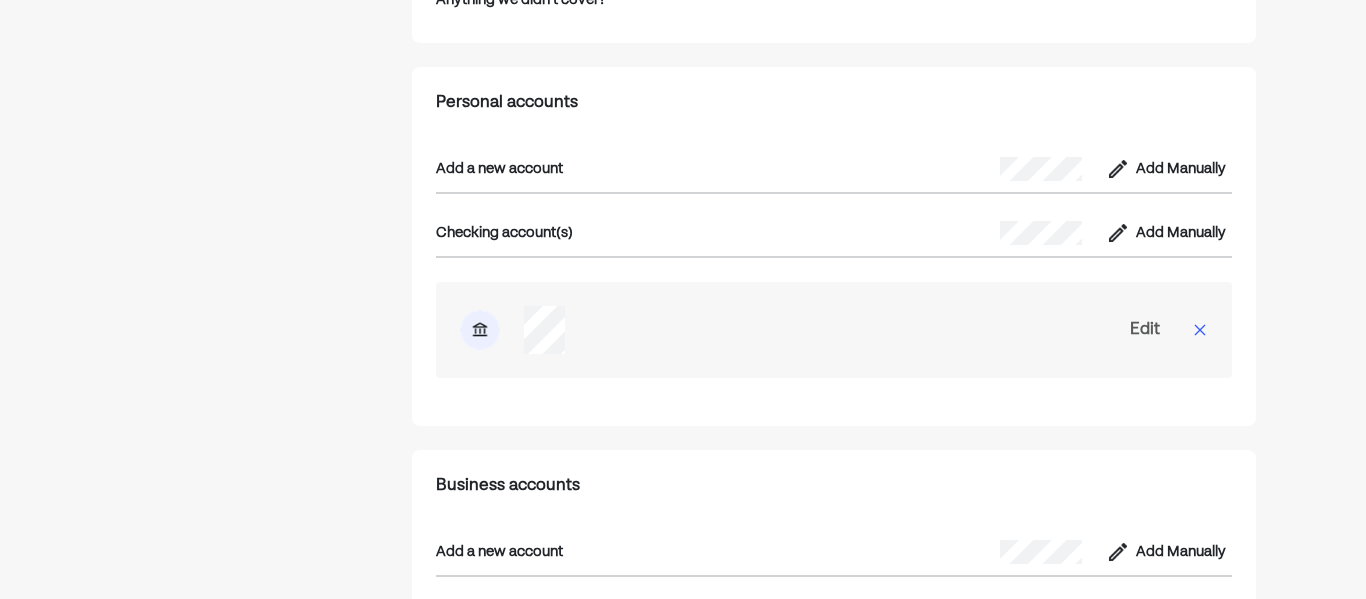 scroll, scrollTop: 3909, scrollLeft: 0, axis: vertical 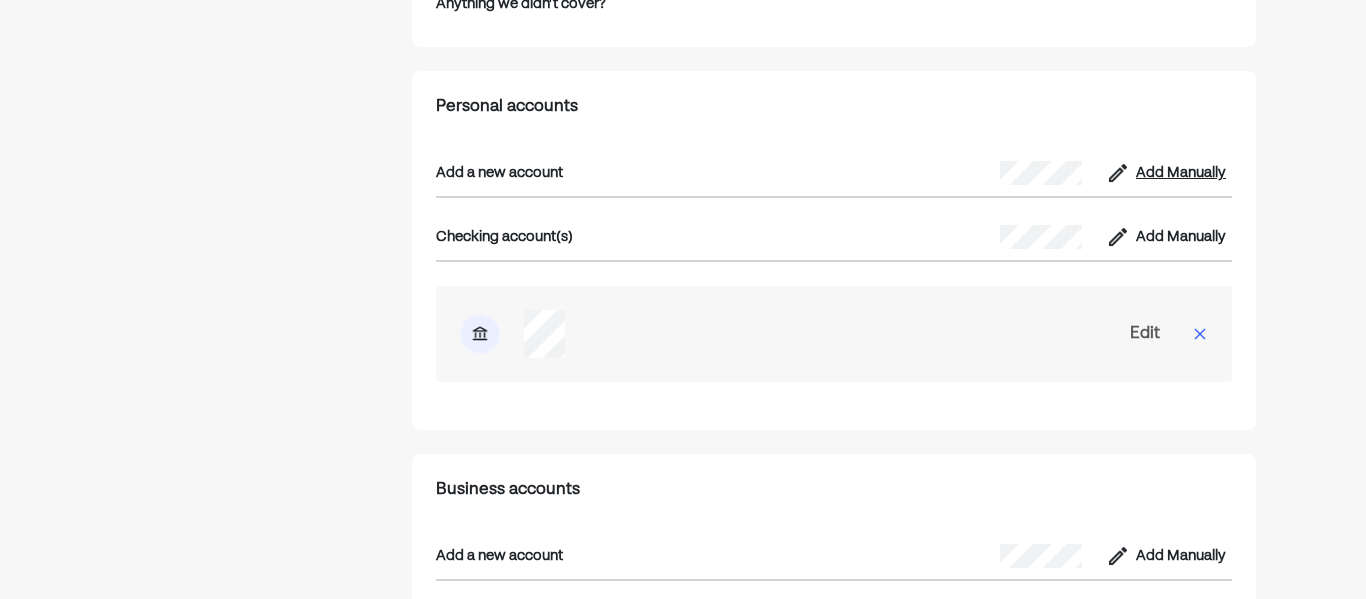 click on "Add Manually" at bounding box center [1181, 173] 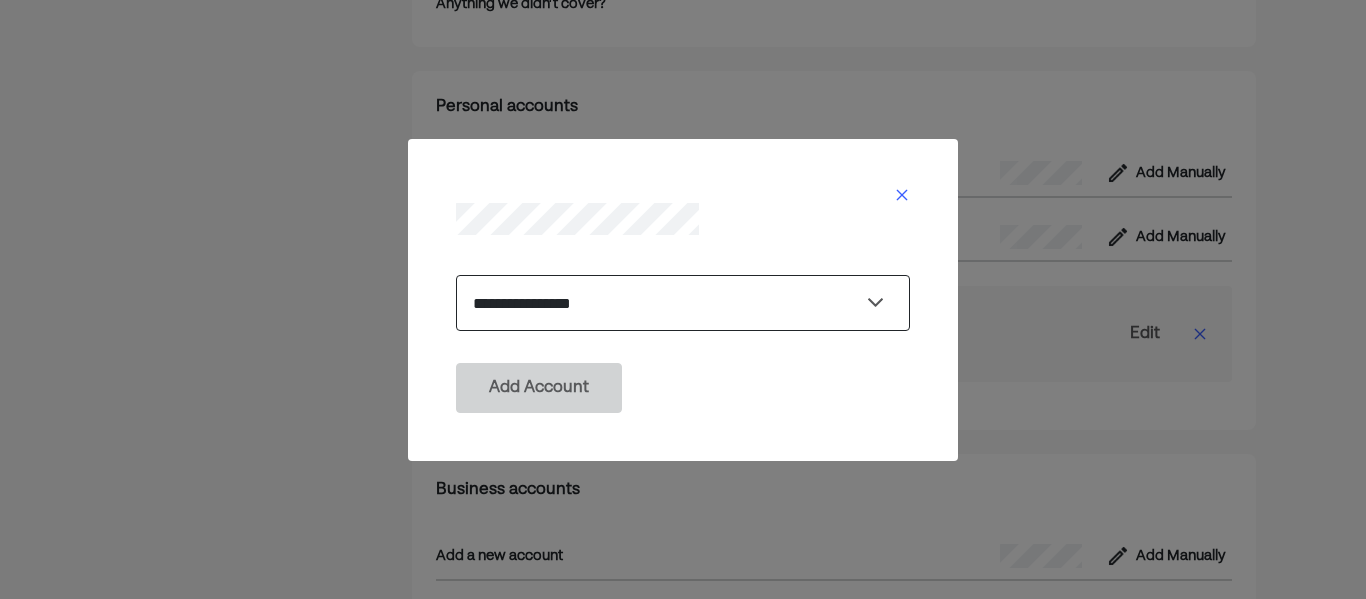 click on "**********" at bounding box center [683, 303] 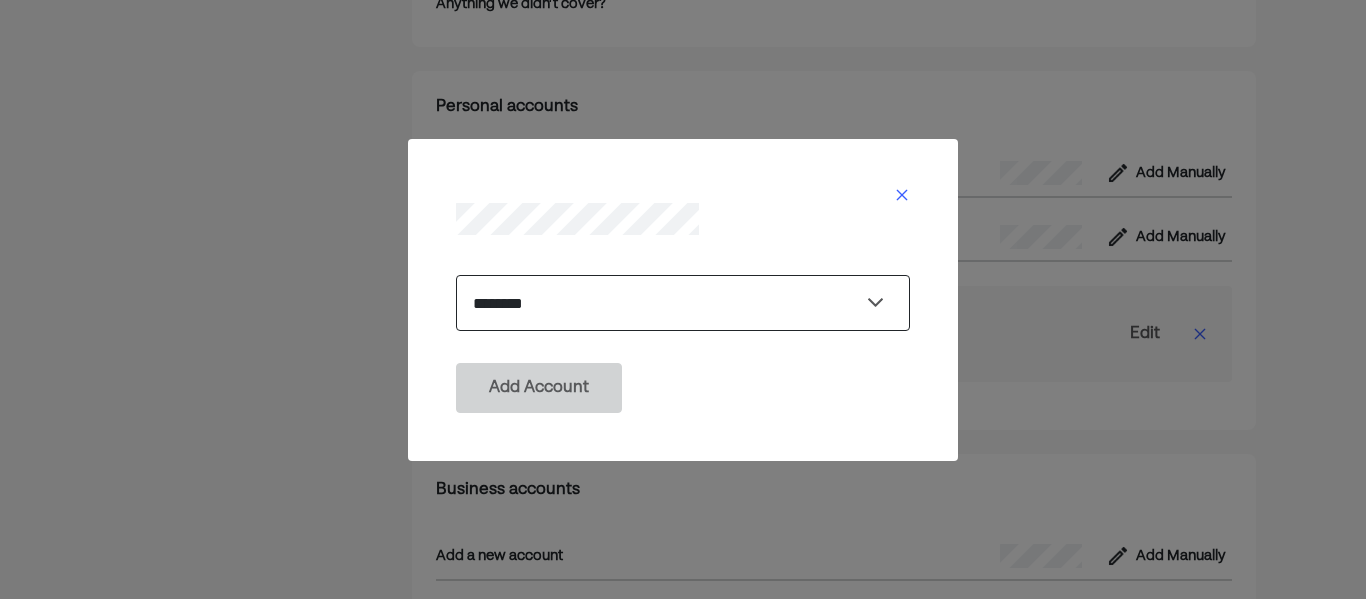 click on "**********" at bounding box center (683, 303) 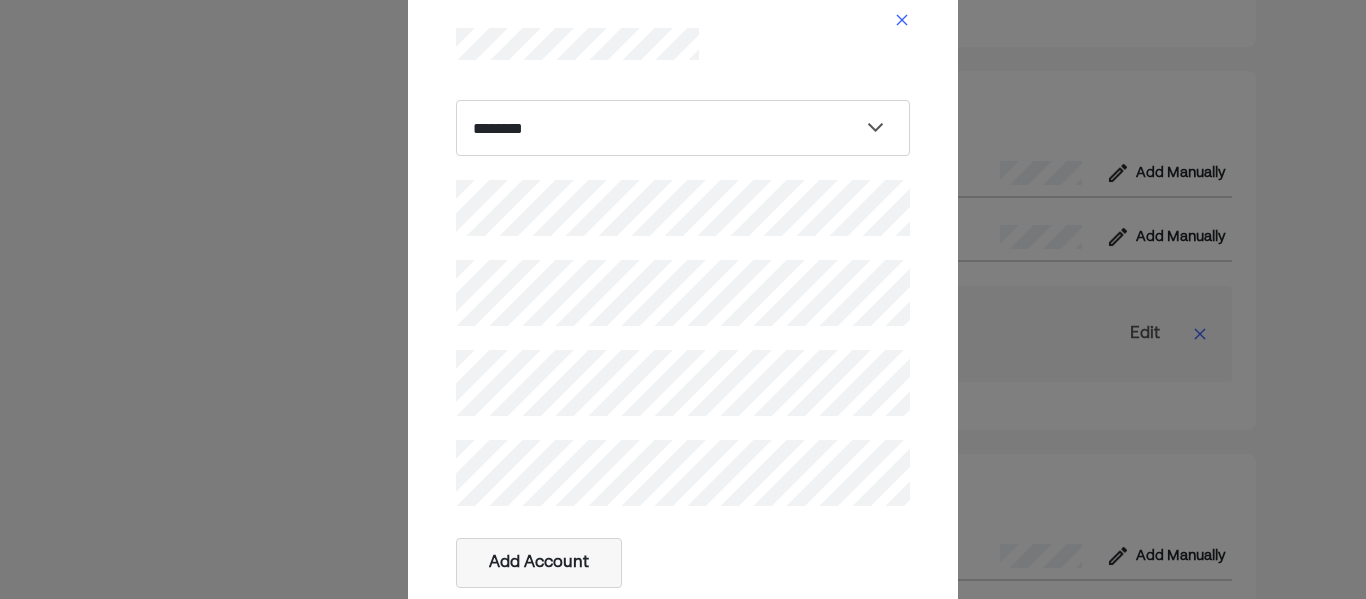 click at bounding box center (683, 343) 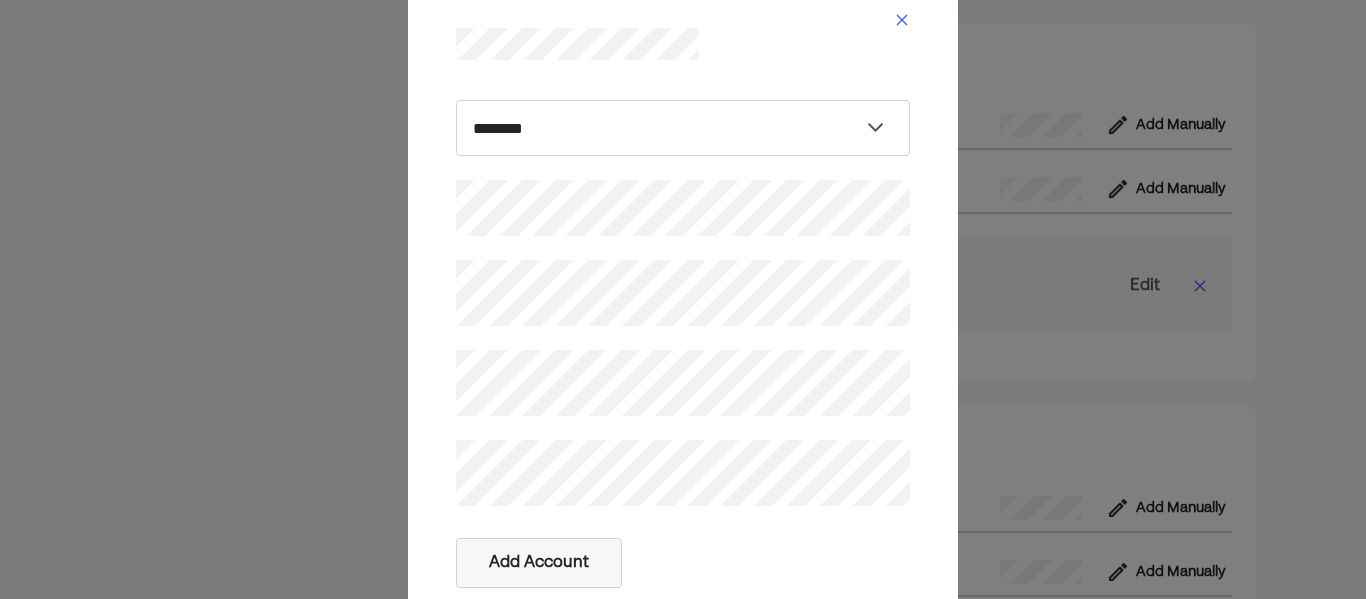 scroll, scrollTop: 3959, scrollLeft: 0, axis: vertical 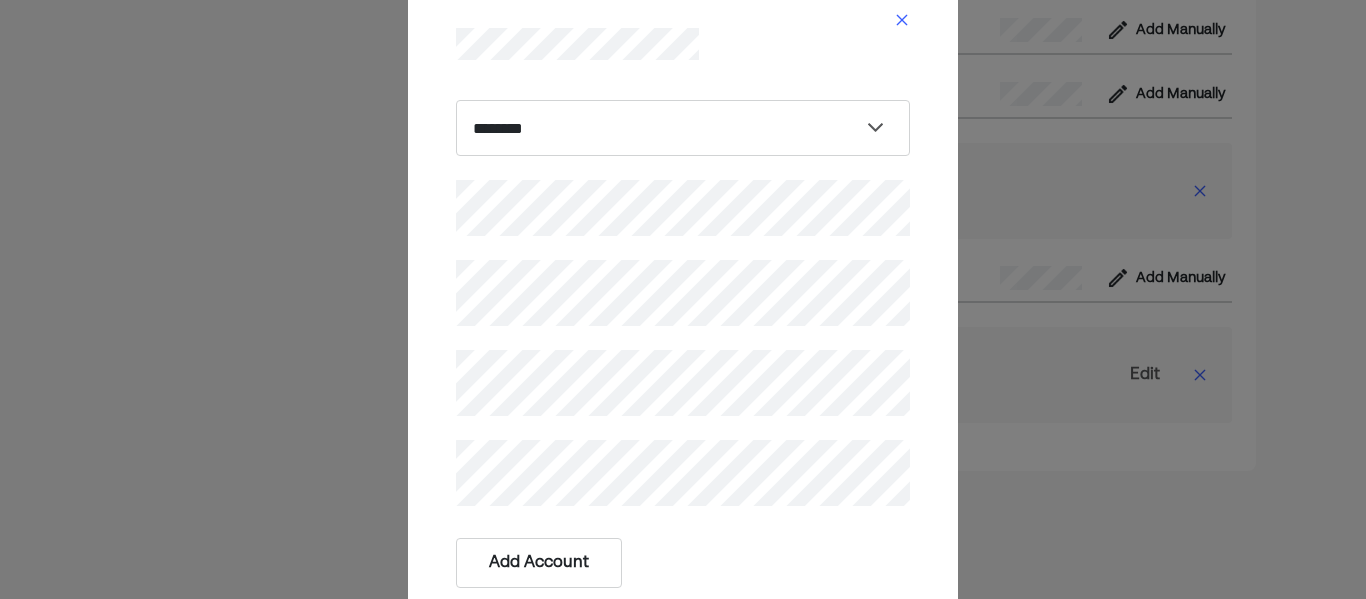 click on "Add Account" at bounding box center (539, 563) 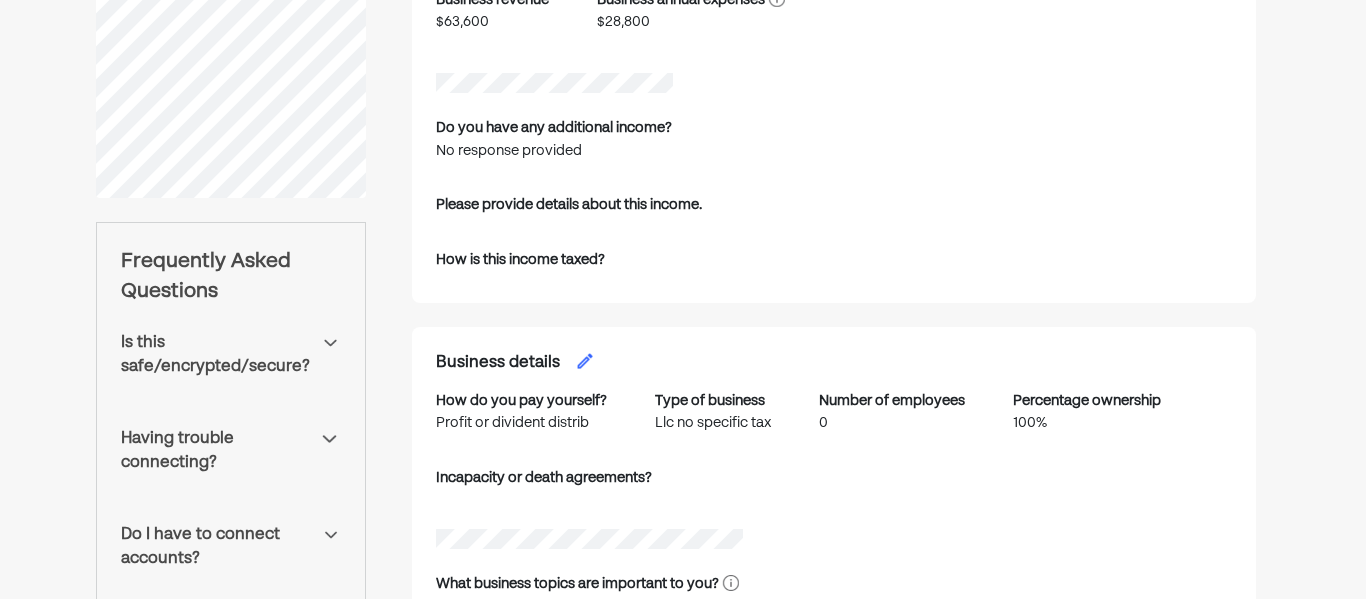 scroll, scrollTop: 0, scrollLeft: 0, axis: both 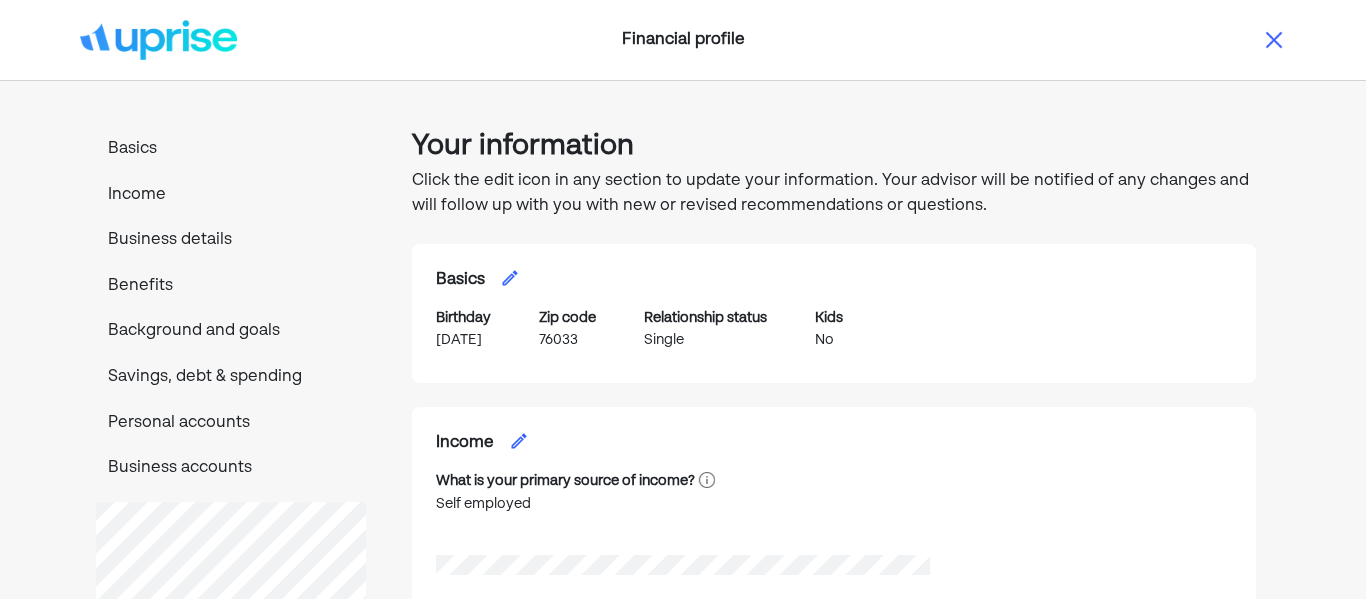 click at bounding box center (158, 40) 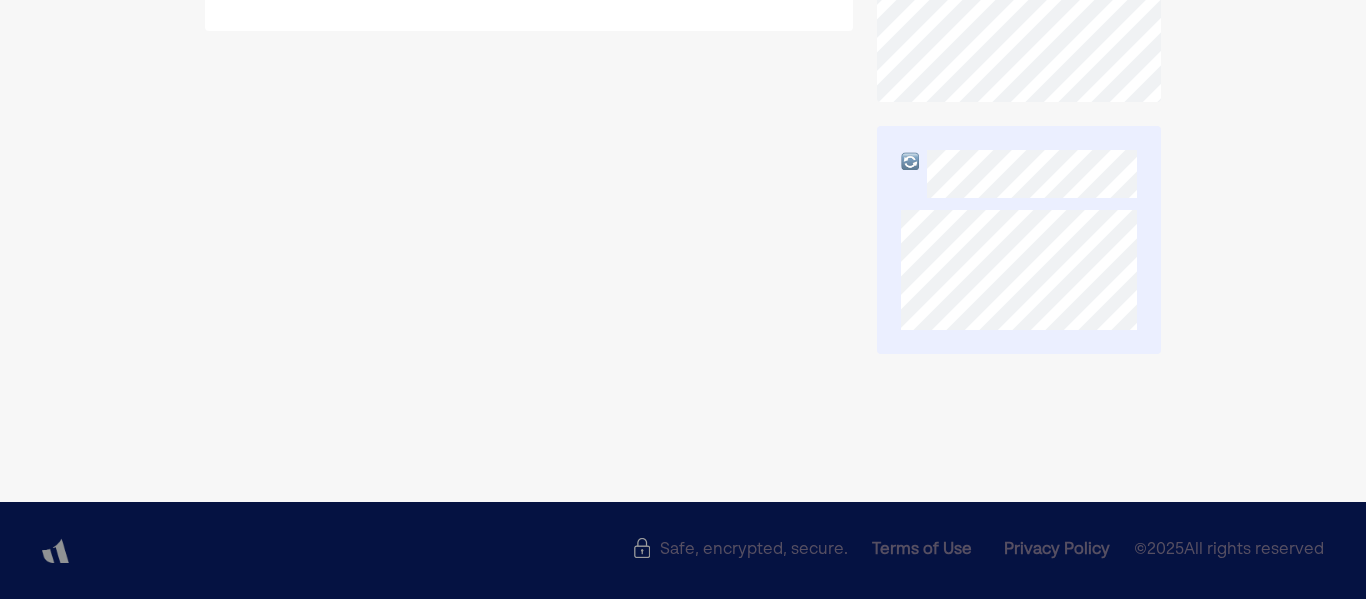 scroll, scrollTop: 0, scrollLeft: 0, axis: both 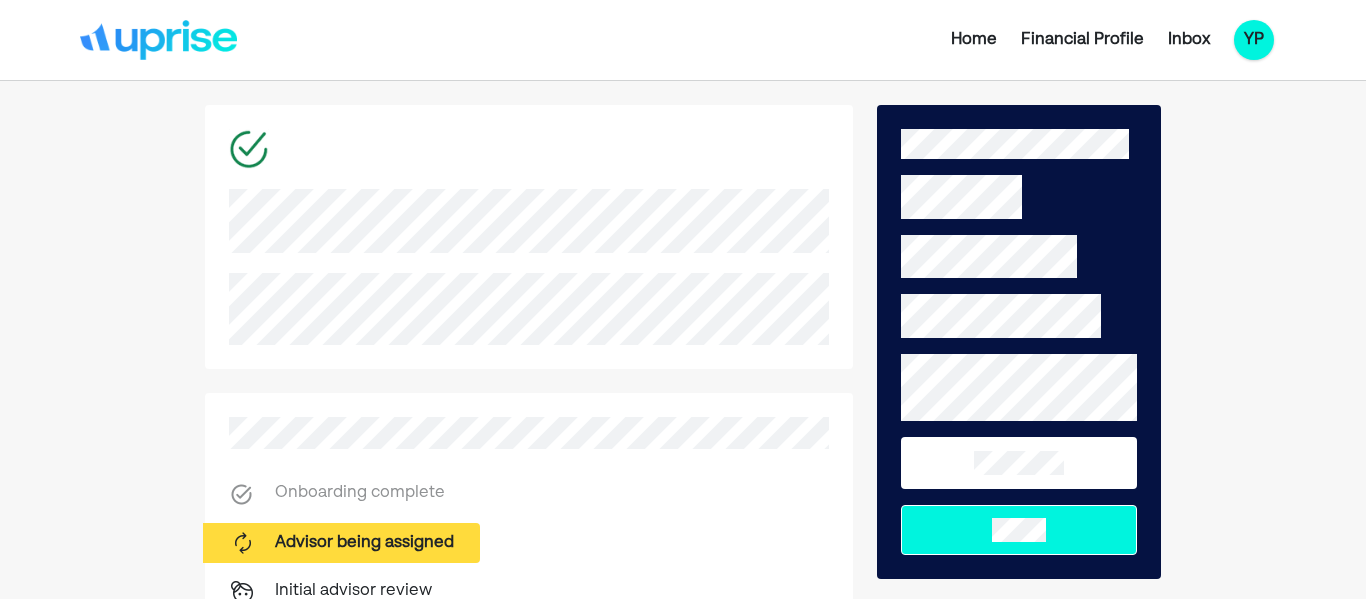 click on "YP" at bounding box center (1254, 40) 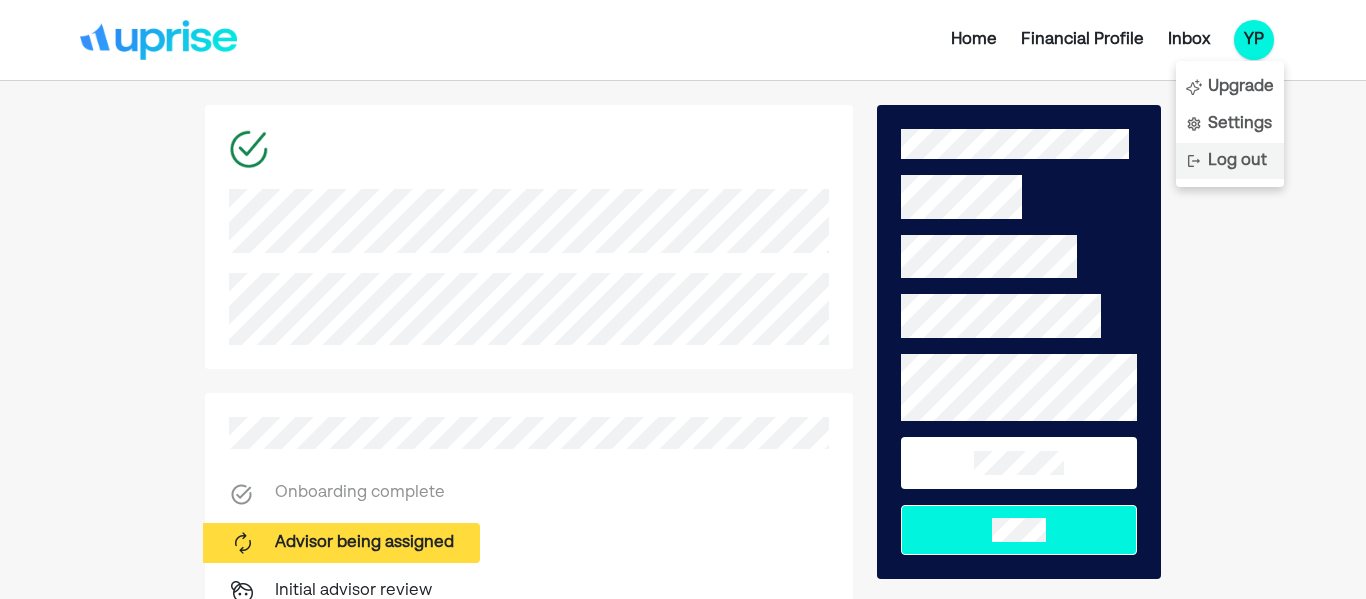 click on "Log out" at bounding box center (1230, 161) 